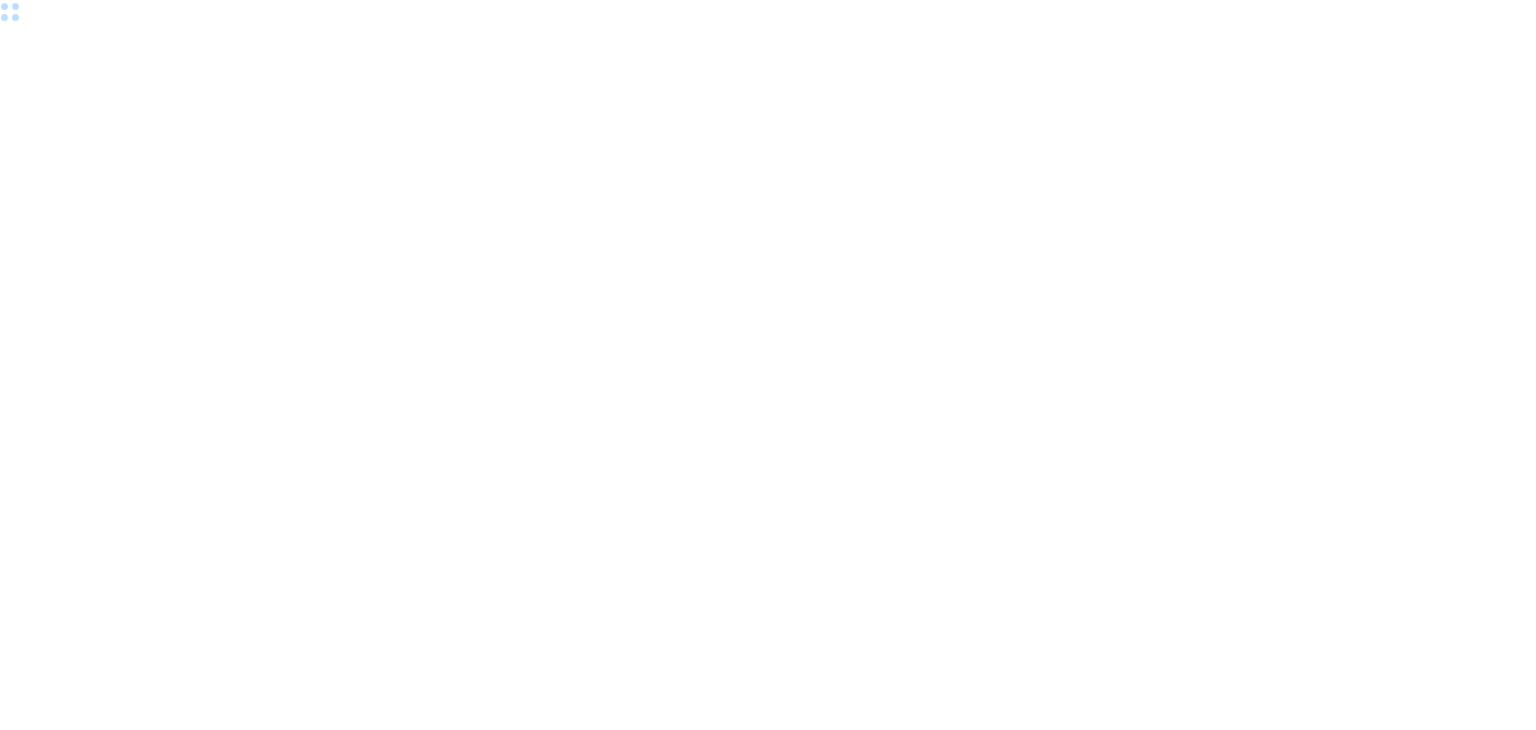 scroll, scrollTop: 0, scrollLeft: 0, axis: both 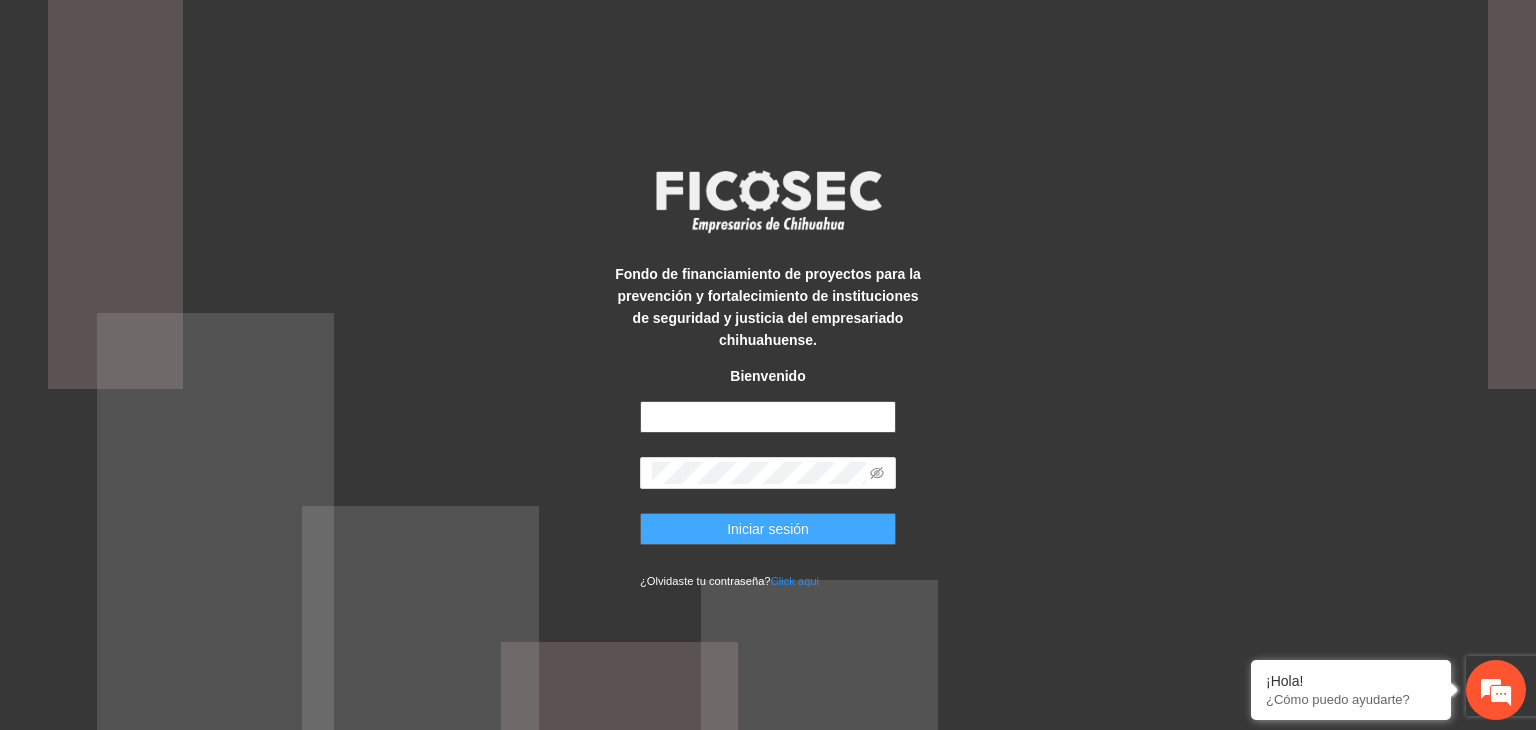 type on "**********" 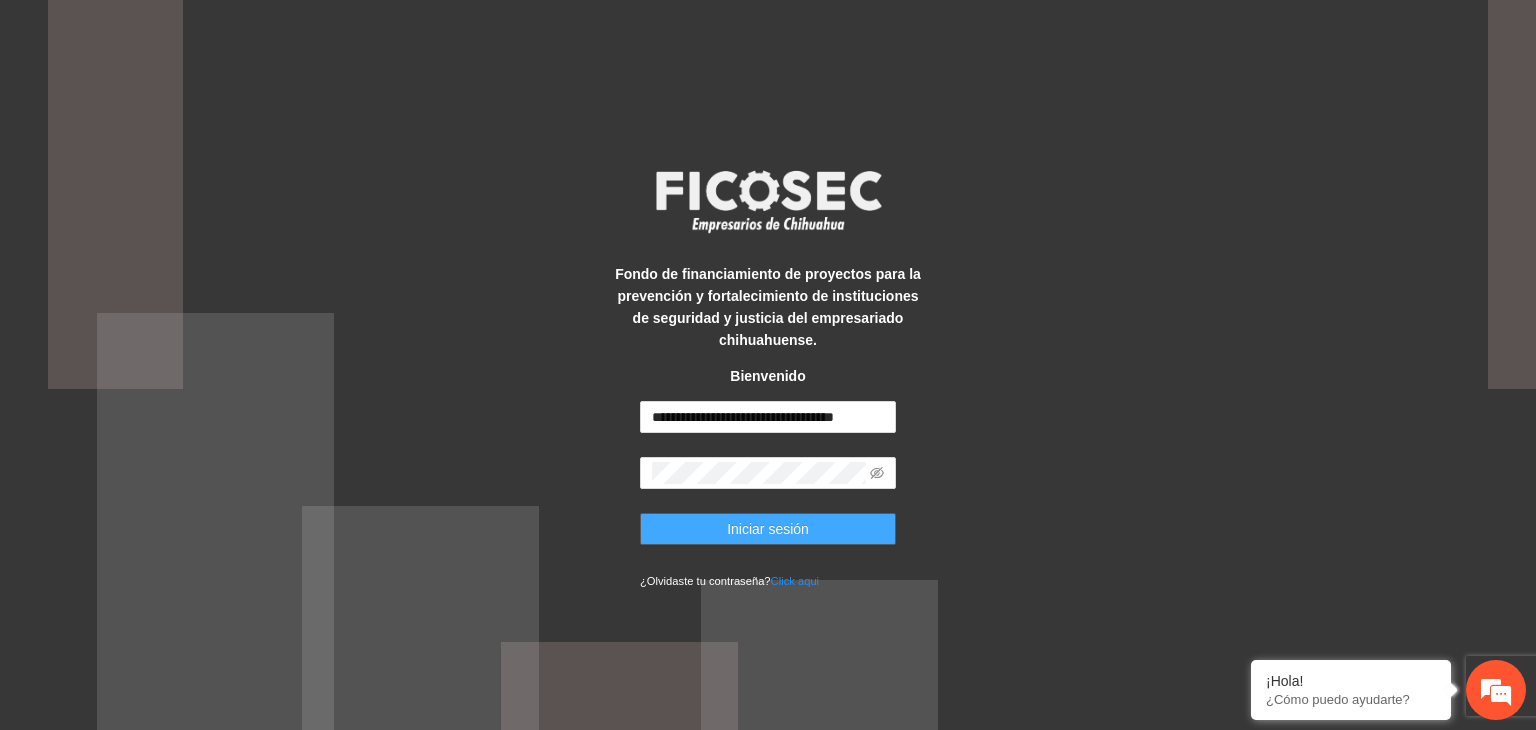 click on "Iniciar sesión" at bounding box center (768, 529) 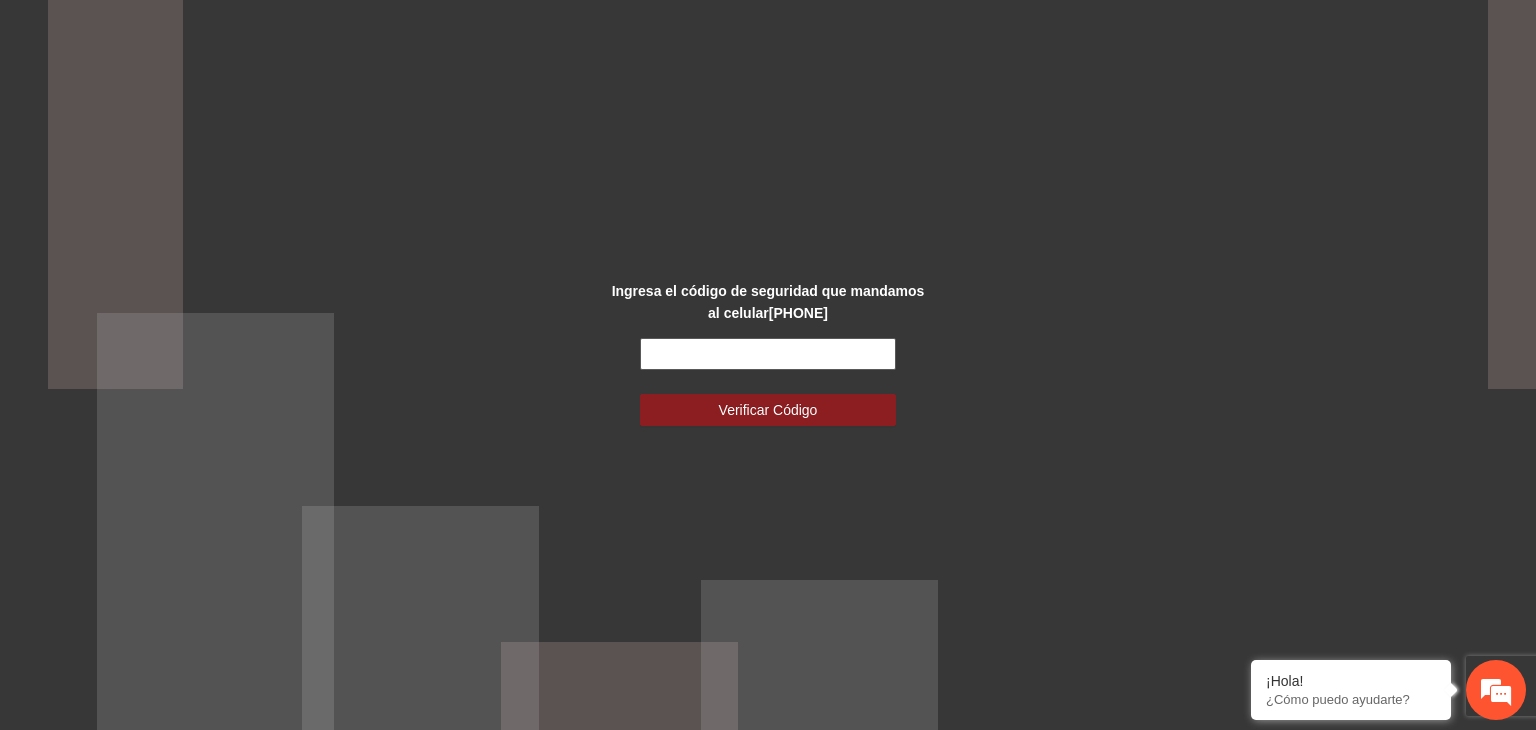 click at bounding box center [768, 354] 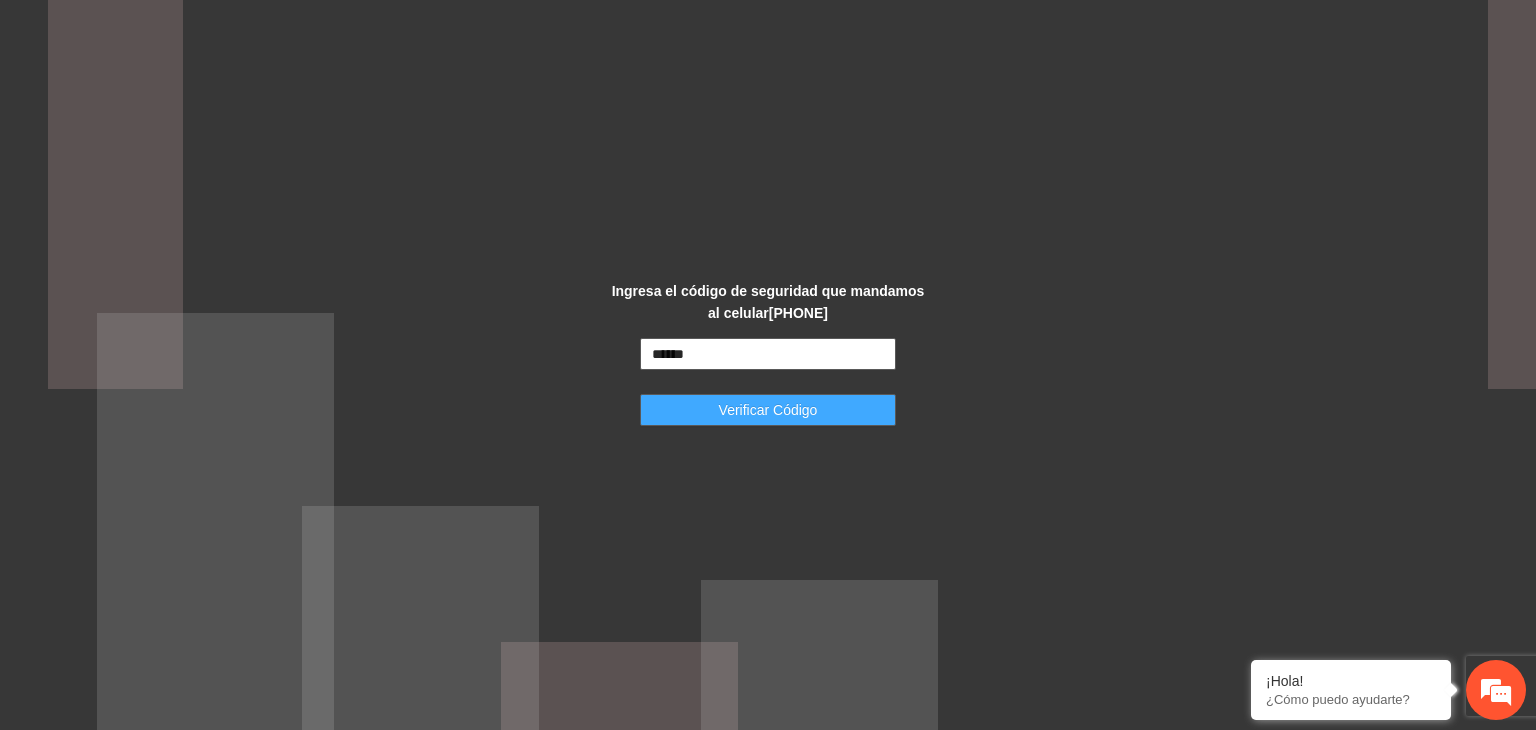 type on "******" 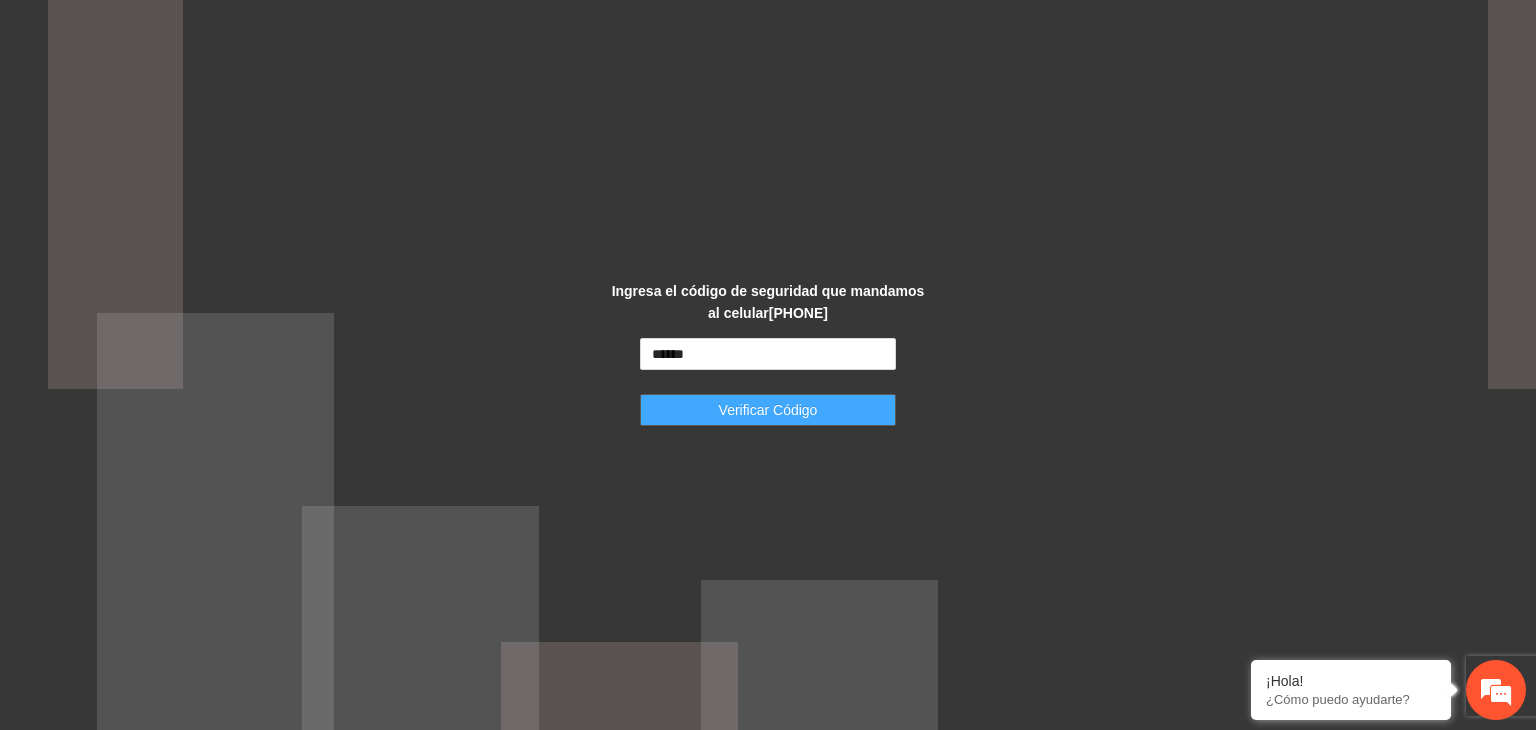click on "Verificar Código" at bounding box center [768, 410] 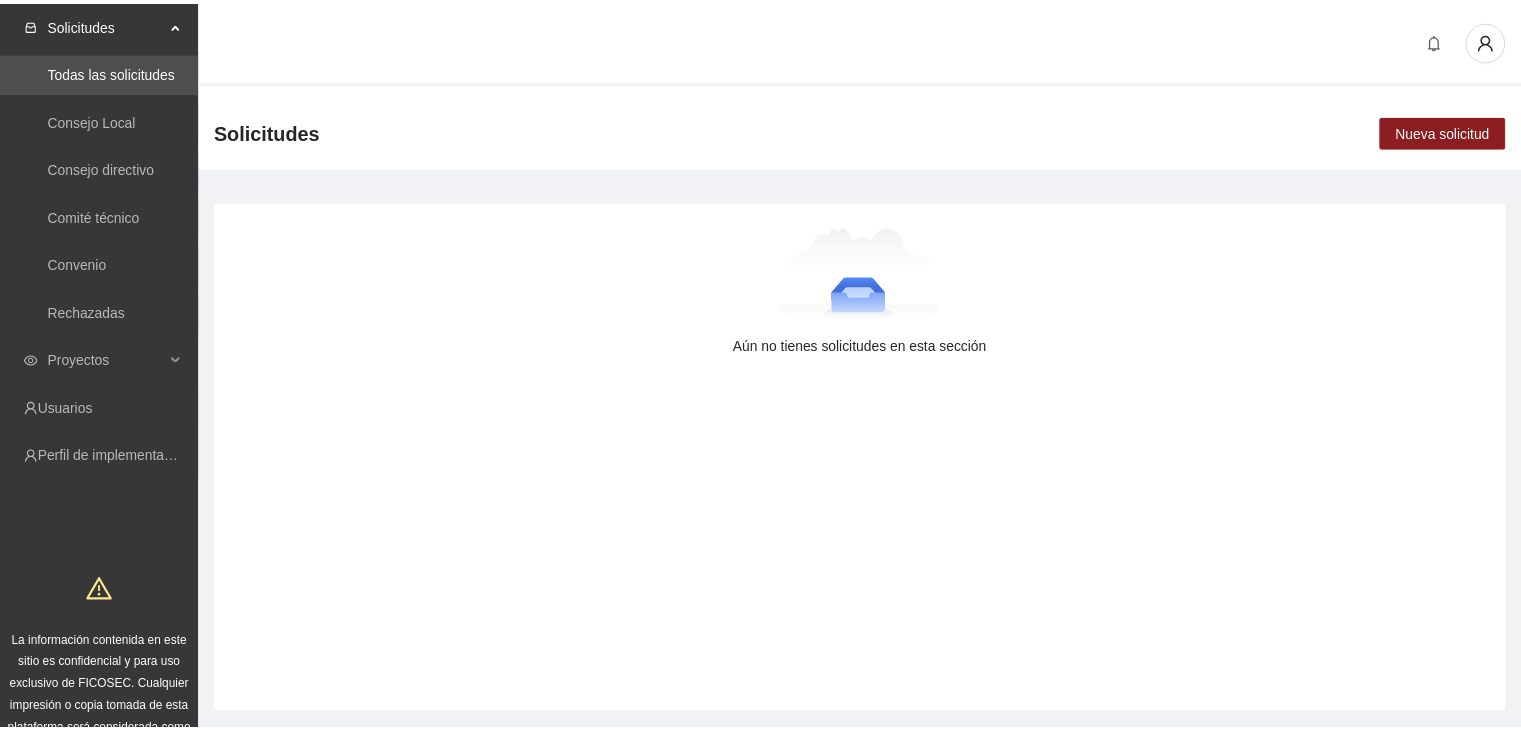 scroll, scrollTop: 0, scrollLeft: 0, axis: both 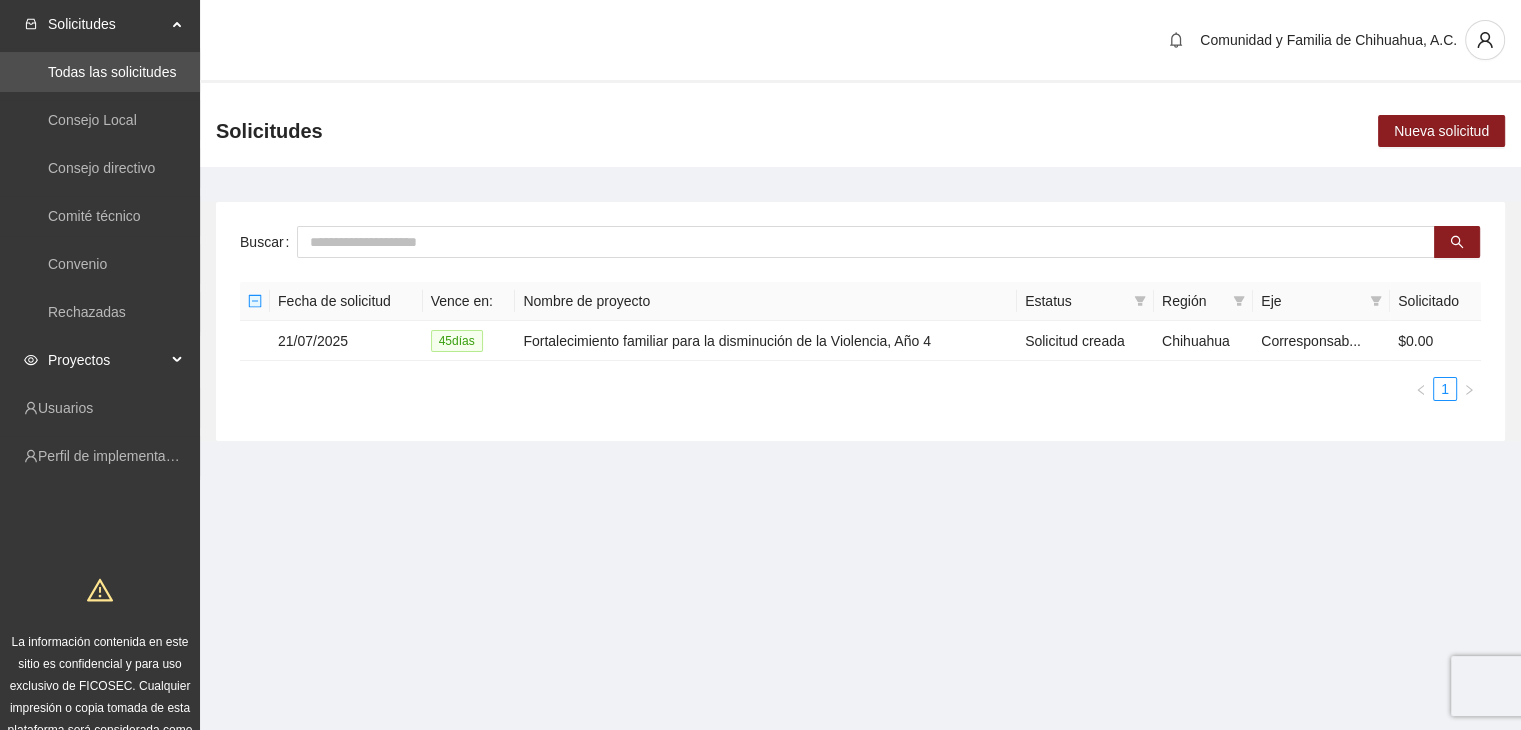 click on "Proyectos" at bounding box center (107, 360) 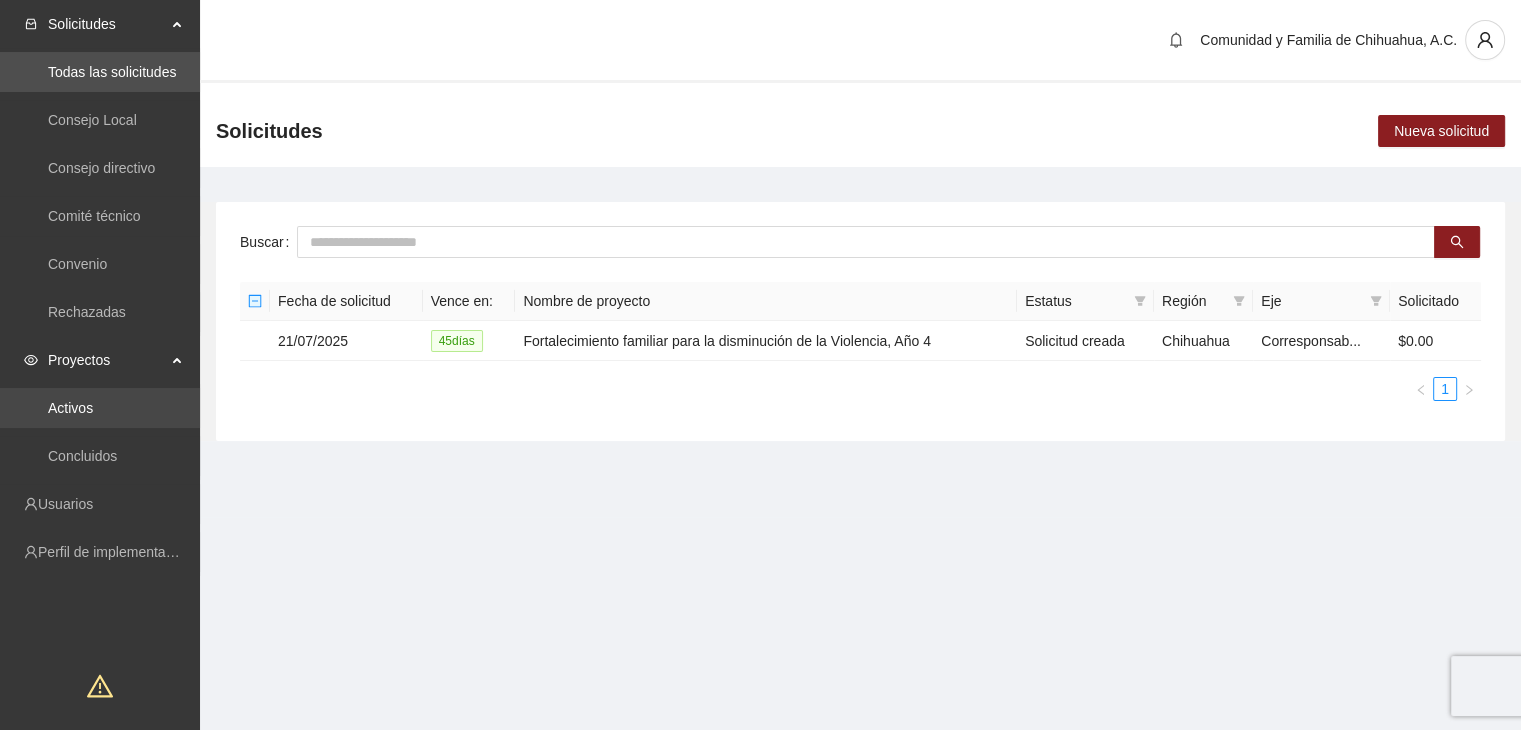 click on "Activos" at bounding box center [70, 408] 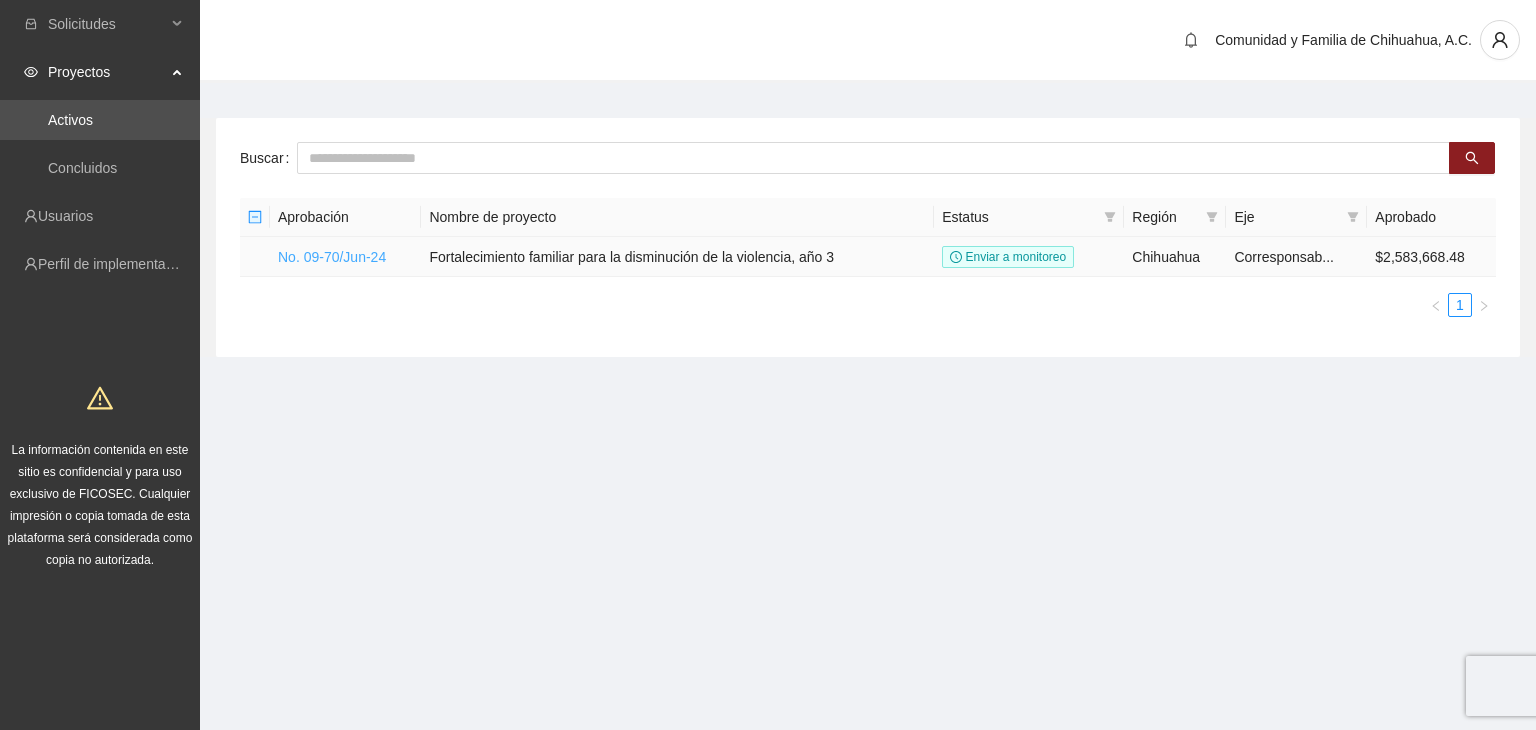 click on "No. 09-70/Jun-24" at bounding box center (332, 257) 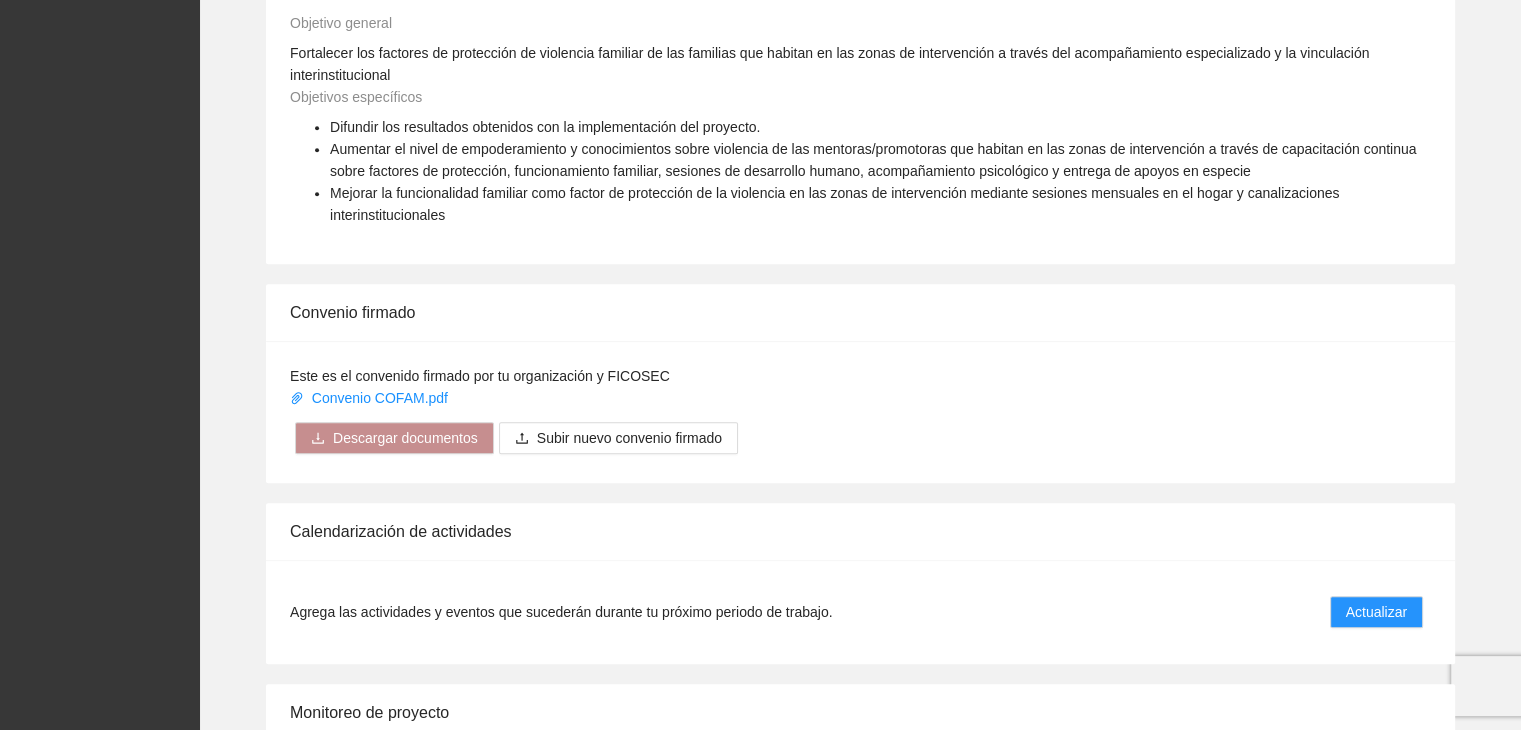 scroll, scrollTop: 1900, scrollLeft: 0, axis: vertical 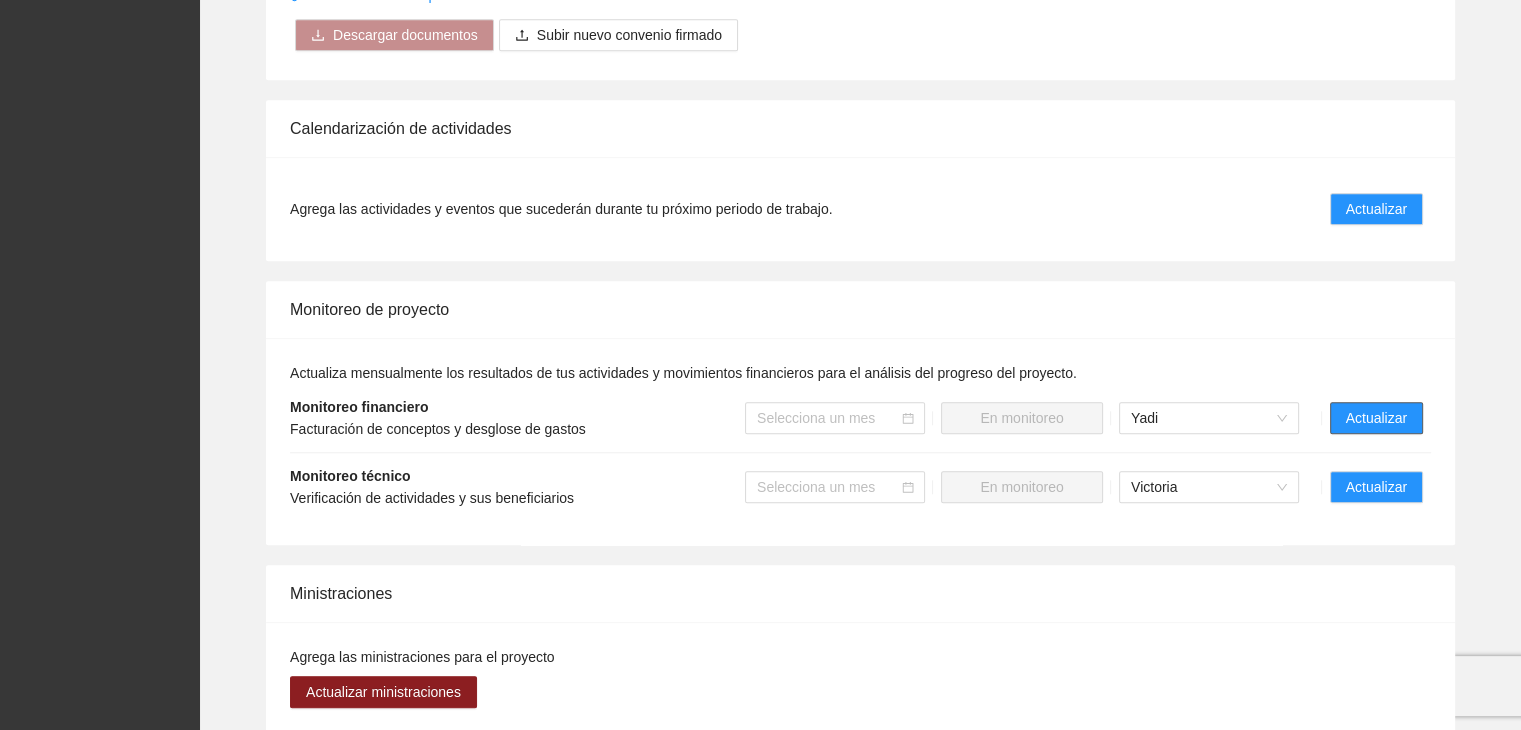 click on "Actualizar" at bounding box center (1376, 418) 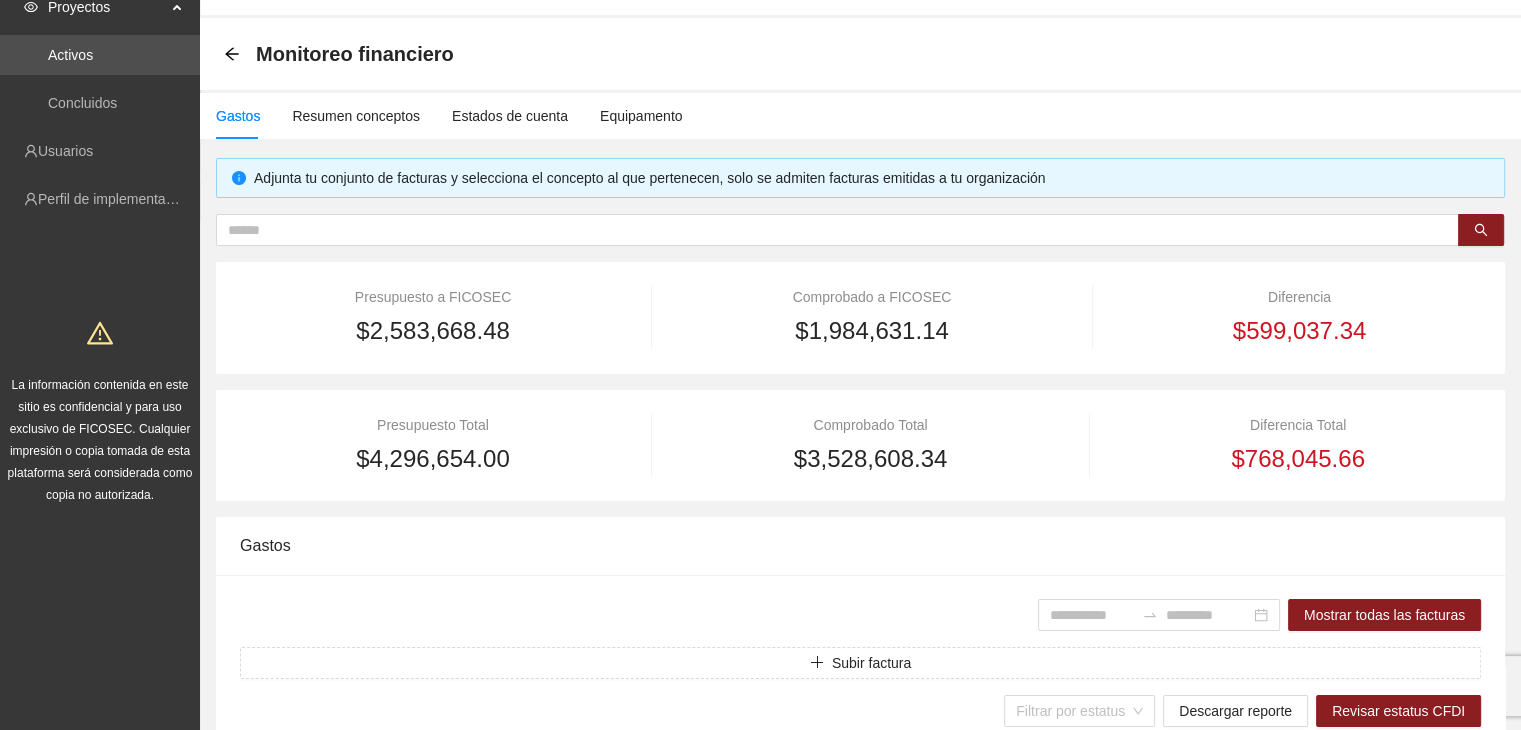 scroll, scrollTop: 0, scrollLeft: 0, axis: both 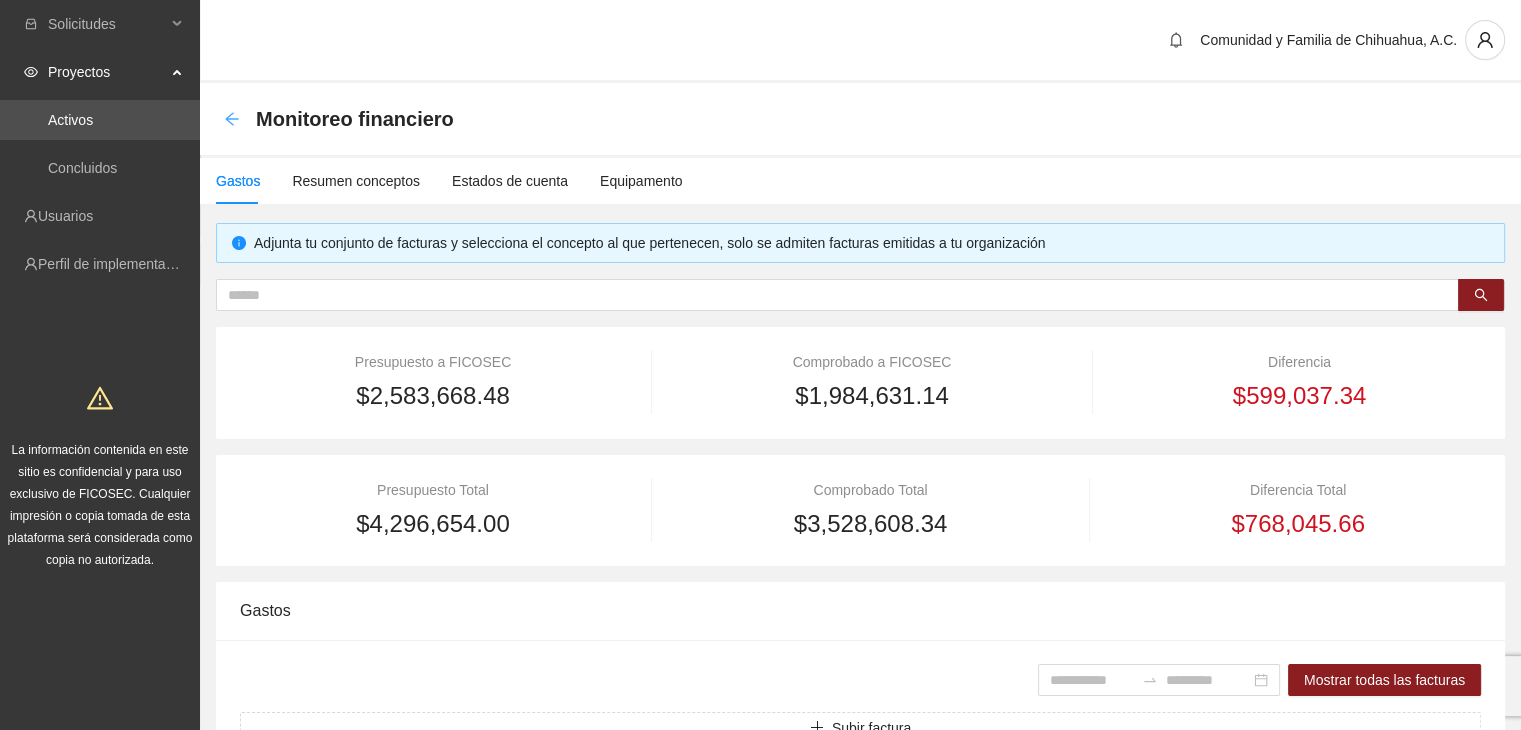 click 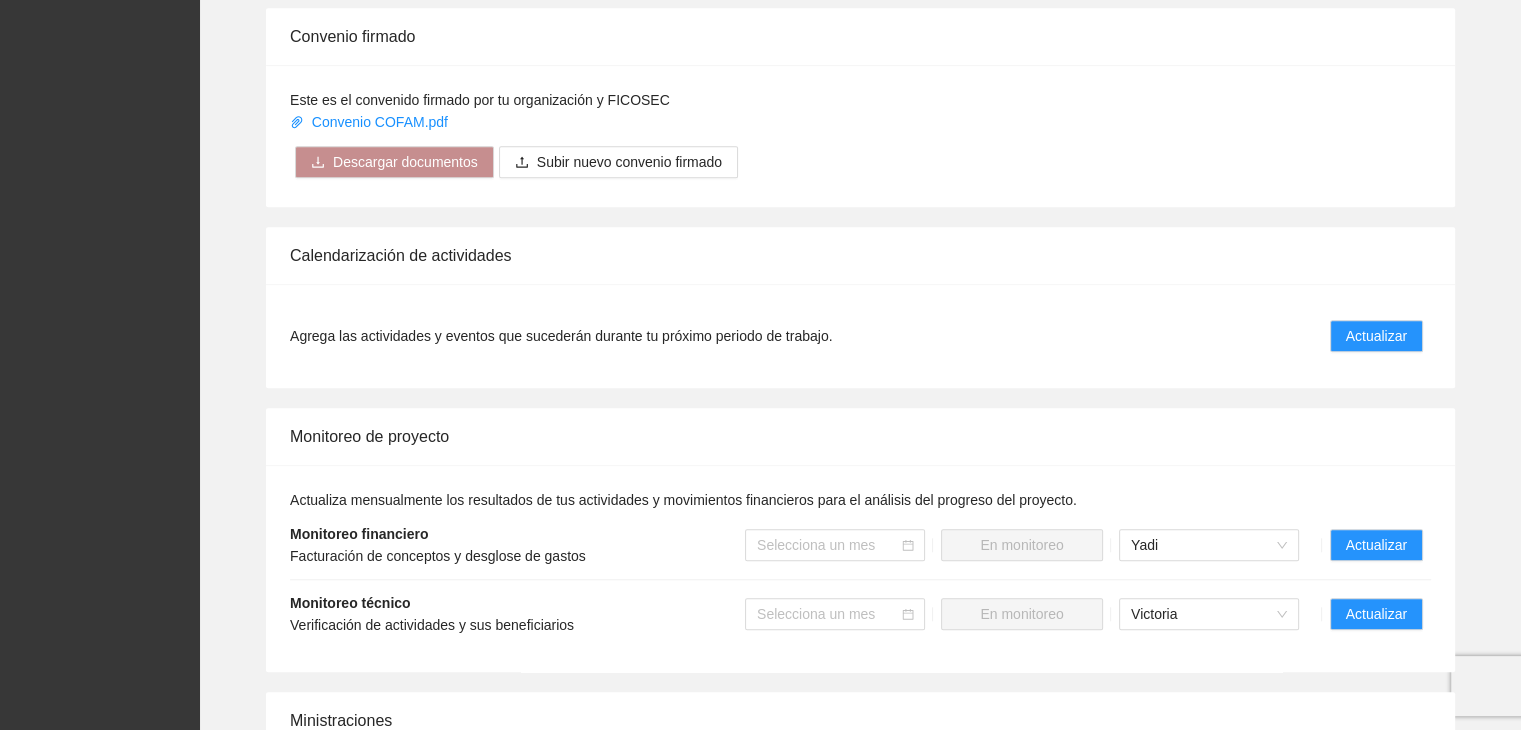 scroll, scrollTop: 2000, scrollLeft: 0, axis: vertical 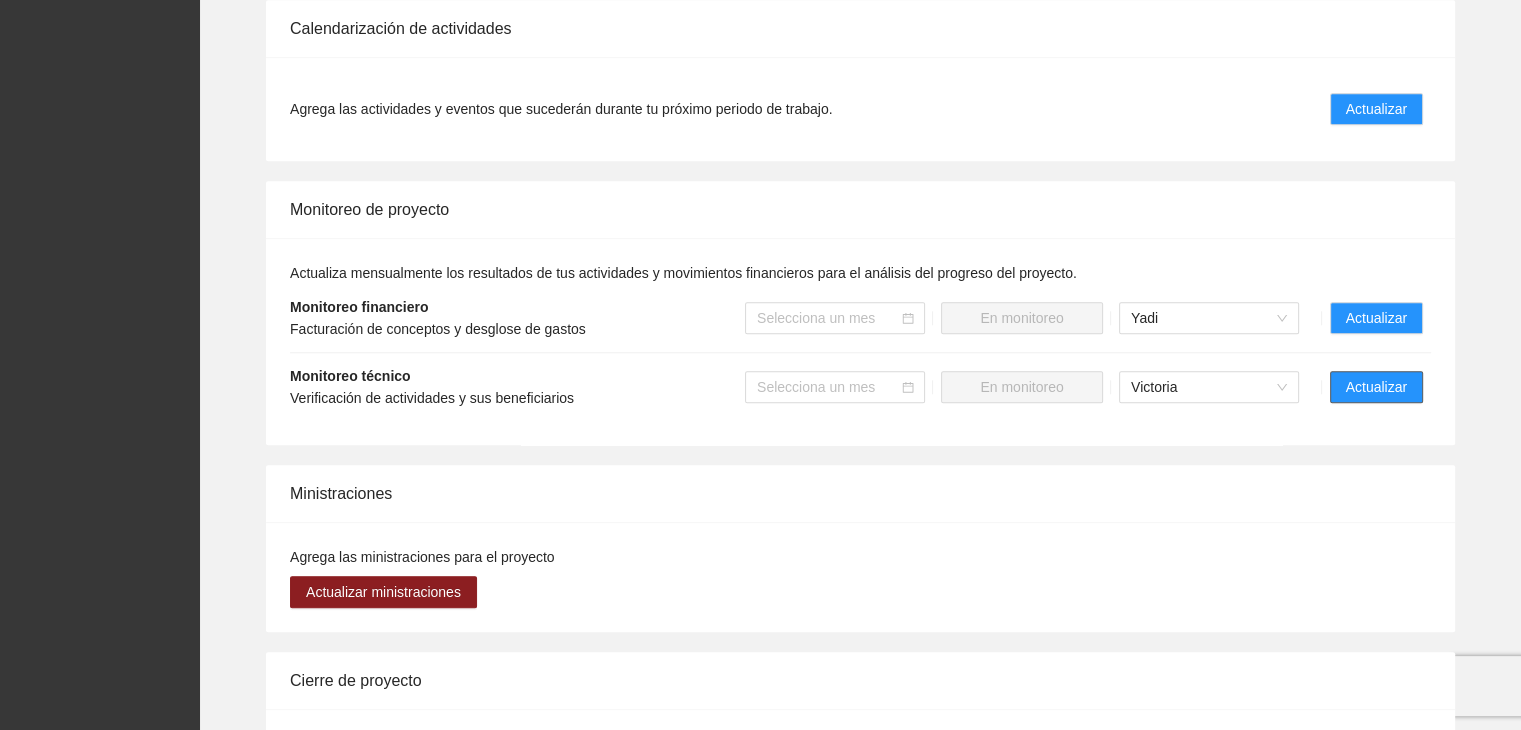 click on "Actualizar" at bounding box center [1376, 387] 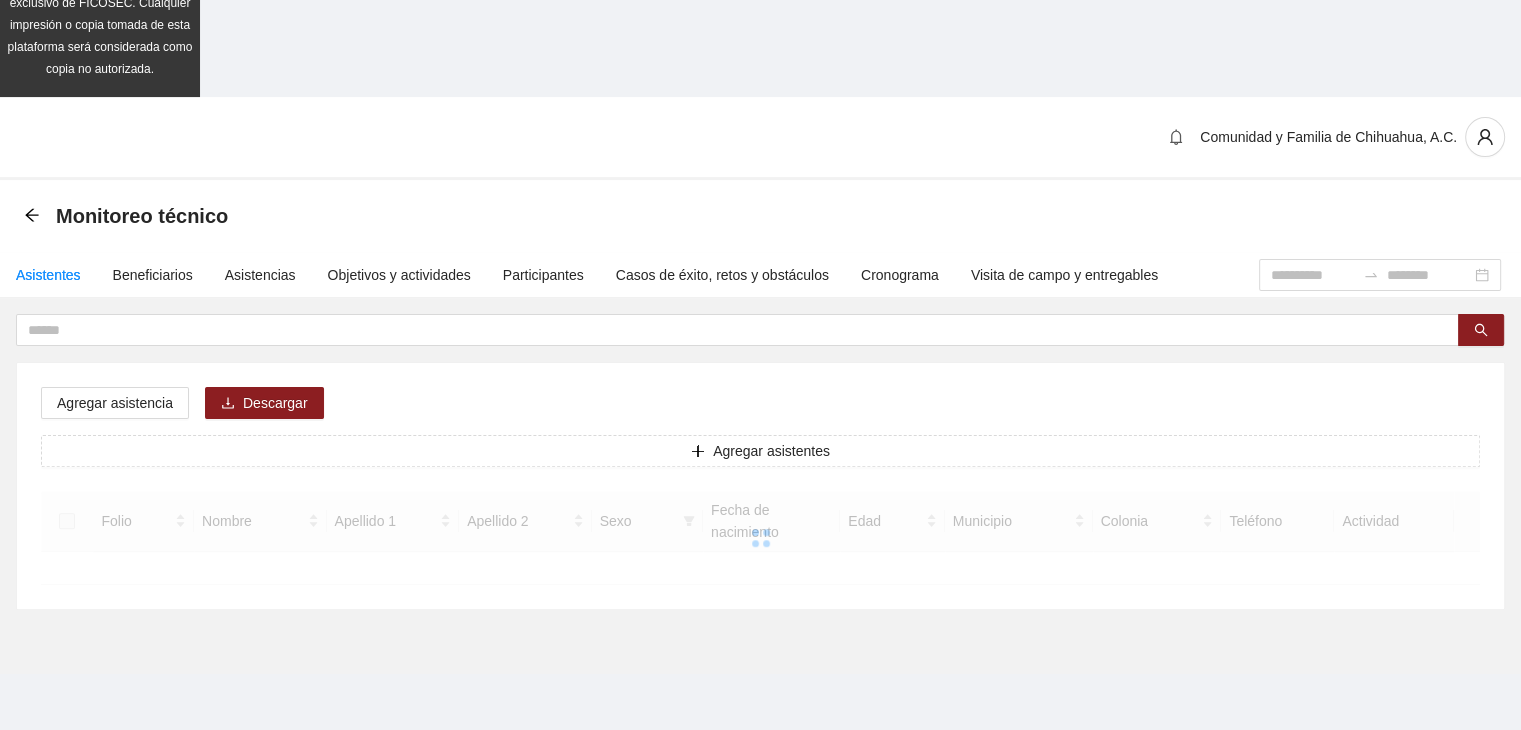 scroll, scrollTop: 0, scrollLeft: 0, axis: both 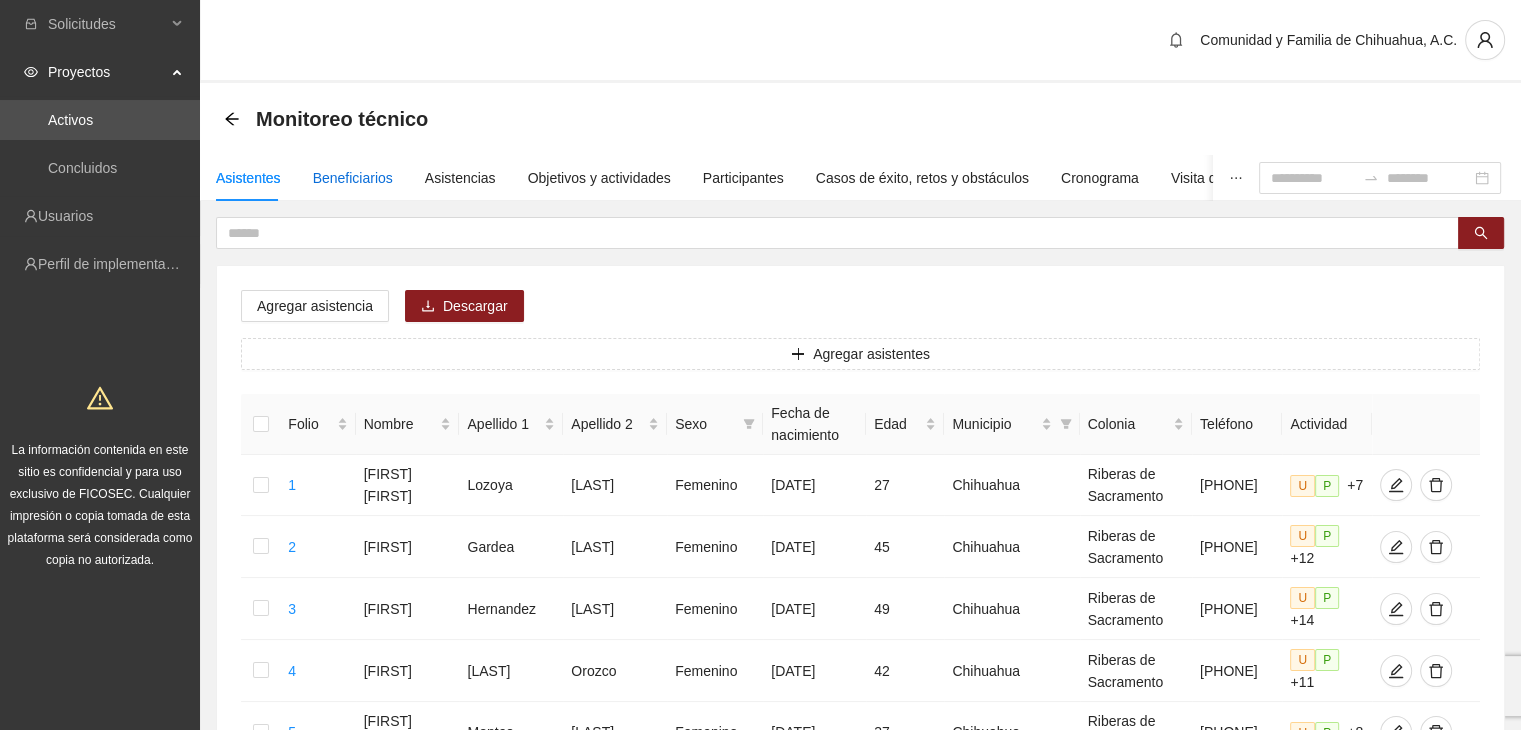 click on "Beneficiarios" at bounding box center [353, 178] 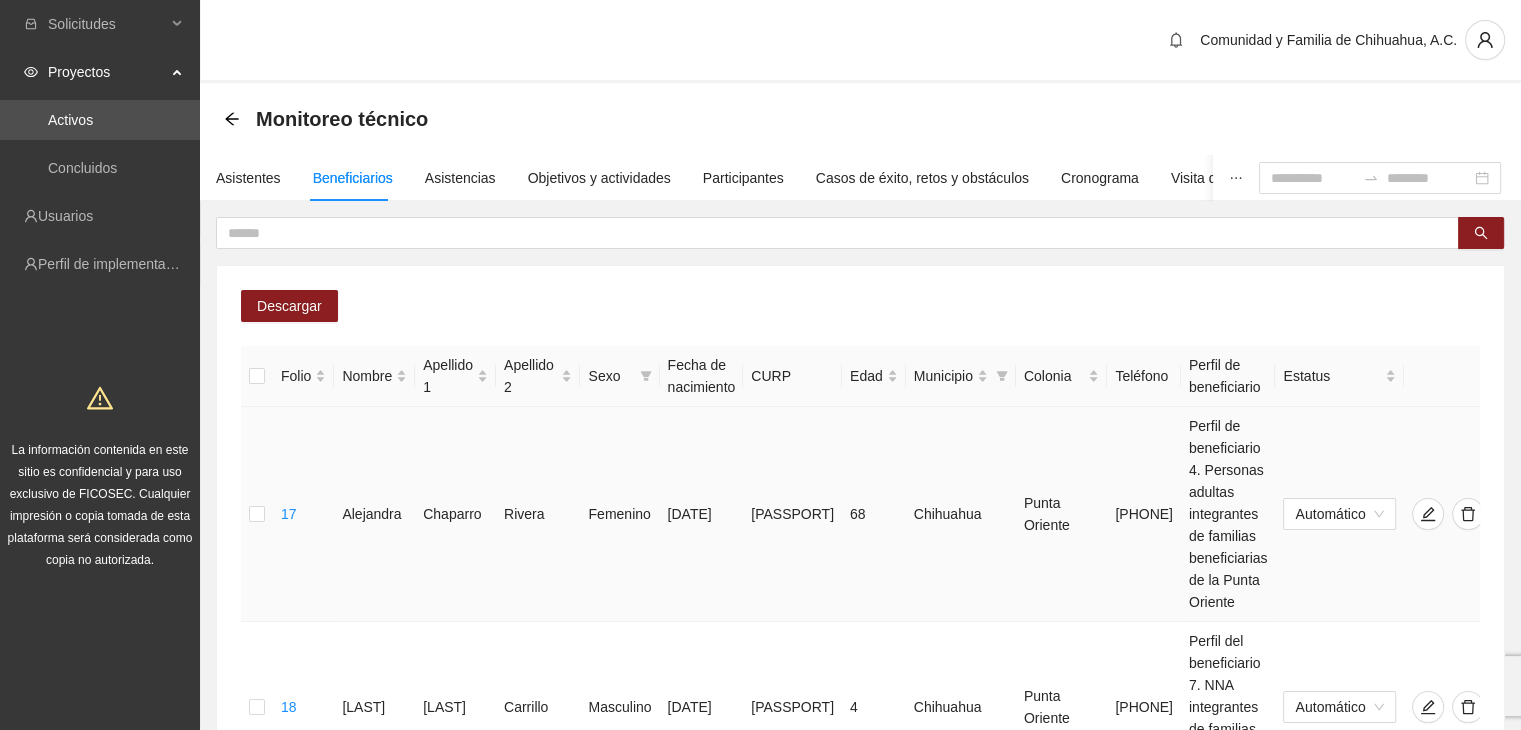scroll, scrollTop: 400, scrollLeft: 0, axis: vertical 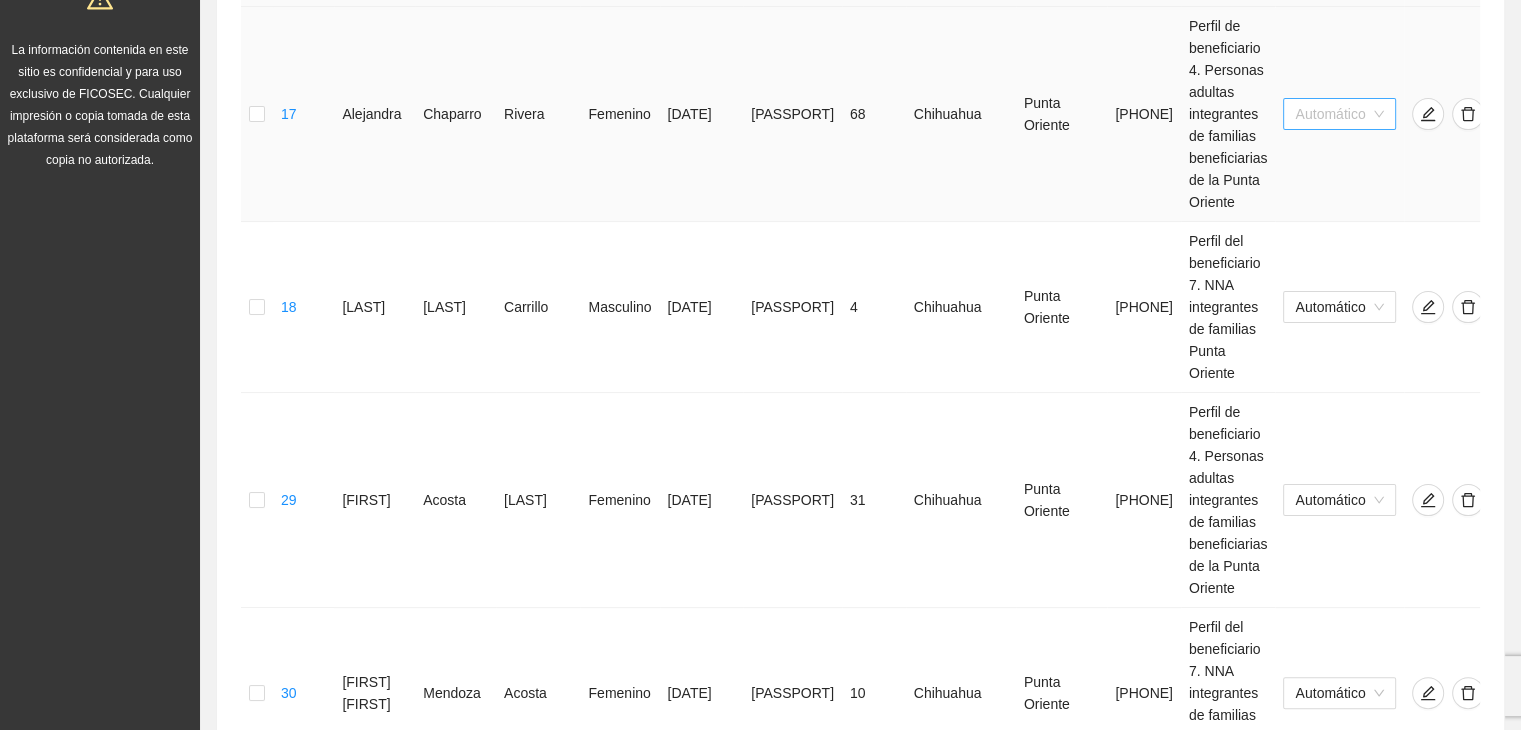 click on "Automático" at bounding box center (1339, 114) 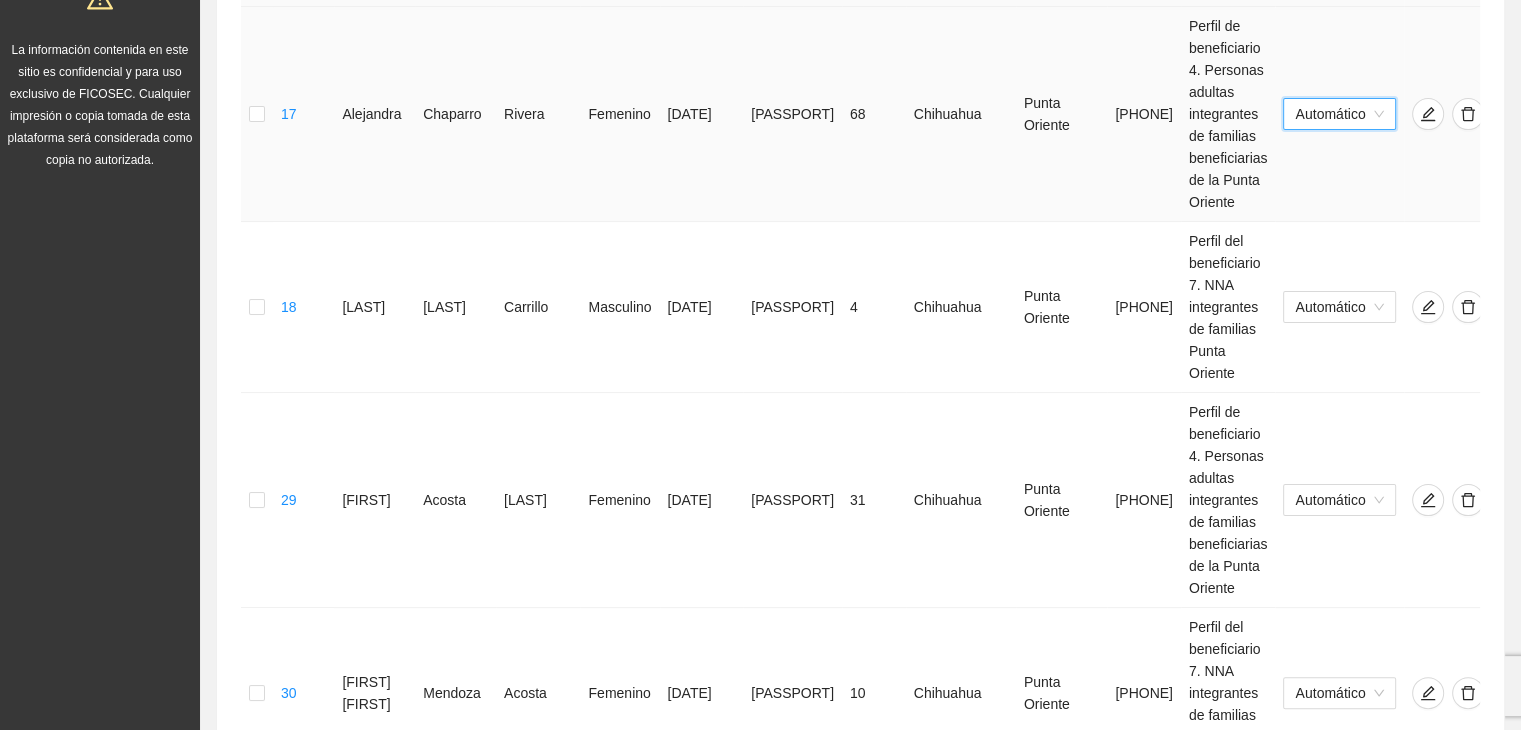 click on "Automático" at bounding box center [1339, 114] 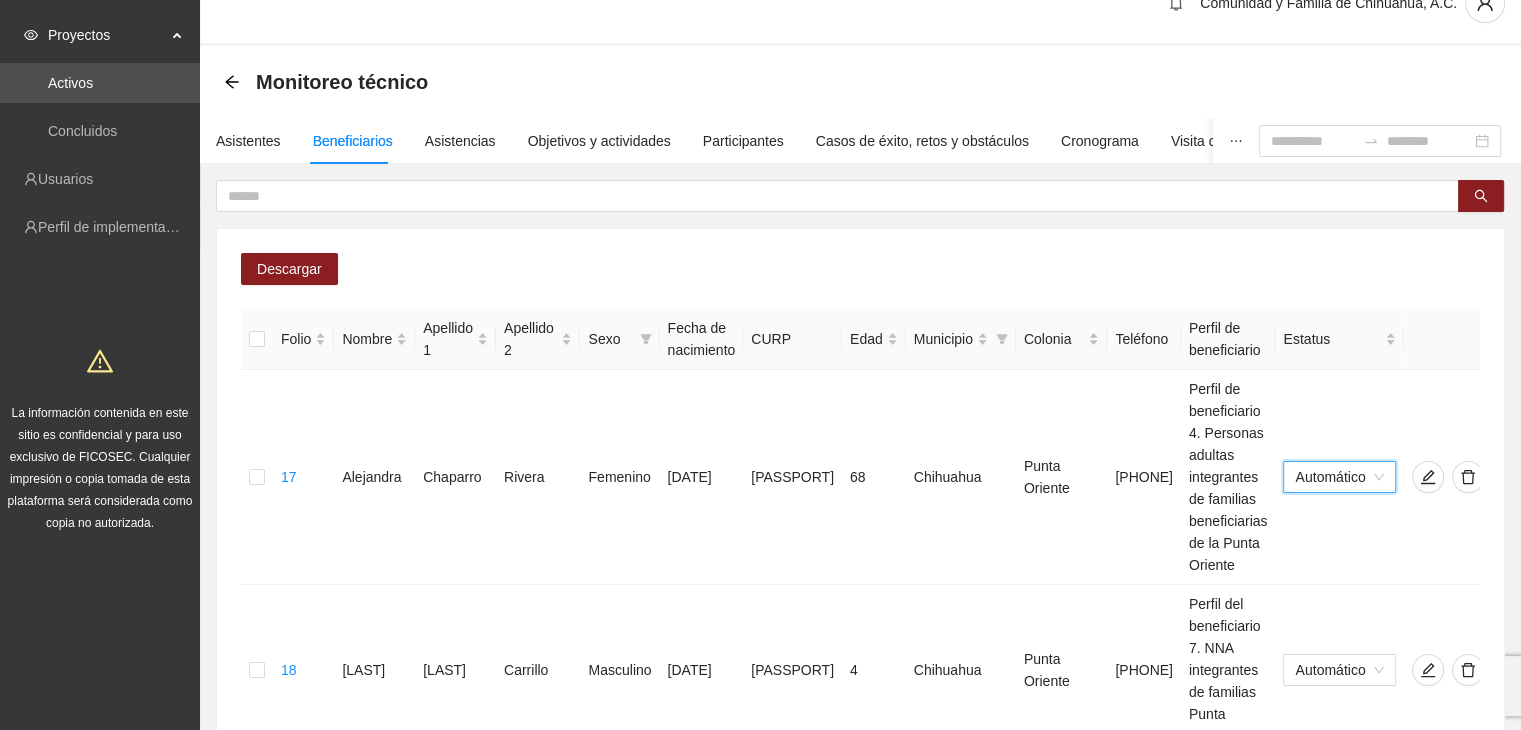 scroll, scrollTop: 0, scrollLeft: 0, axis: both 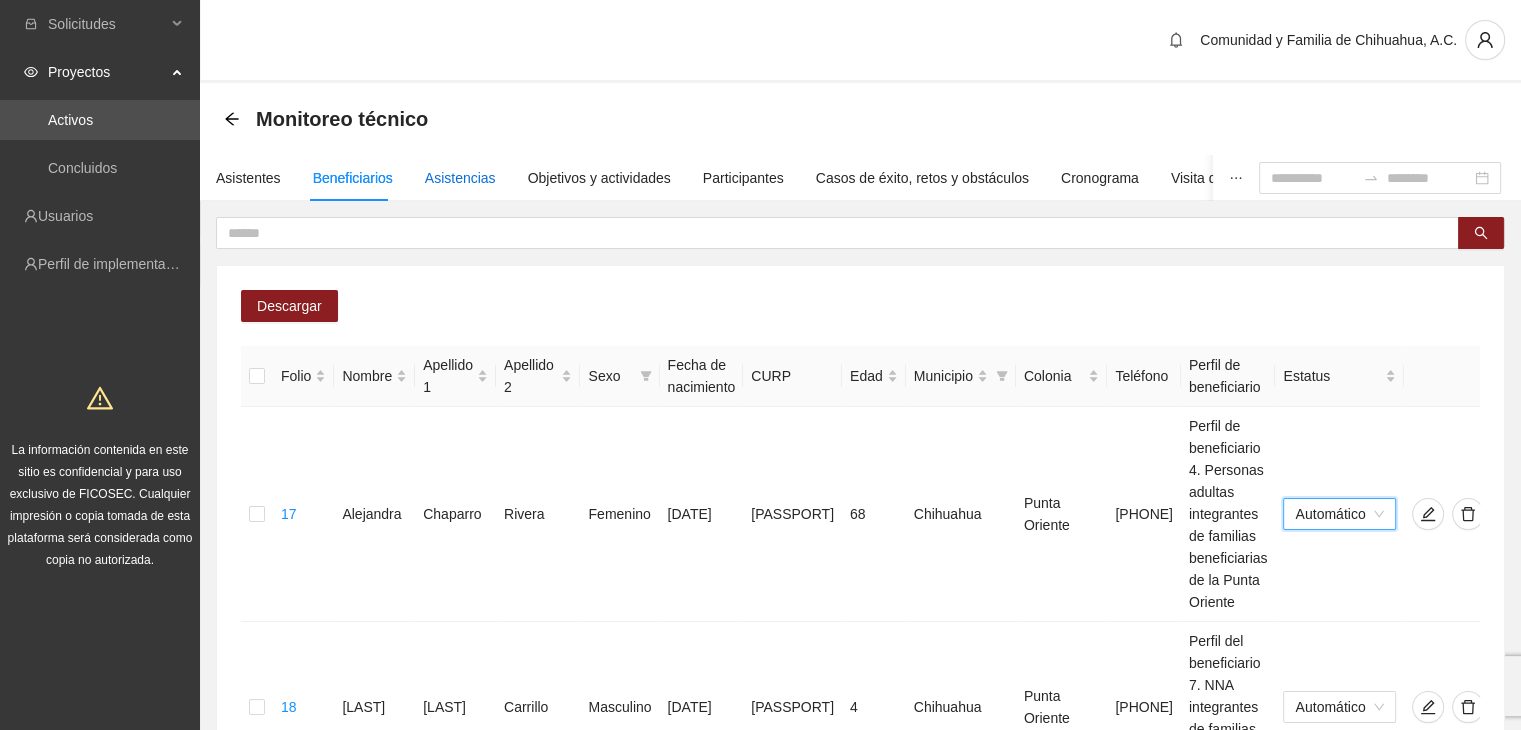click on "Asistencias" at bounding box center [460, 178] 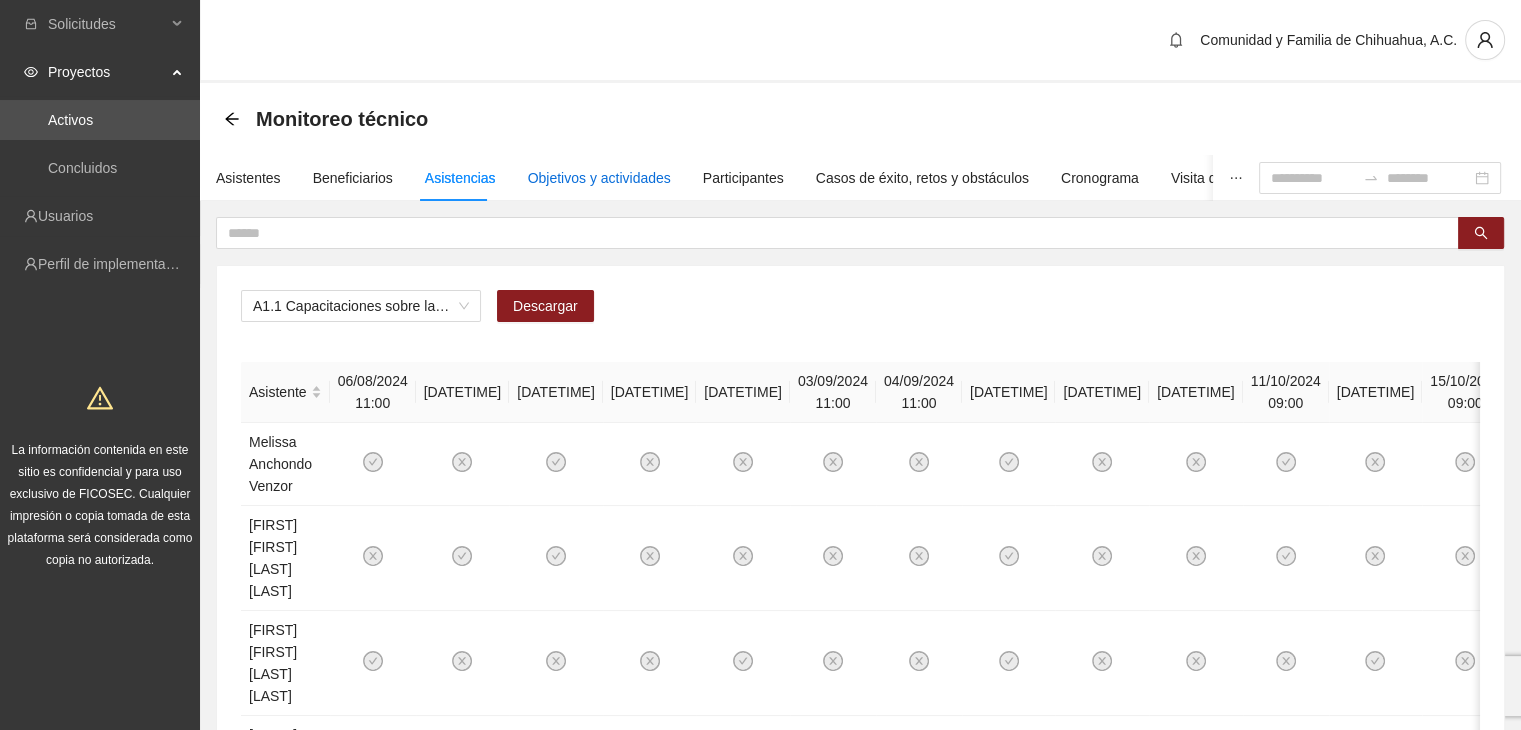 click on "Objetivos y actividades" at bounding box center (599, 178) 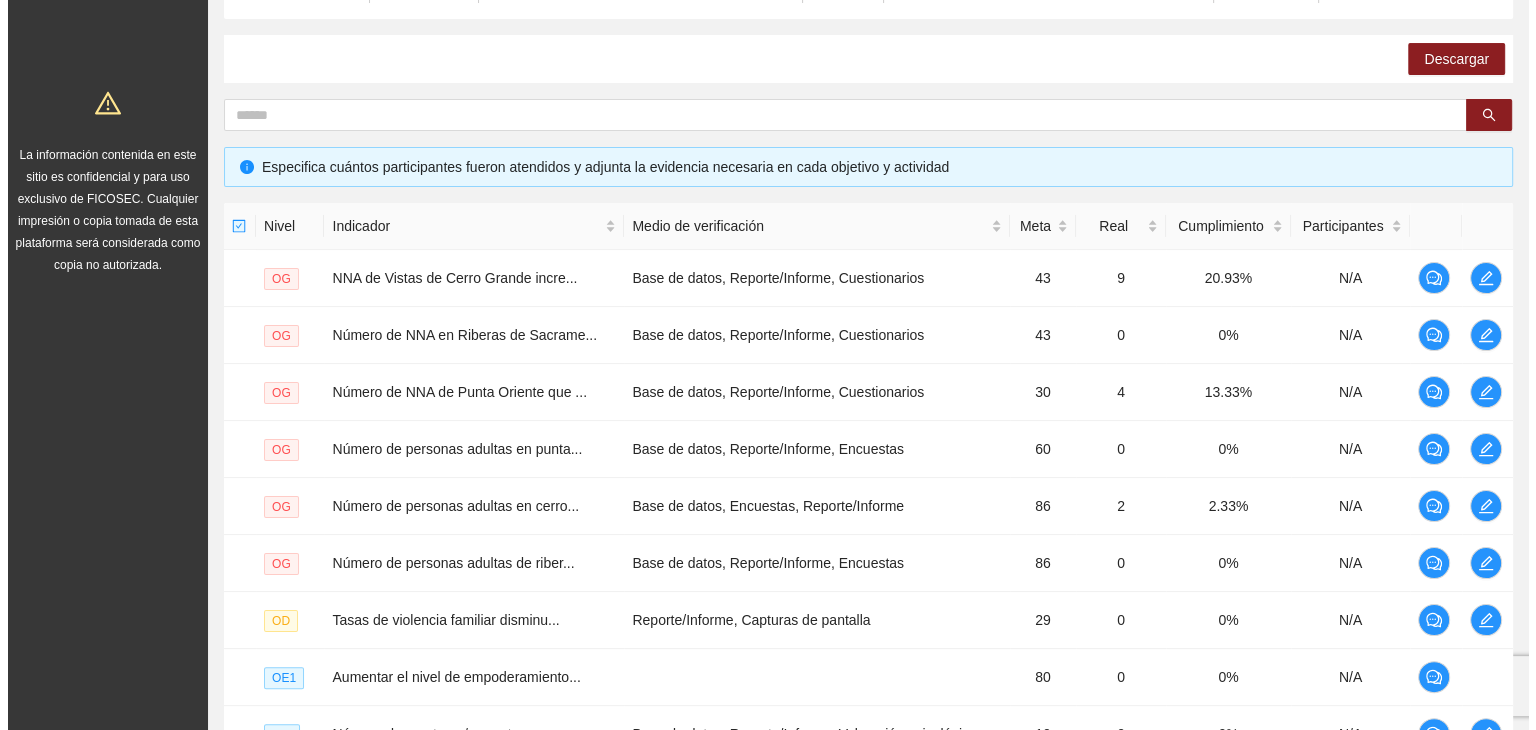 scroll, scrollTop: 300, scrollLeft: 0, axis: vertical 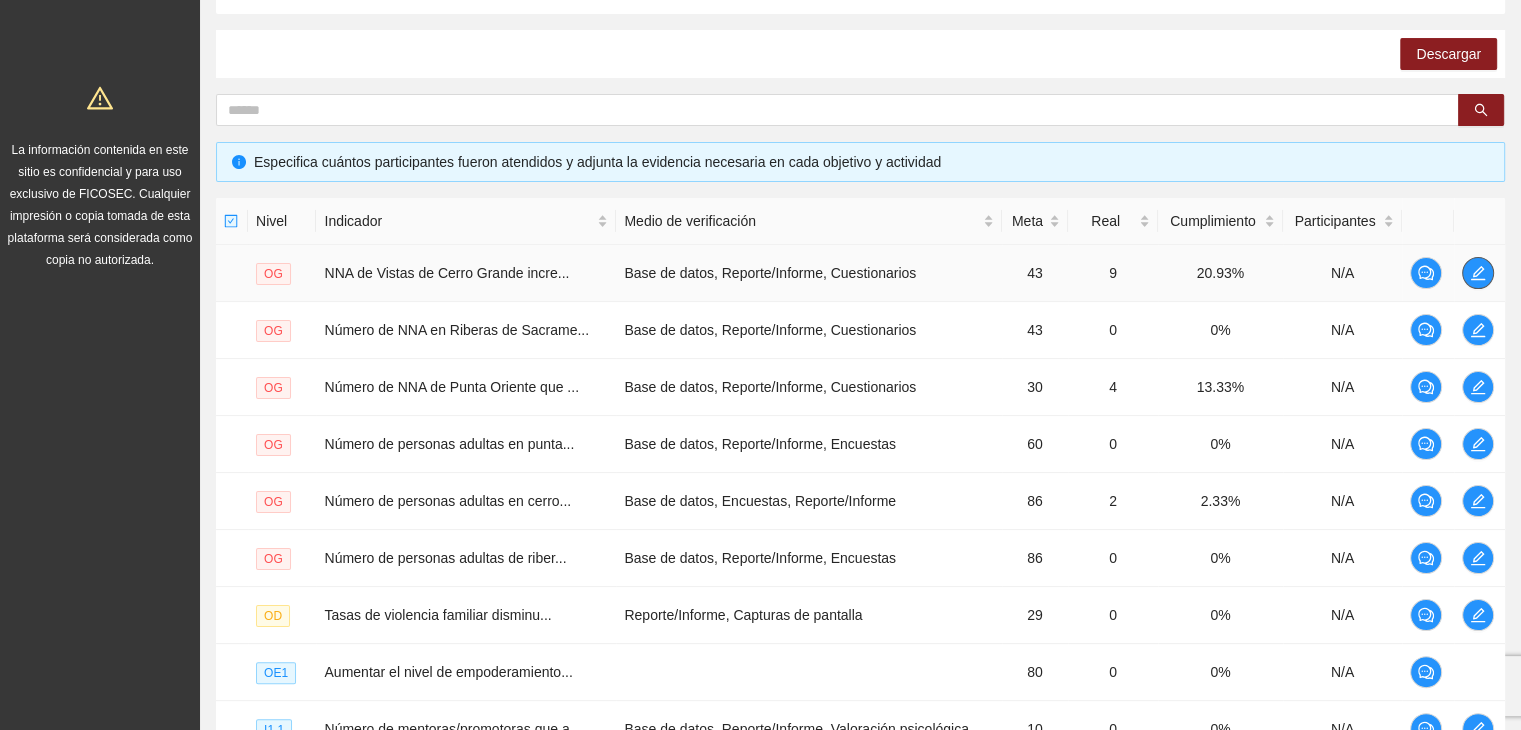 click 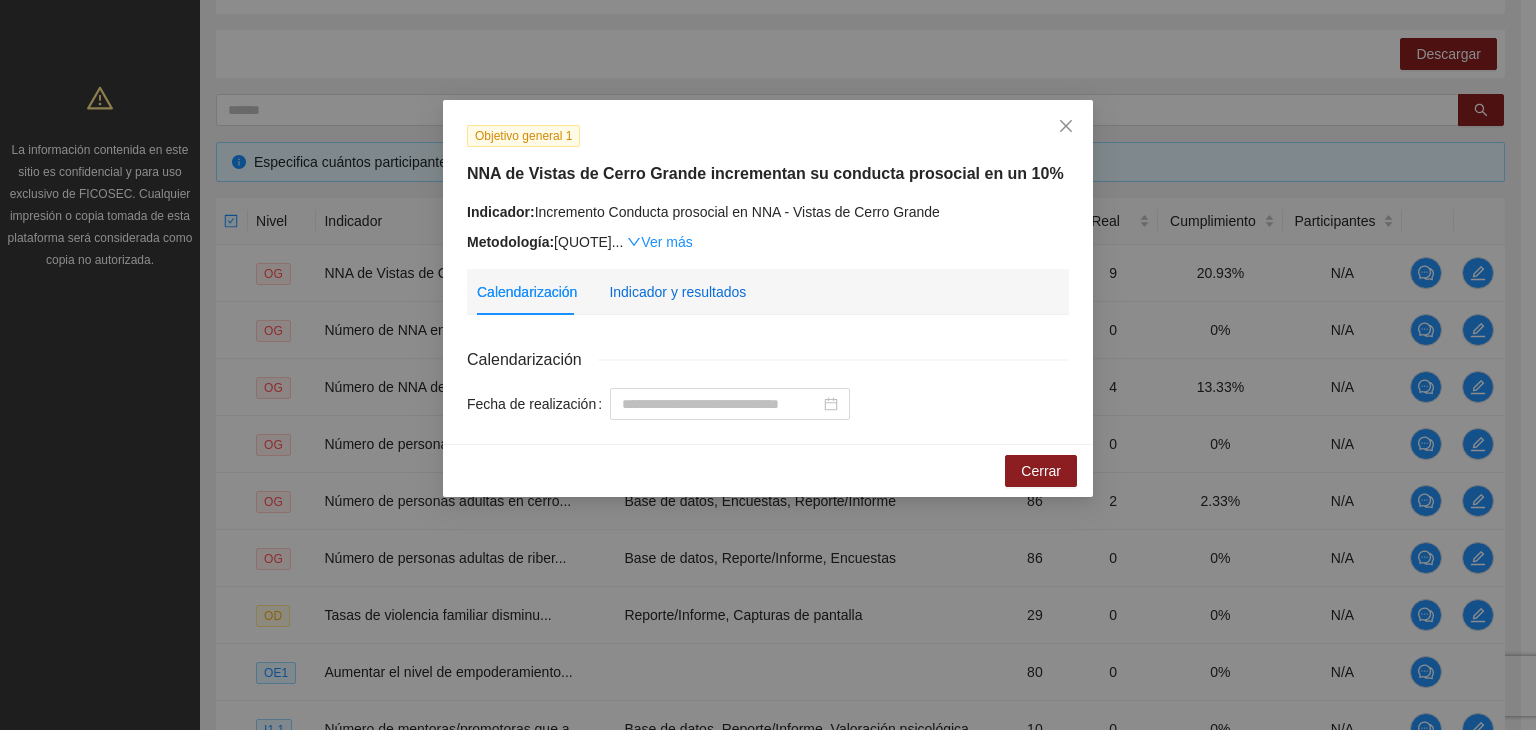click on "Indicador y resultados" at bounding box center [677, 292] 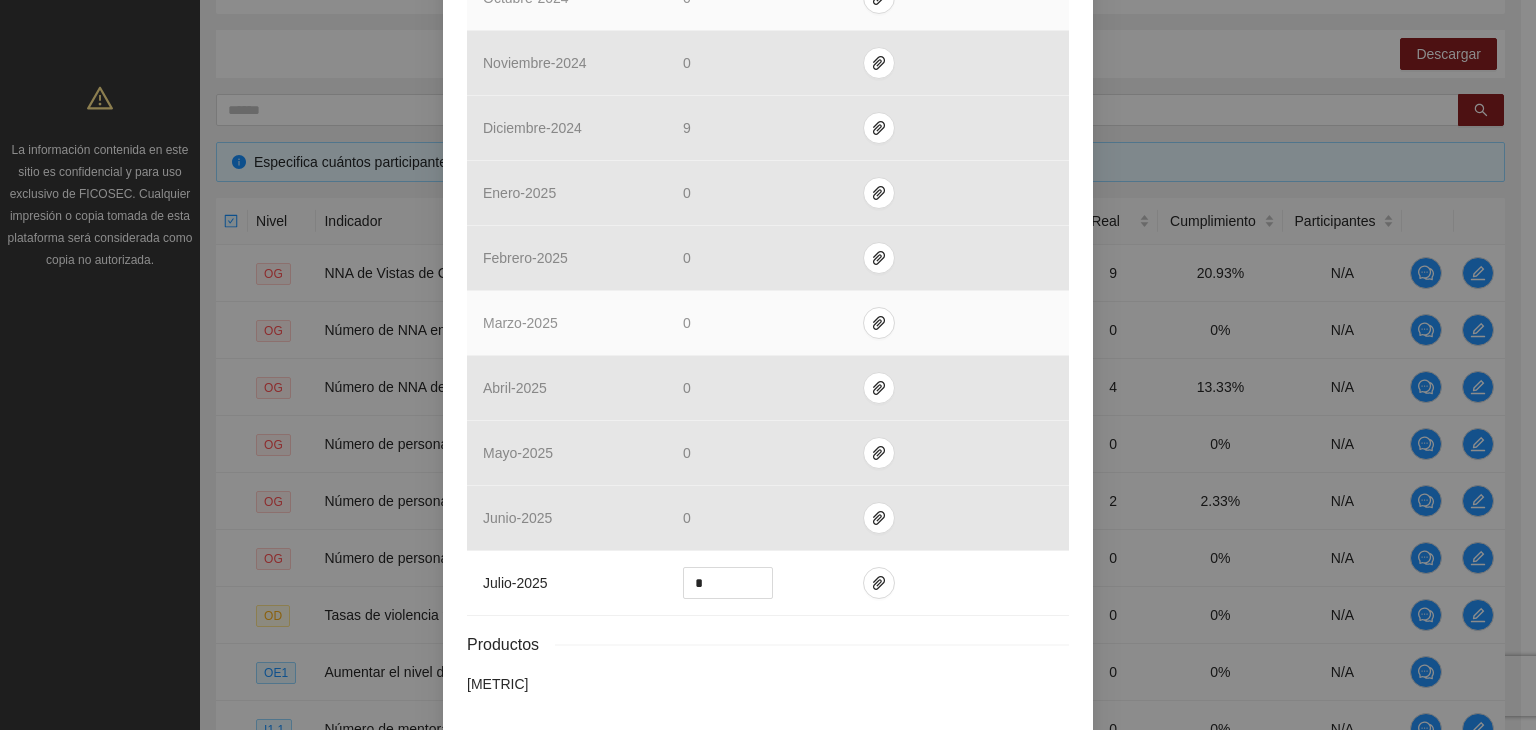 scroll, scrollTop: 786, scrollLeft: 0, axis: vertical 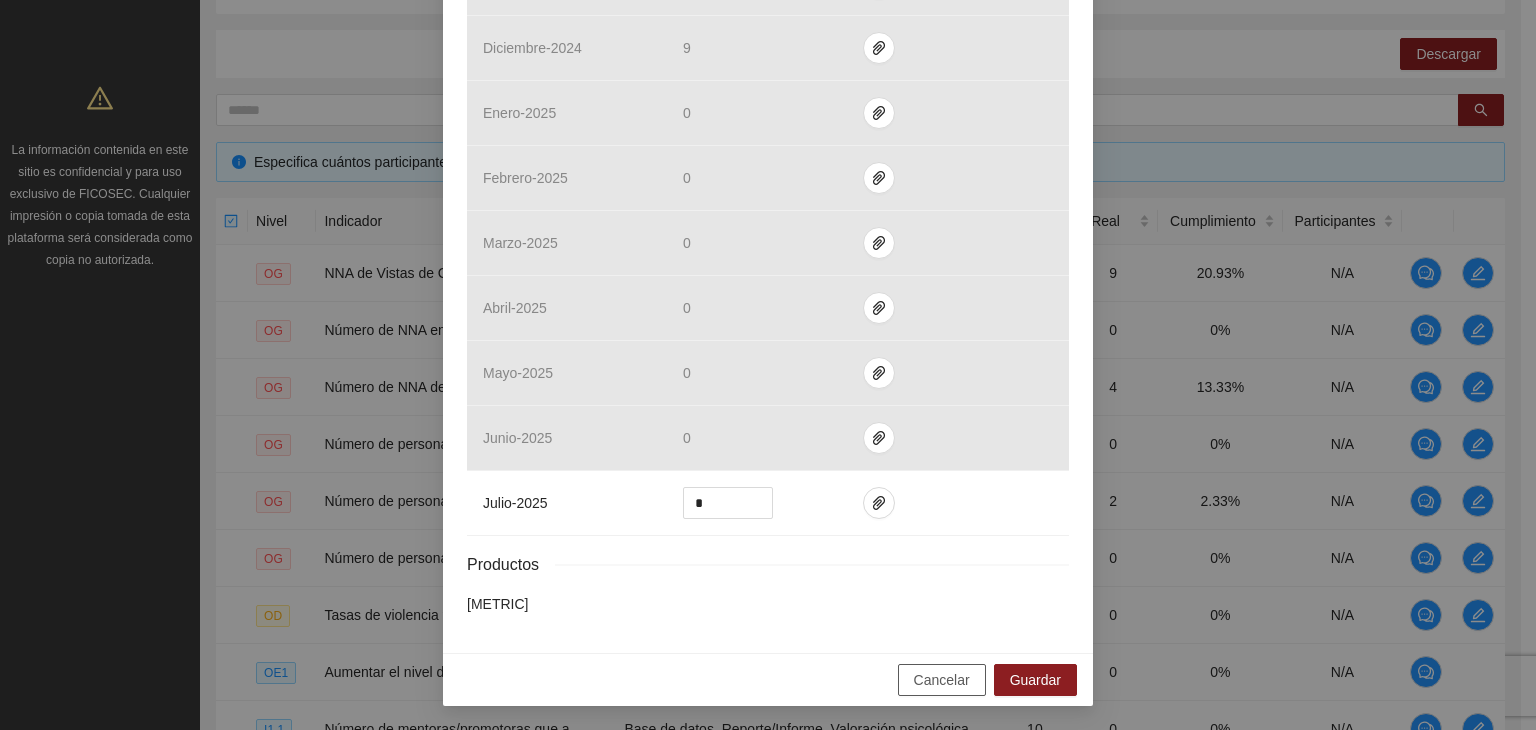 click on "Cancelar" at bounding box center (942, 680) 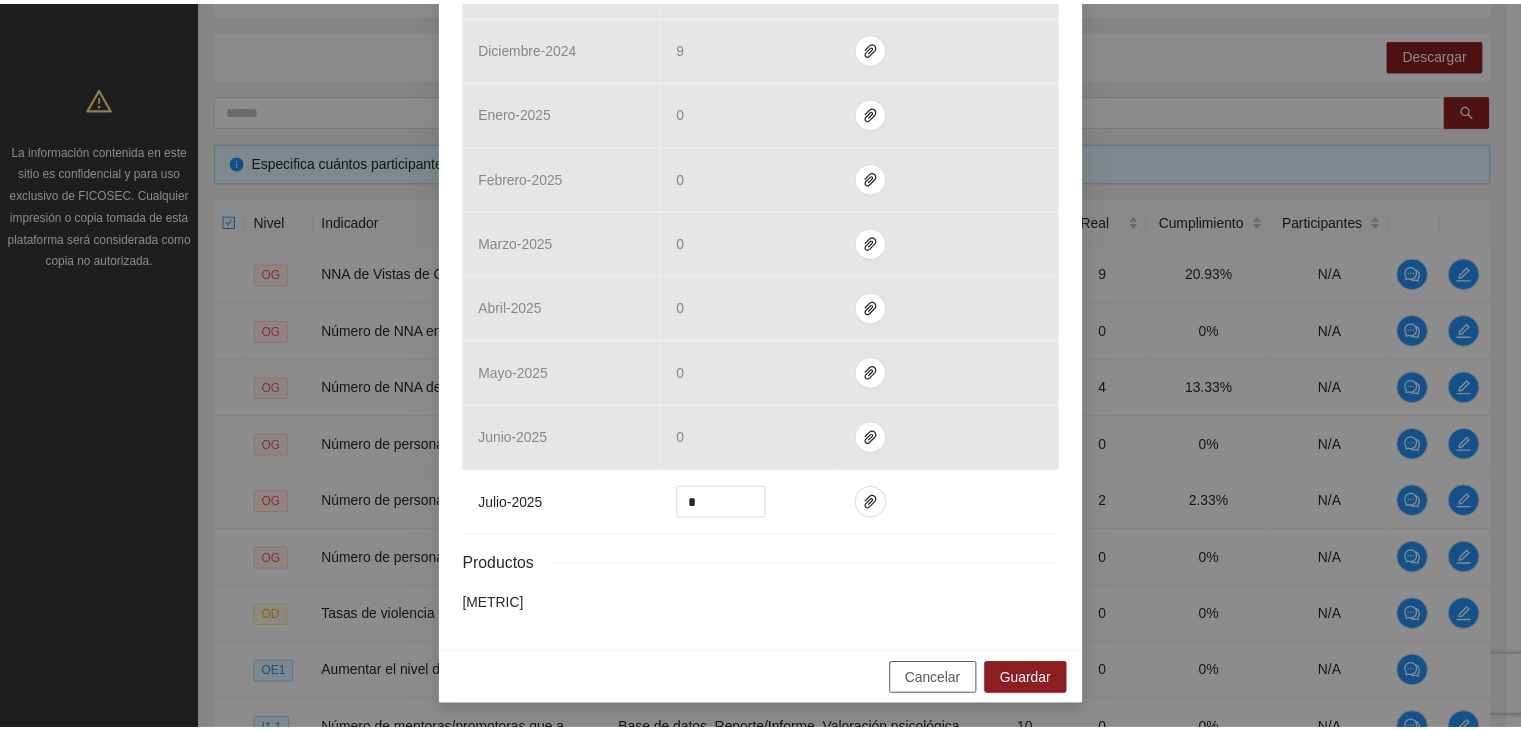 scroll, scrollTop: 686, scrollLeft: 0, axis: vertical 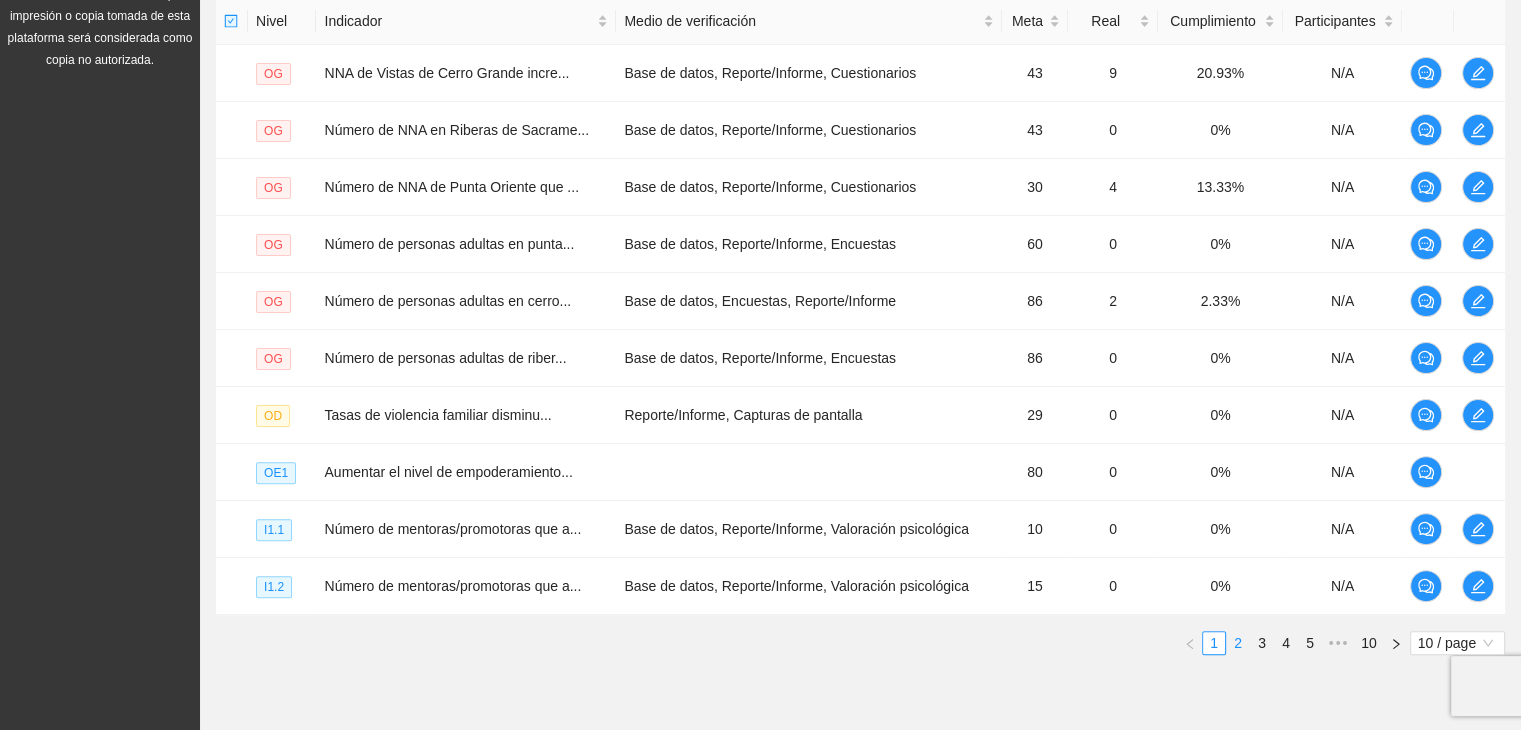 click on "2" at bounding box center (1238, 643) 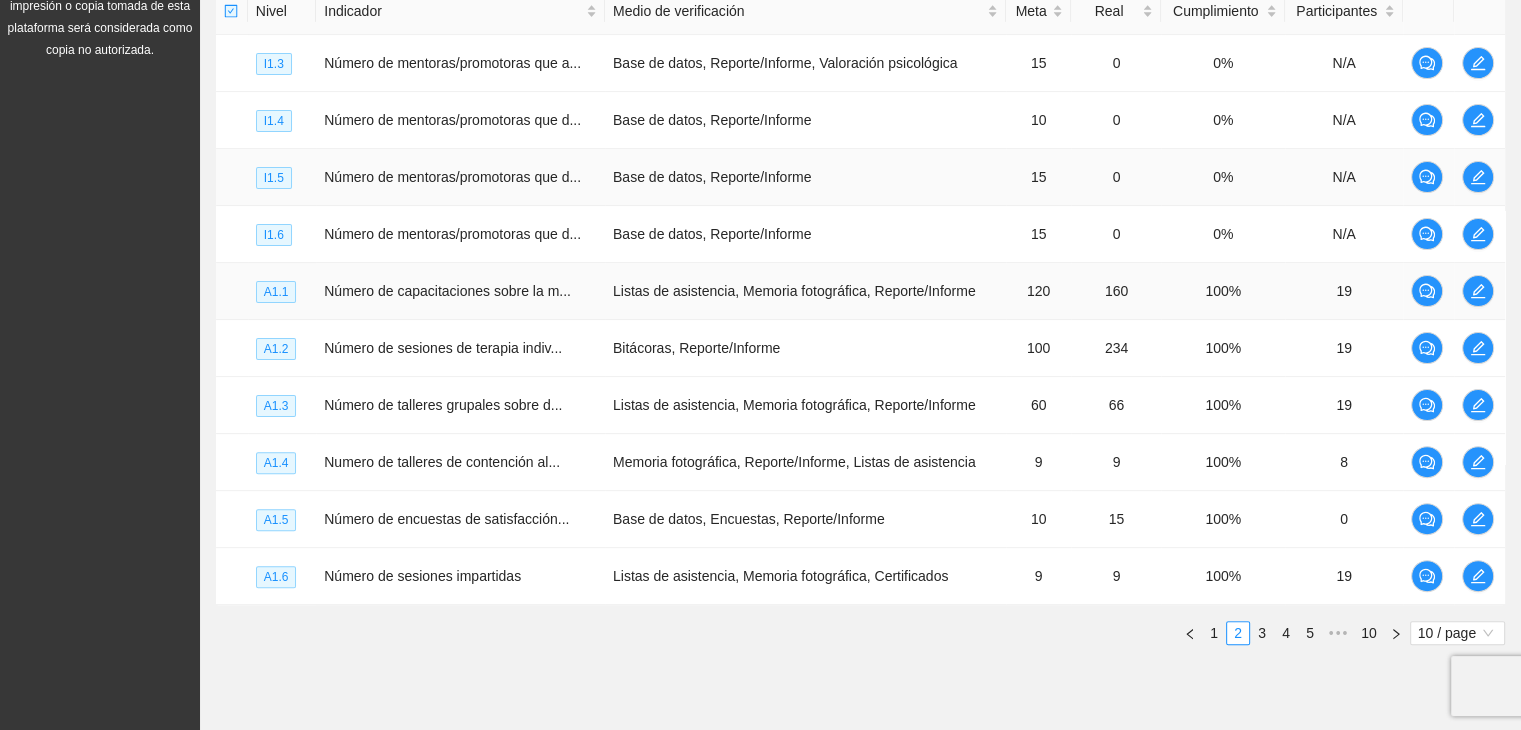 scroll, scrollTop: 574, scrollLeft: 0, axis: vertical 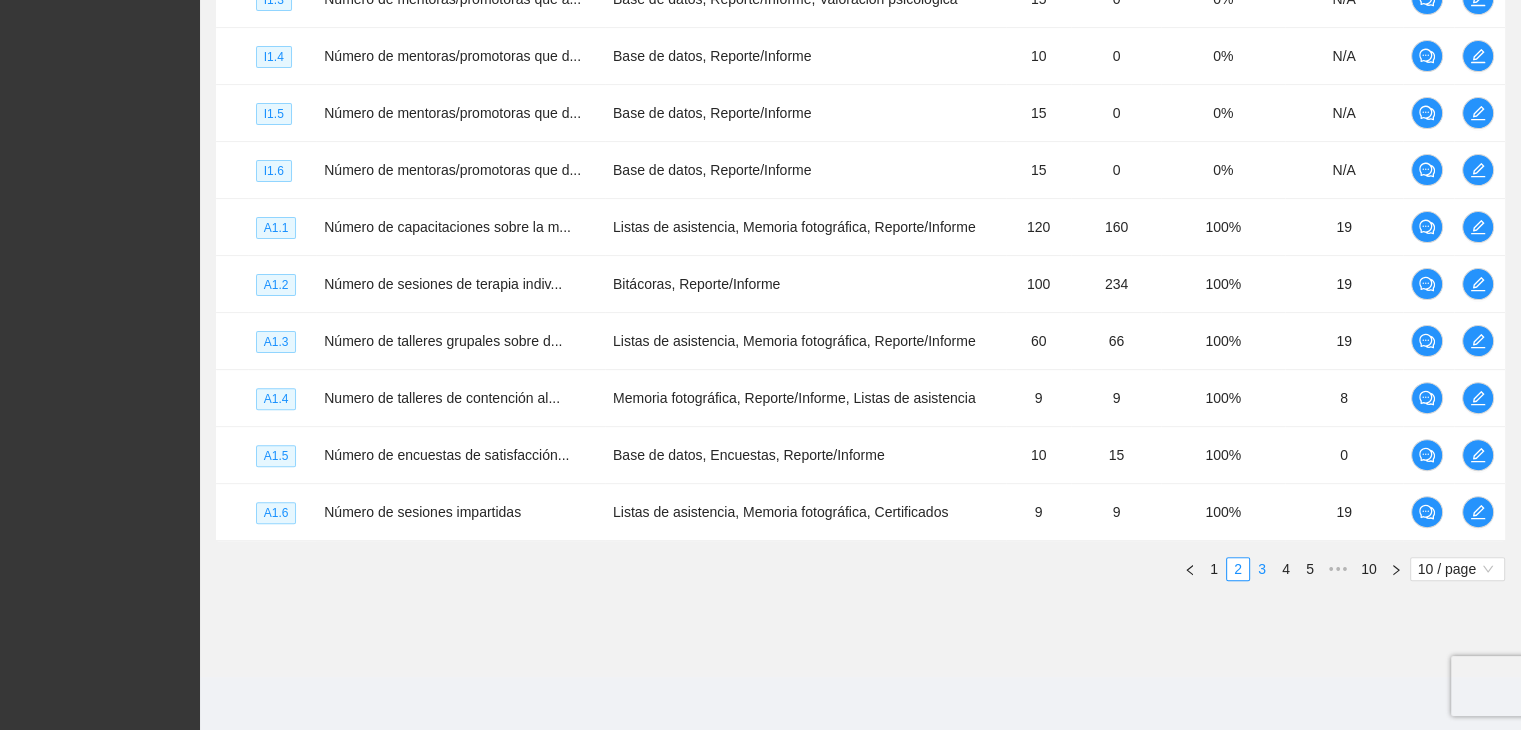 click on "3" at bounding box center (1262, 569) 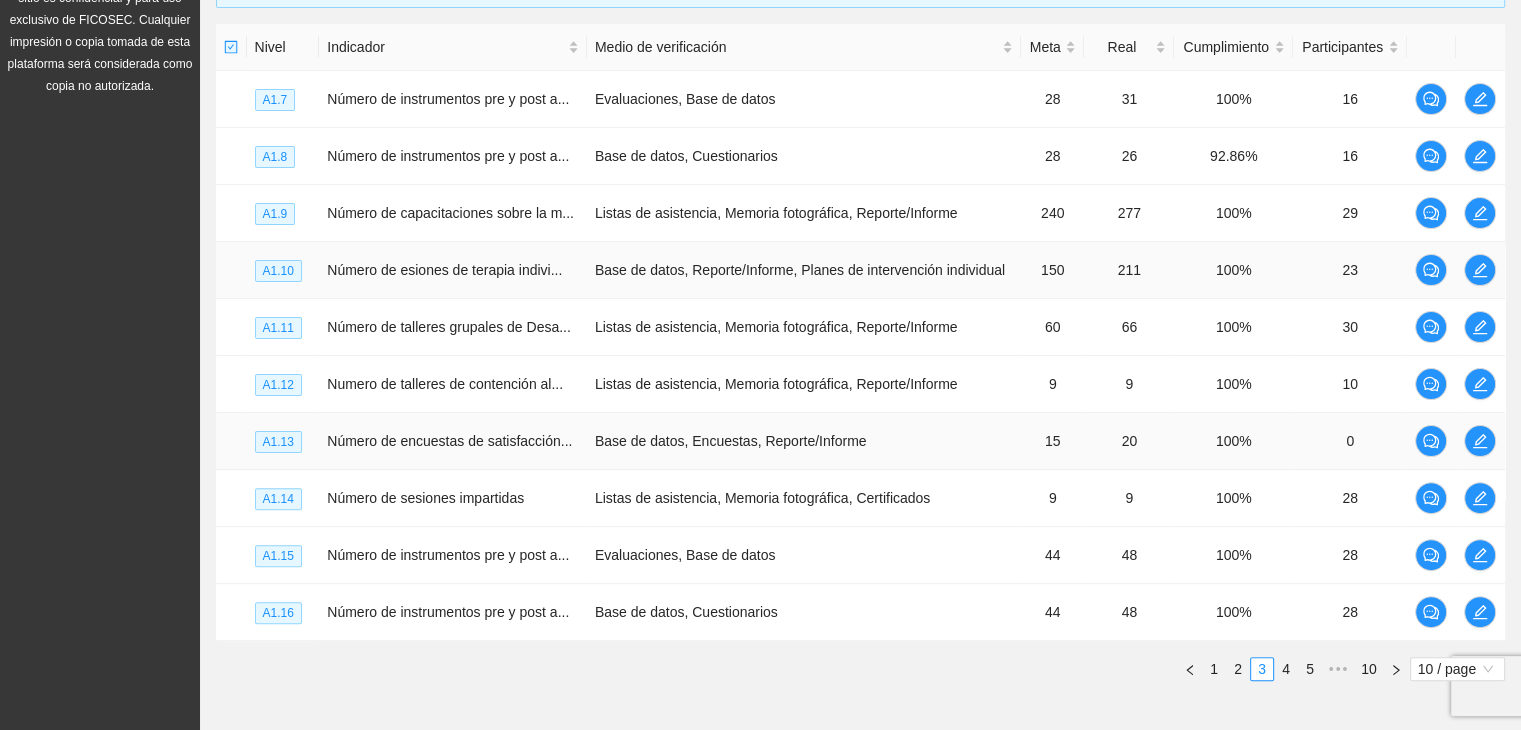 scroll, scrollTop: 574, scrollLeft: 0, axis: vertical 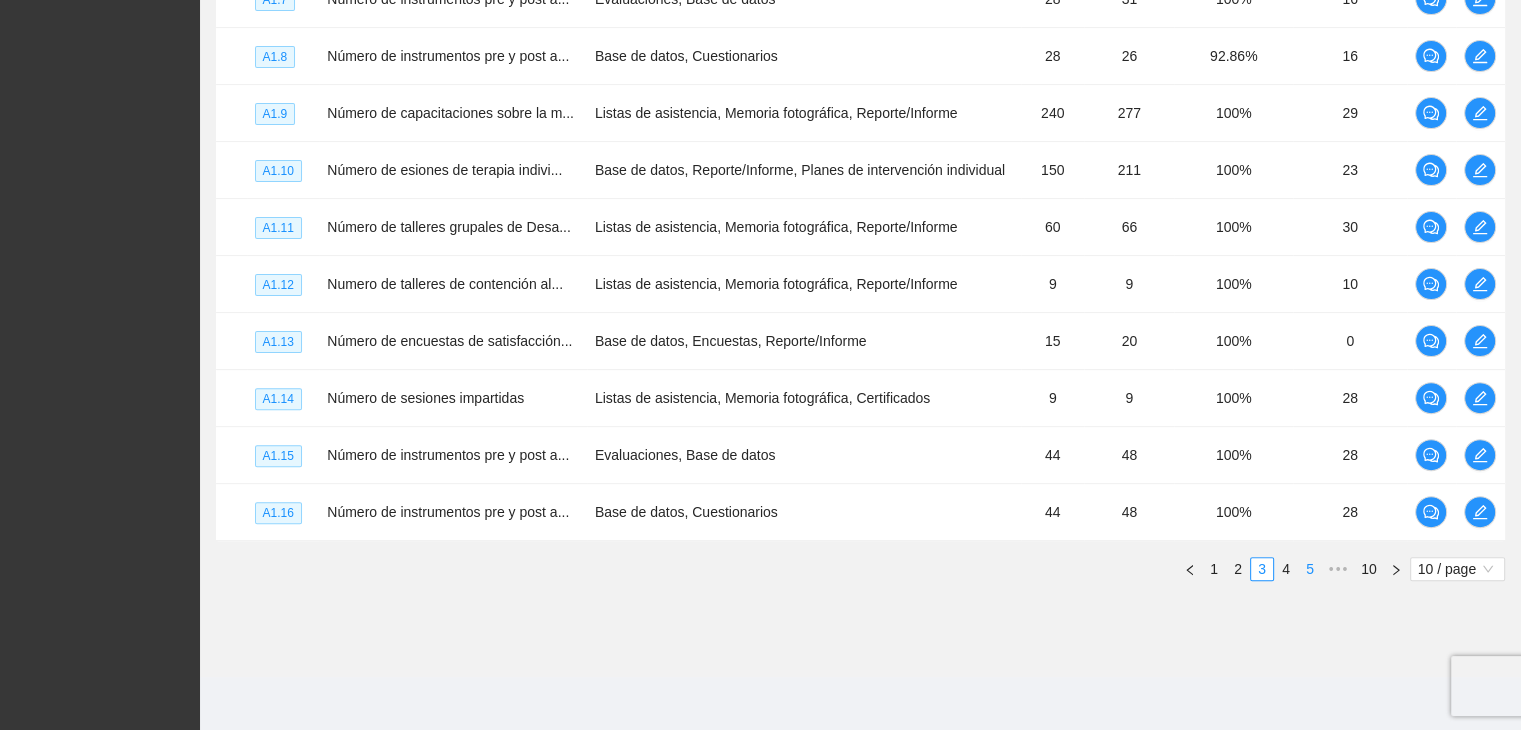 click on "4" at bounding box center [1286, 569] 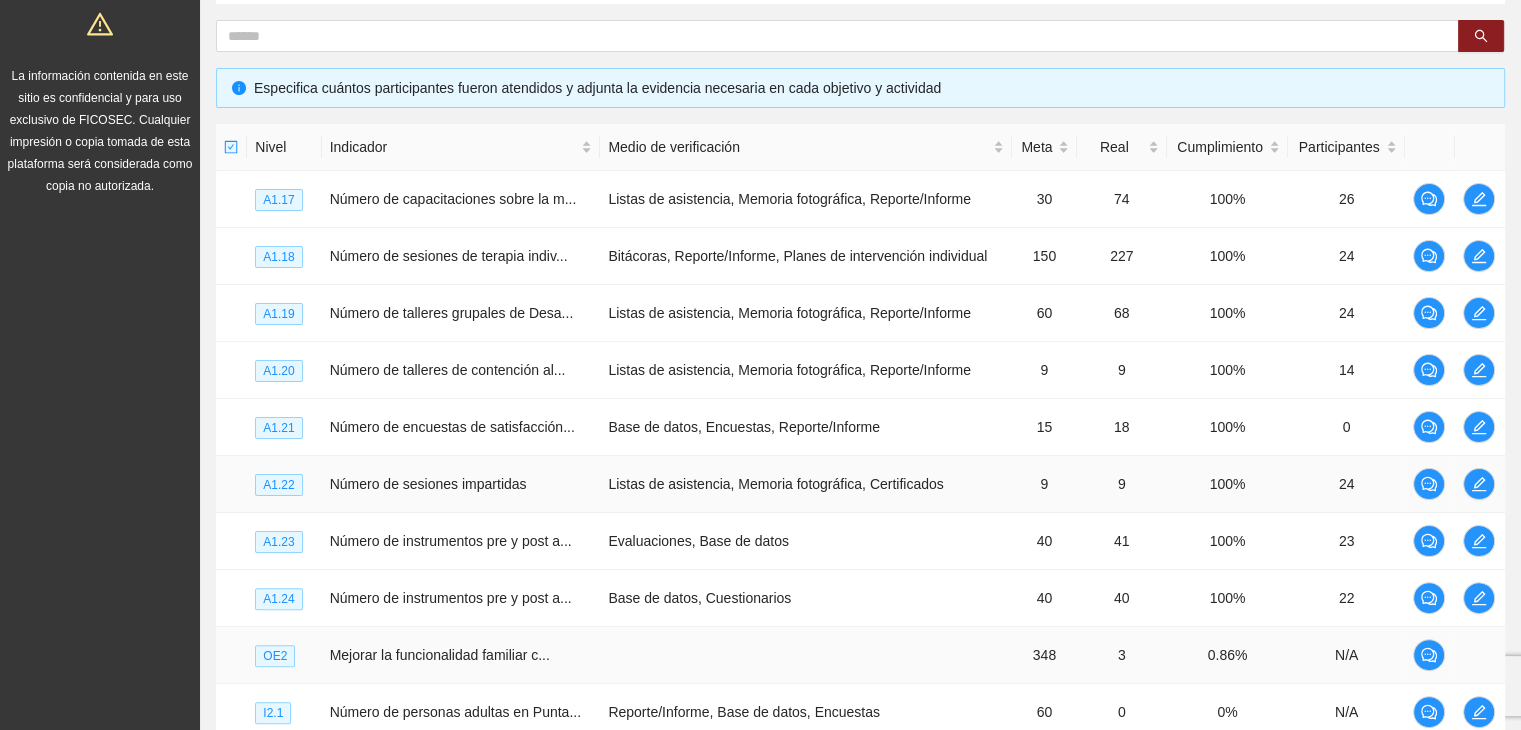 scroll, scrollTop: 574, scrollLeft: 0, axis: vertical 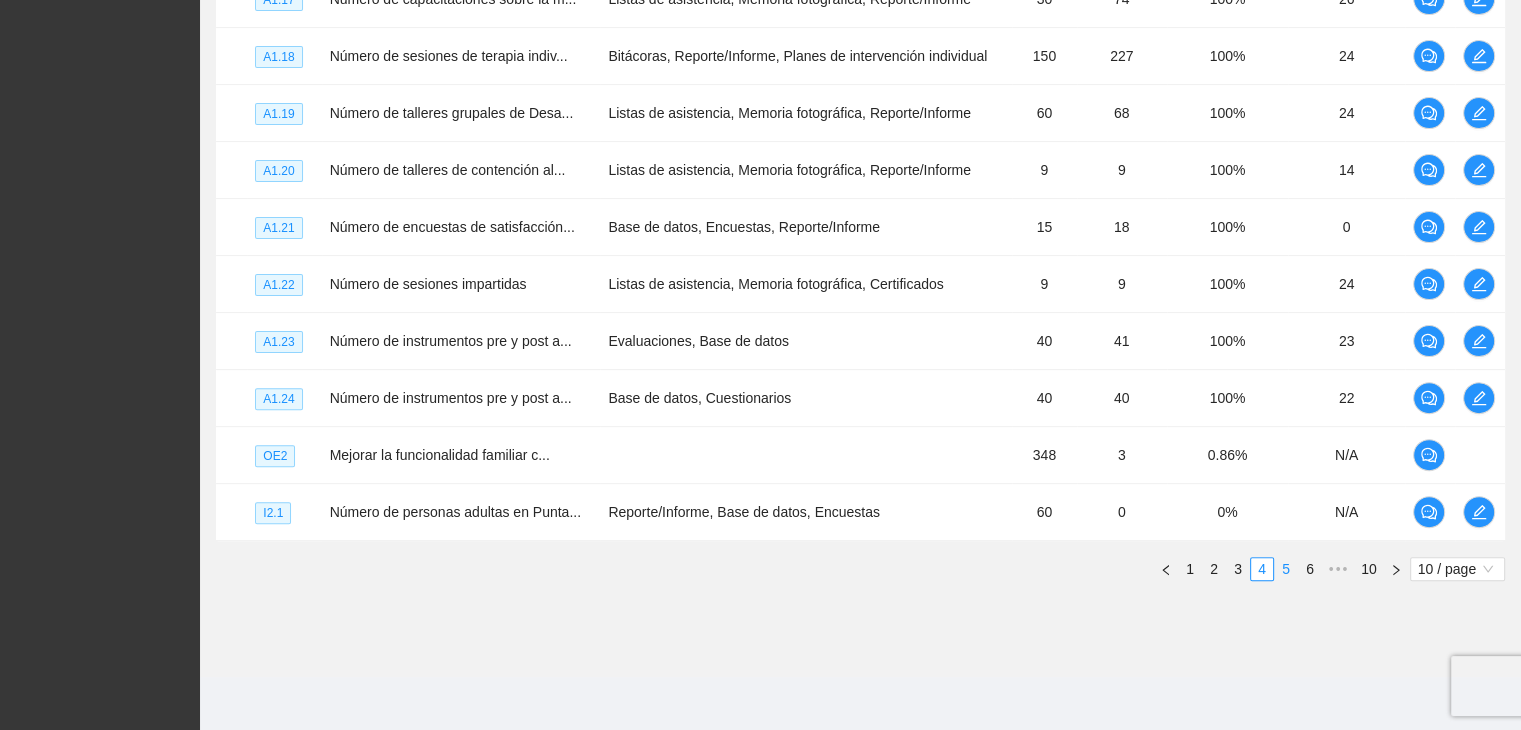 click on "5" at bounding box center (1286, 569) 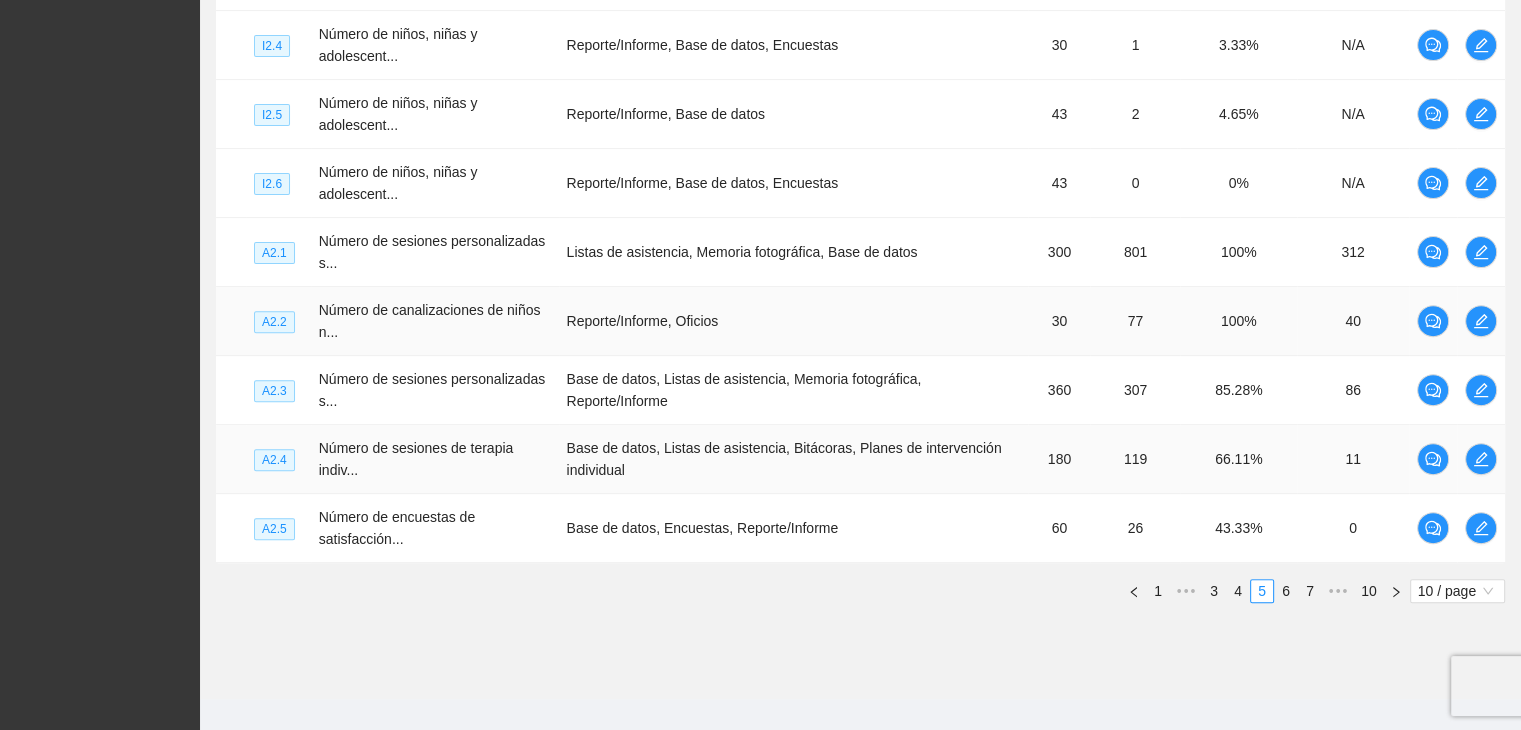 scroll, scrollTop: 694, scrollLeft: 0, axis: vertical 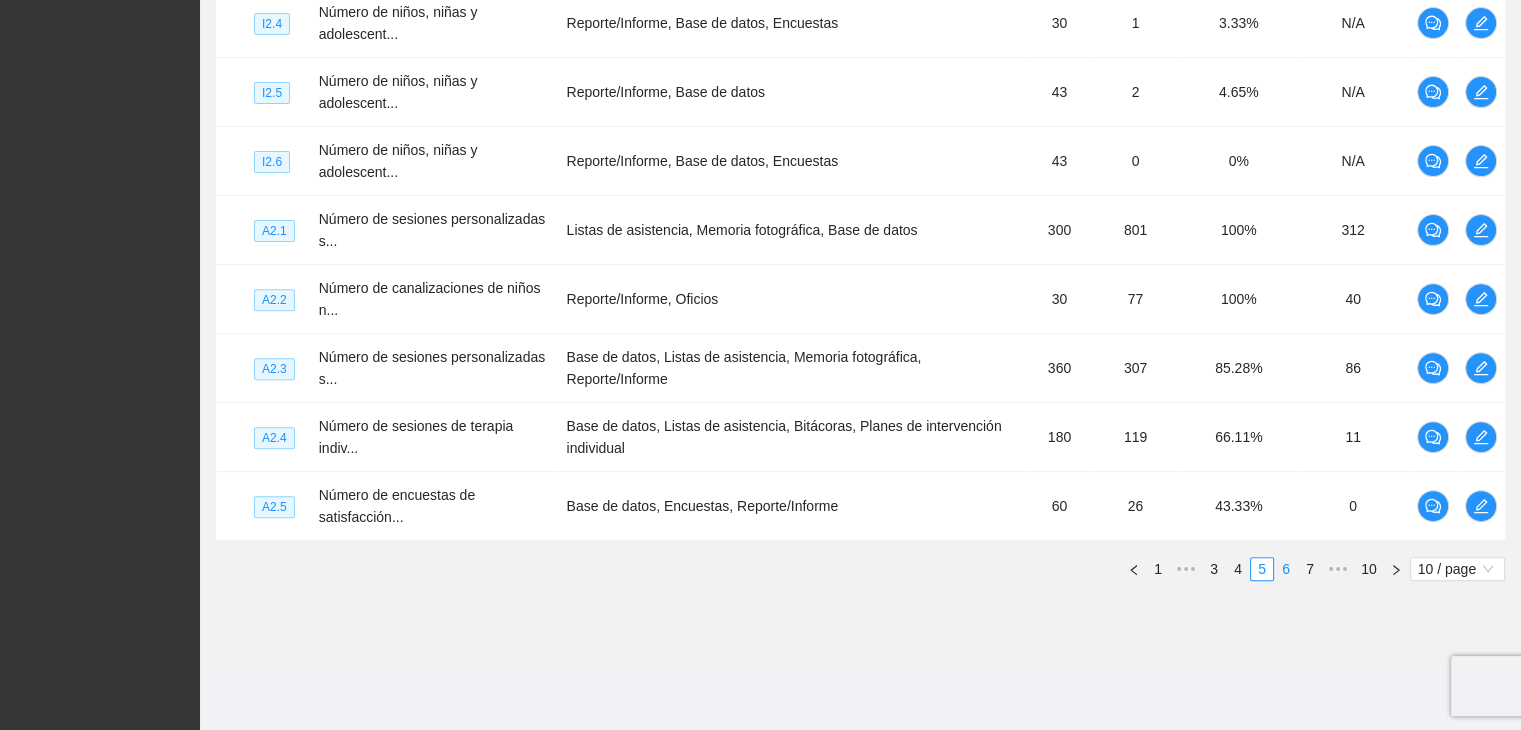 click on "6" at bounding box center (1286, 569) 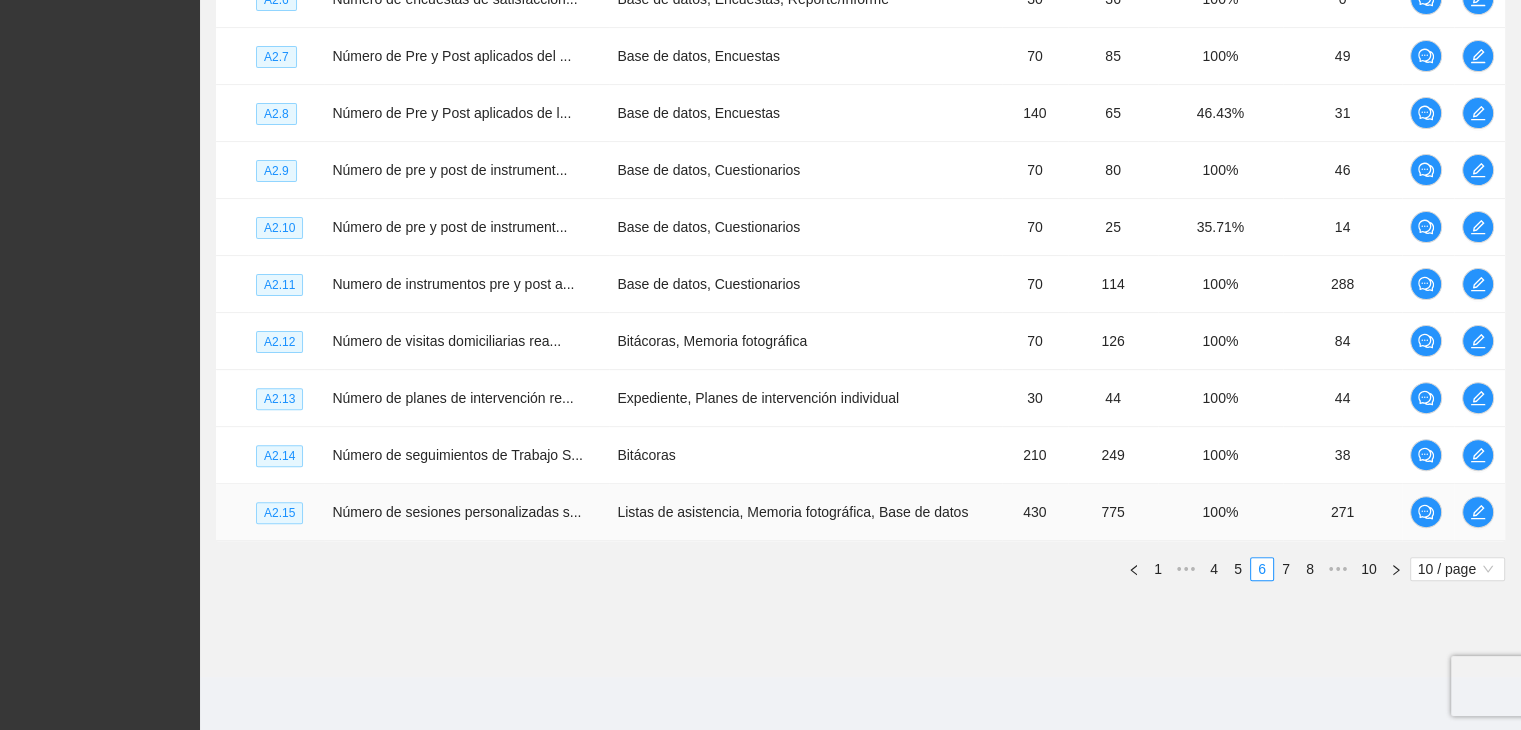 scroll, scrollTop: 474, scrollLeft: 0, axis: vertical 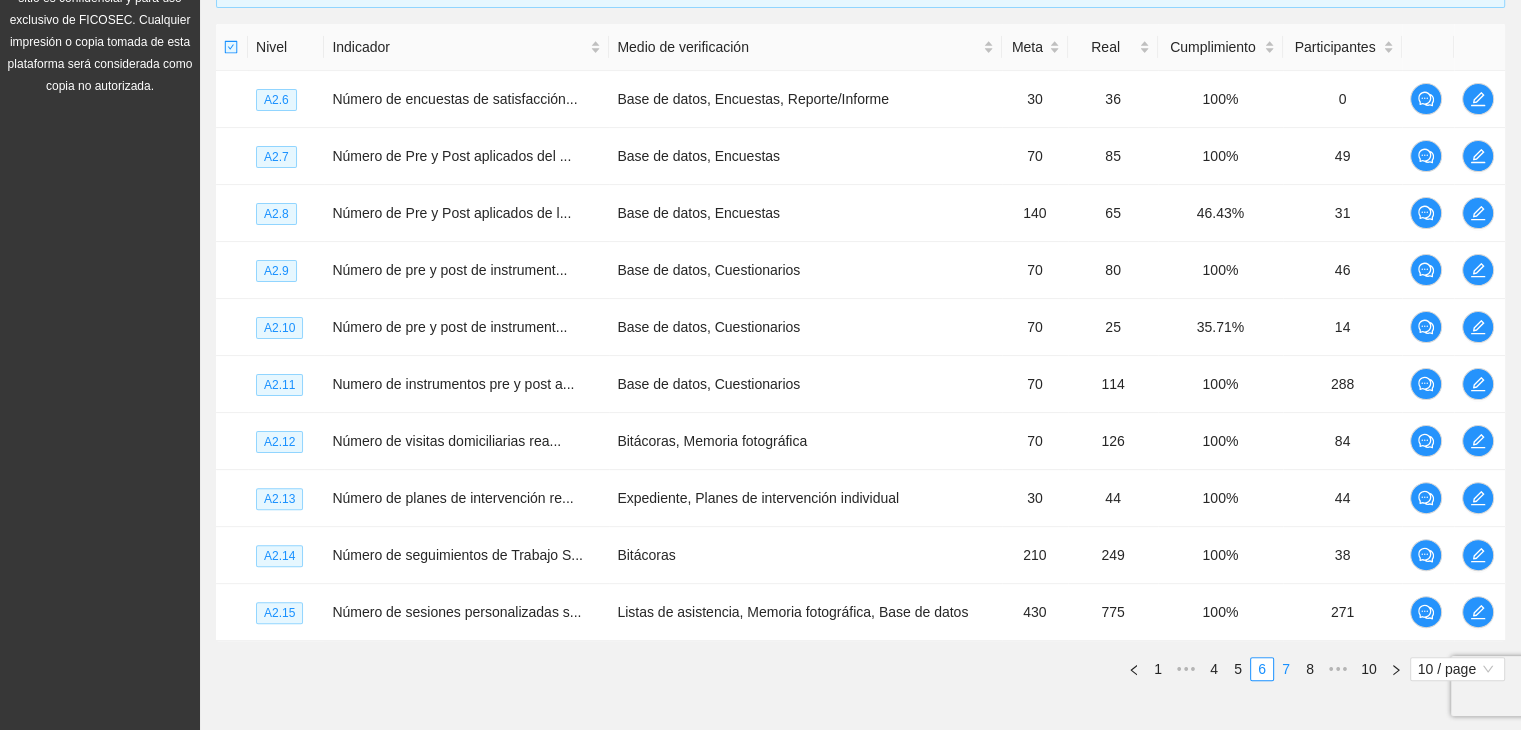 click on "7" at bounding box center (1286, 669) 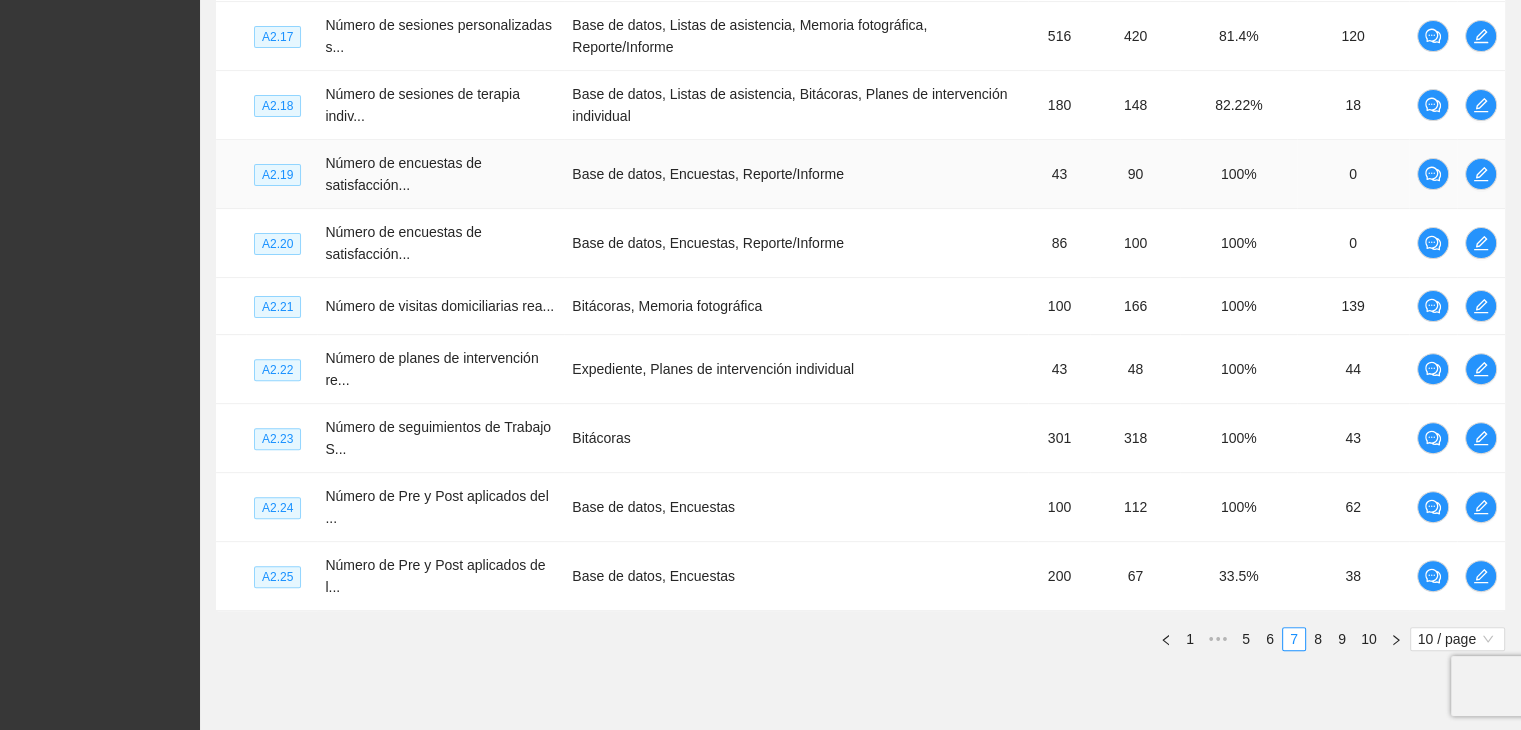 scroll, scrollTop: 674, scrollLeft: 0, axis: vertical 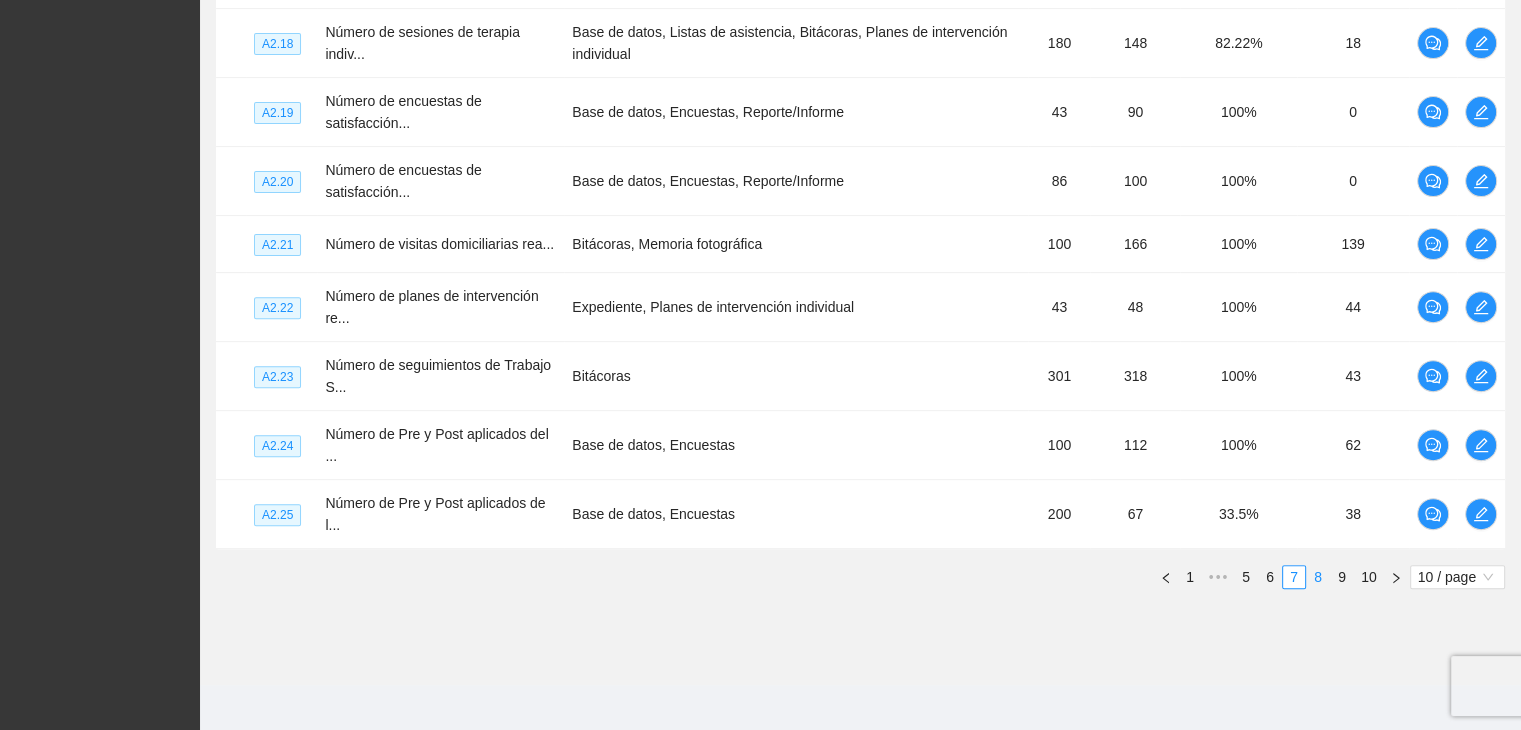click on "8" at bounding box center (1318, 577) 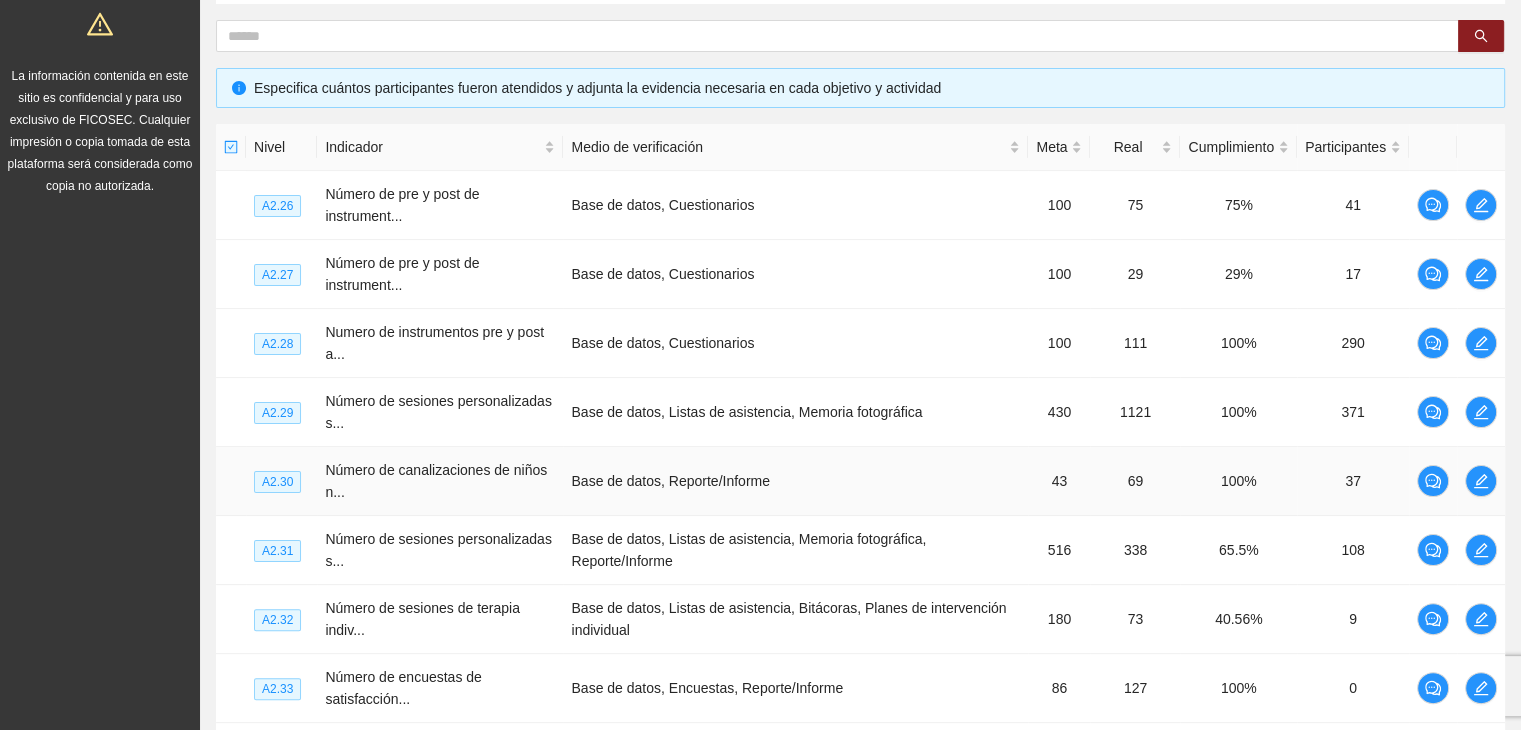 scroll, scrollTop: 682, scrollLeft: 0, axis: vertical 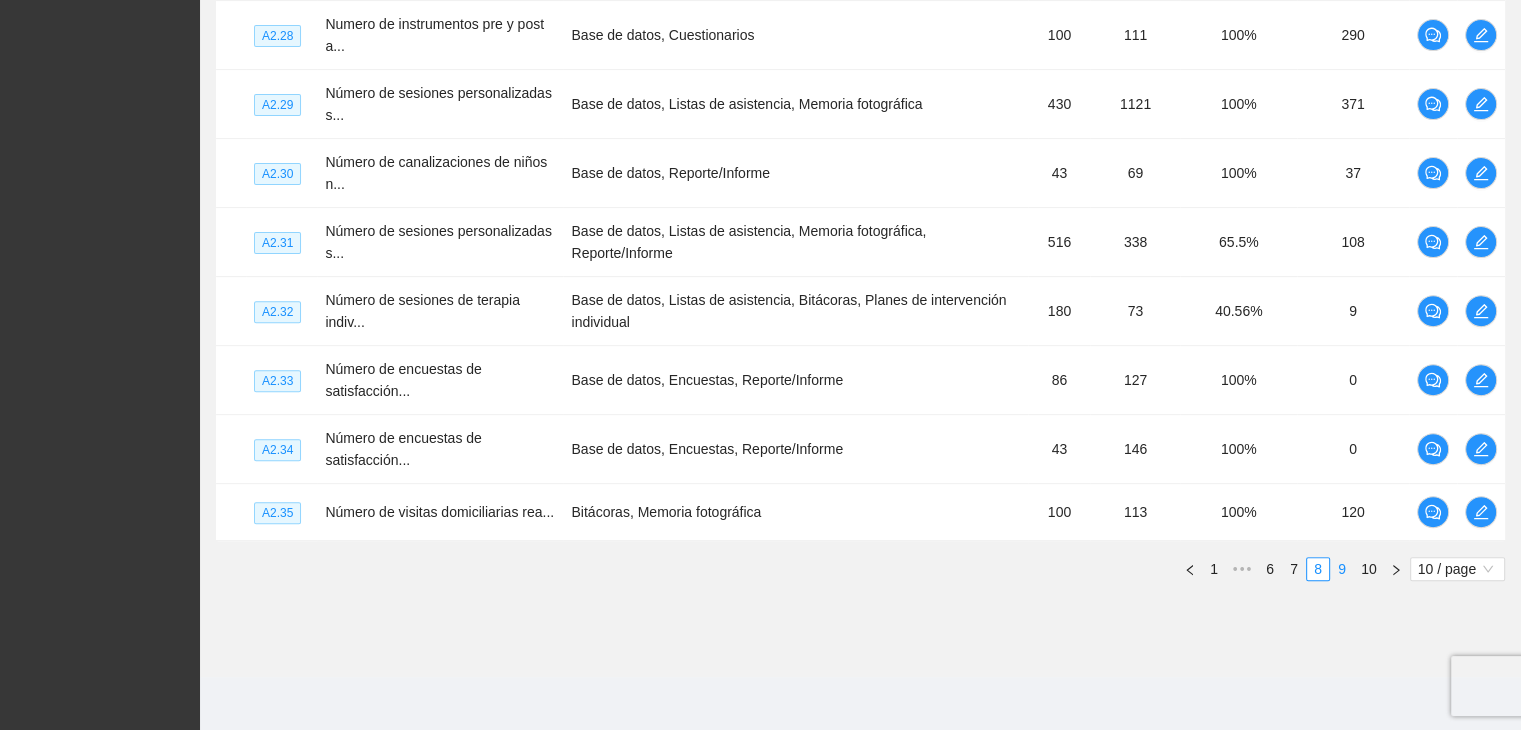 click on "9" at bounding box center (1342, 569) 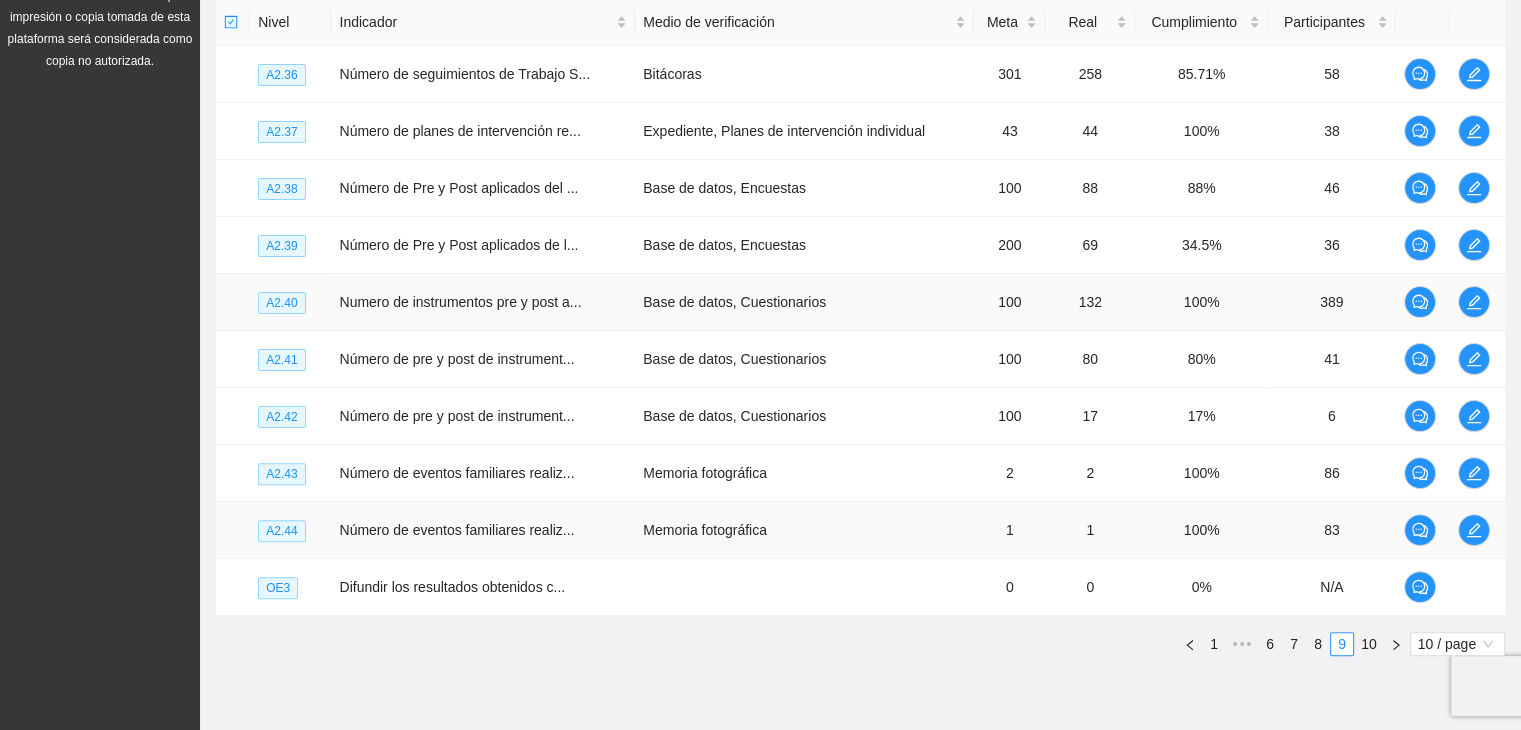 scroll, scrollTop: 574, scrollLeft: 0, axis: vertical 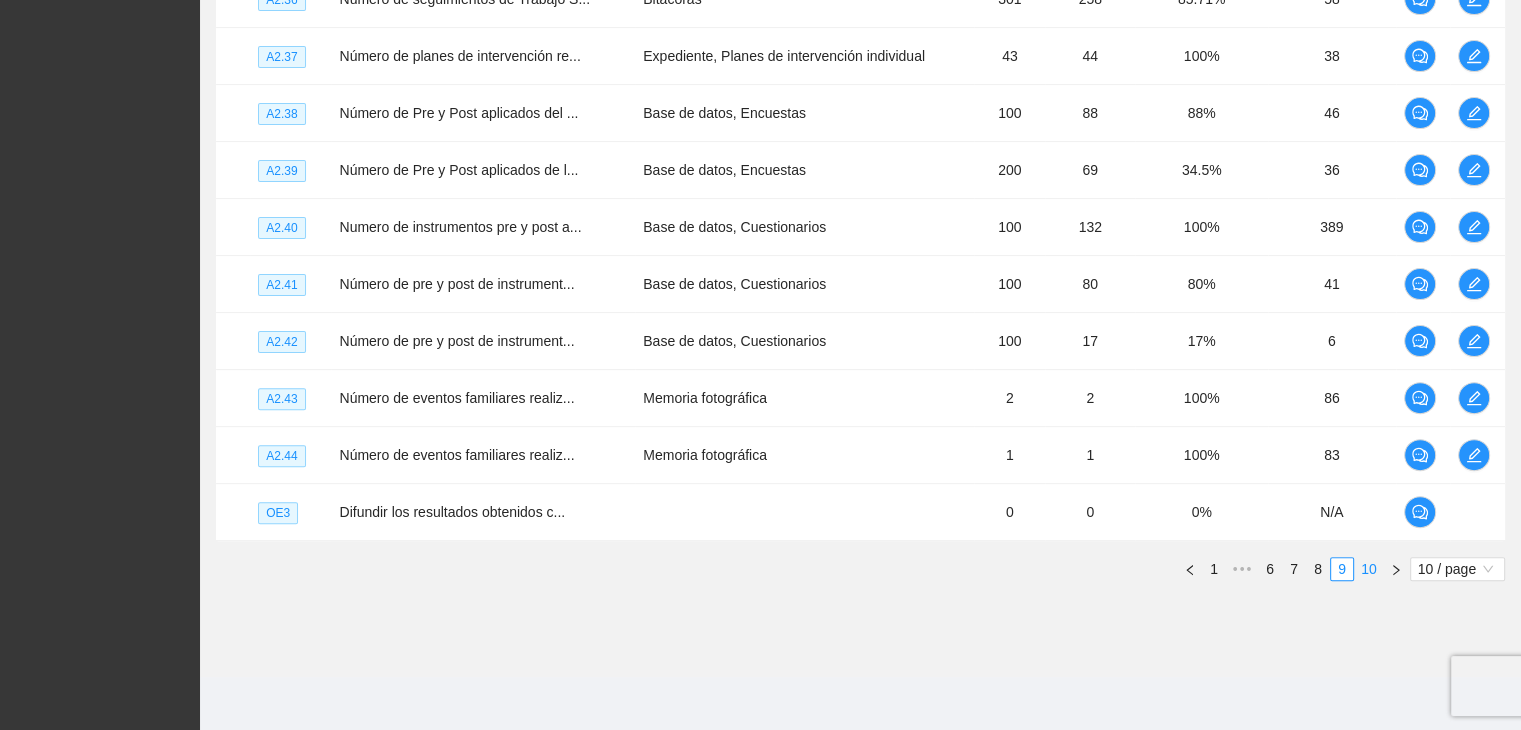 click on "10" at bounding box center (1369, 569) 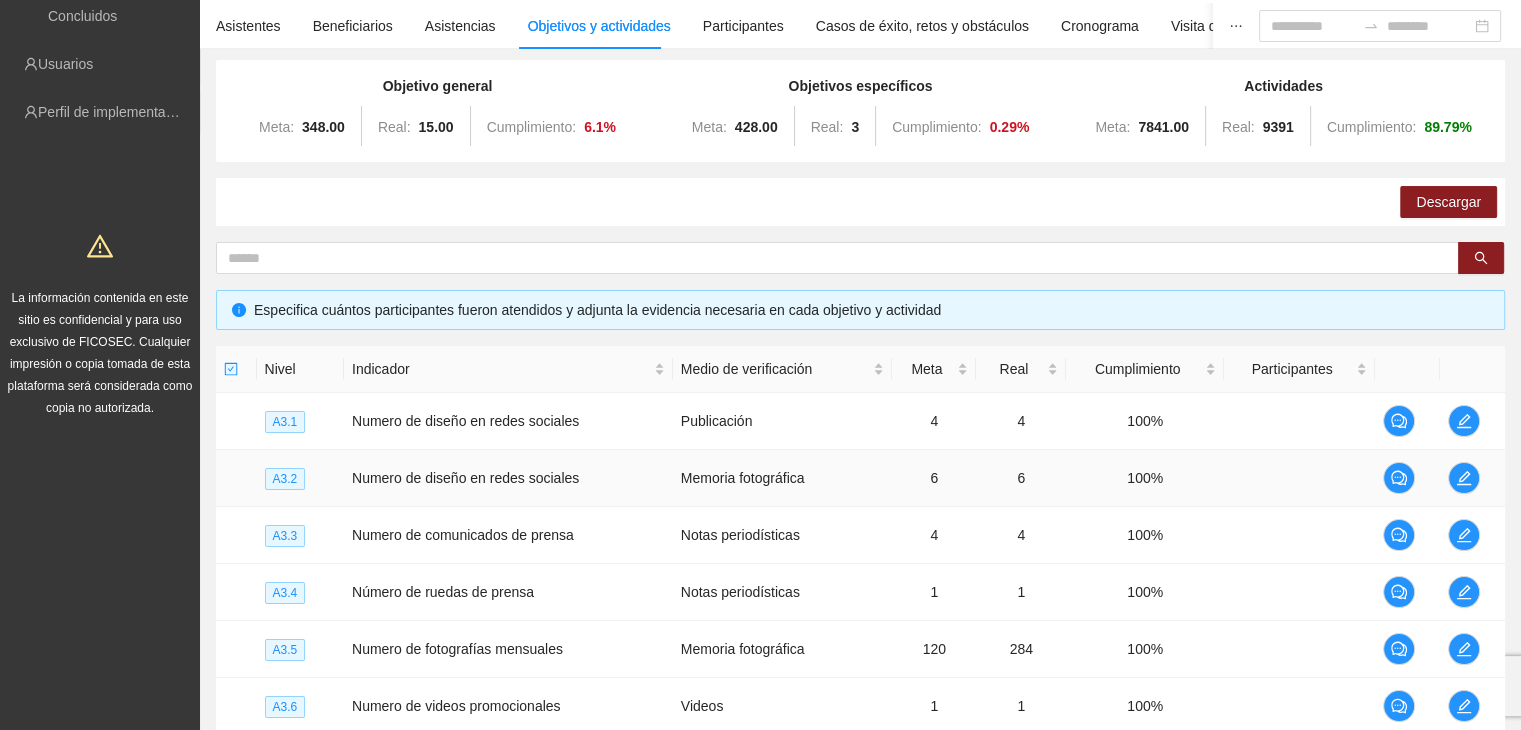 scroll, scrollTop: 0, scrollLeft: 0, axis: both 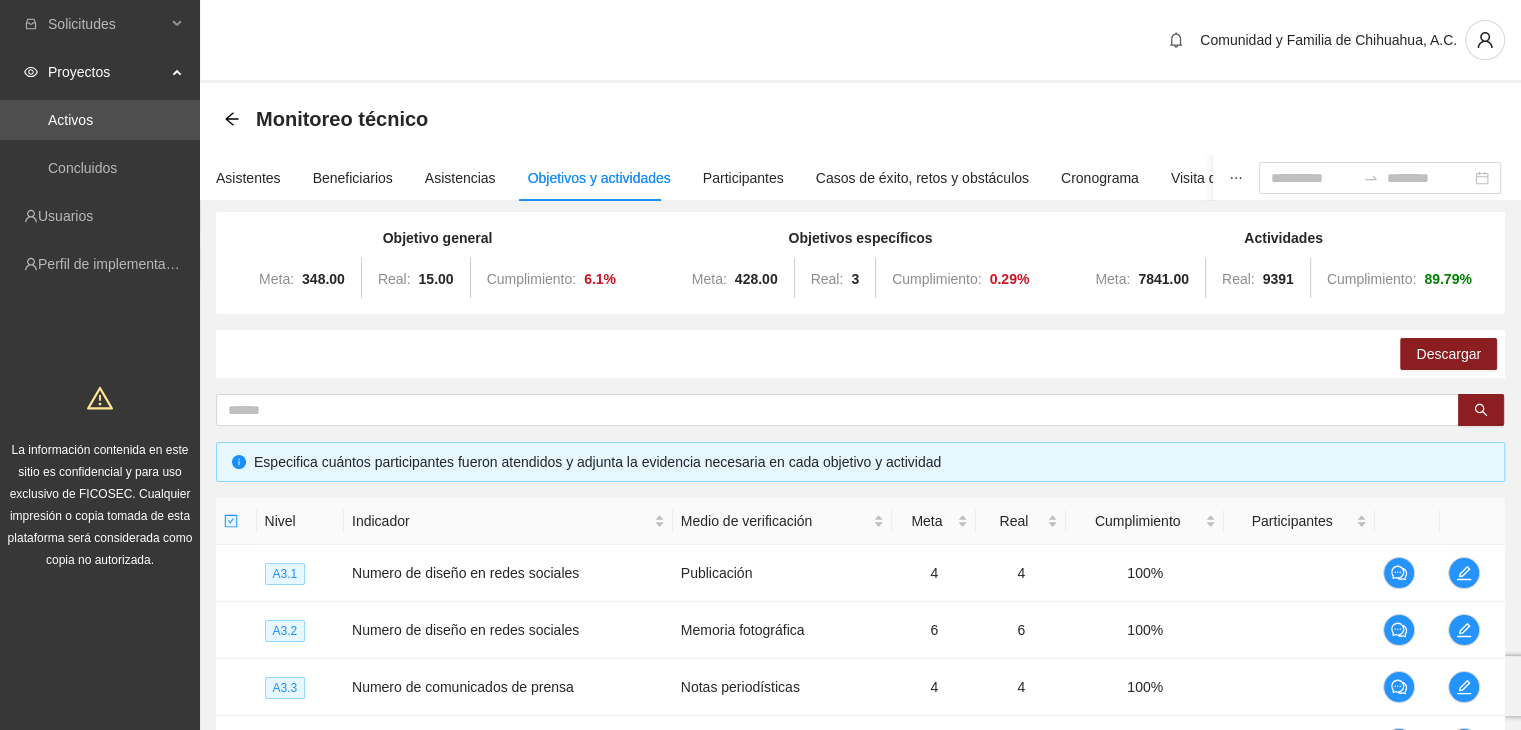 click on "Monitoreo técnico" at bounding box center (860, 119) 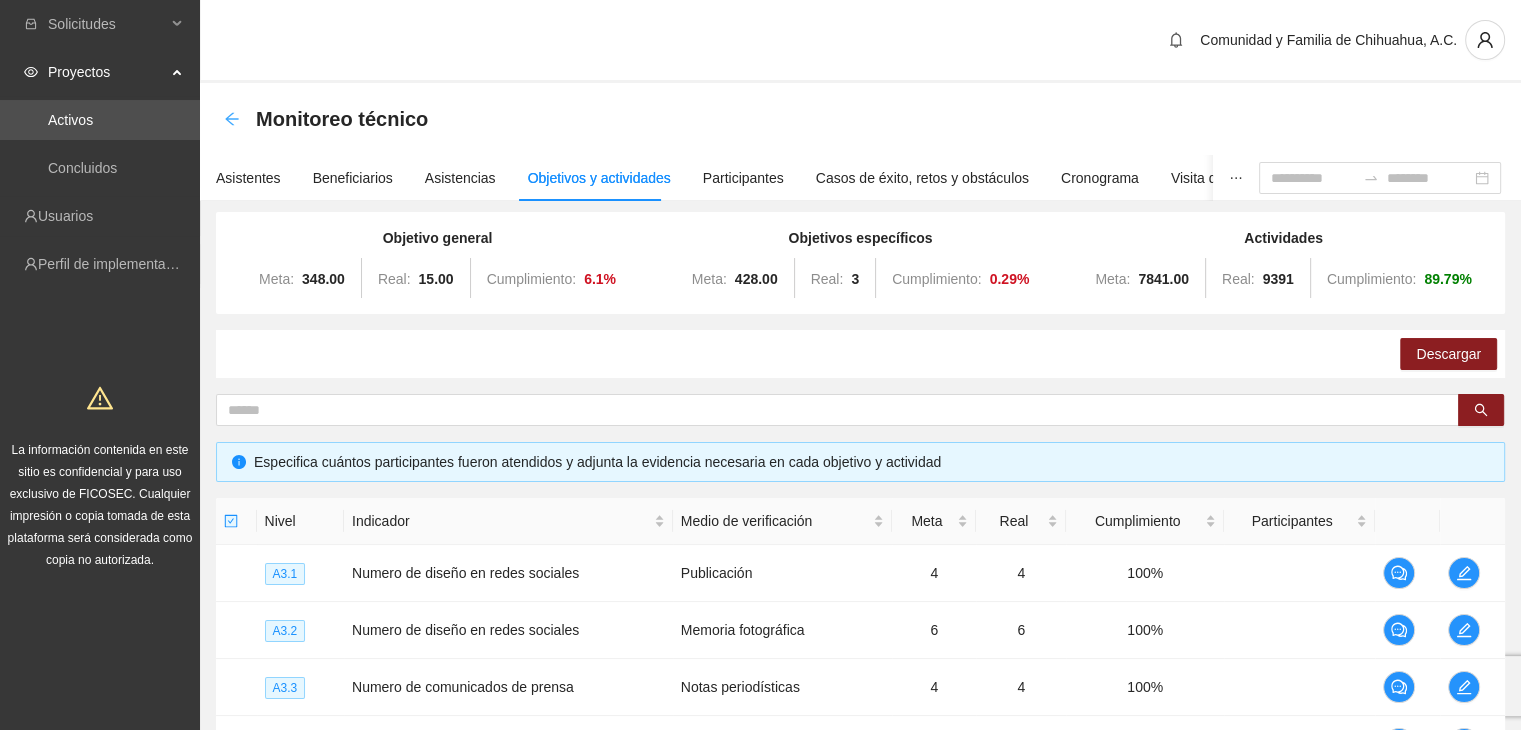 click 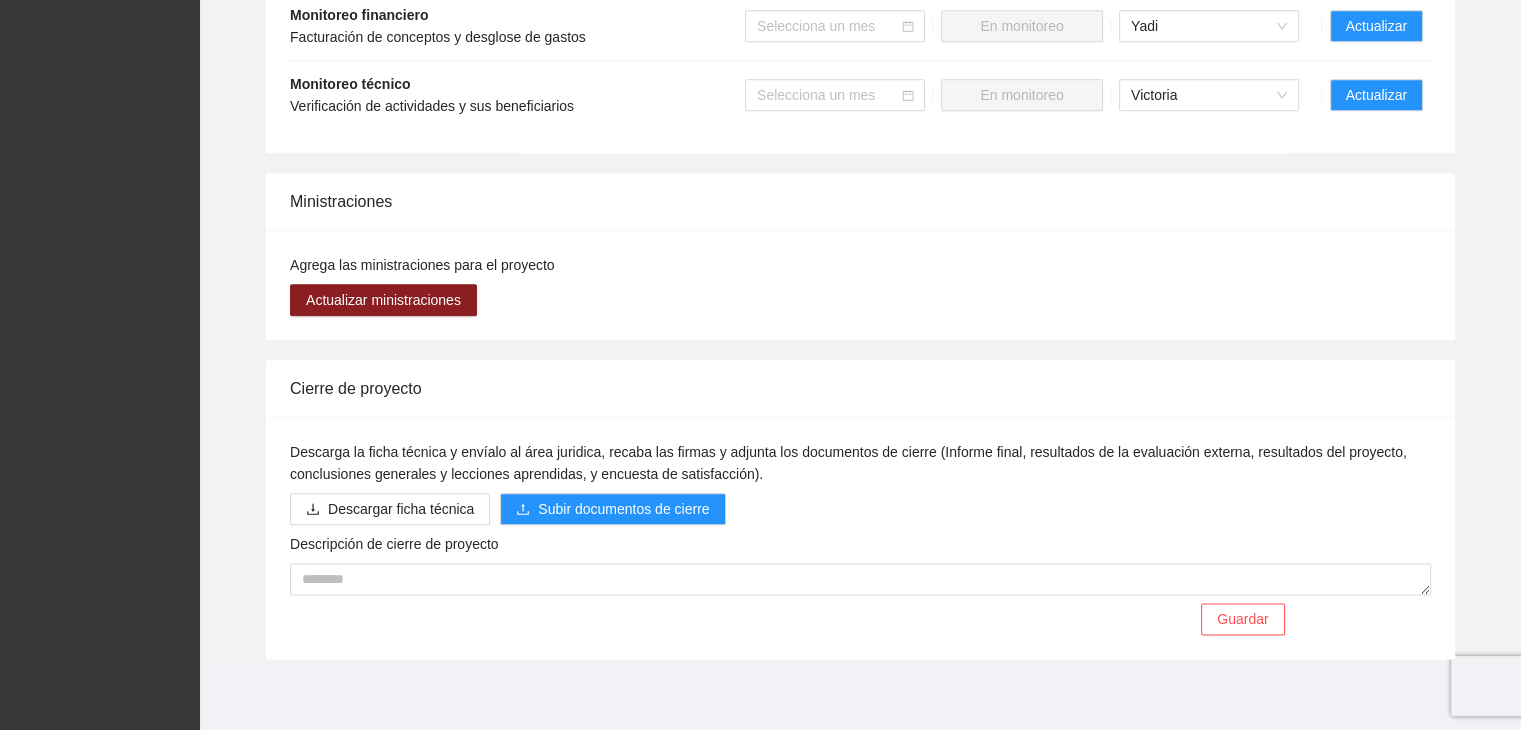 scroll, scrollTop: 2294, scrollLeft: 0, axis: vertical 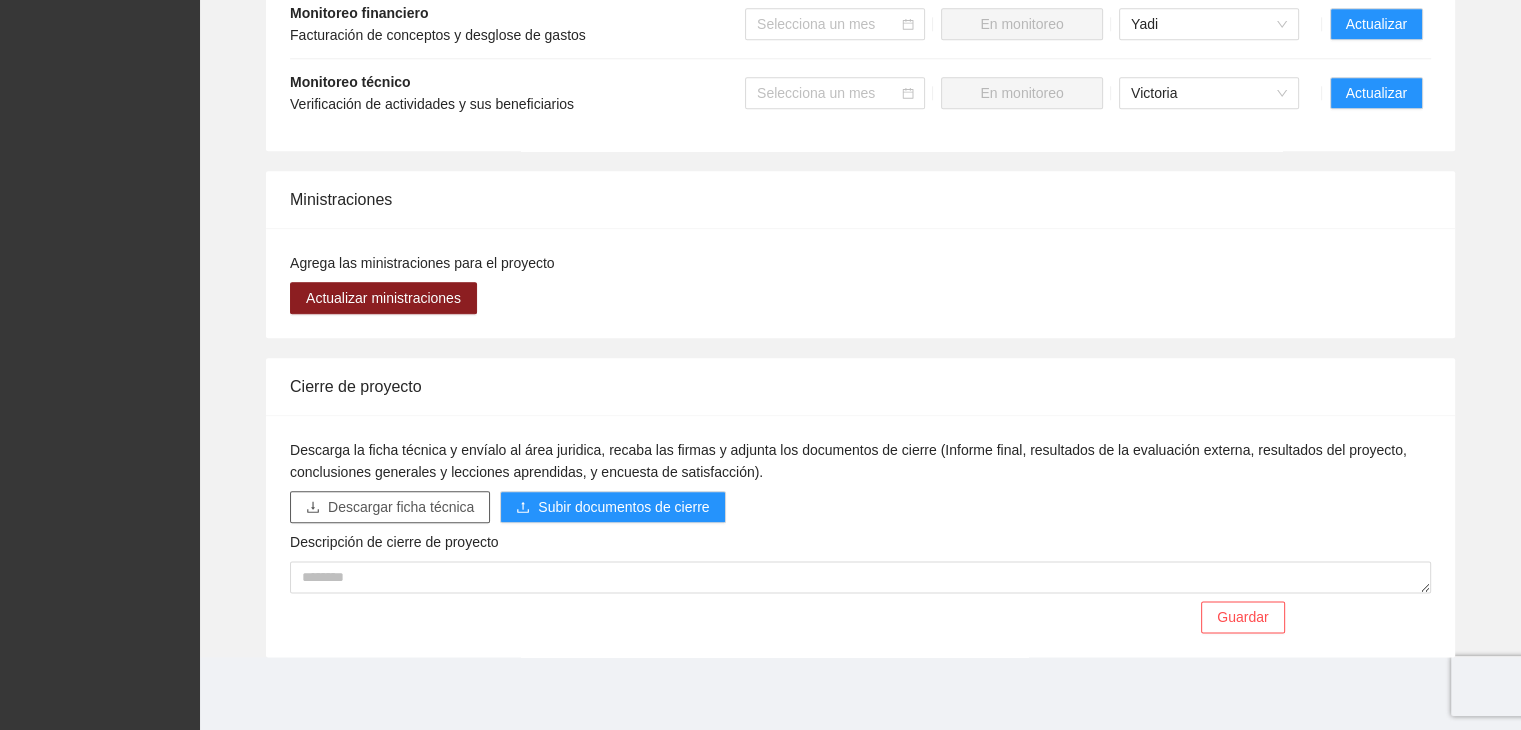 click on "Descargar ficha técnica" at bounding box center (401, 507) 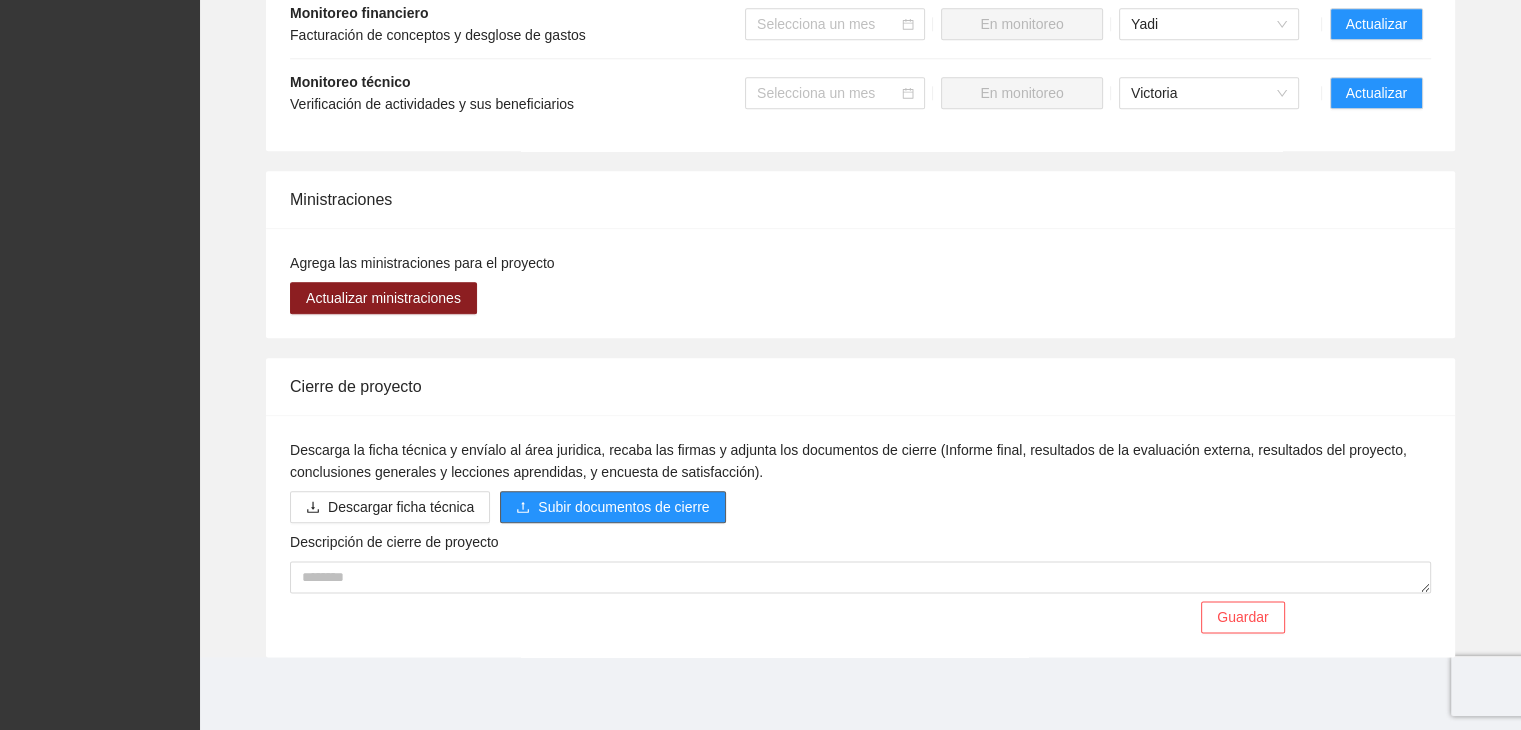 click on "Subir documentos de cierre" at bounding box center [623, 507] 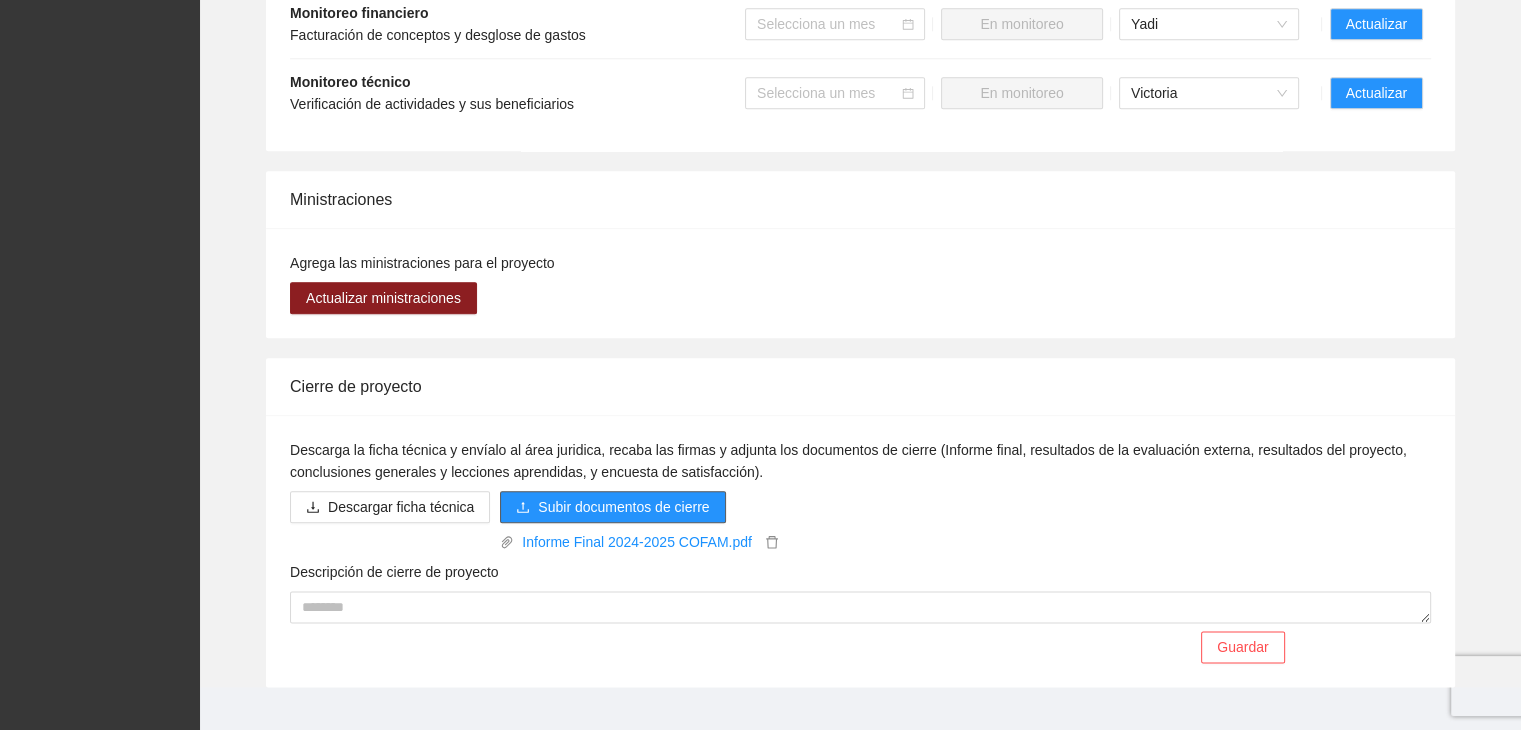 scroll, scrollTop: 2324, scrollLeft: 0, axis: vertical 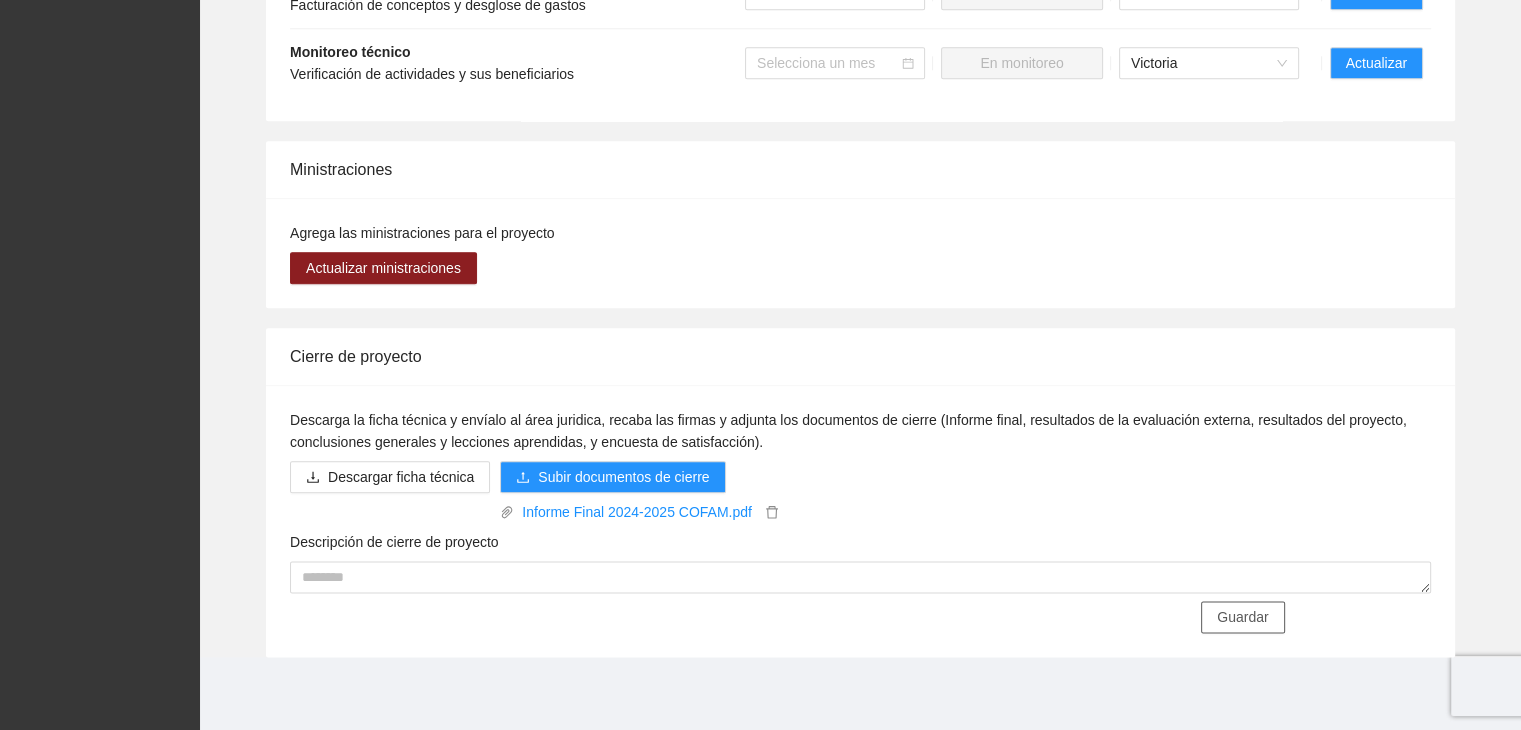 click on "Guardar" at bounding box center [1242, 617] 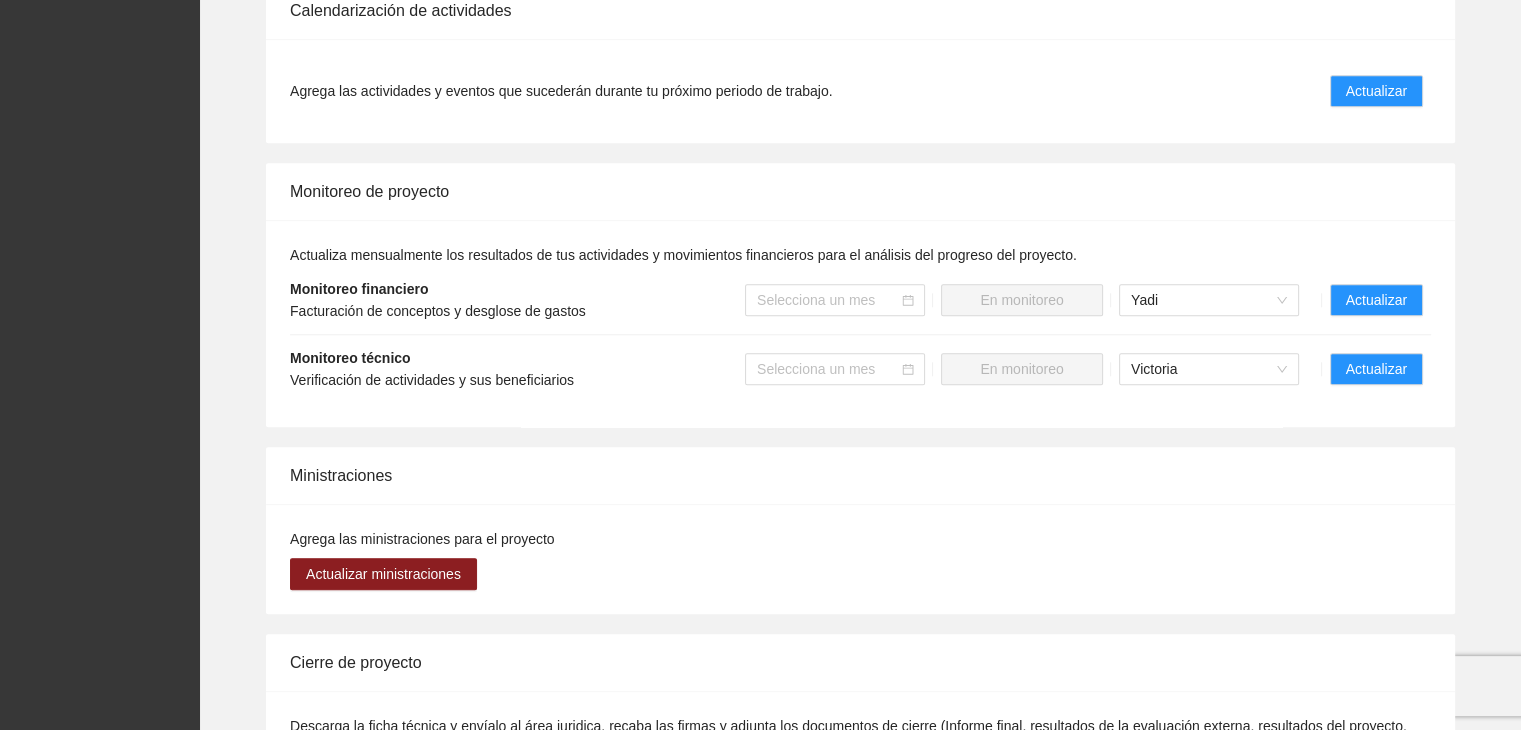 scroll, scrollTop: 2024, scrollLeft: 0, axis: vertical 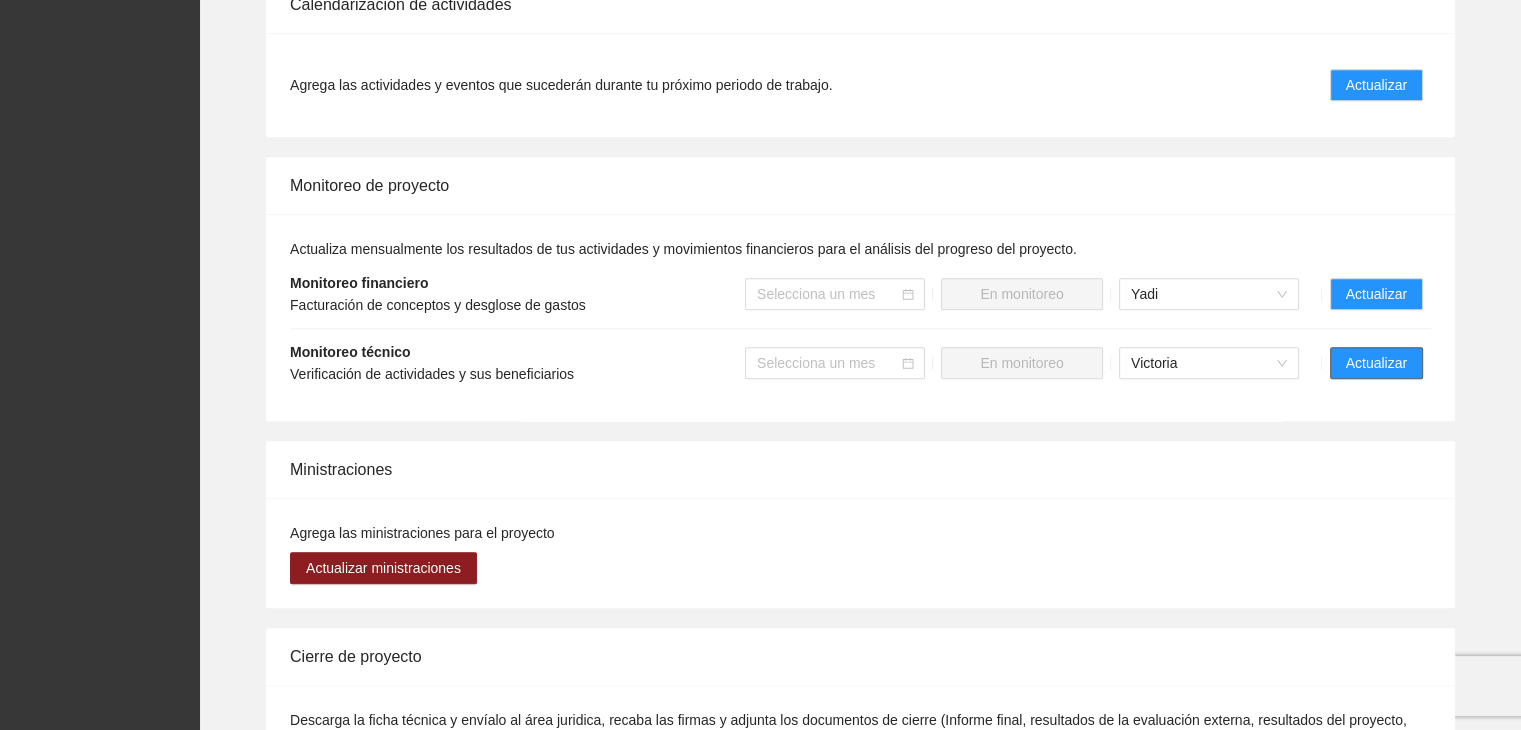 click on "Actualizar" at bounding box center [1376, 363] 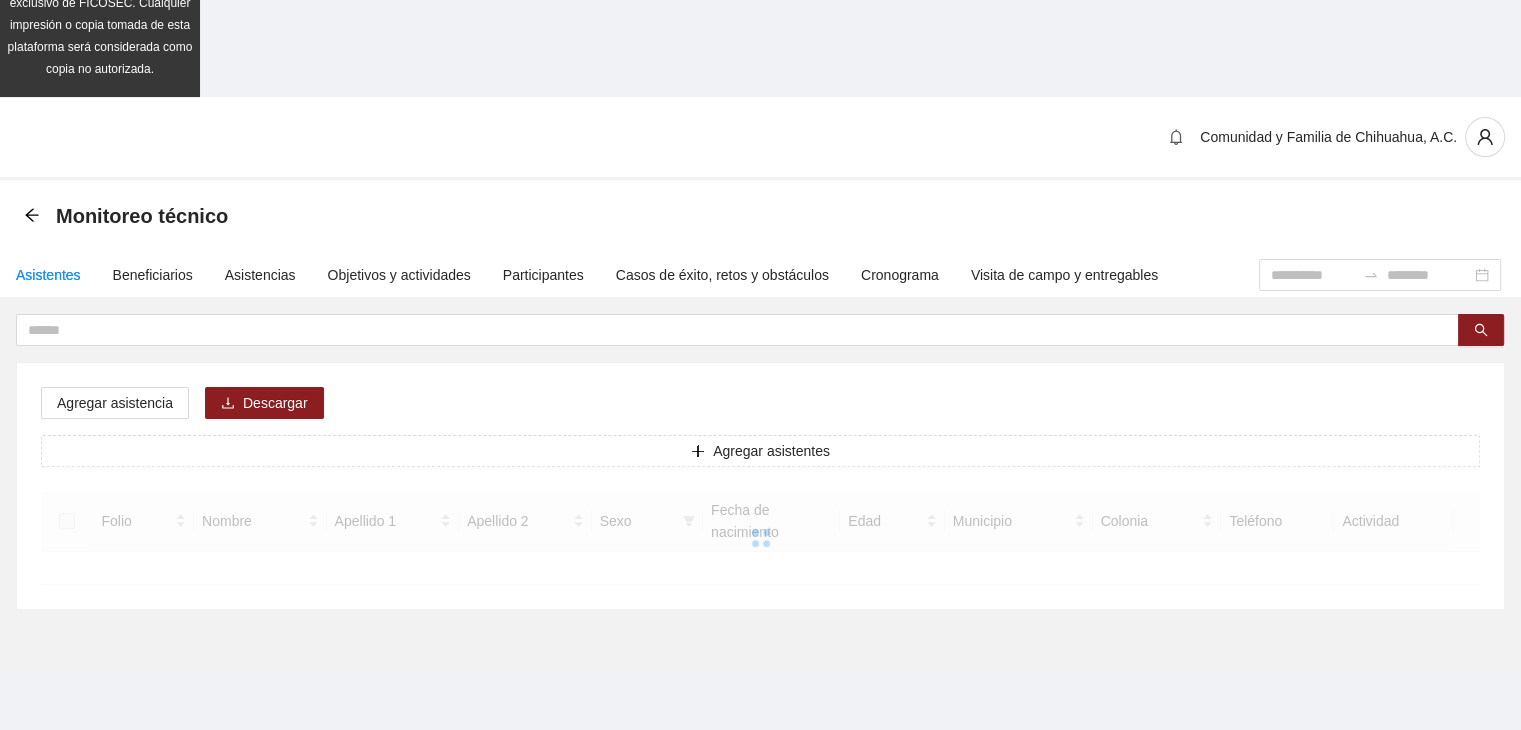 scroll, scrollTop: 0, scrollLeft: 0, axis: both 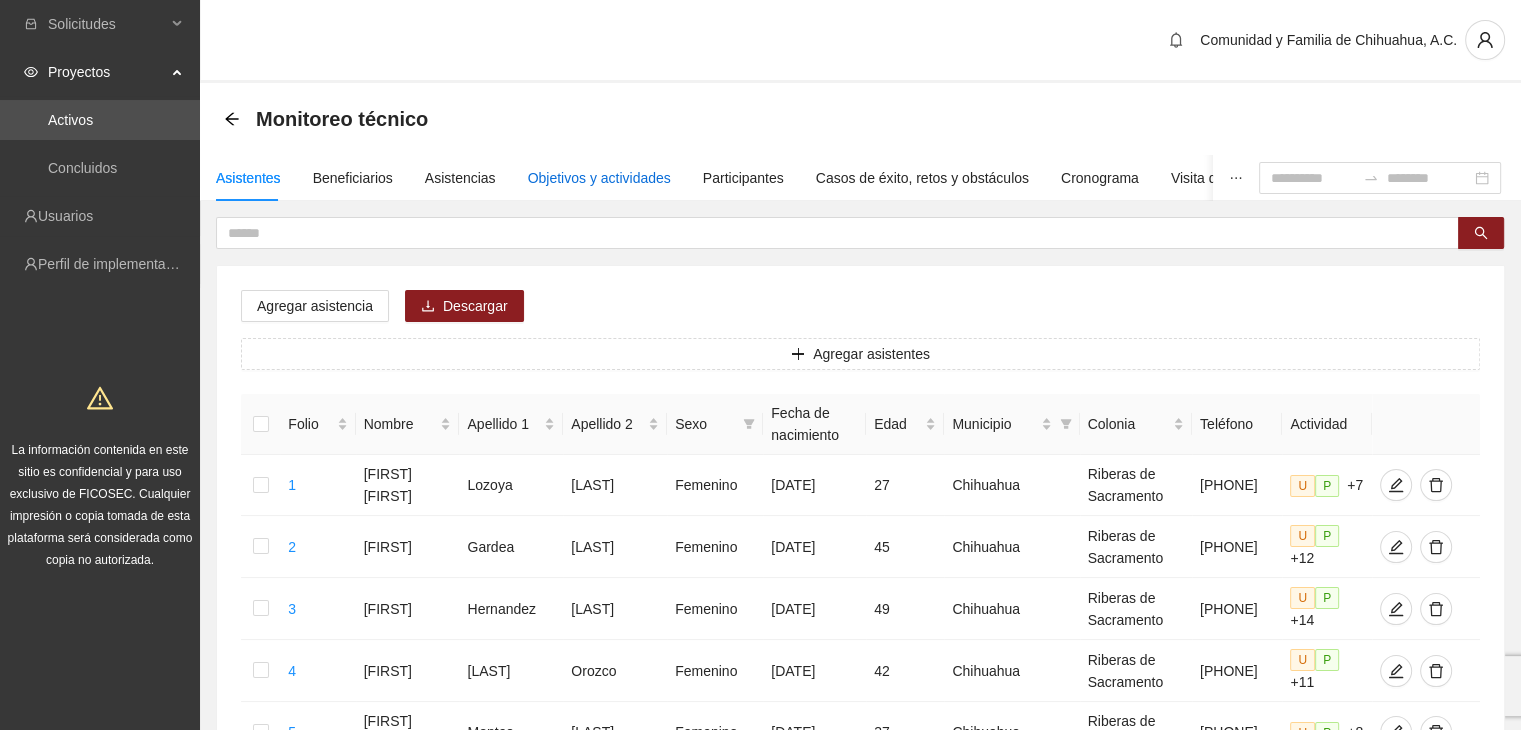click on "Objetivos y actividades" at bounding box center (599, 178) 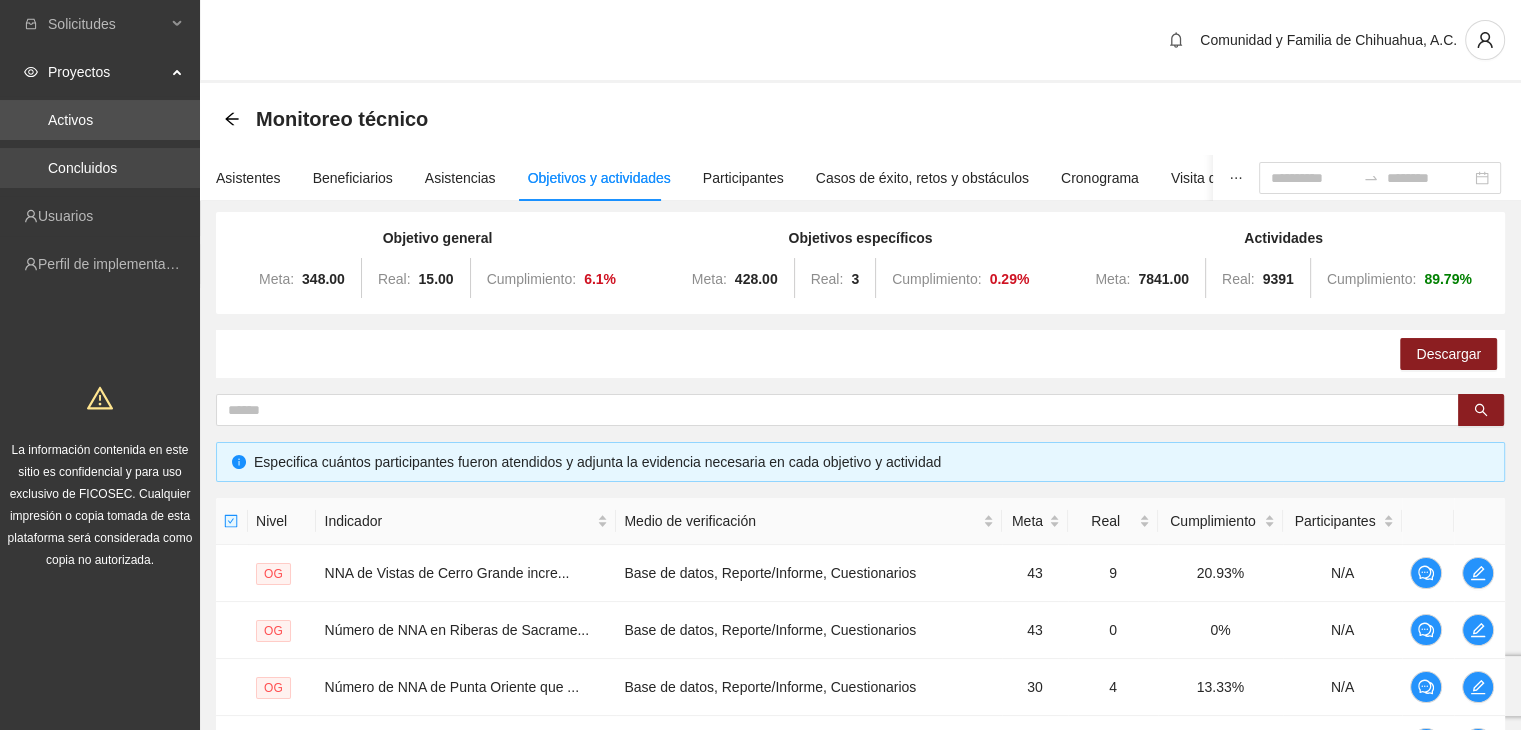 click on "Concluidos" at bounding box center [82, 168] 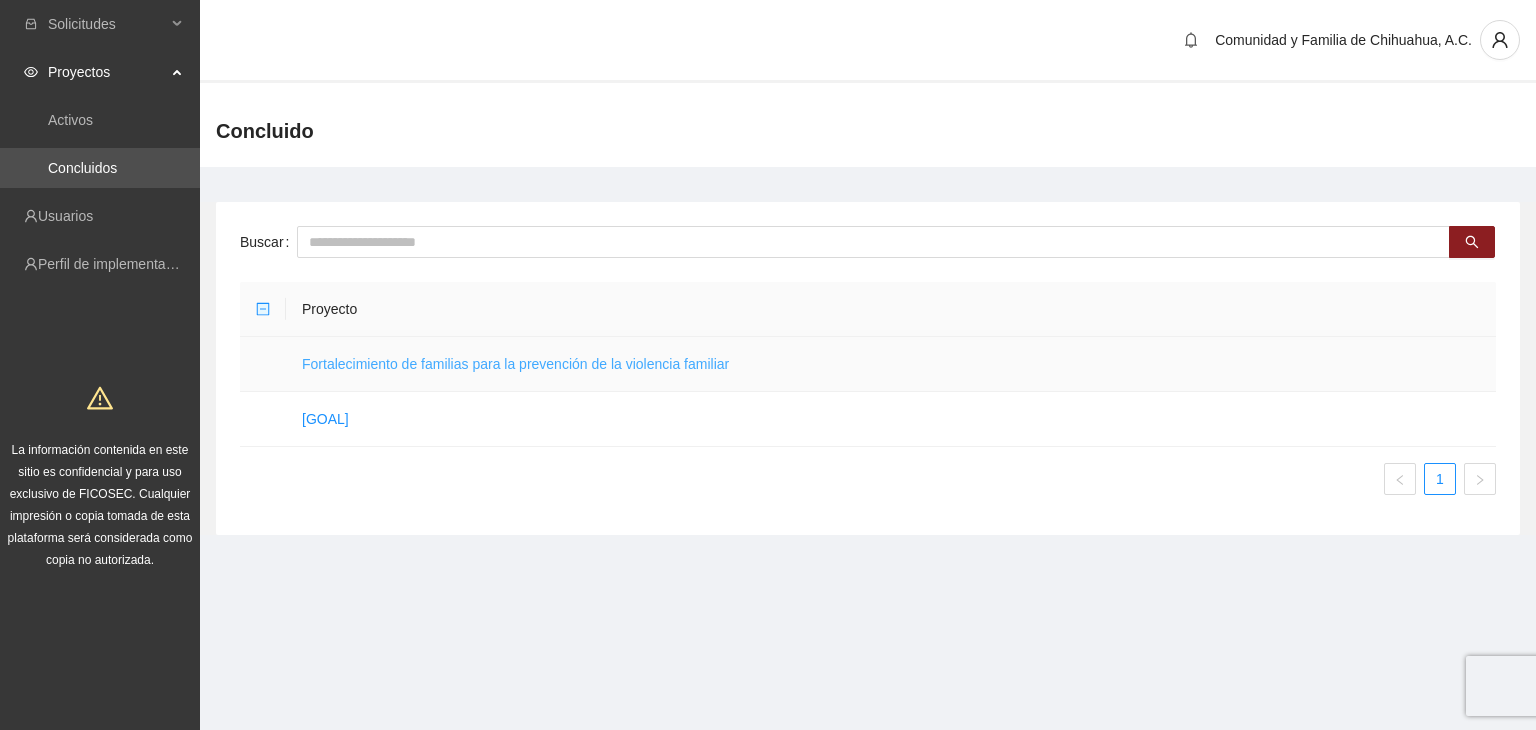 click on "Fortalecimiento de familias para la prevención de la violencia familiar" at bounding box center [515, 364] 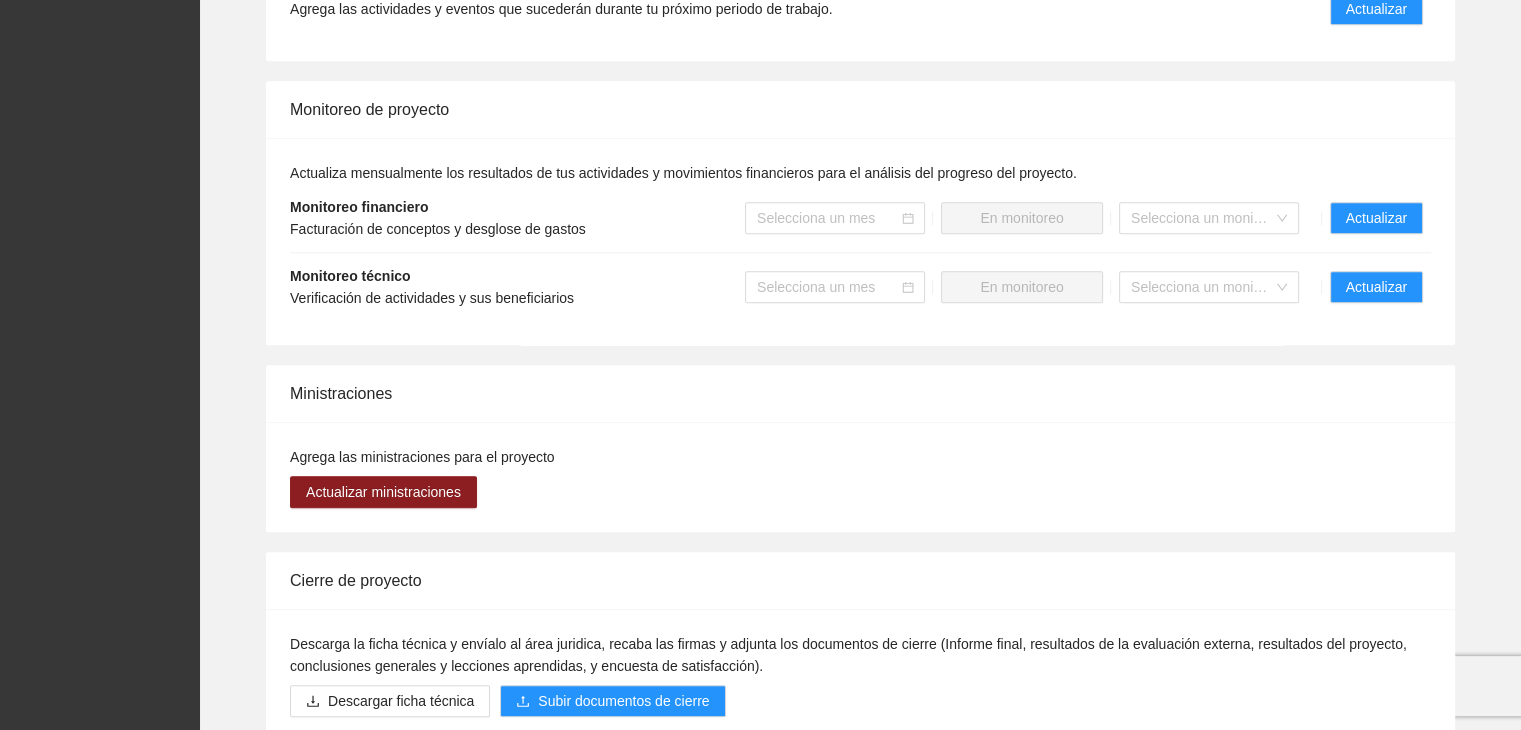 scroll, scrollTop: 1738, scrollLeft: 0, axis: vertical 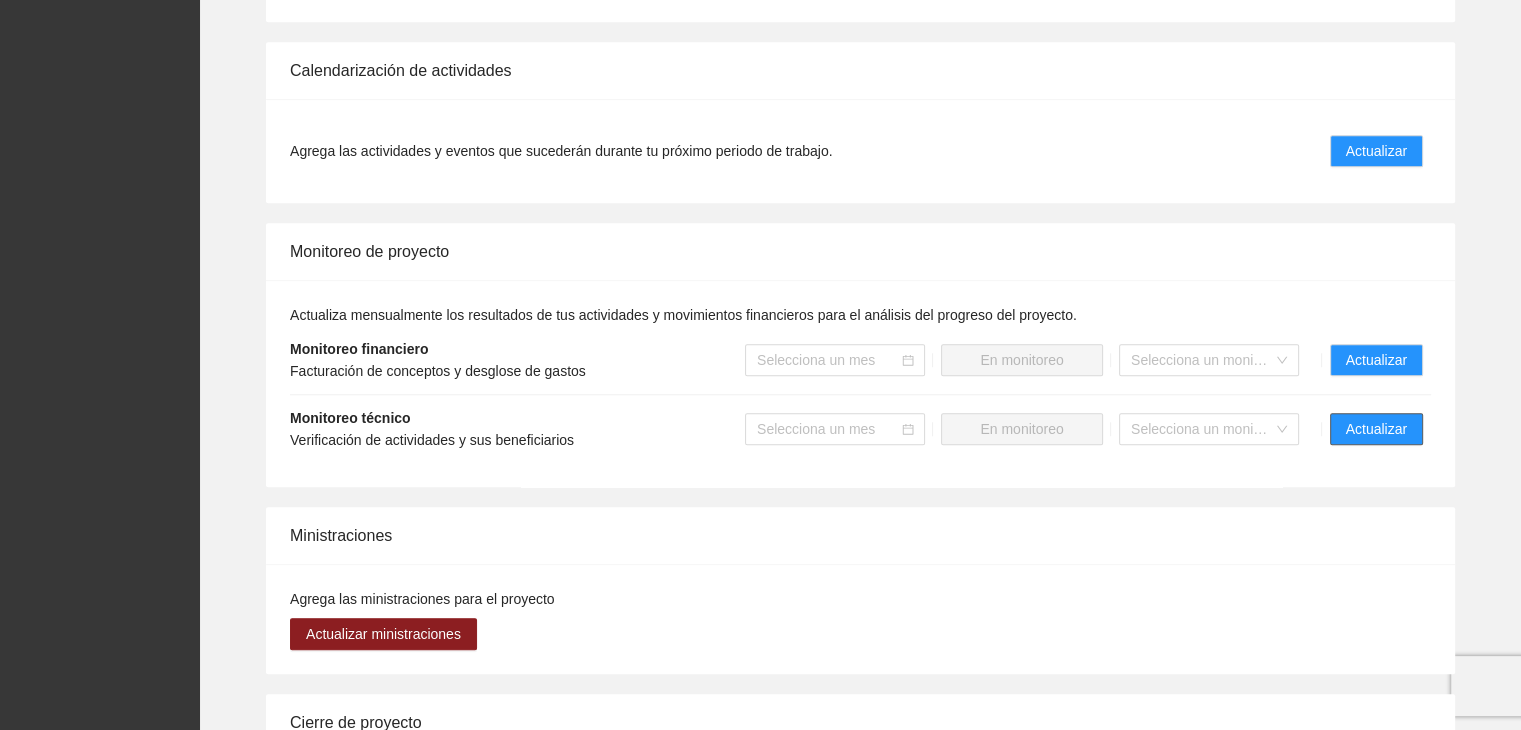 click on "Actualizar" at bounding box center (1376, 429) 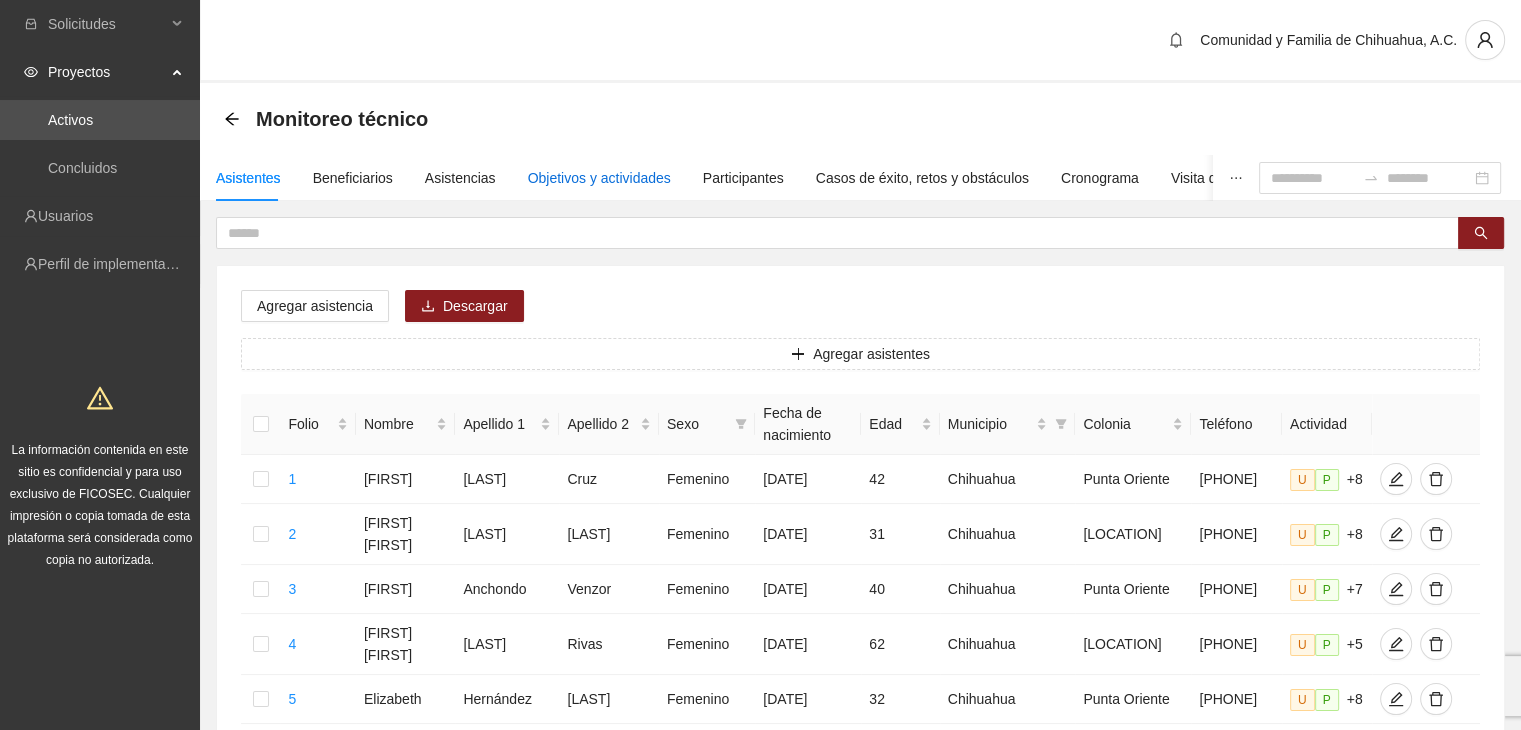click on "Objetivos y actividades" at bounding box center (599, 178) 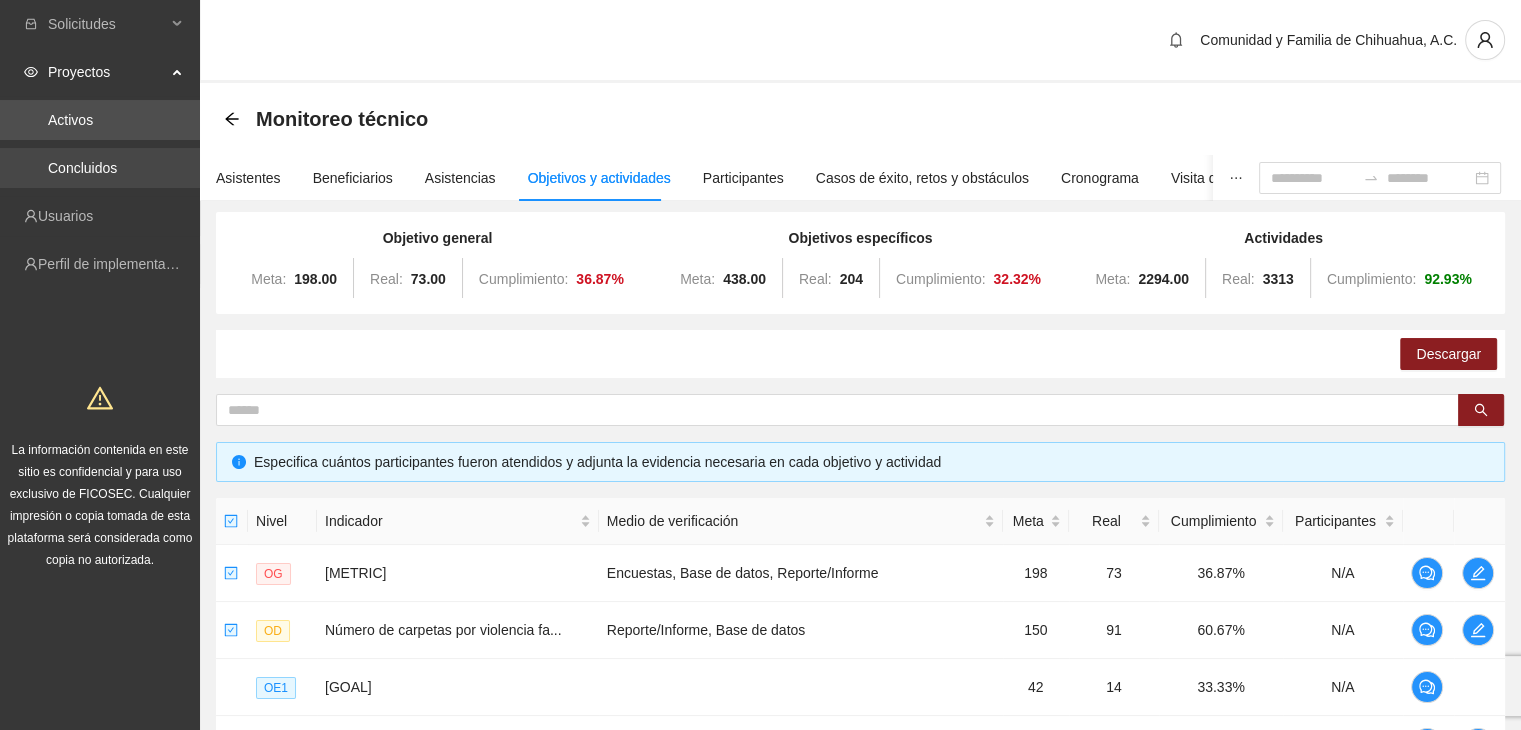 click on "Concluidos" at bounding box center [82, 168] 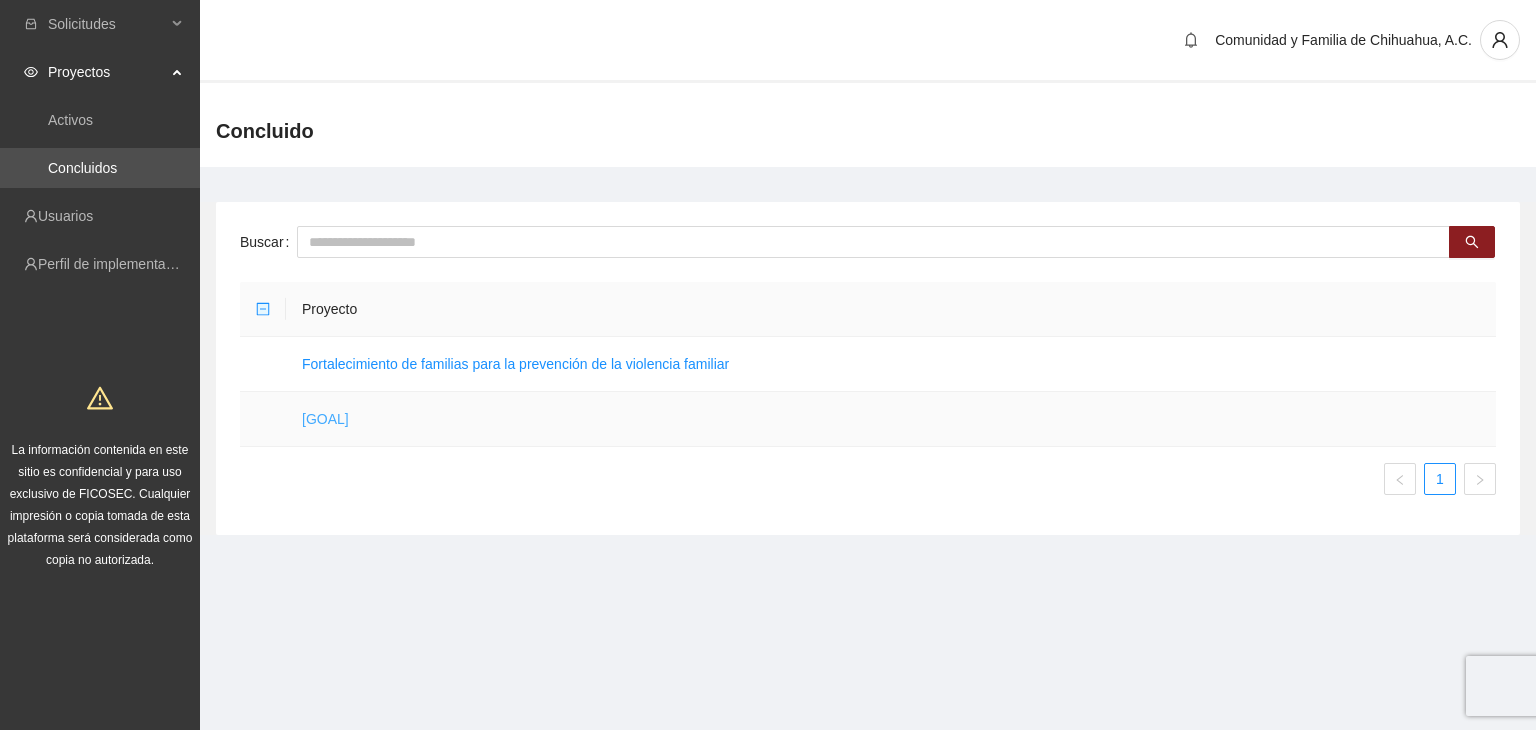 click on "Fortalecimiento familiar para la disminución de la violencia. Año 2" at bounding box center (325, 419) 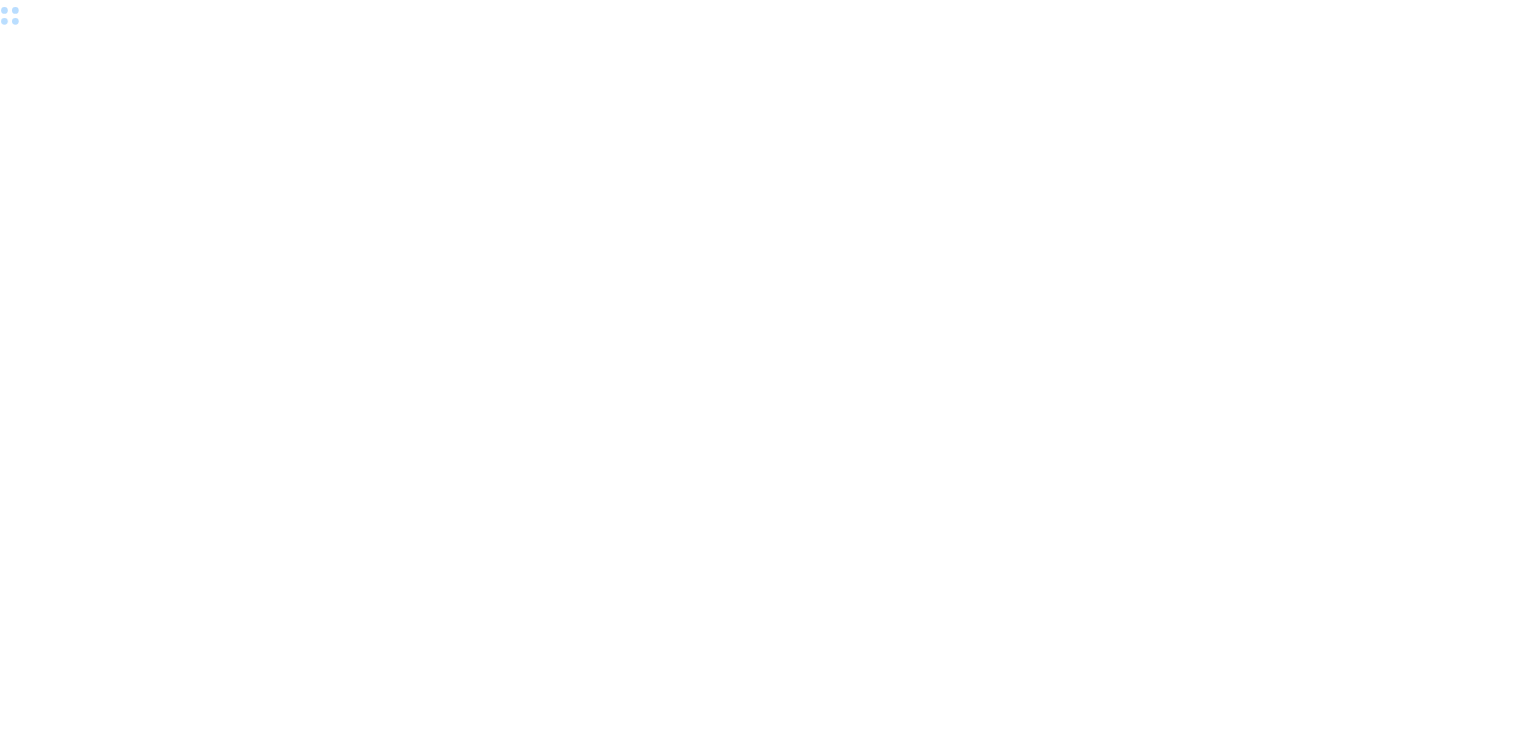 scroll, scrollTop: 0, scrollLeft: 0, axis: both 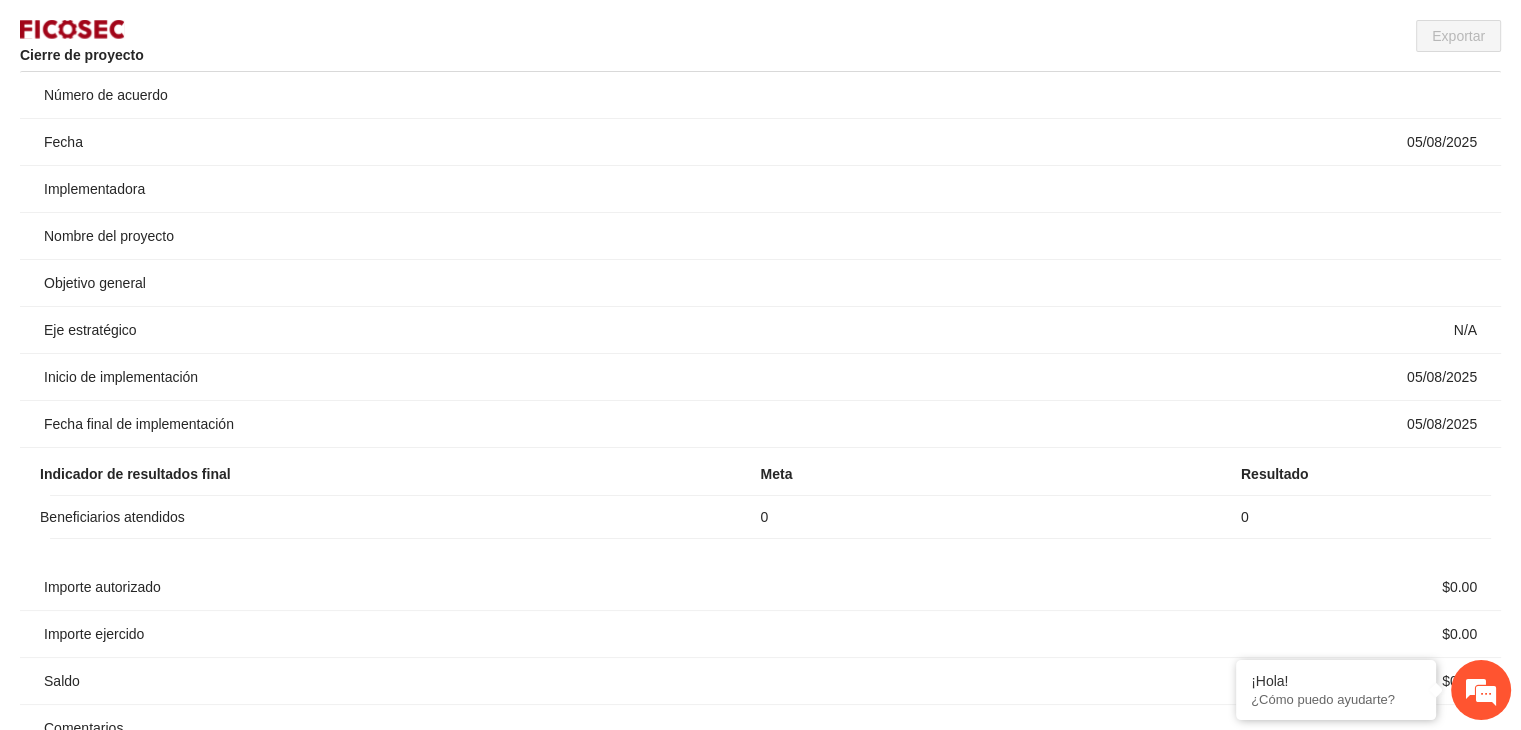 click on "Implementadora" at bounding box center [760, 189] 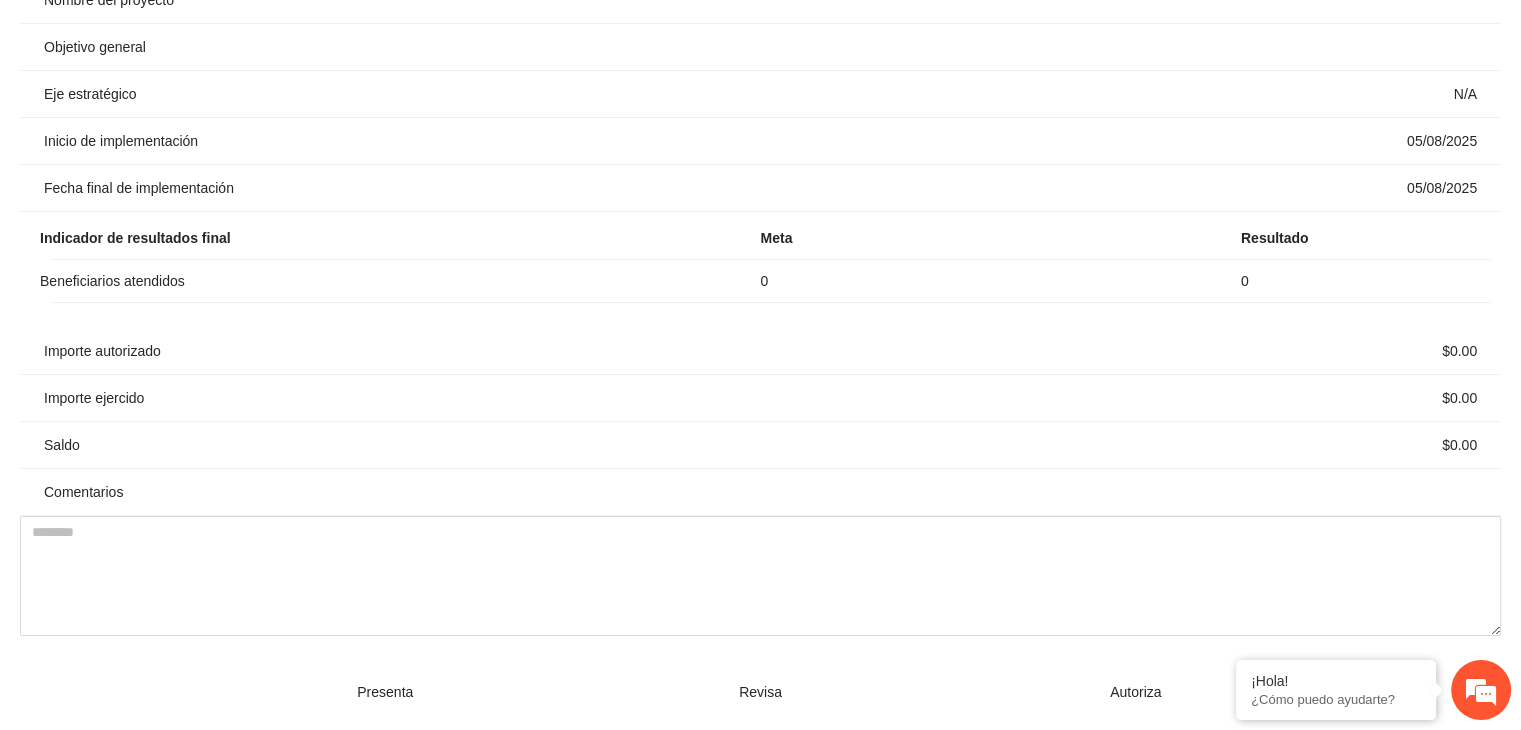 scroll, scrollTop: 392, scrollLeft: 0, axis: vertical 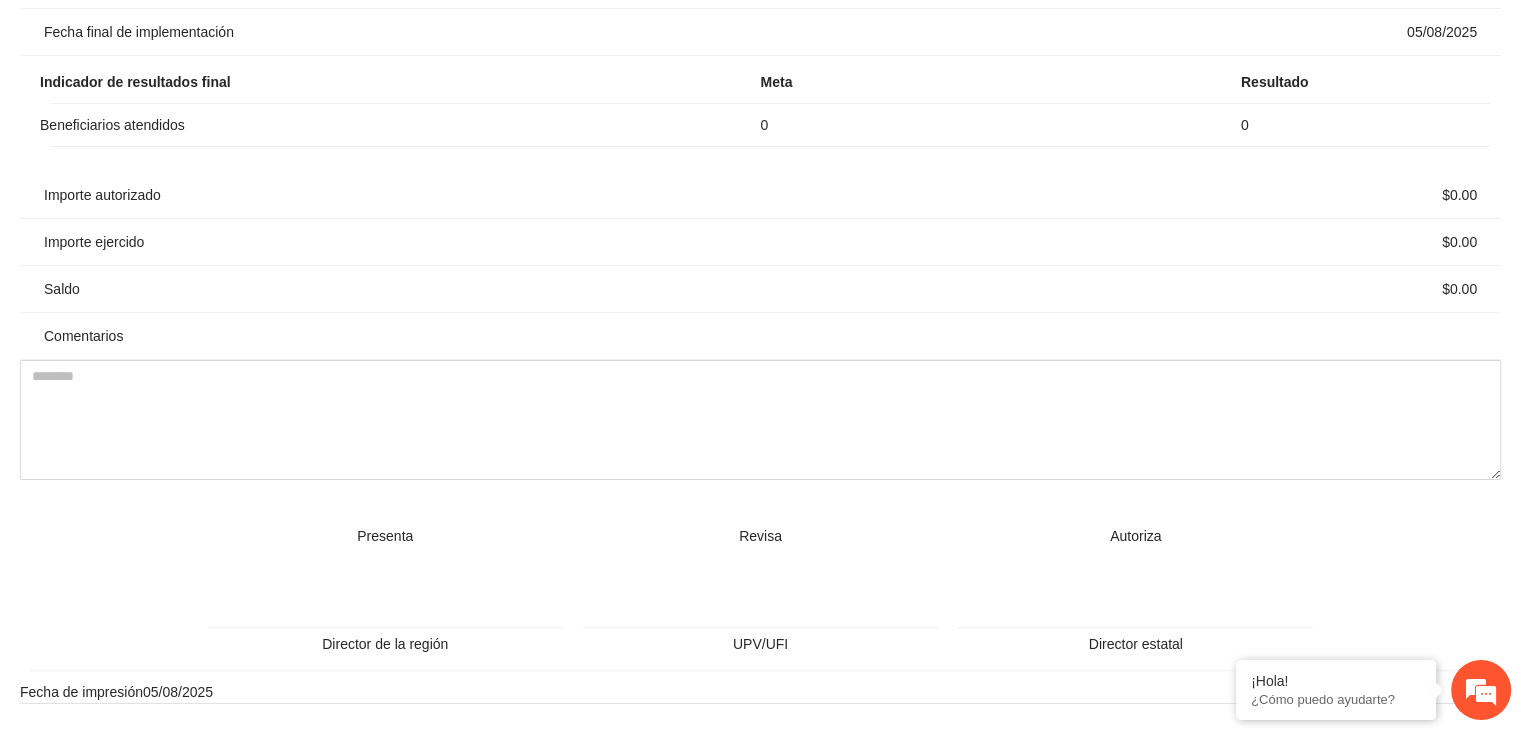 click on "Número de acuerdo Fecha 05/08/2025 Implementadora Nombre del proyecto Objetivo general Eje estratégico N/A Inicio de implementación 05/08/2025 Fecha final de implementación 05/08/2025 Indicador de resultados final Meta Resultado Beneficiarios atendidos 0 0 Importe autorizado $0.00 Importe ejercido $0.00 Saldo $0.00 Comentarios Presenta Director de la región Revisa UPV/UFI Autoriza Director estatal Fecha de impresión  05/08/2025" at bounding box center [760, 191] 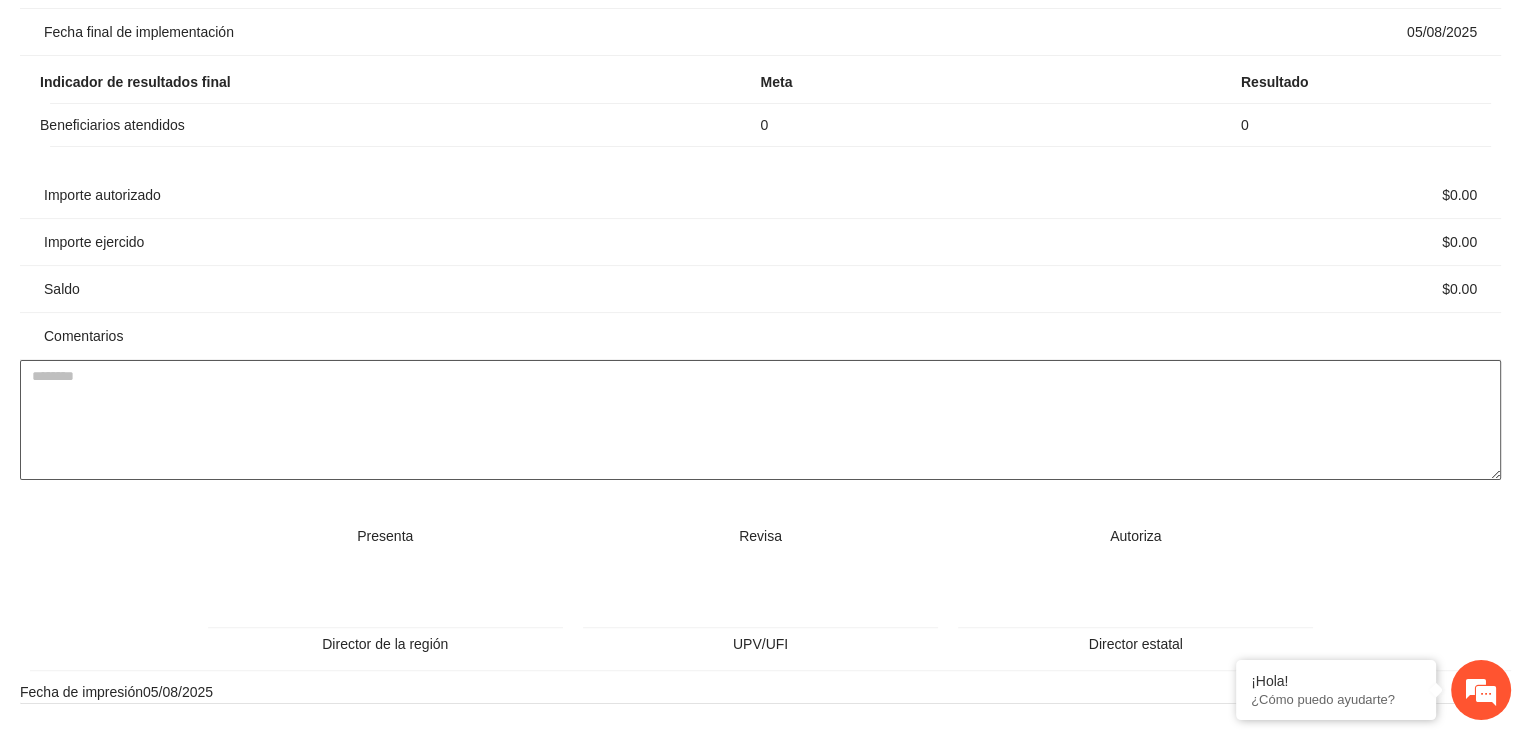 click at bounding box center [760, 420] 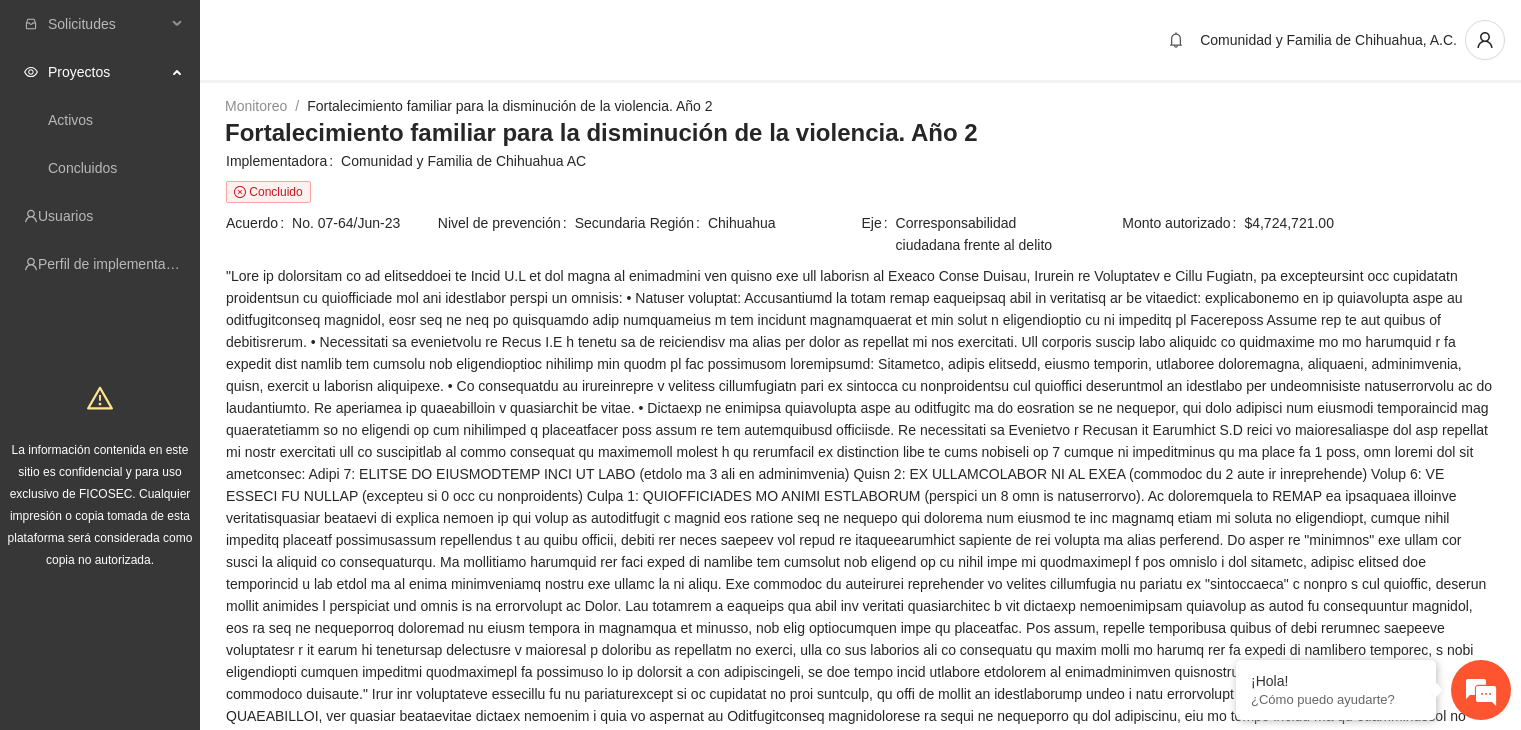 scroll, scrollTop: 2000, scrollLeft: 0, axis: vertical 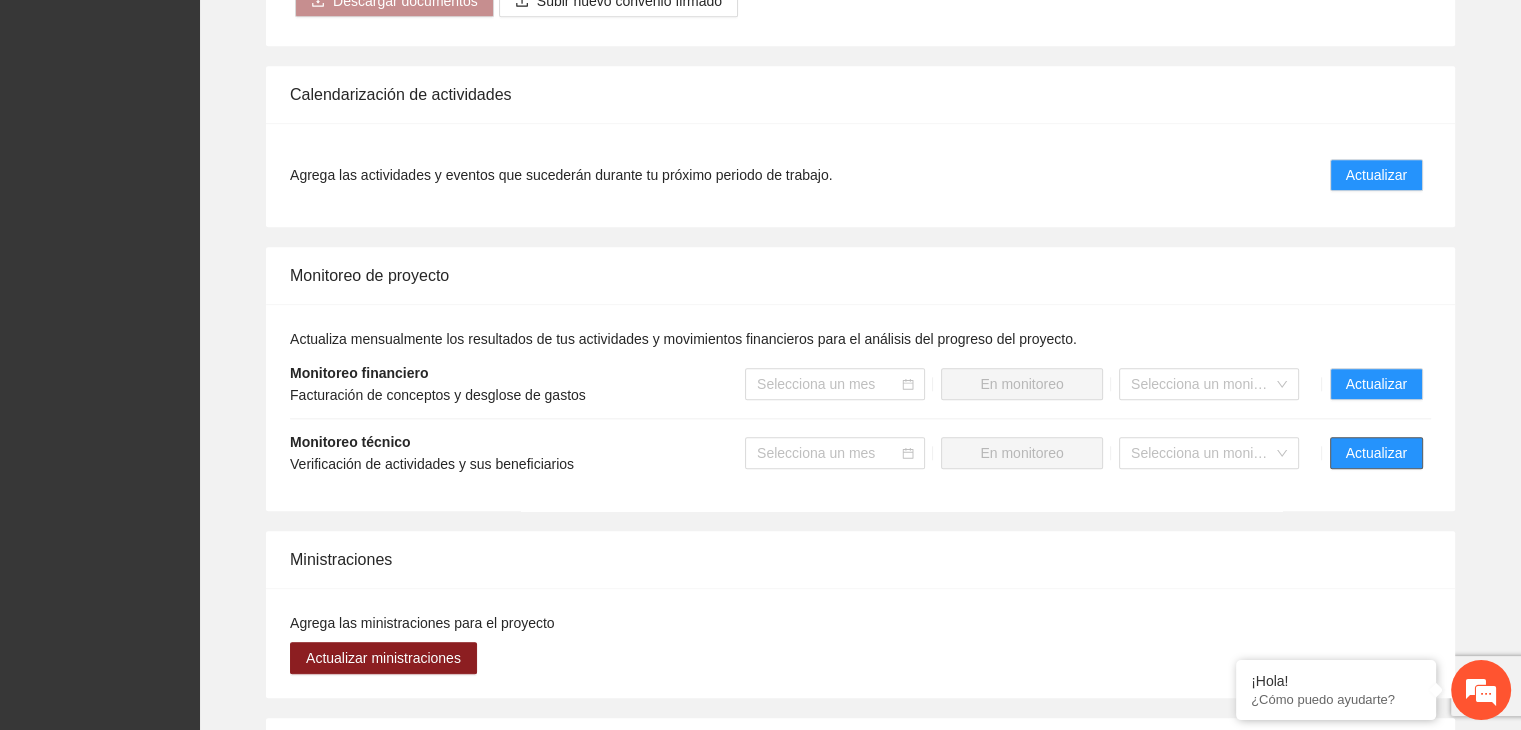 click on "Actualizar" at bounding box center [1376, 453] 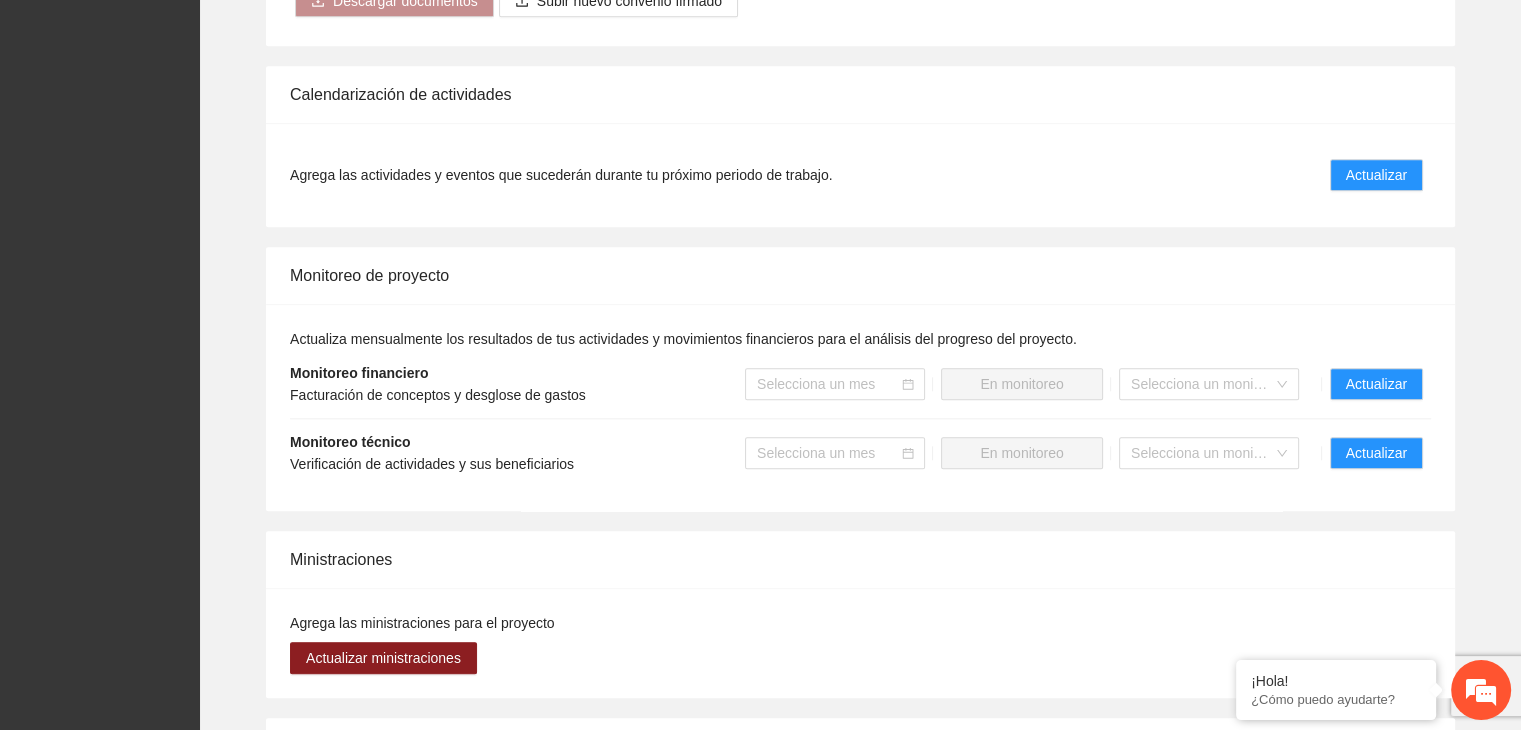 scroll, scrollTop: 0, scrollLeft: 0, axis: both 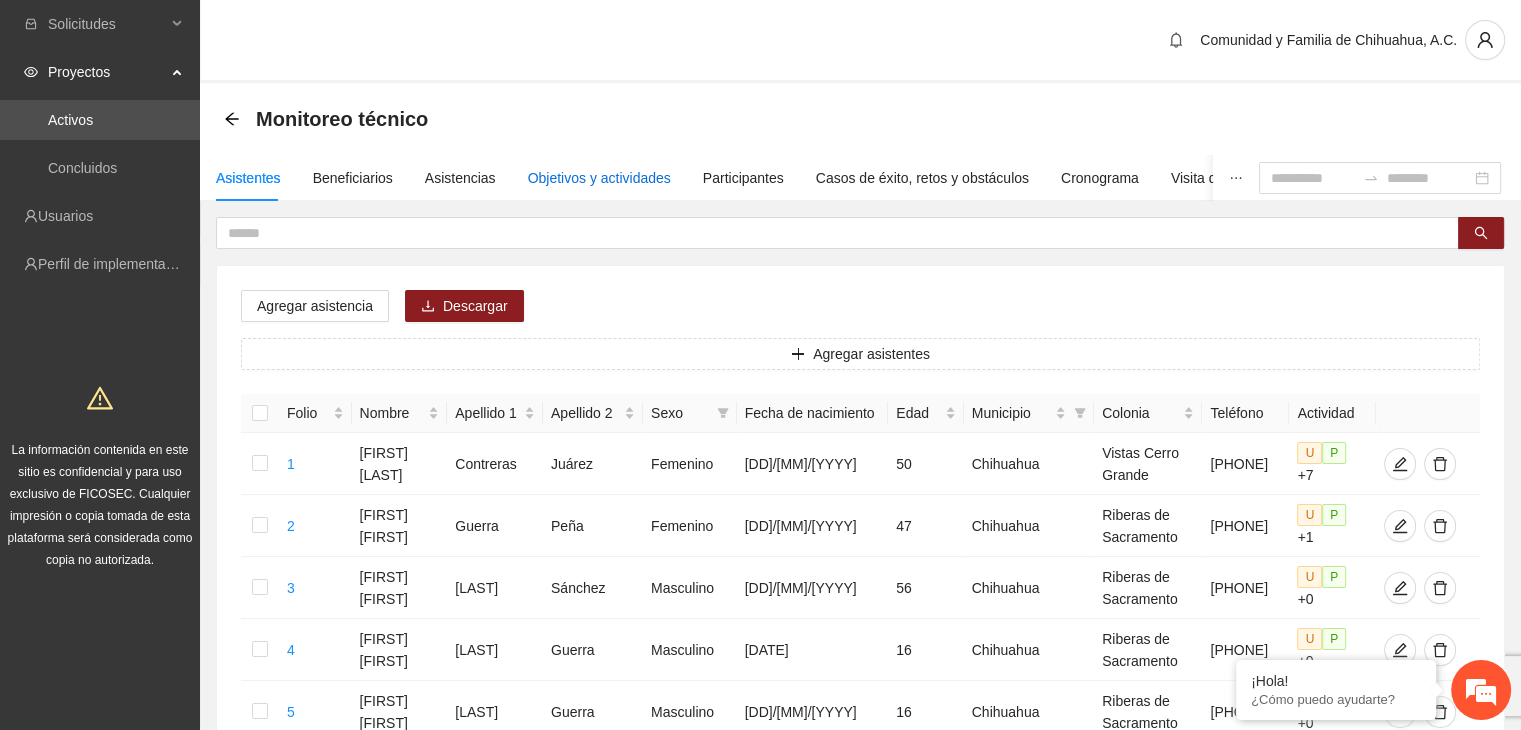 click on "Objetivos y actividades" at bounding box center [599, 178] 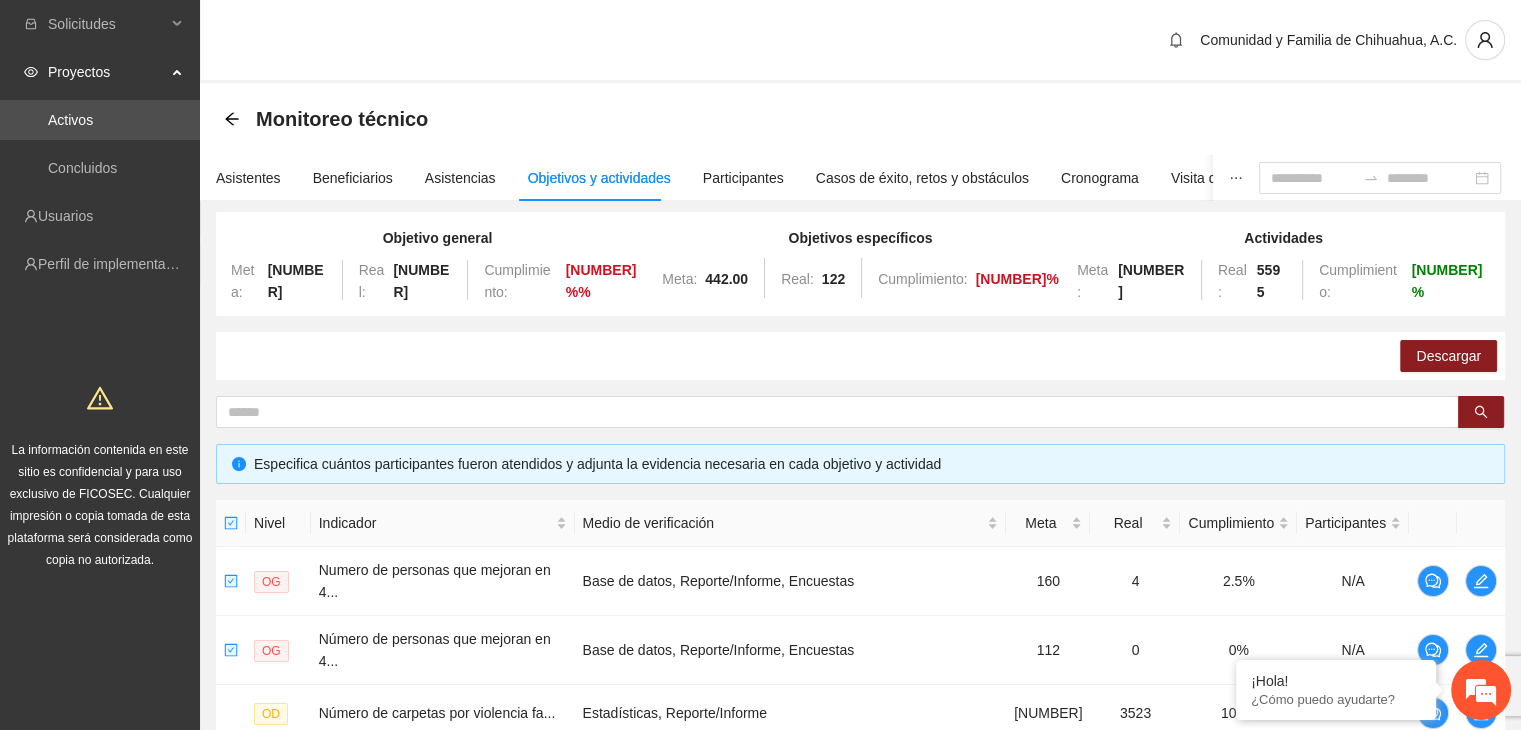 scroll, scrollTop: 0, scrollLeft: 0, axis: both 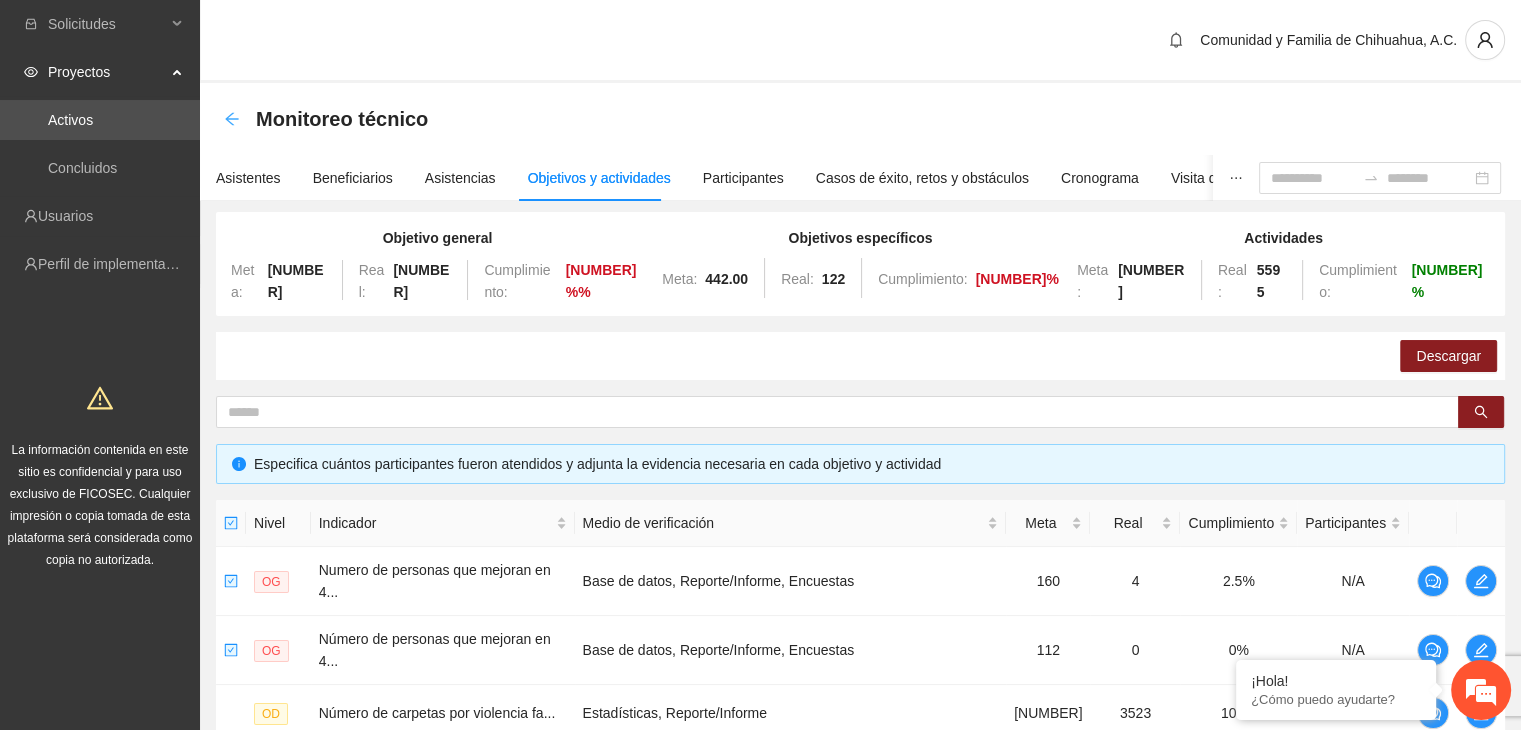 click 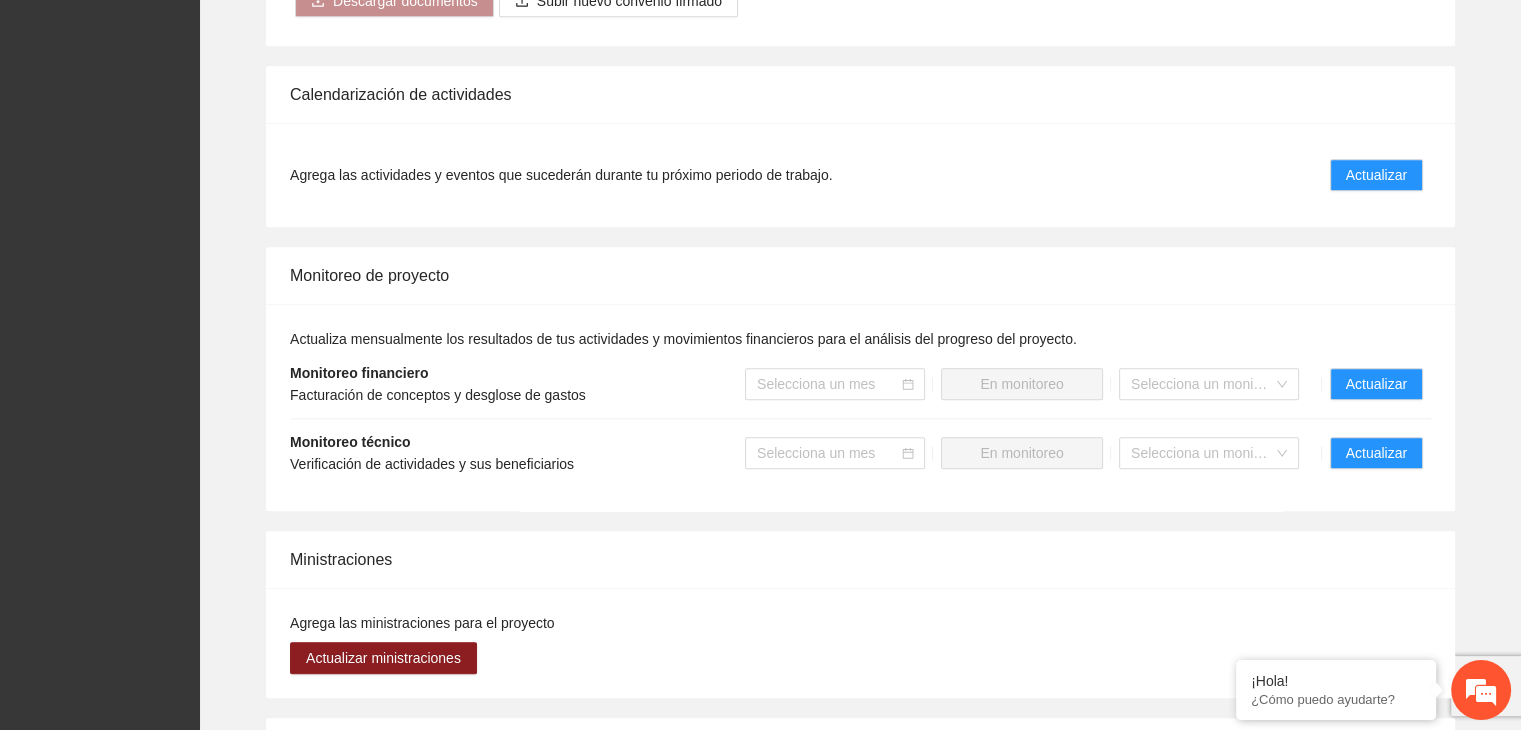 scroll, scrollTop: 2458, scrollLeft: 0, axis: vertical 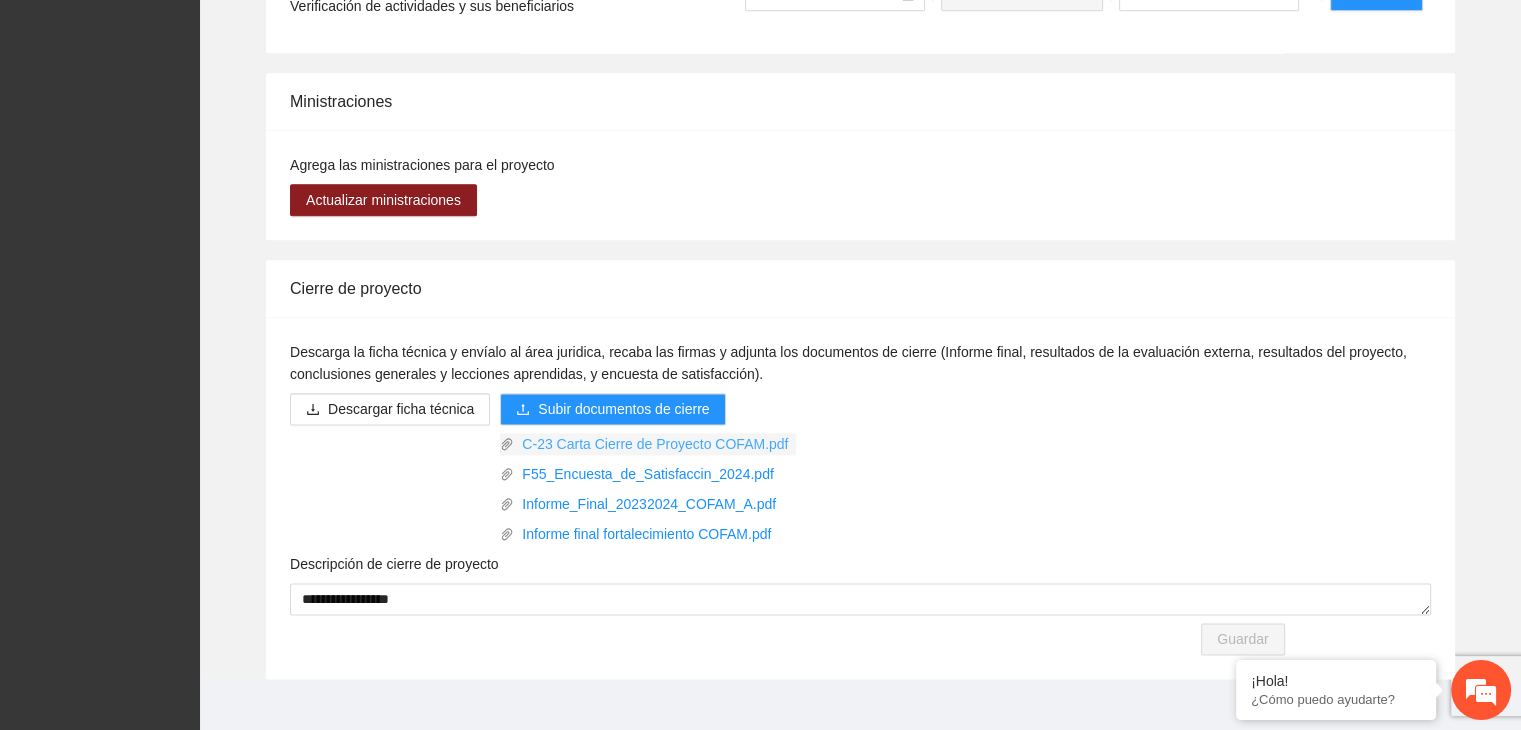 click on "C-23 Carta Cierre de Proyecto COFAM.pdf" at bounding box center [655, 444] 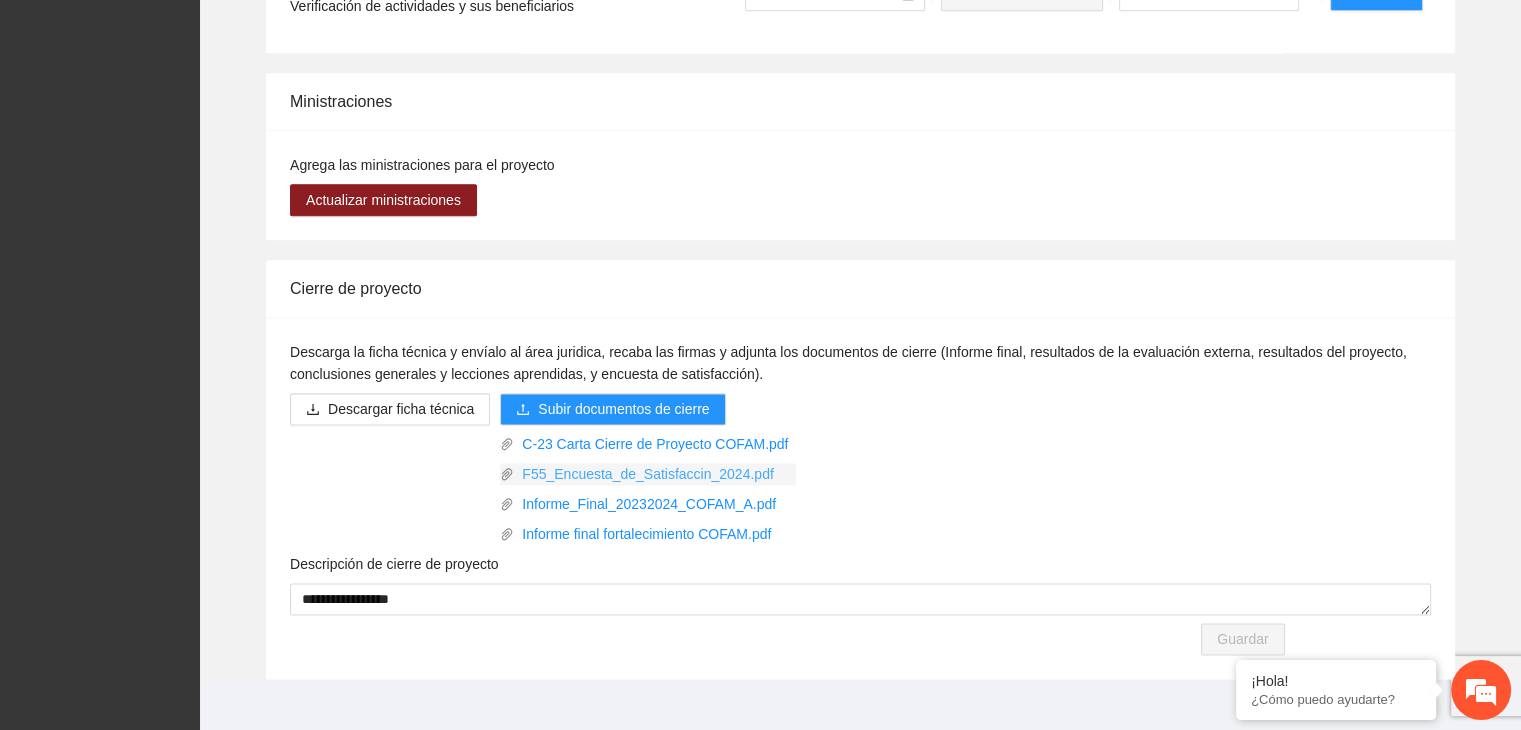 click on "F55_Encuesta_de_Satisfaccin_2024.pdf" at bounding box center [655, 474] 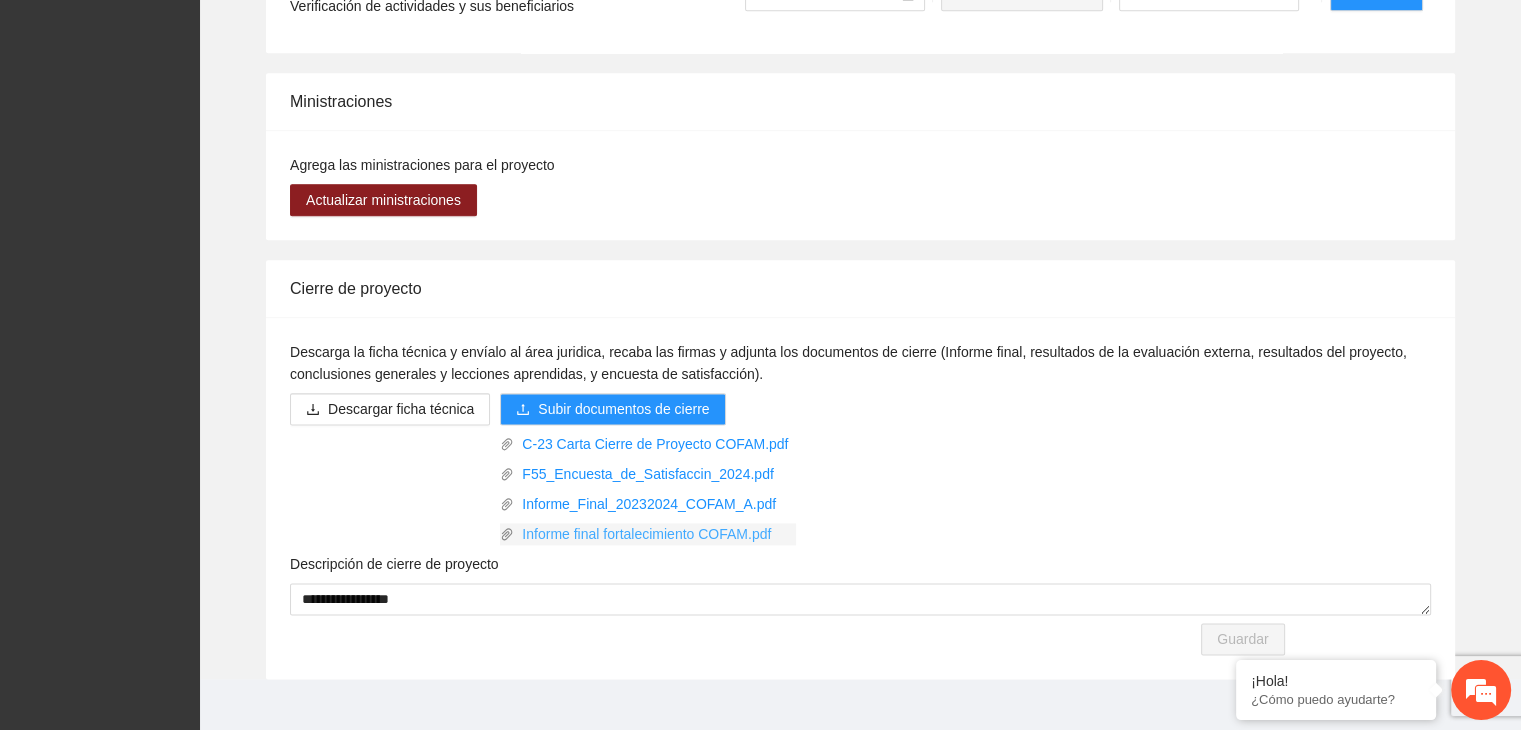 click on "Informe final fortalecimiento COFAM.pdf" at bounding box center [655, 534] 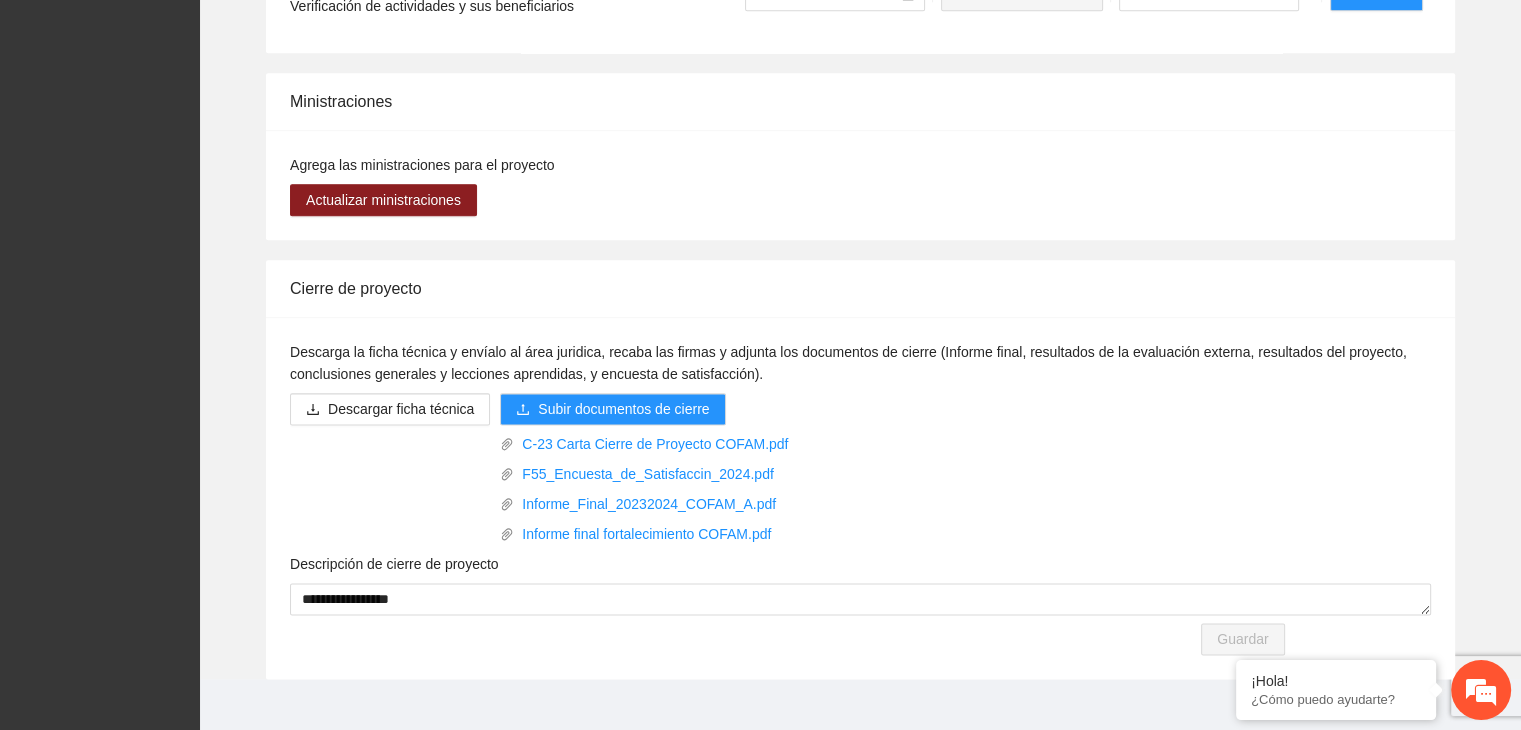 click on "**********" at bounding box center (860, 498) 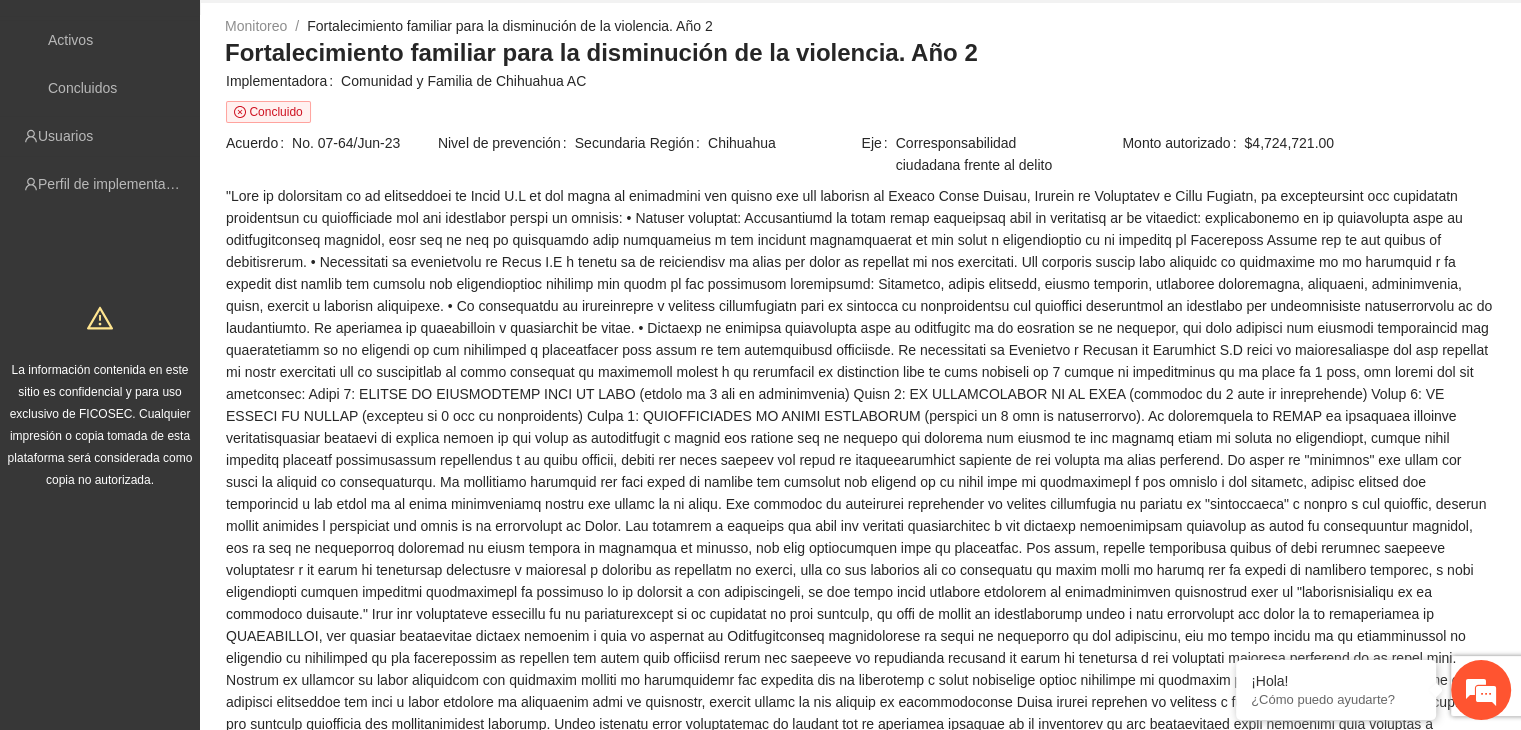 scroll, scrollTop: 0, scrollLeft: 0, axis: both 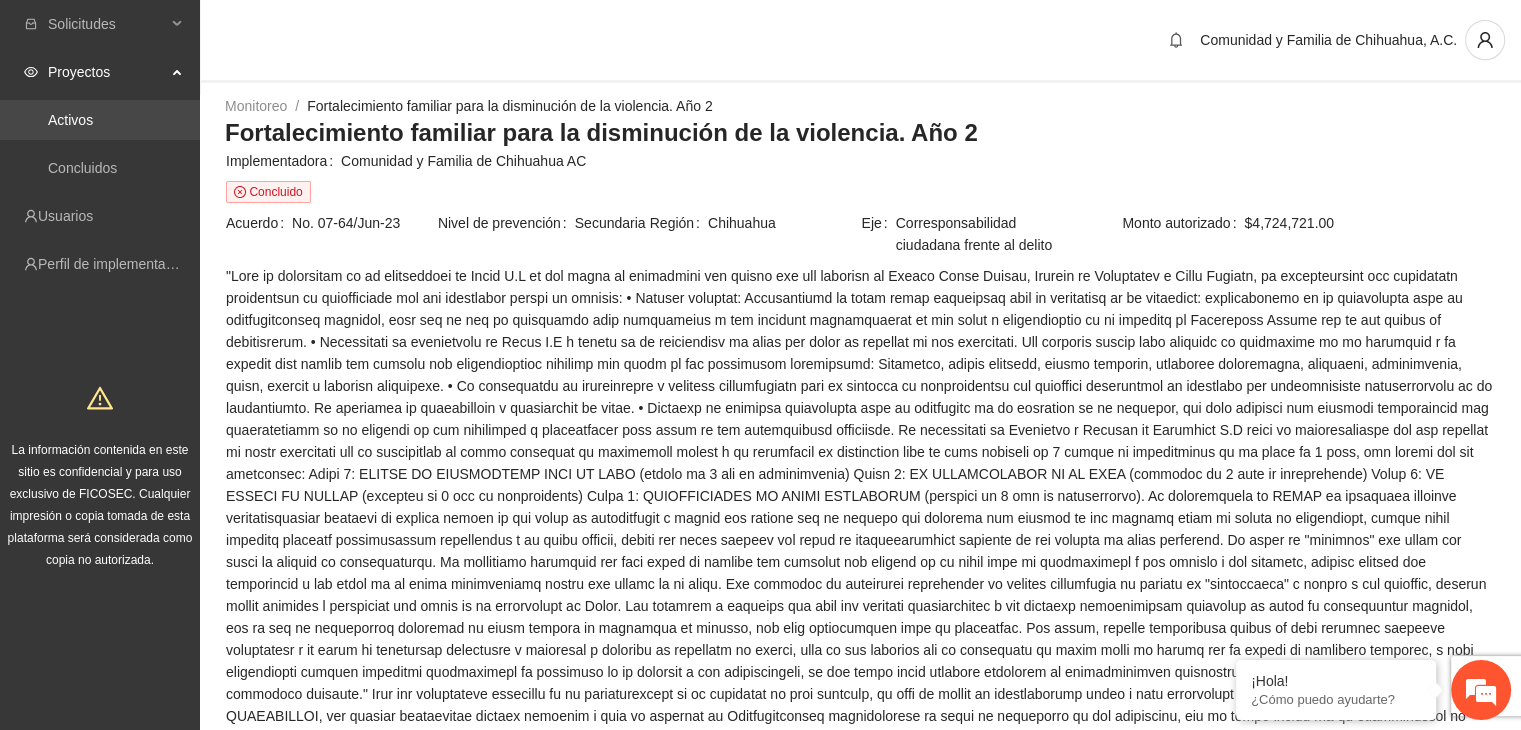 click on "Activos" at bounding box center (70, 120) 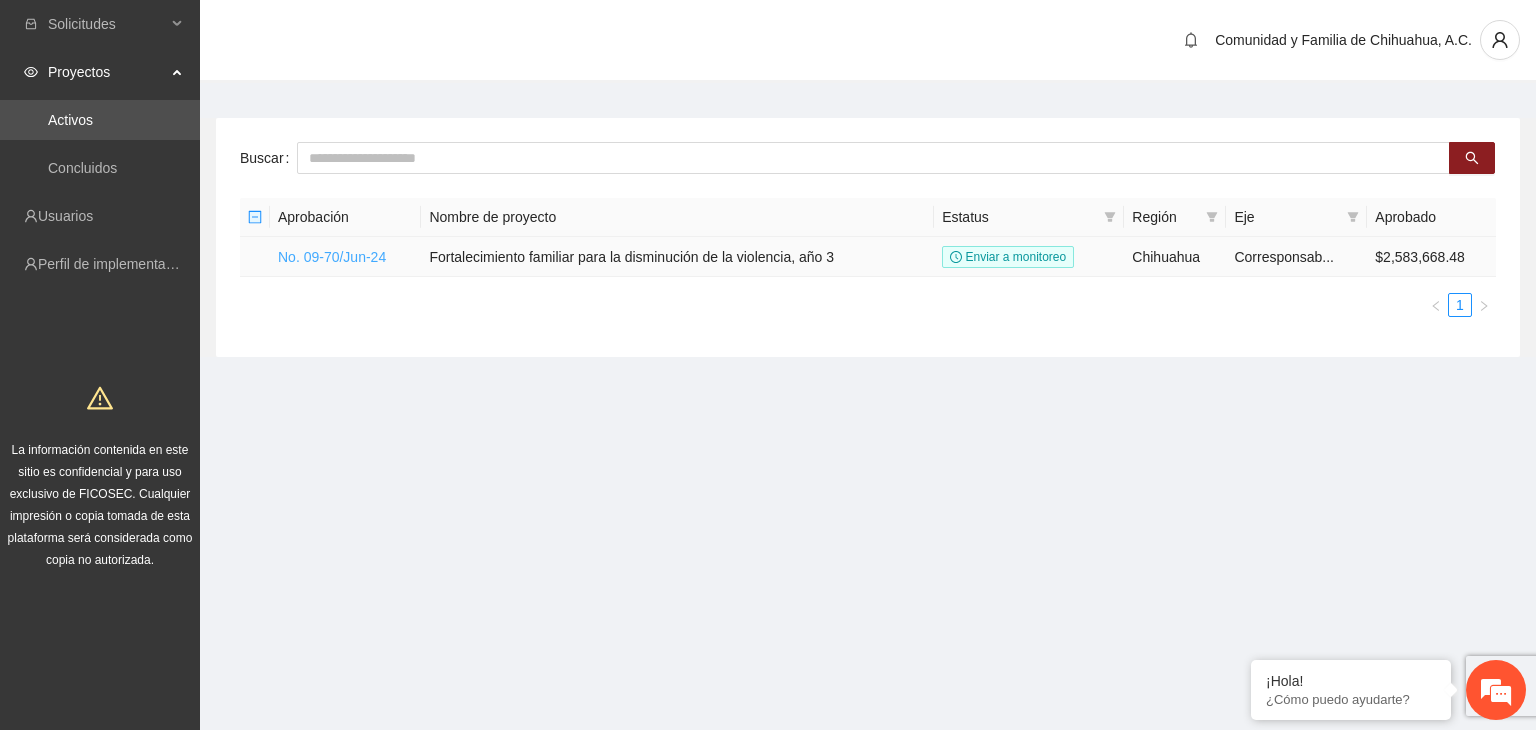 click on "No. 09-70/Jun-24" at bounding box center [332, 257] 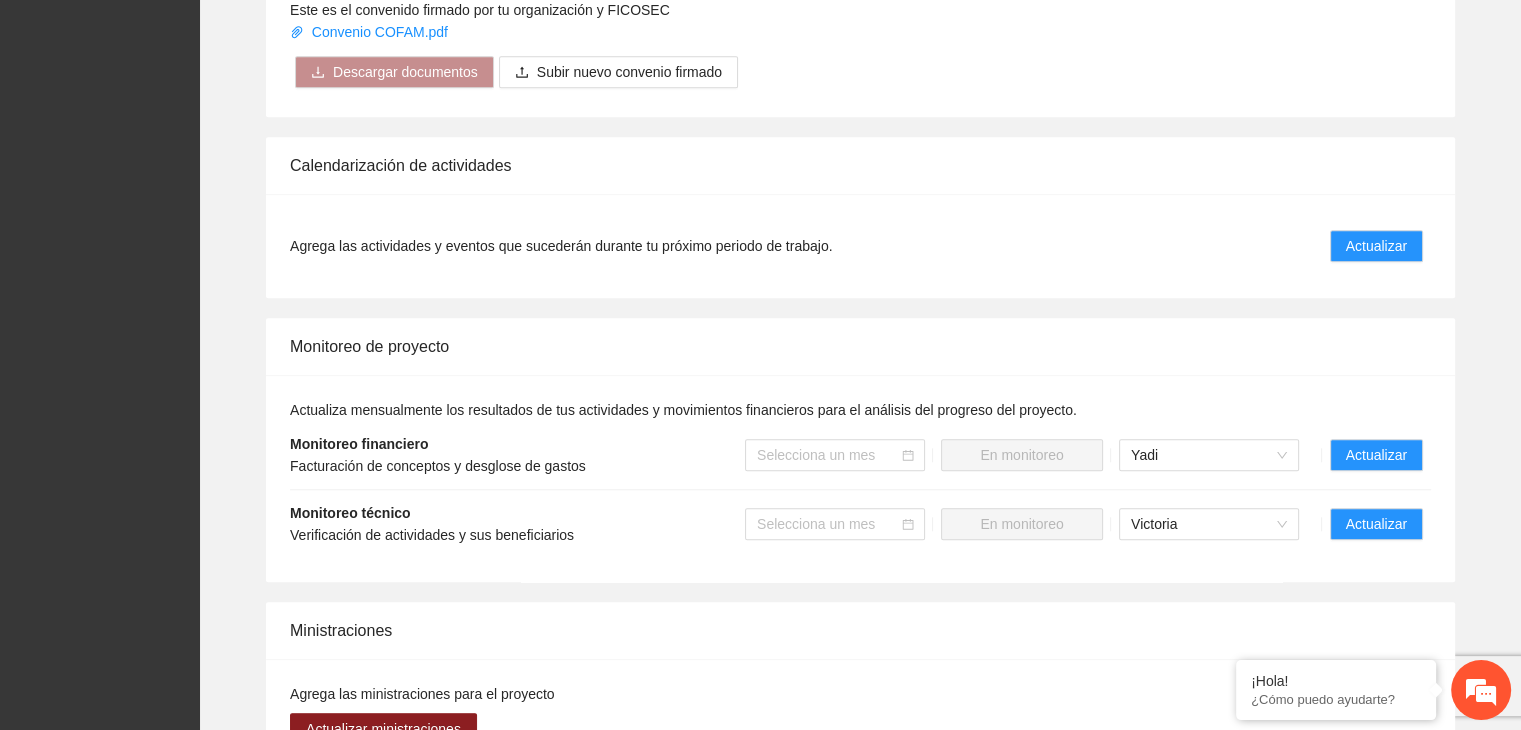 scroll, scrollTop: 2200, scrollLeft: 0, axis: vertical 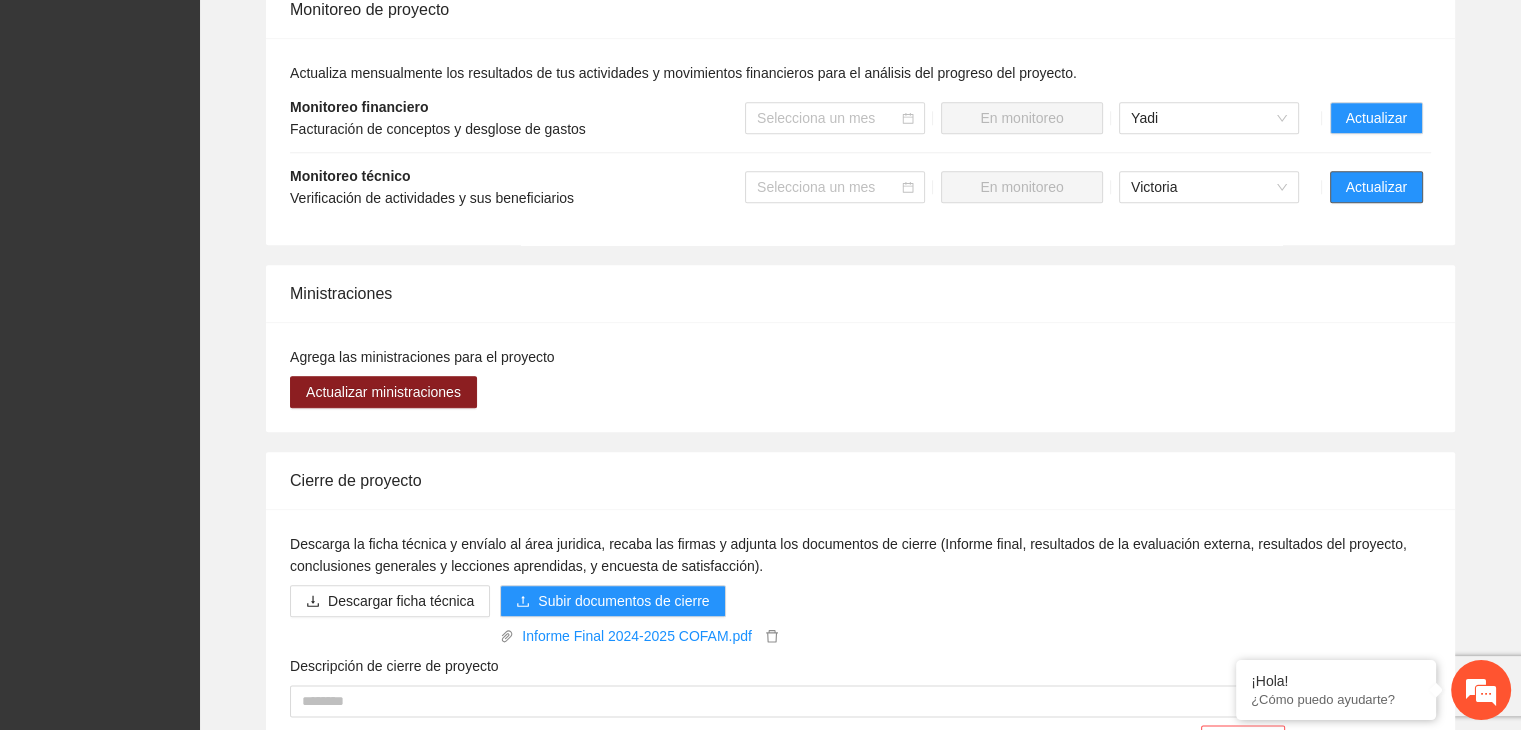 click on "Actualizar" at bounding box center [1376, 187] 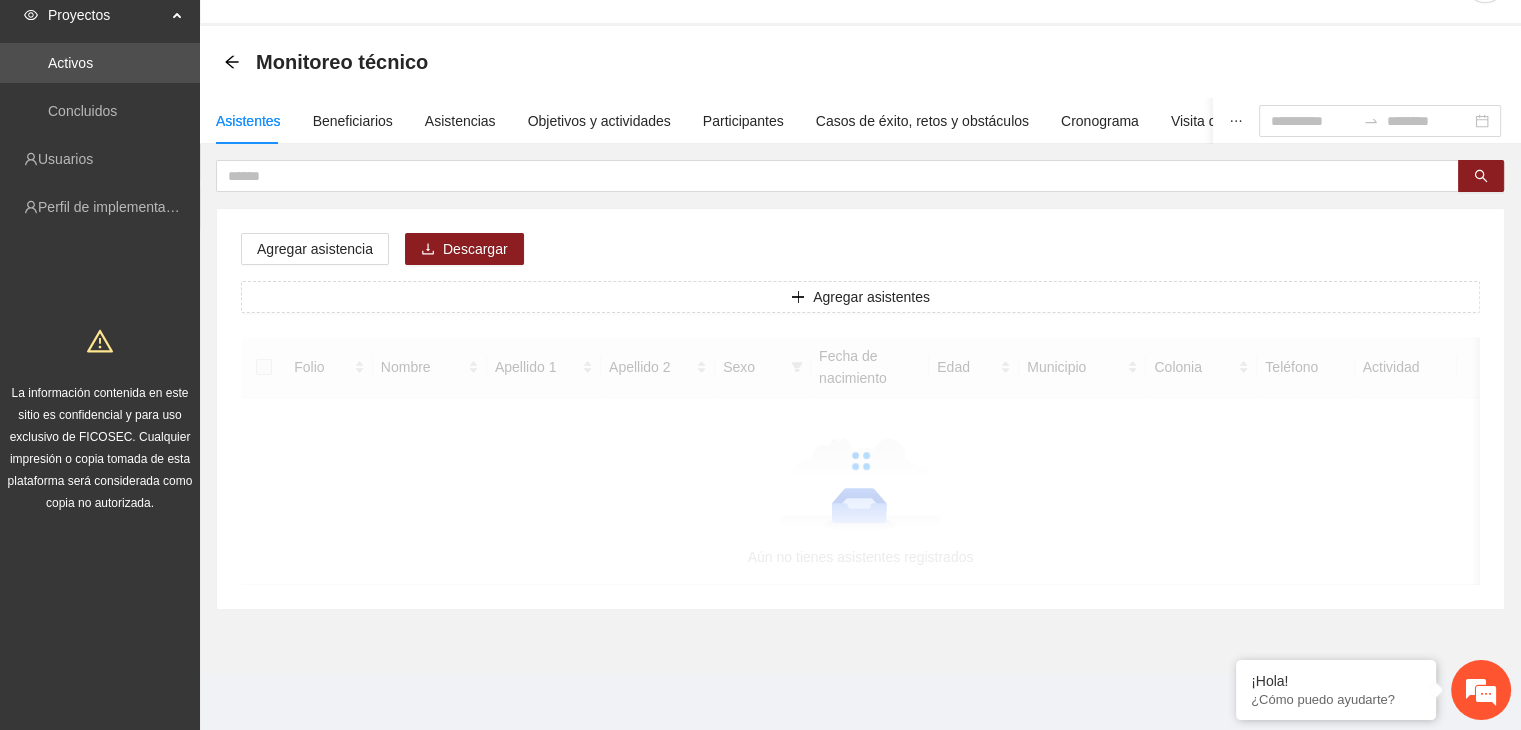 scroll, scrollTop: 0, scrollLeft: 0, axis: both 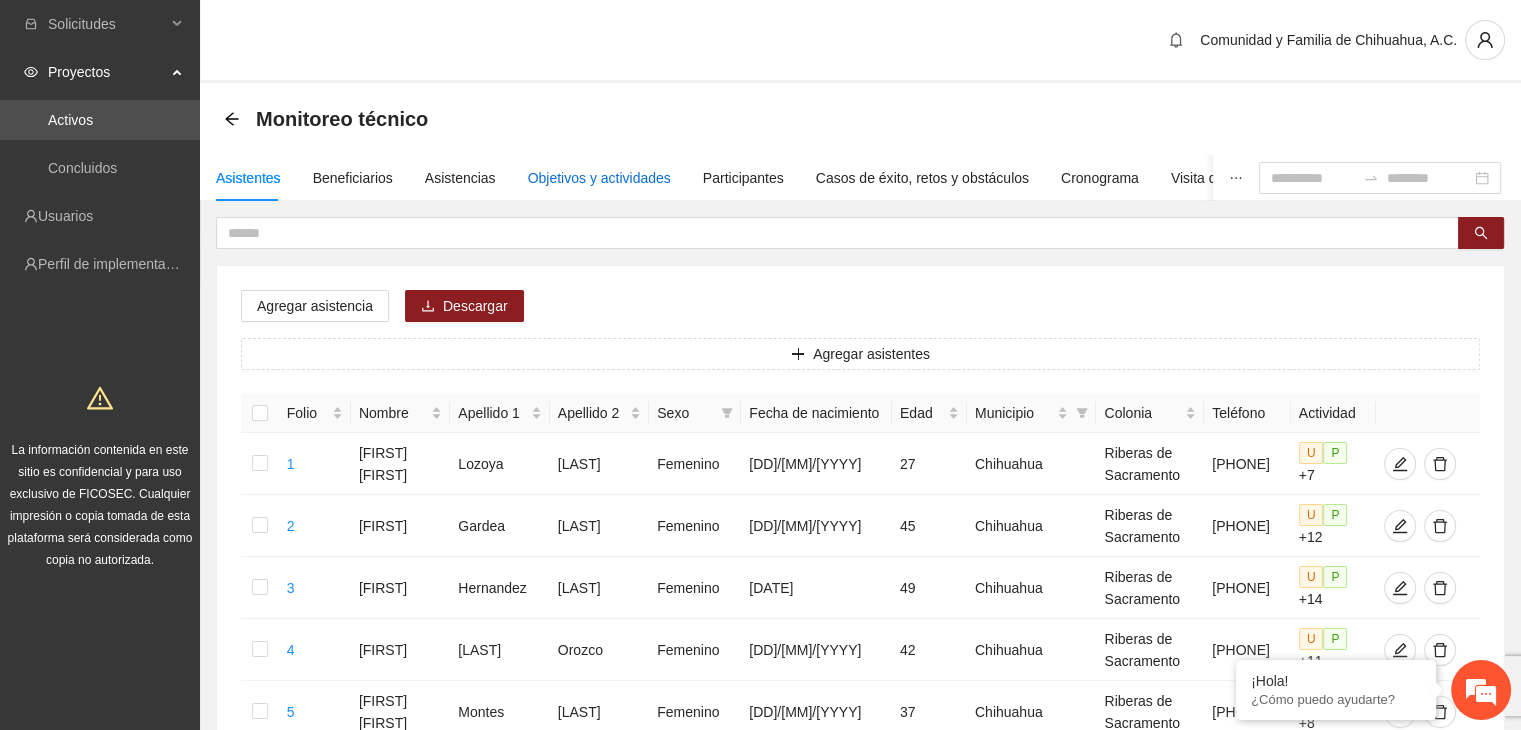 click on "Objetivos y actividades" at bounding box center [599, 178] 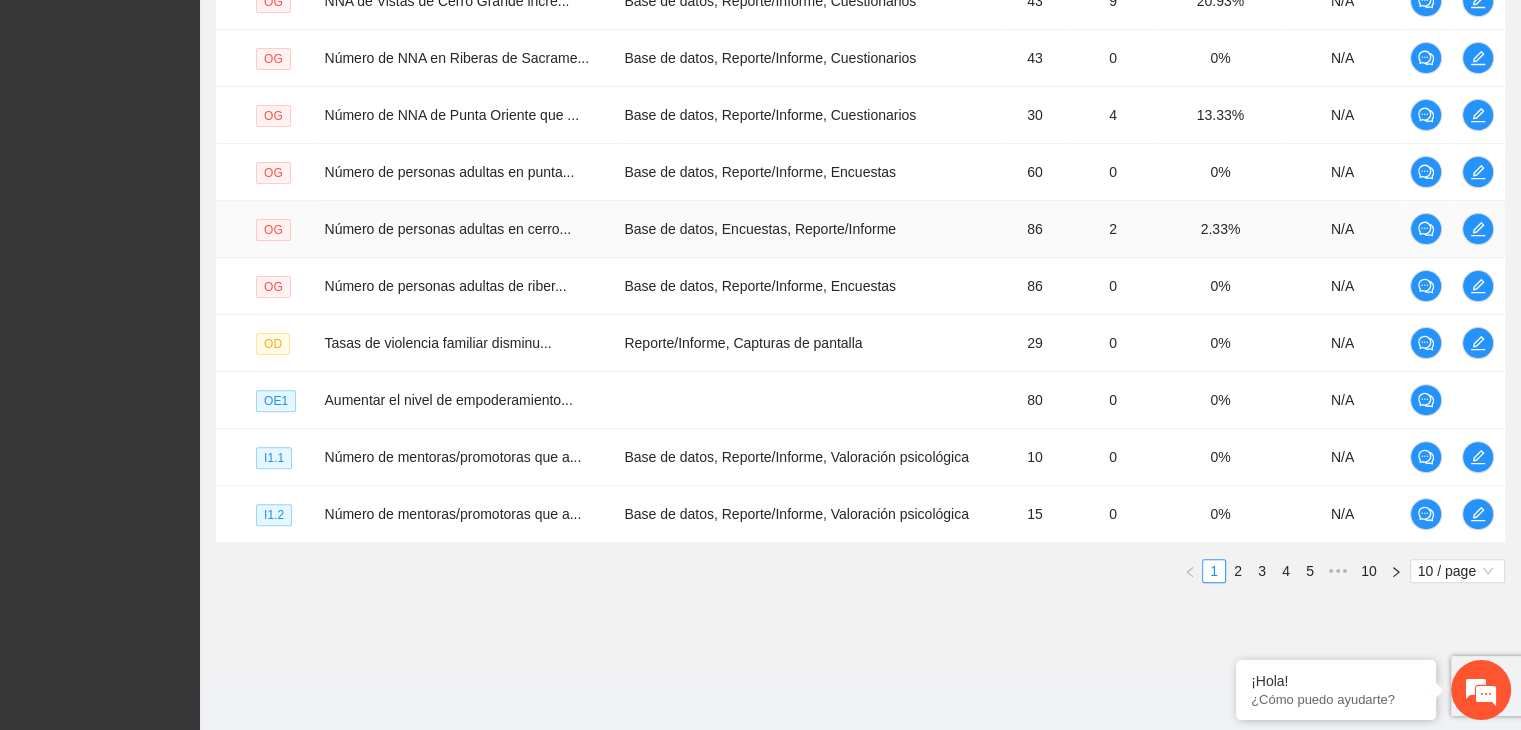 scroll, scrollTop: 0, scrollLeft: 0, axis: both 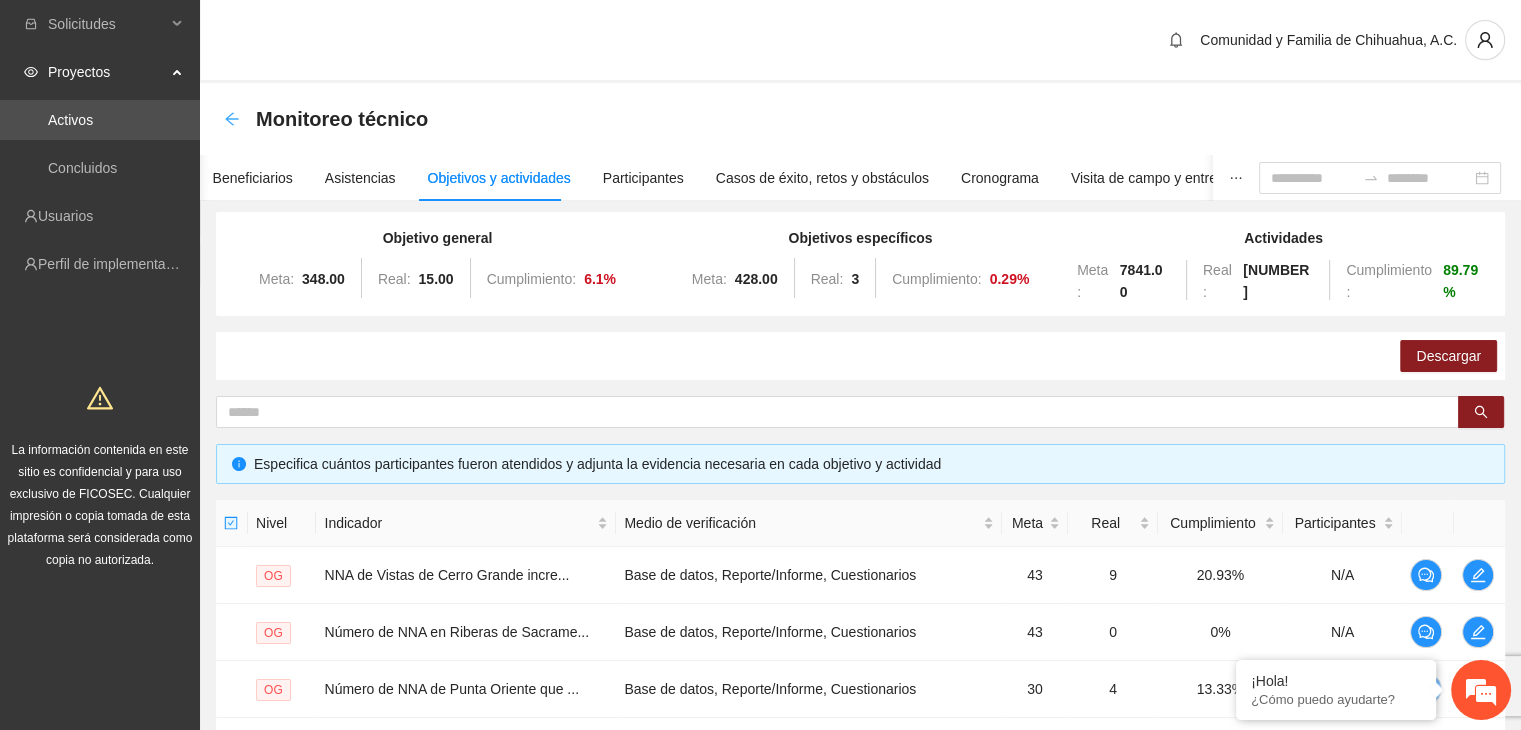 click 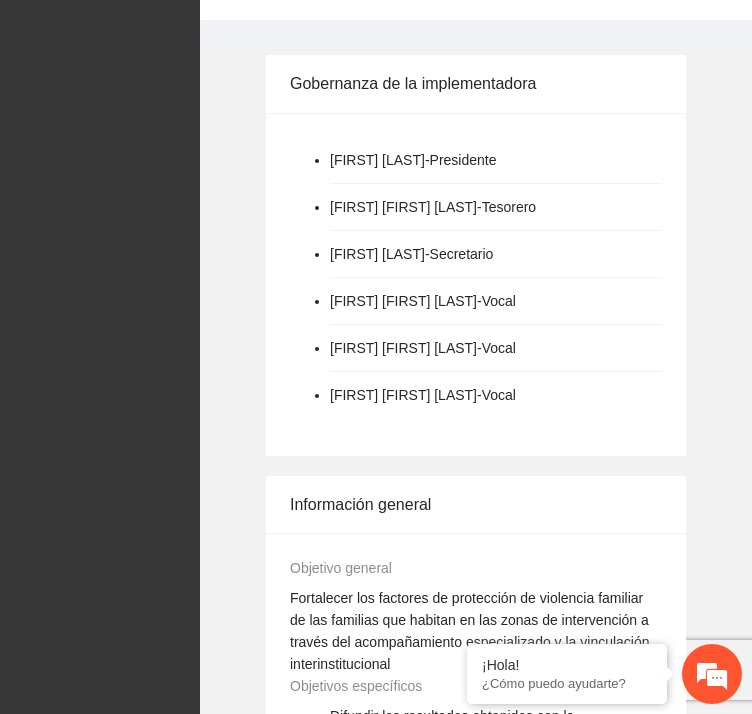 scroll, scrollTop: 2324, scrollLeft: 0, axis: vertical 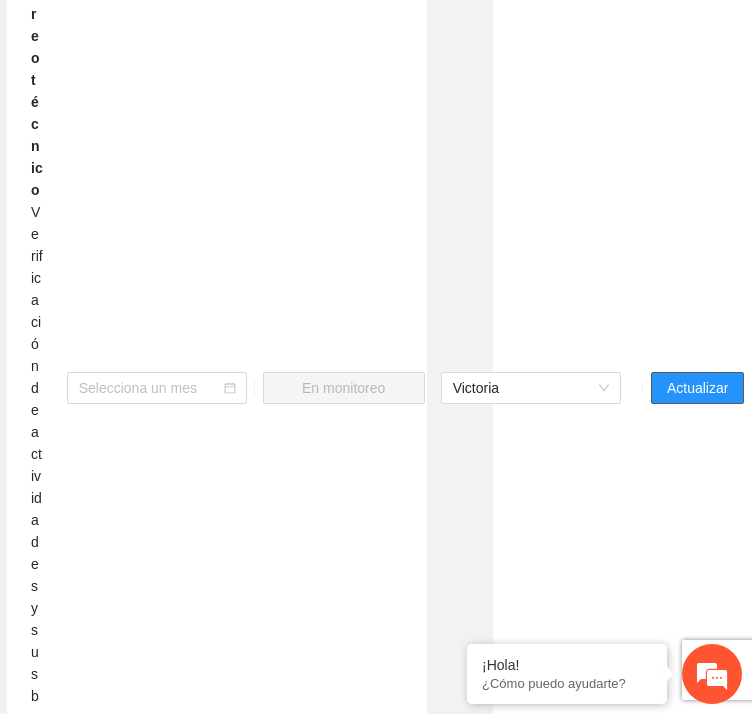 click on "Actualizar" at bounding box center (697, 388) 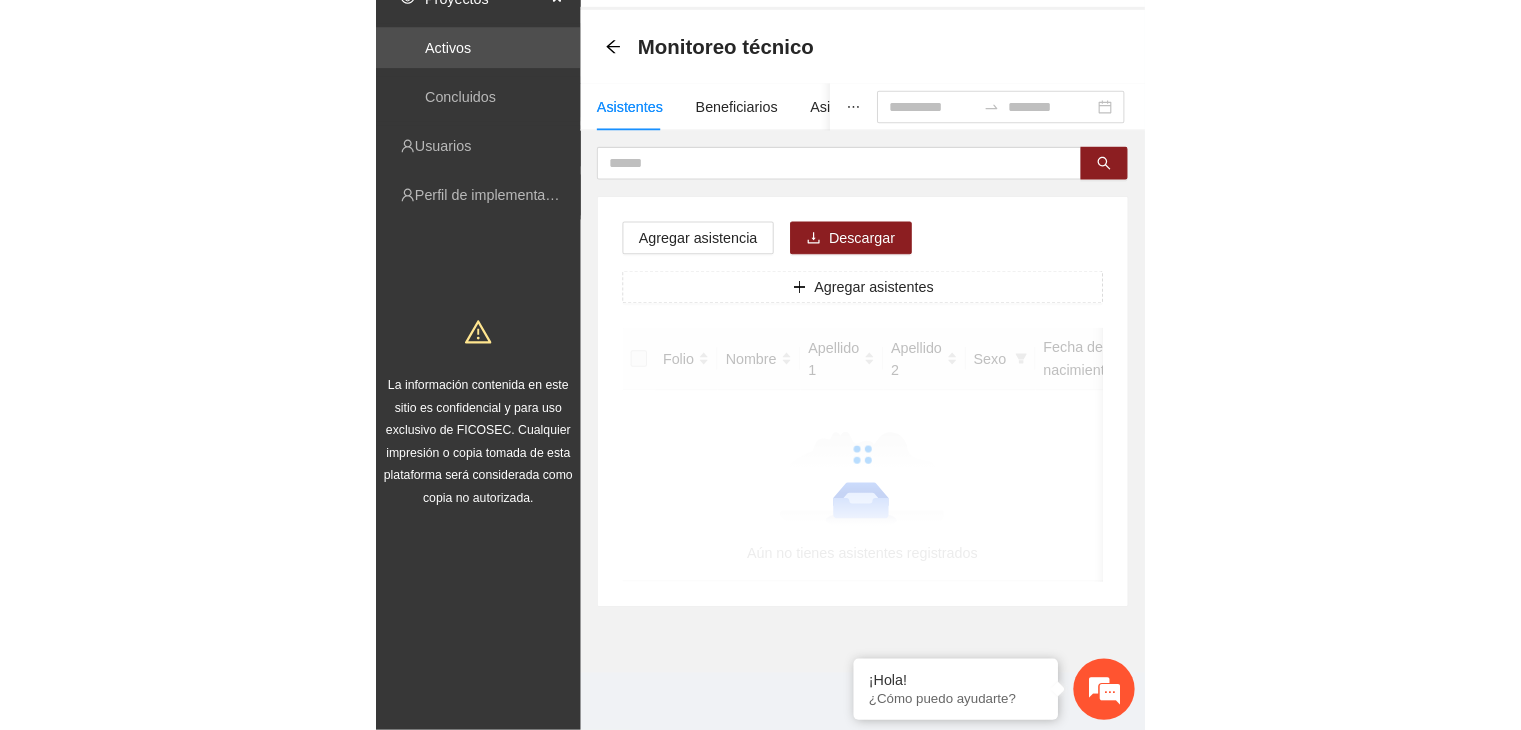 scroll, scrollTop: 0, scrollLeft: 0, axis: both 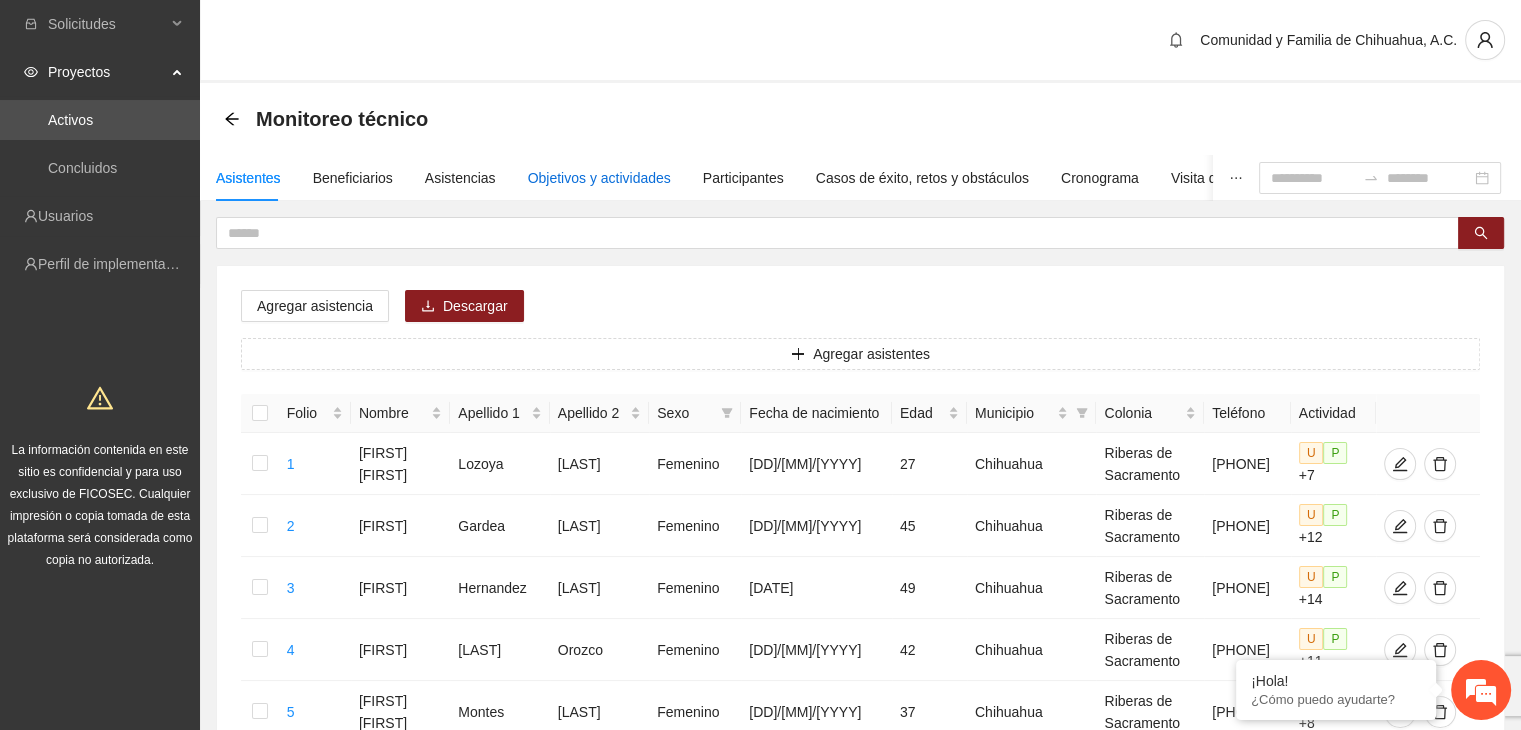 click on "Objetivos y actividades" at bounding box center (599, 178) 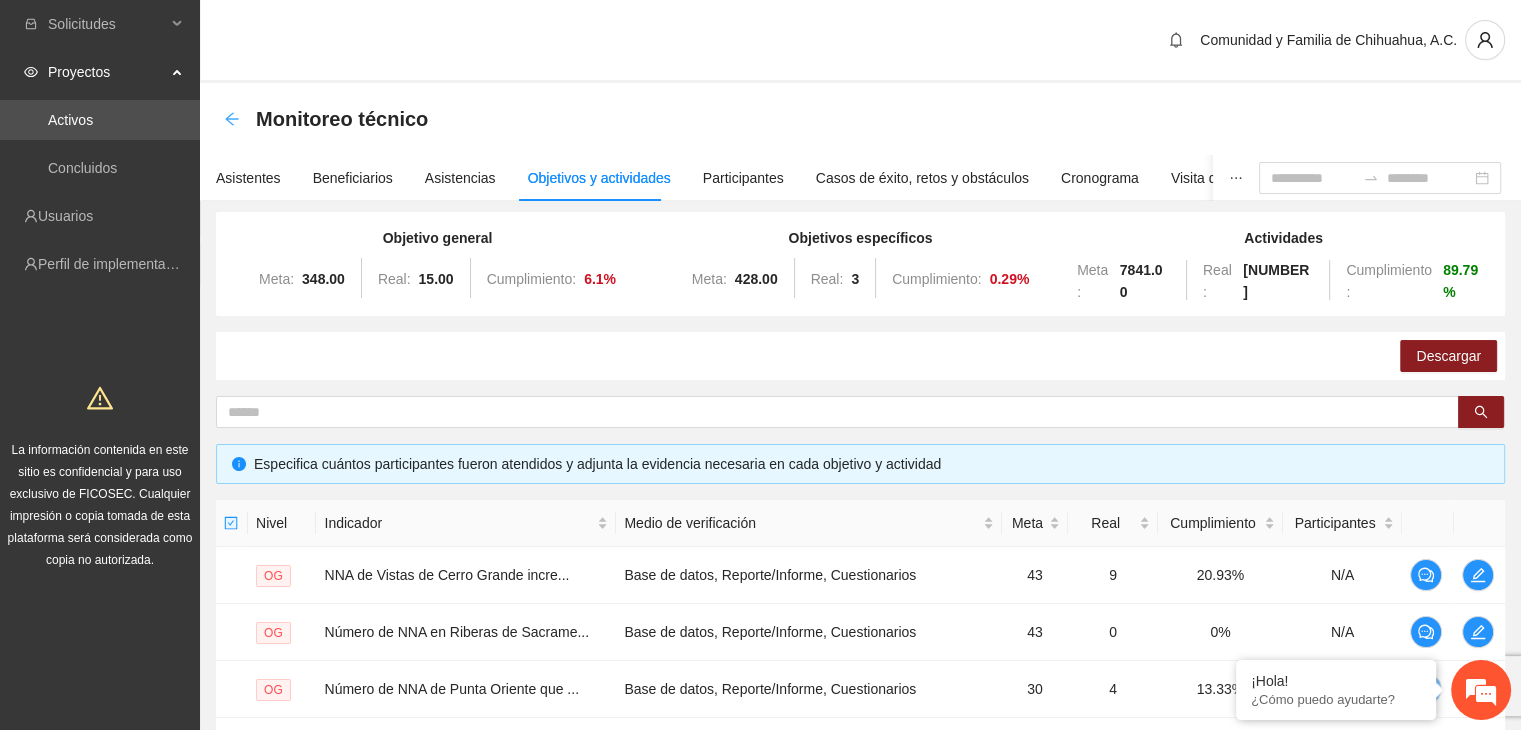 click 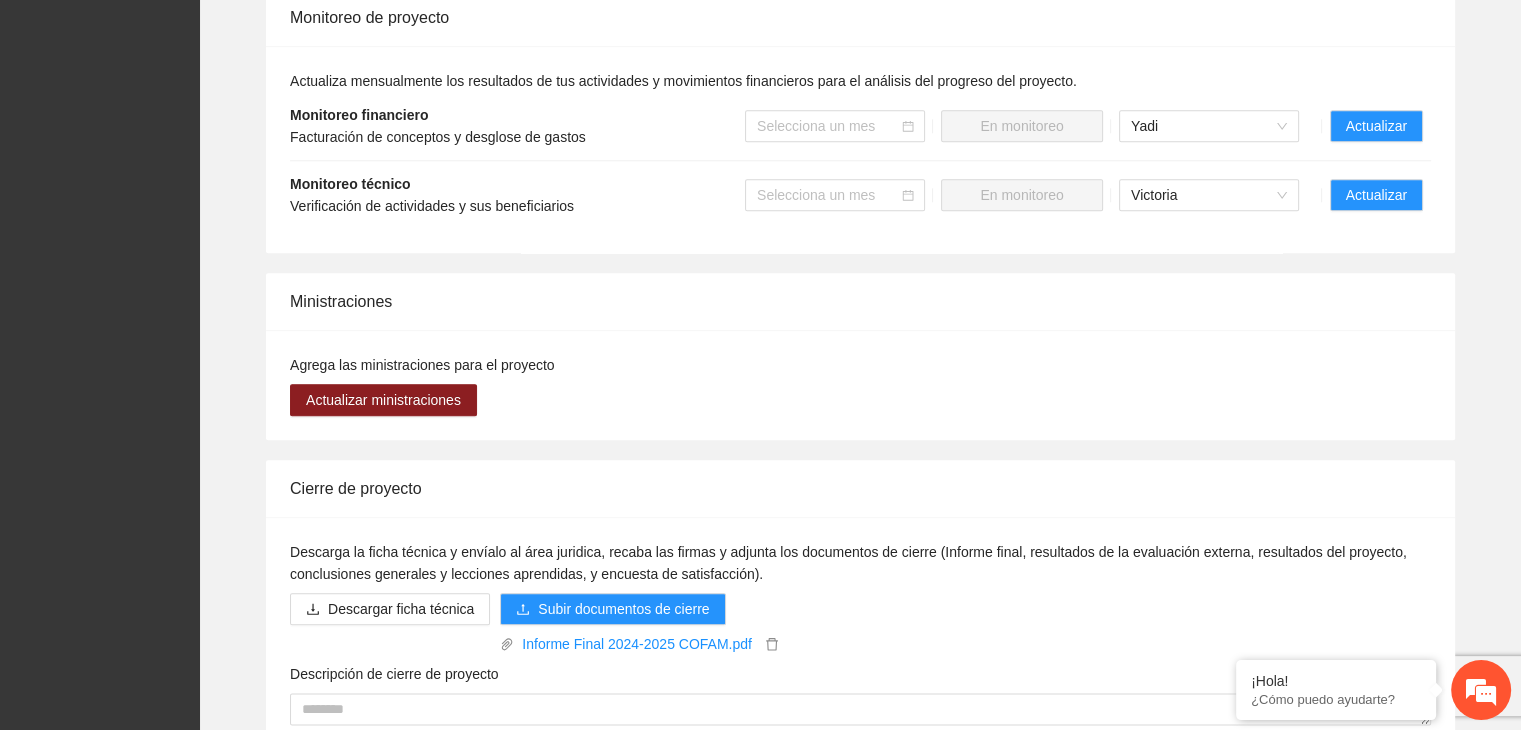 scroll, scrollTop: 2200, scrollLeft: 0, axis: vertical 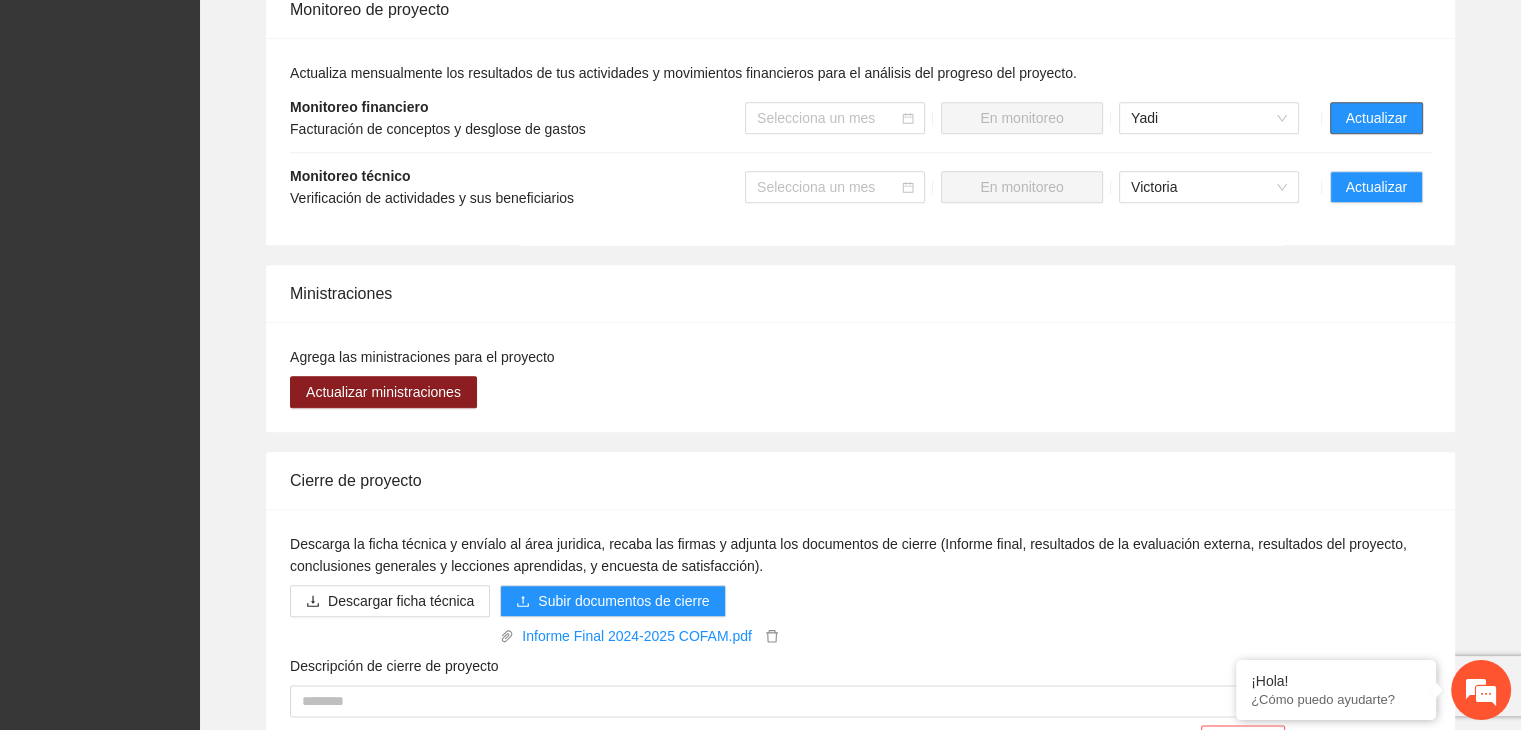 click on "Actualizar" at bounding box center [1376, 118] 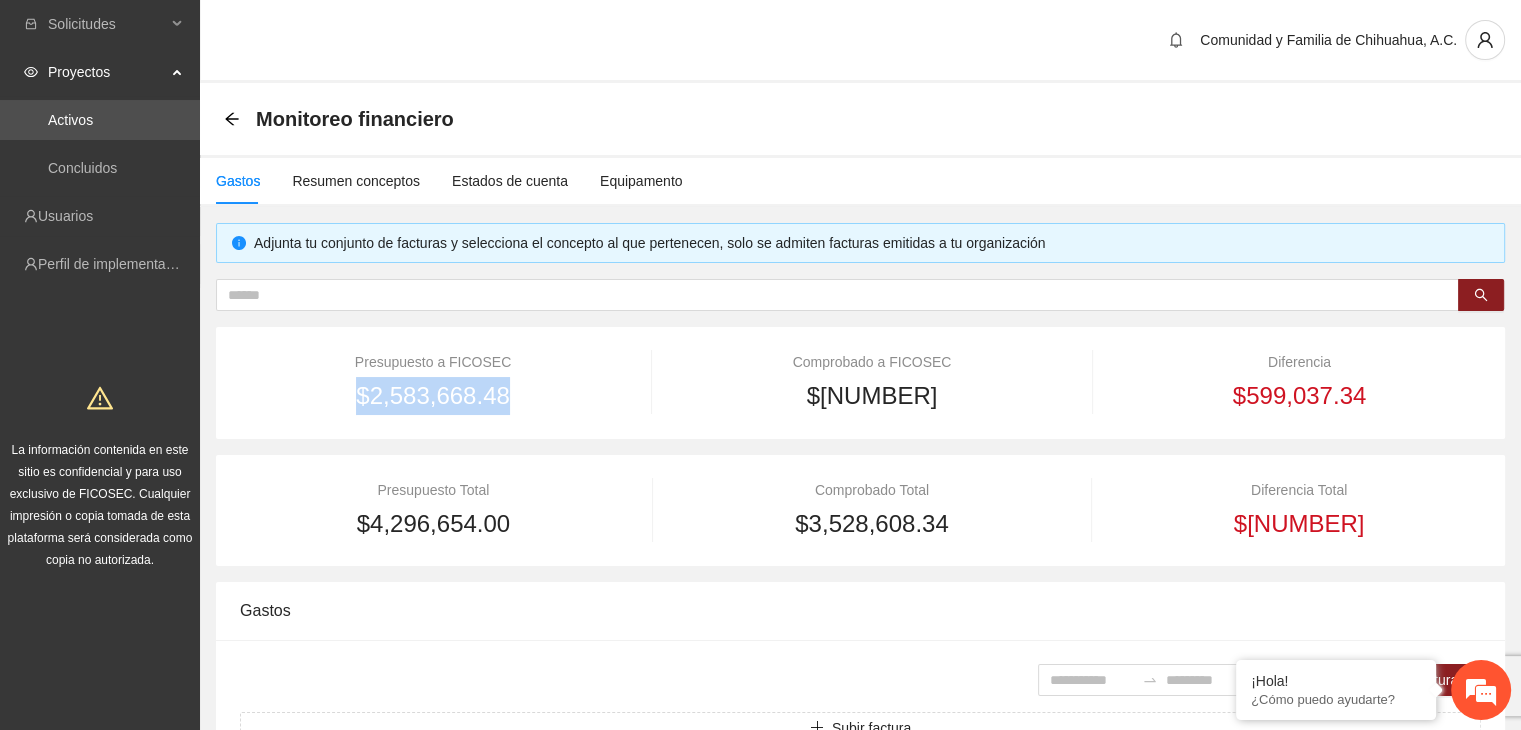 drag, startPoint x: 510, startPoint y: 396, endPoint x: 358, endPoint y: 390, distance: 152.11838 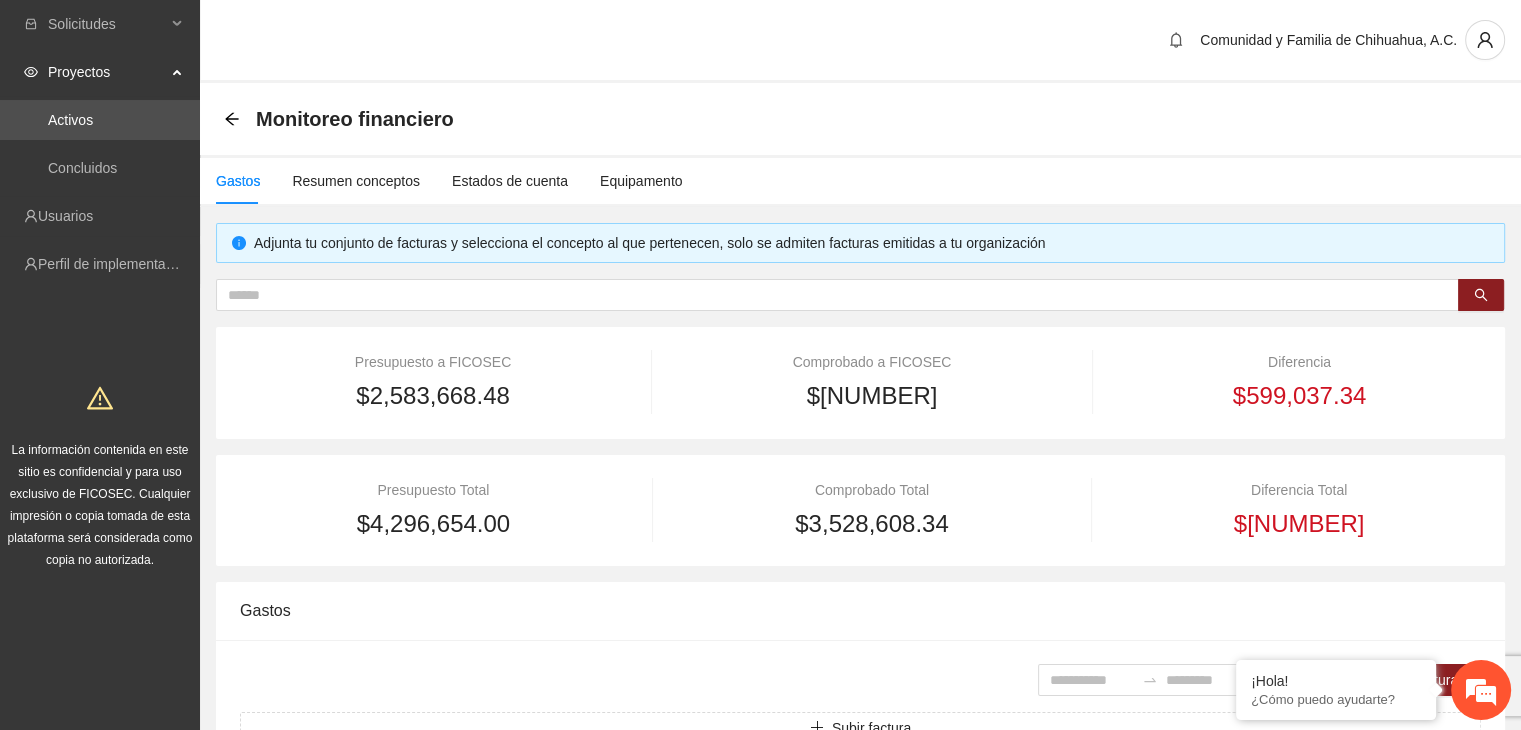 click 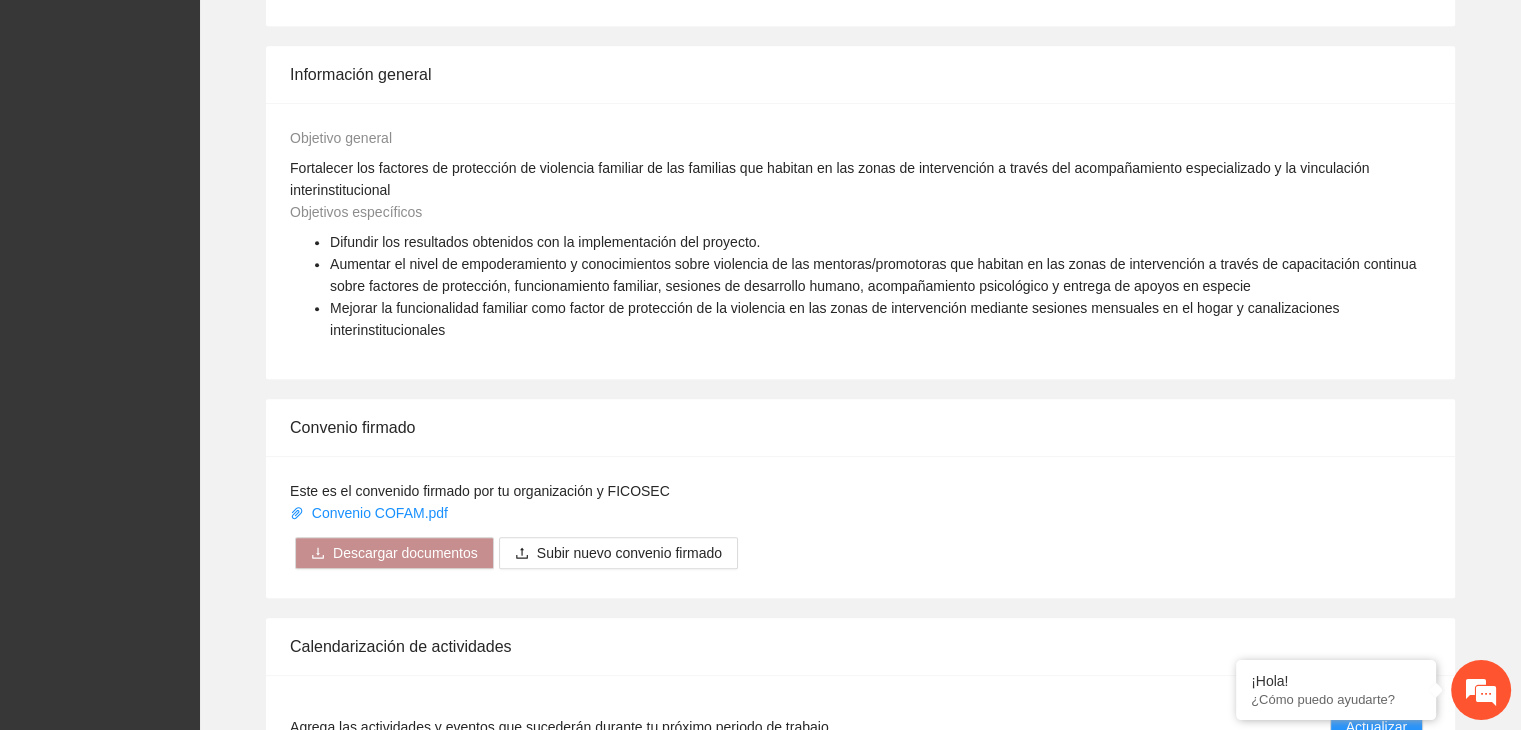 scroll, scrollTop: 0, scrollLeft: 0, axis: both 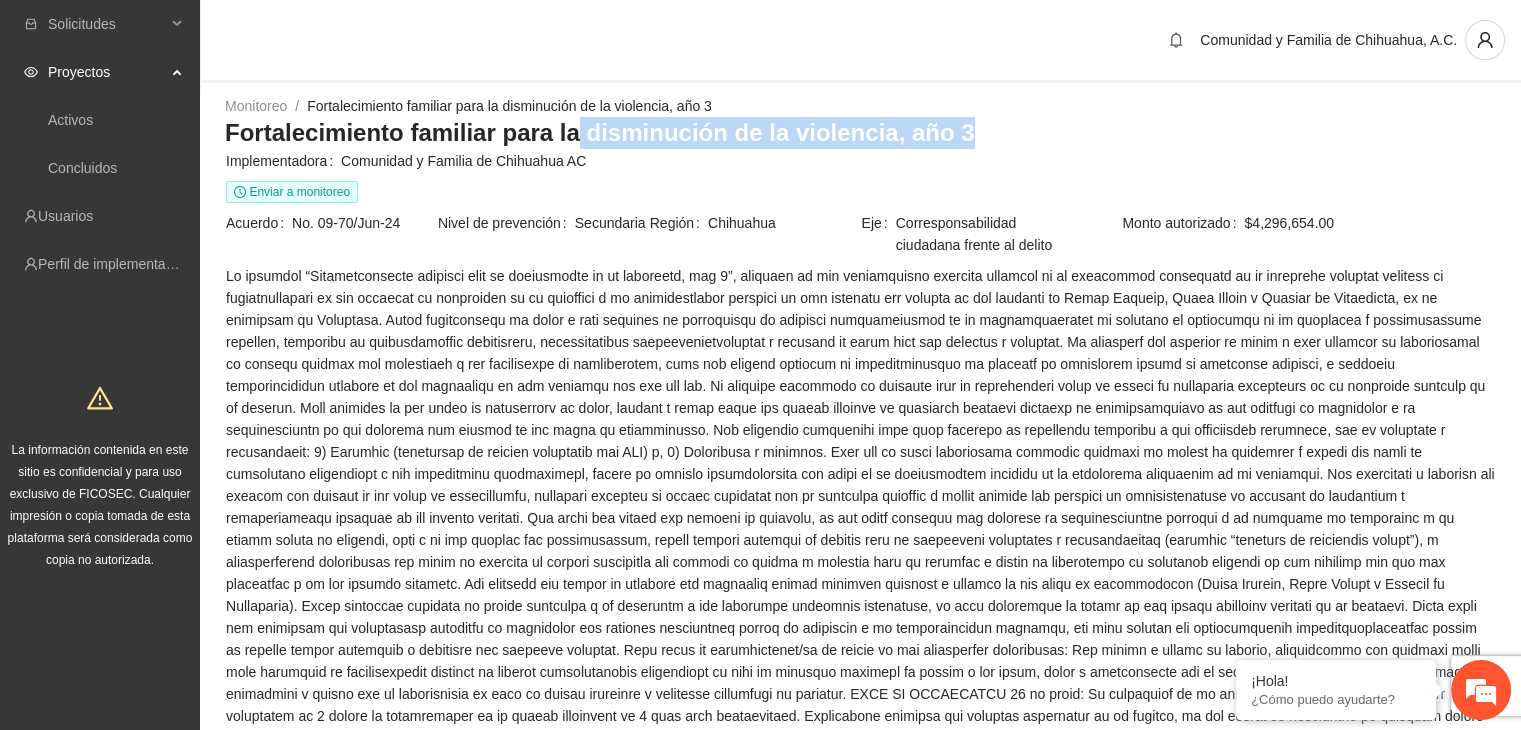 drag, startPoint x: 942, startPoint y: 133, endPoint x: 560, endPoint y: 126, distance: 382.06412 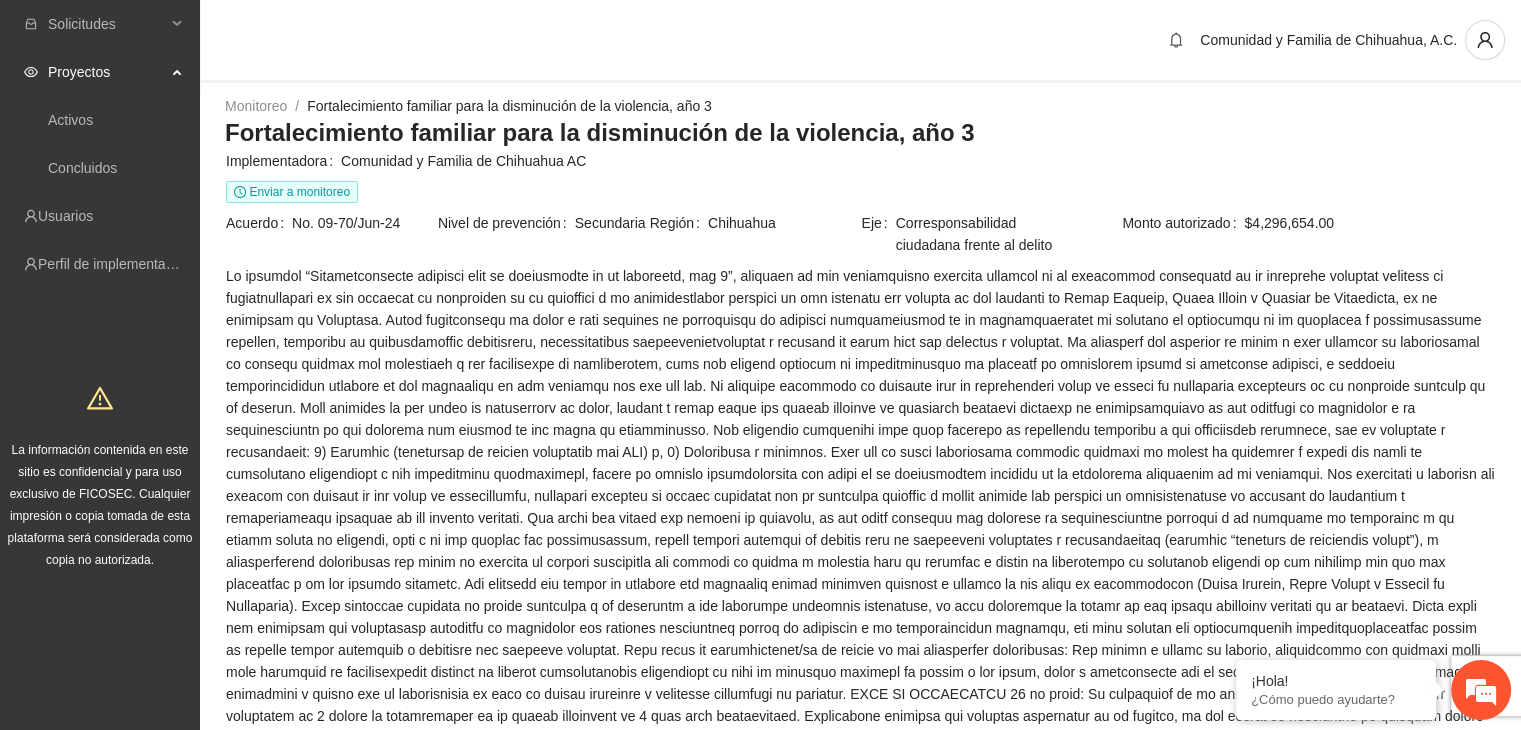 drag, startPoint x: 738, startPoint y: 112, endPoint x: 728, endPoint y: 109, distance: 10.440307 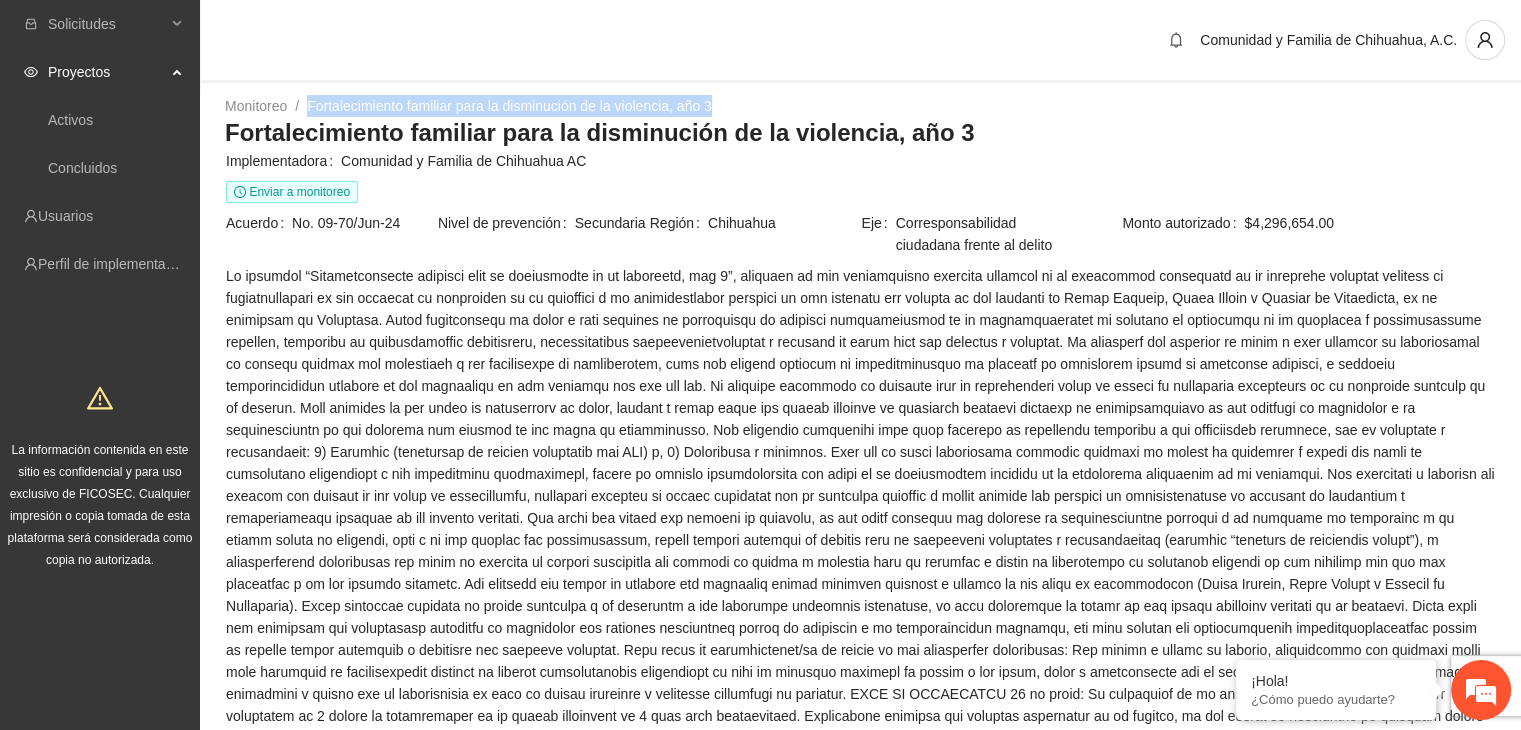 drag, startPoint x: 720, startPoint y: 103, endPoint x: 313, endPoint y: 105, distance: 407.0049 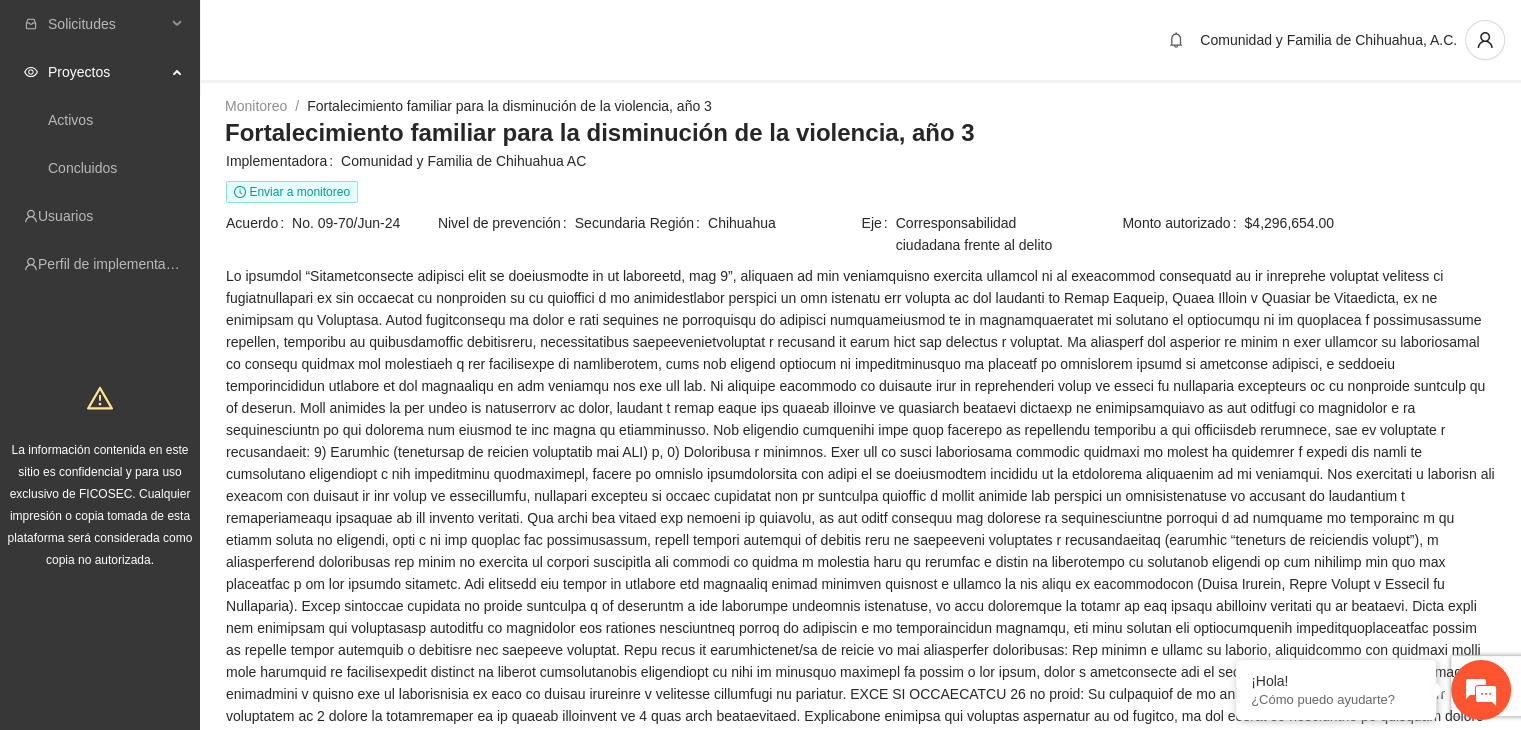 click on "Enviar a monitoreo" at bounding box center (860, 192) 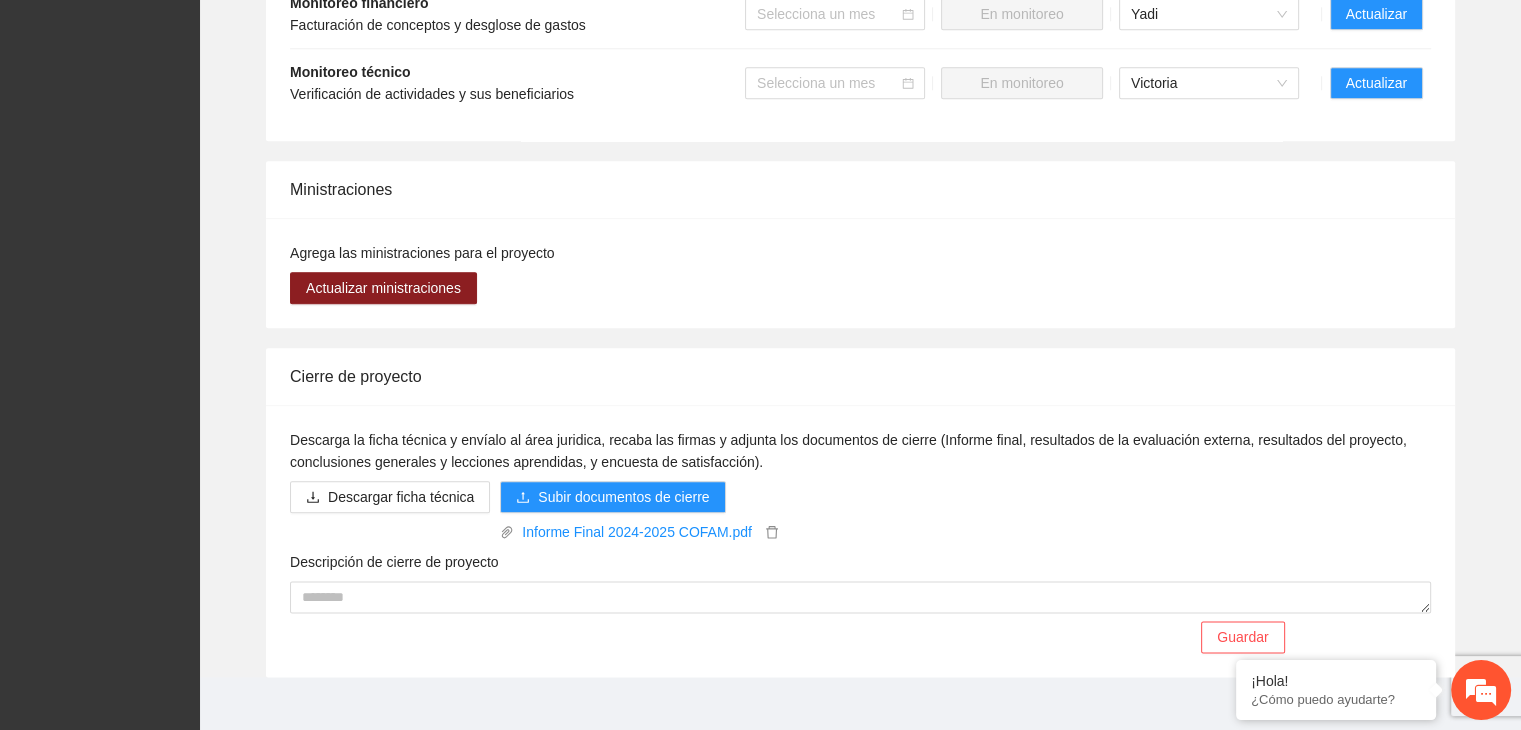 scroll, scrollTop: 2324, scrollLeft: 0, axis: vertical 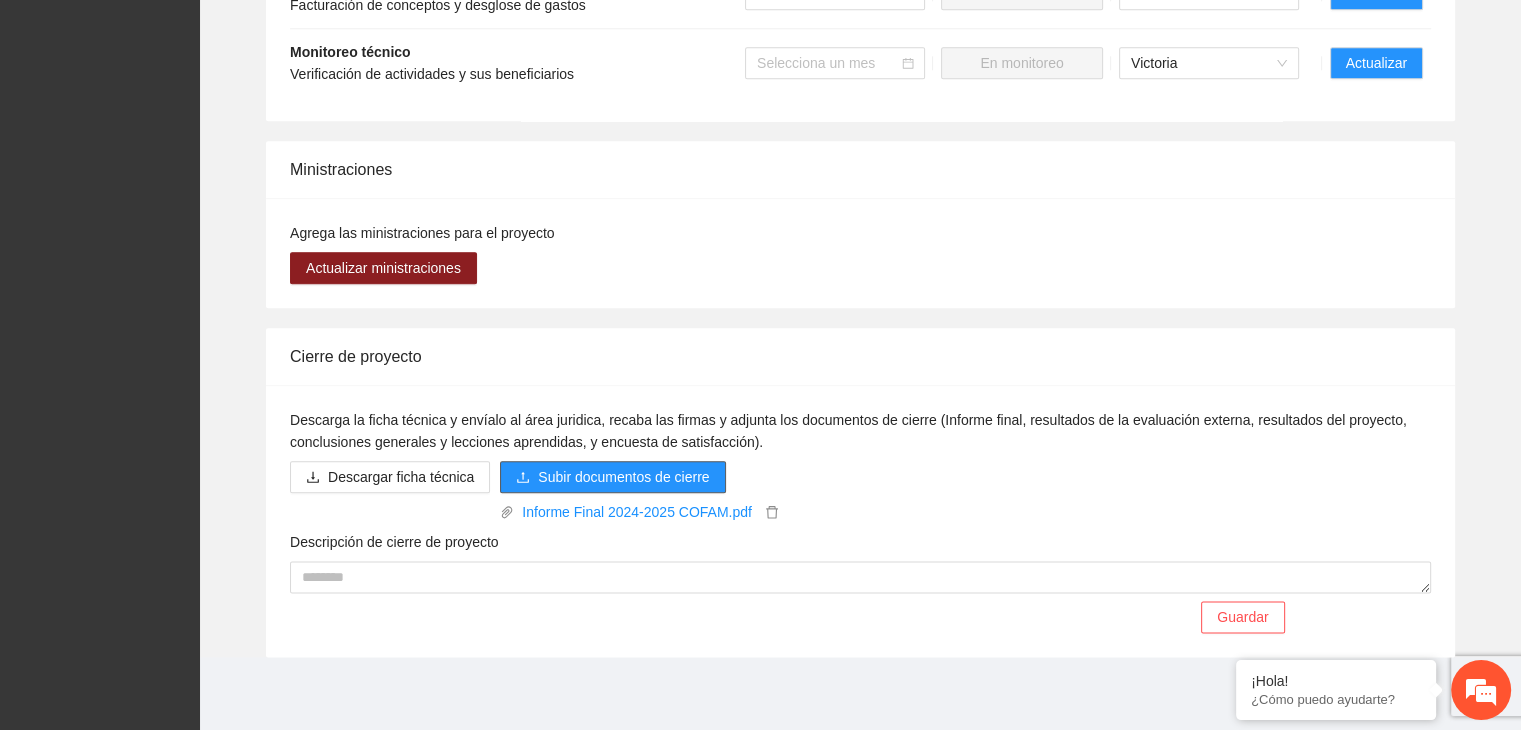 click on "Subir documentos de cierre" at bounding box center (623, 477) 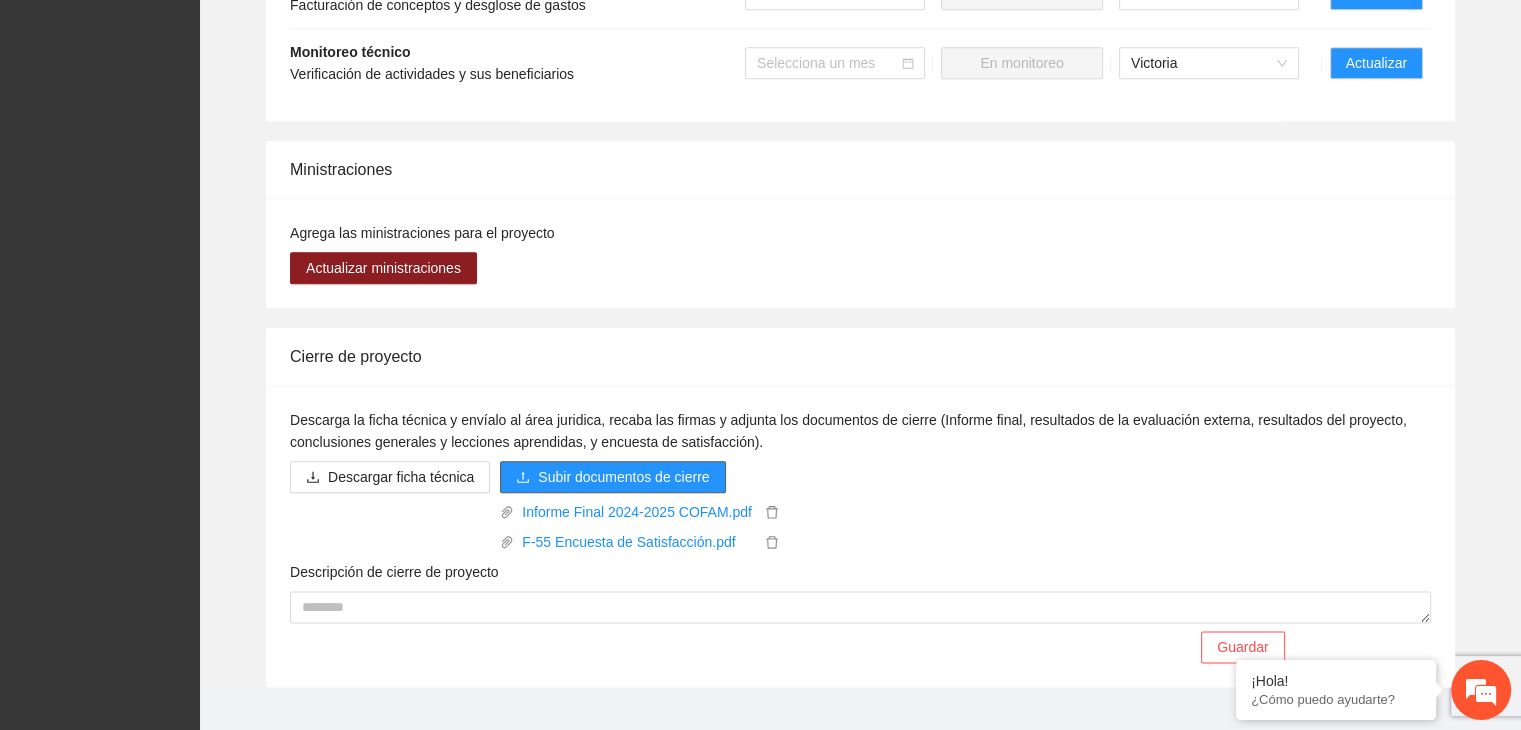 click on "Subir documentos de cierre" at bounding box center (623, 477) 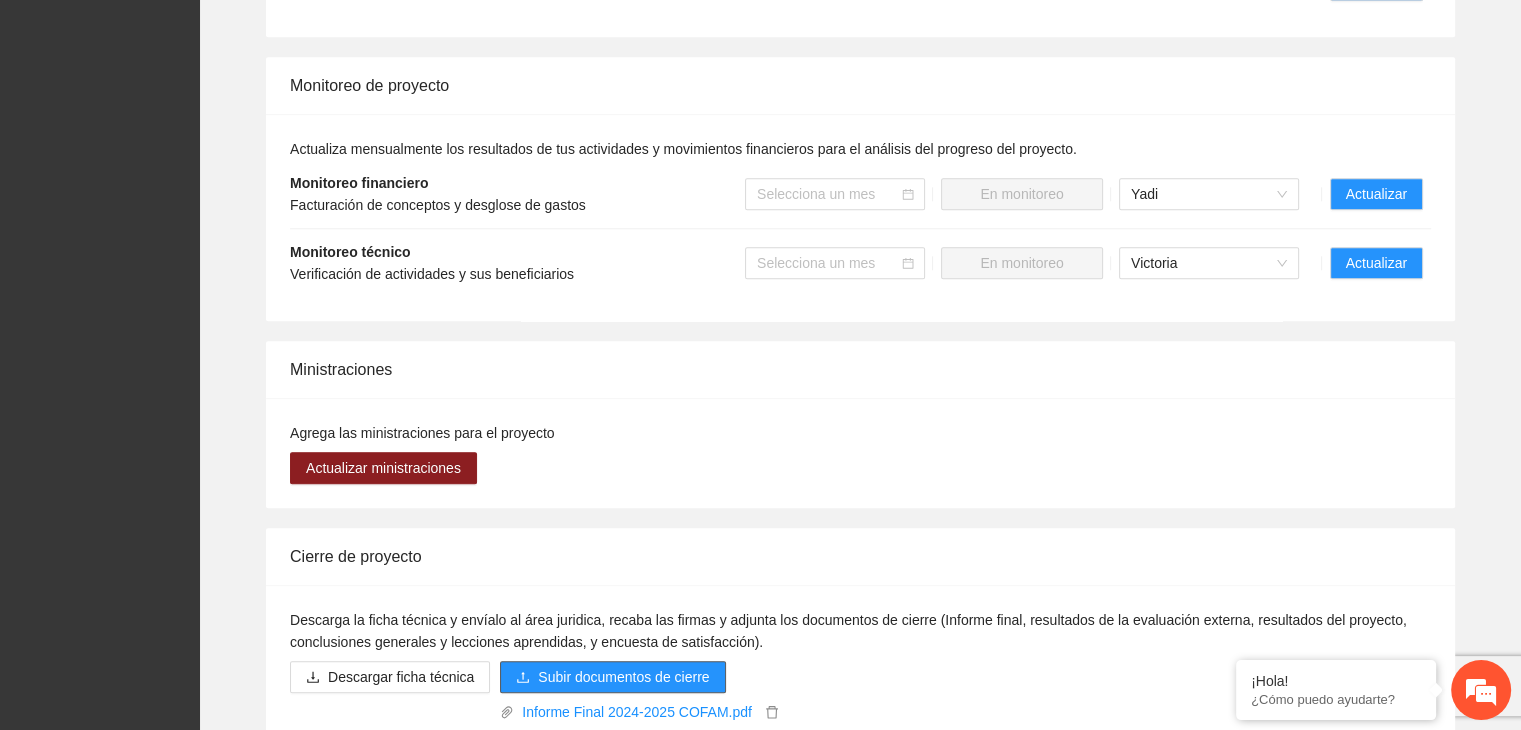 scroll, scrollTop: 2324, scrollLeft: 0, axis: vertical 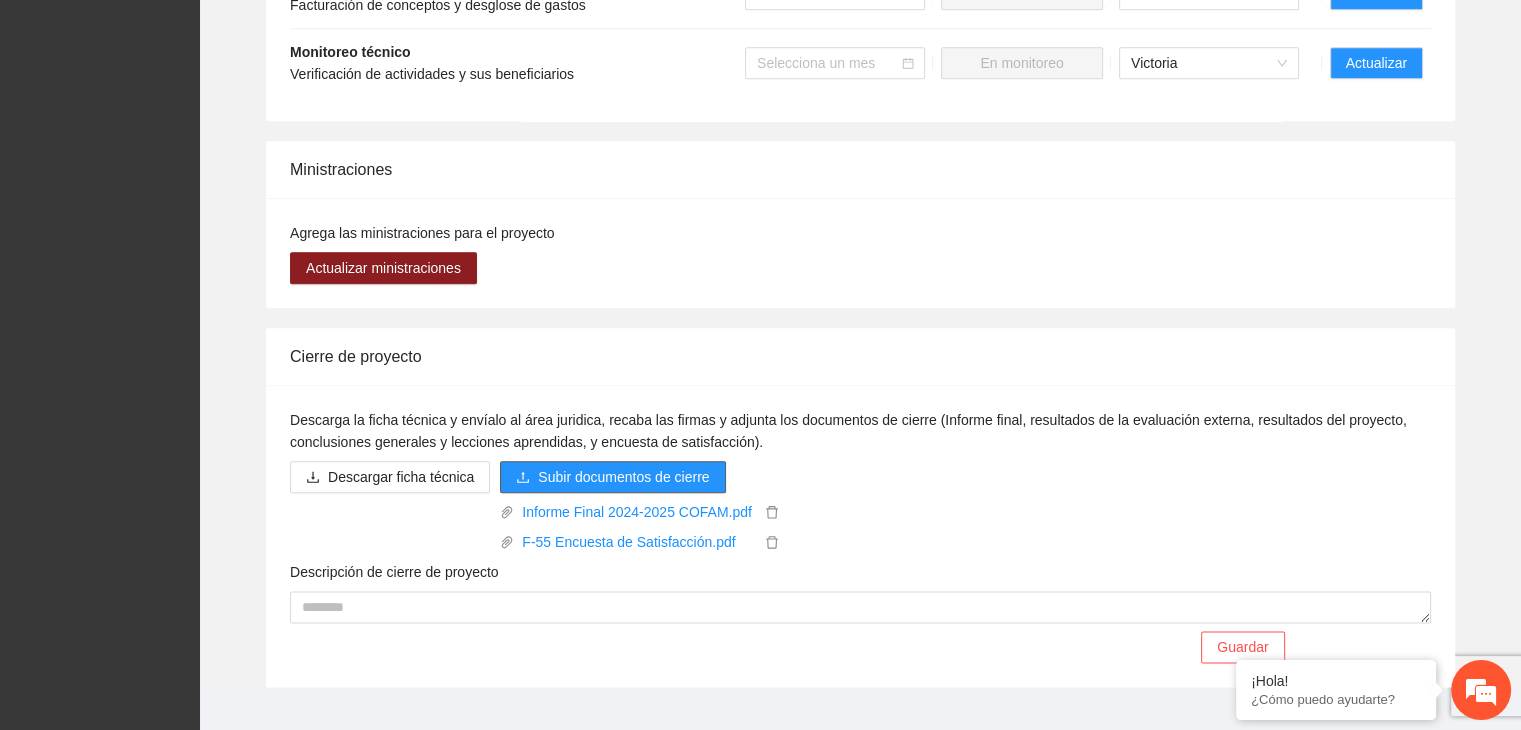 click on "Subir documentos de cierre" at bounding box center (623, 477) 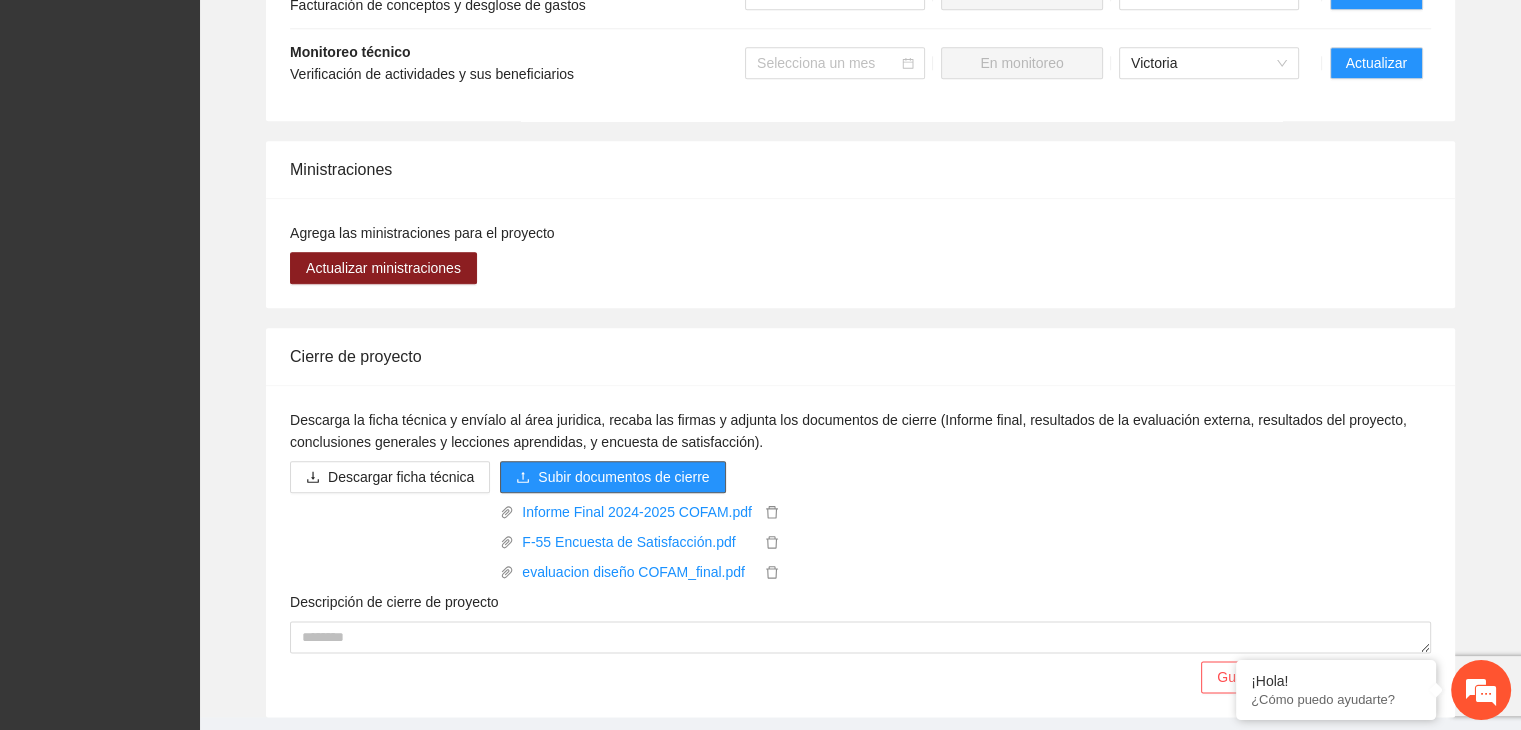 scroll, scrollTop: 2384, scrollLeft: 0, axis: vertical 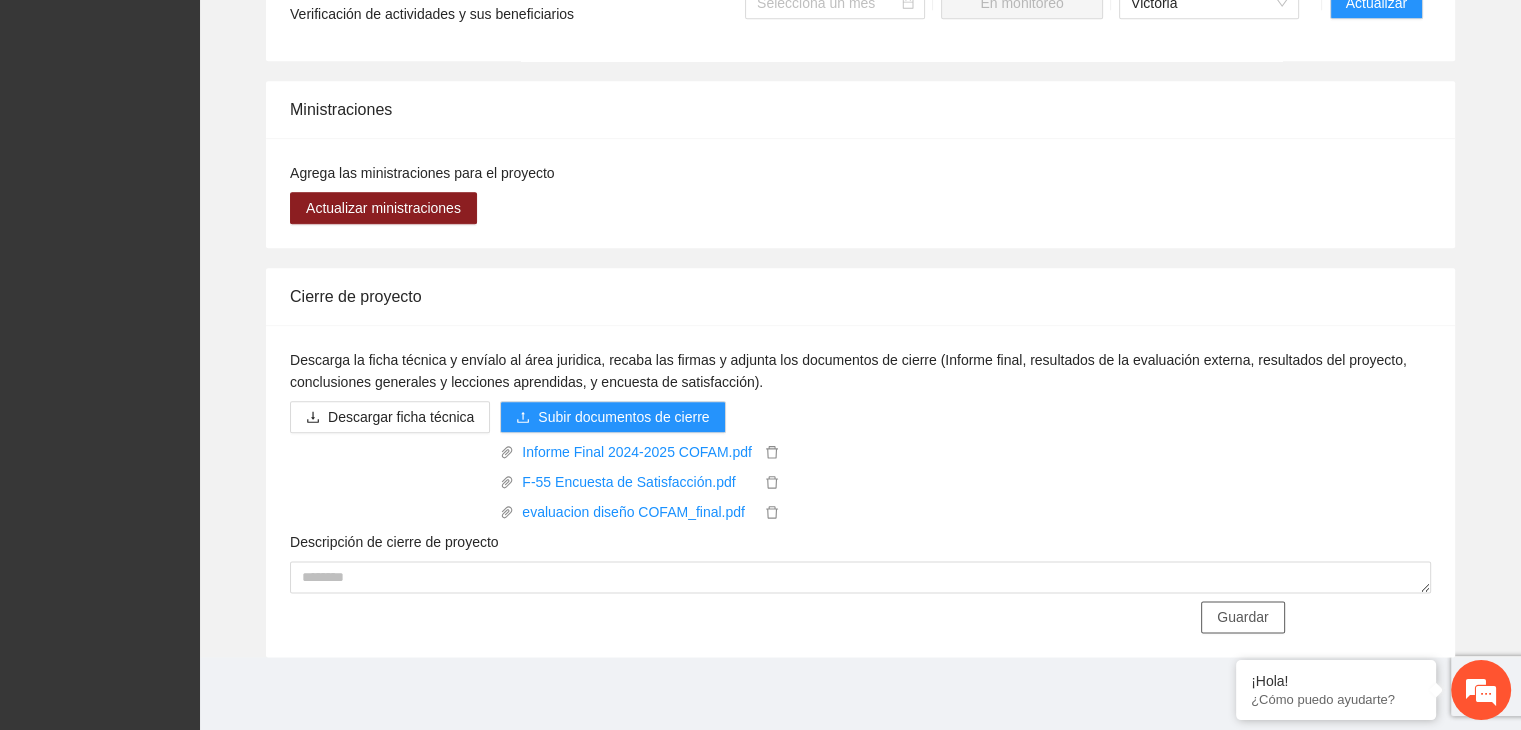 click on "Guardar" at bounding box center [1242, 617] 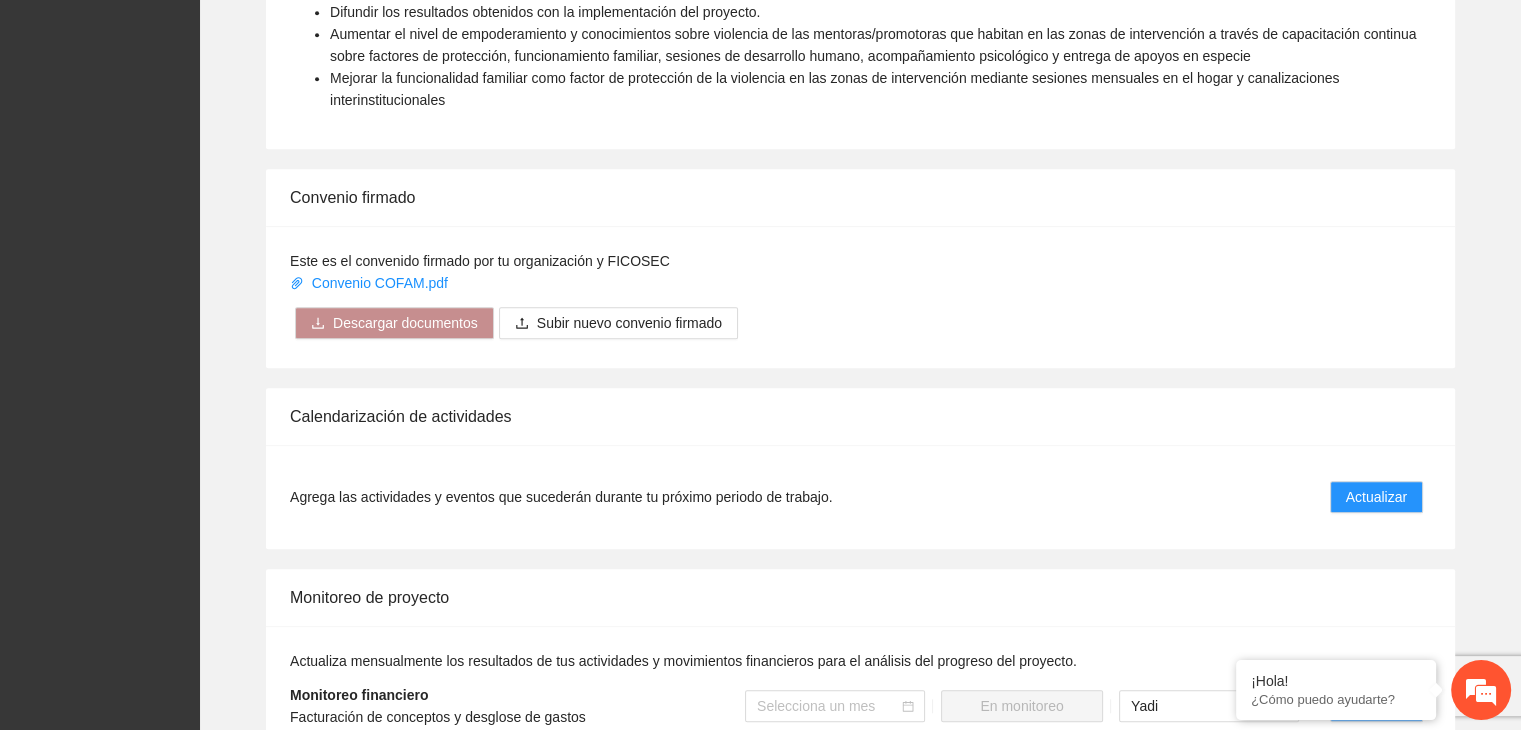 scroll, scrollTop: 1884, scrollLeft: 0, axis: vertical 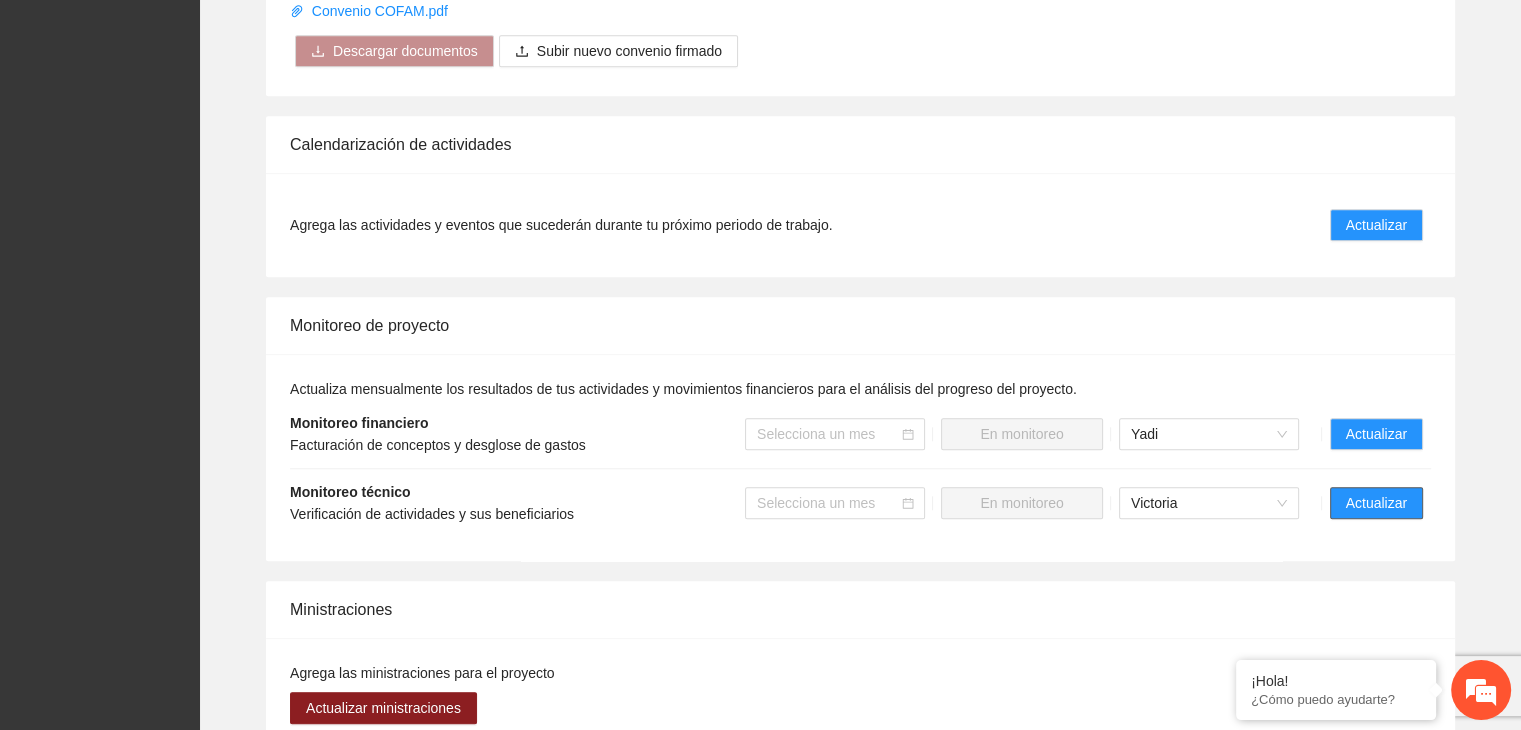 click on "Actualizar" at bounding box center [1376, 503] 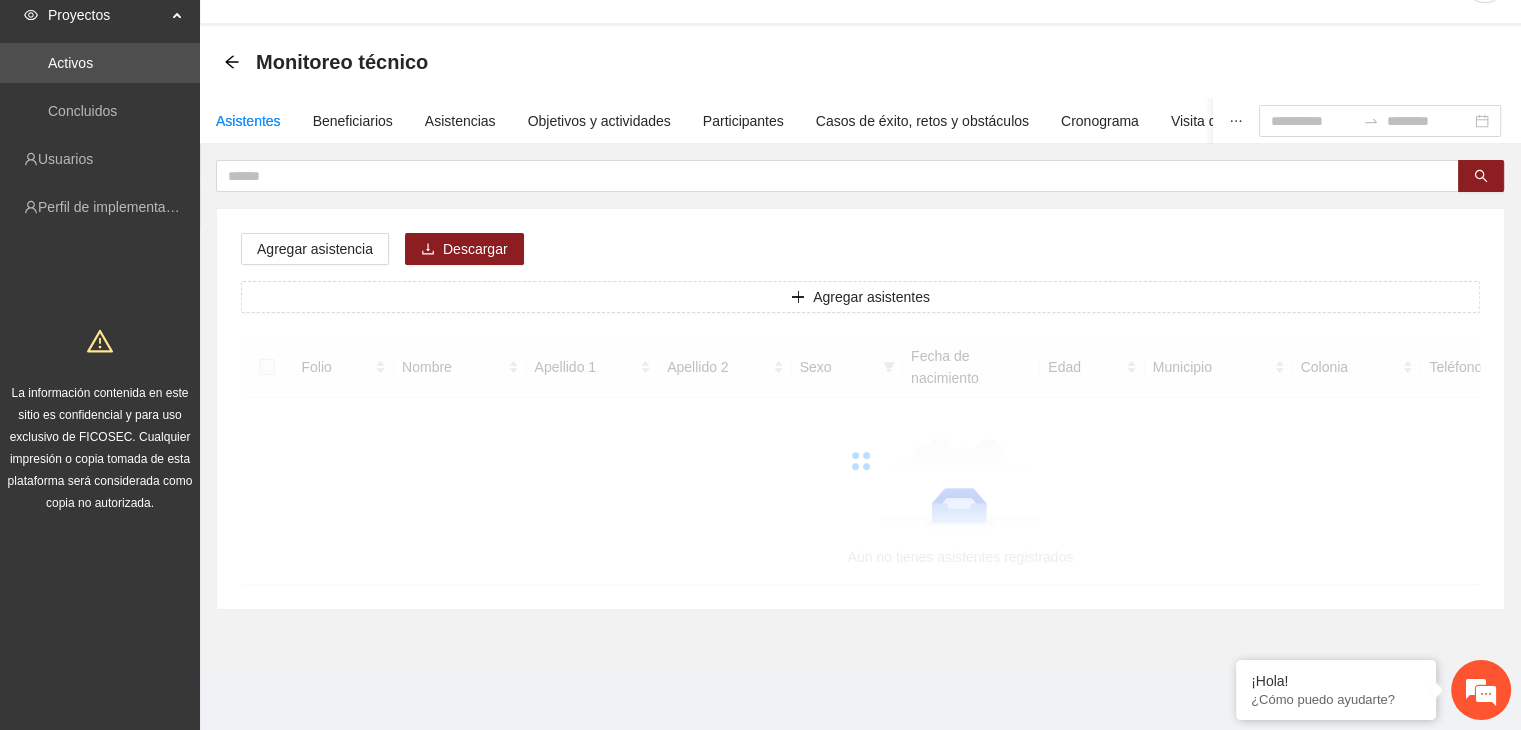 scroll, scrollTop: 0, scrollLeft: 0, axis: both 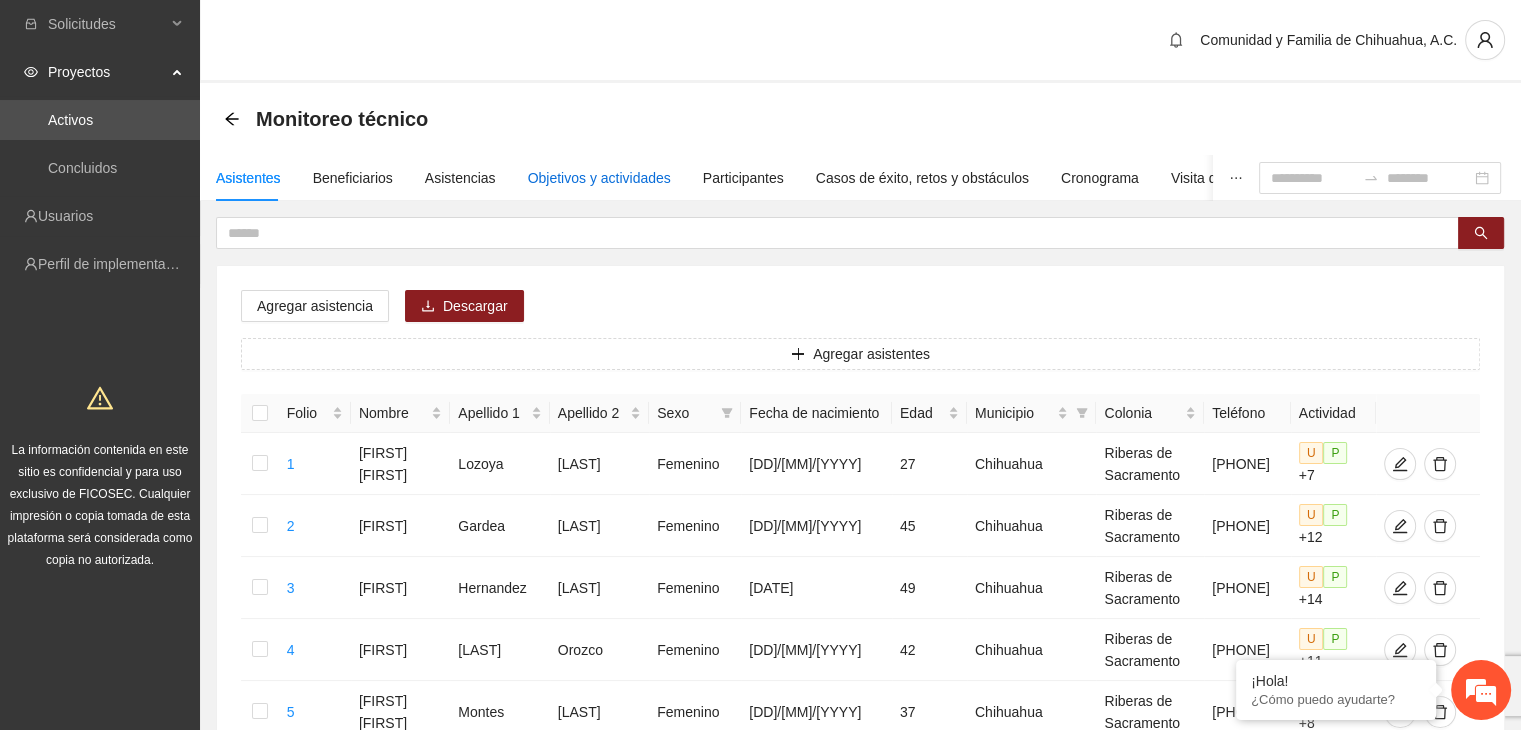 click on "Objetivos y actividades" at bounding box center (599, 178) 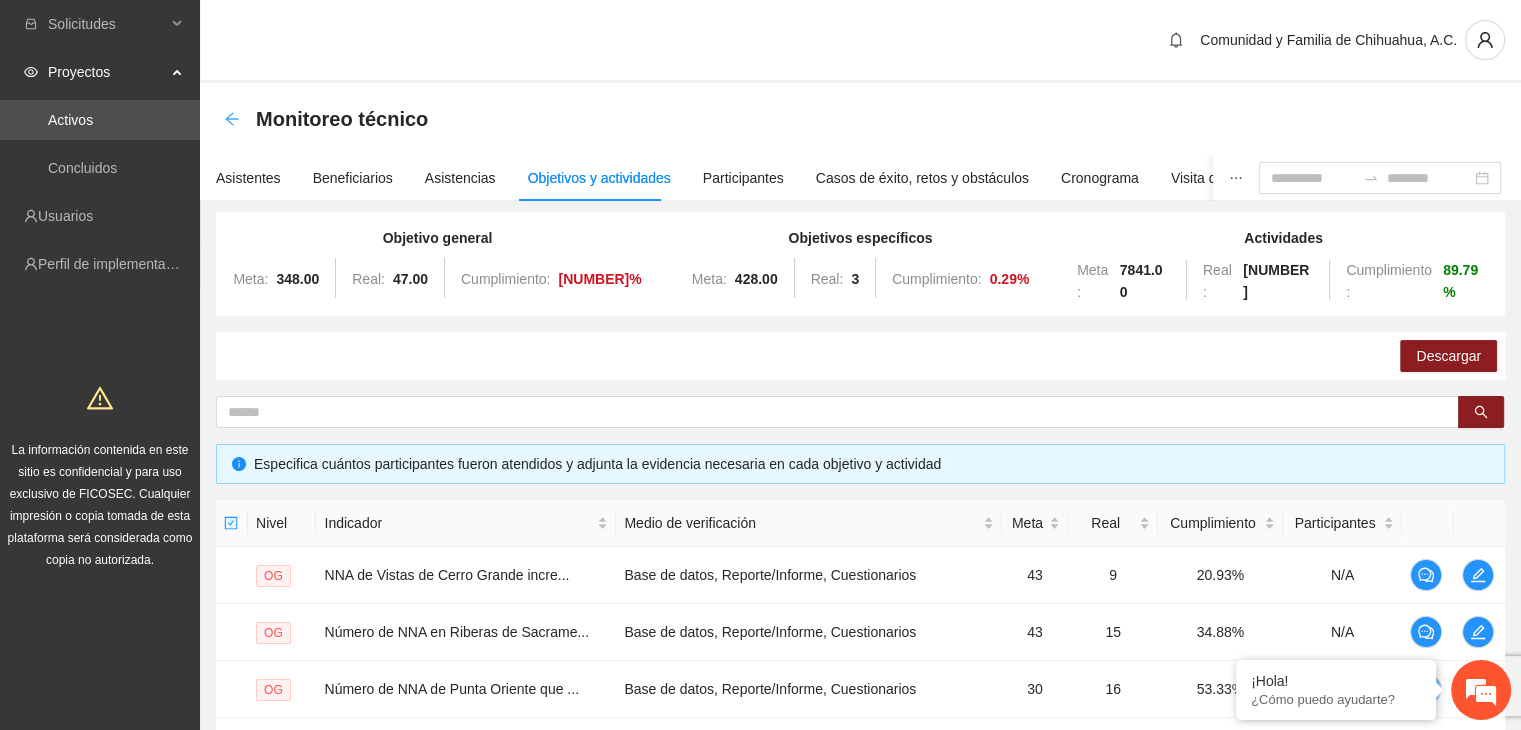 click 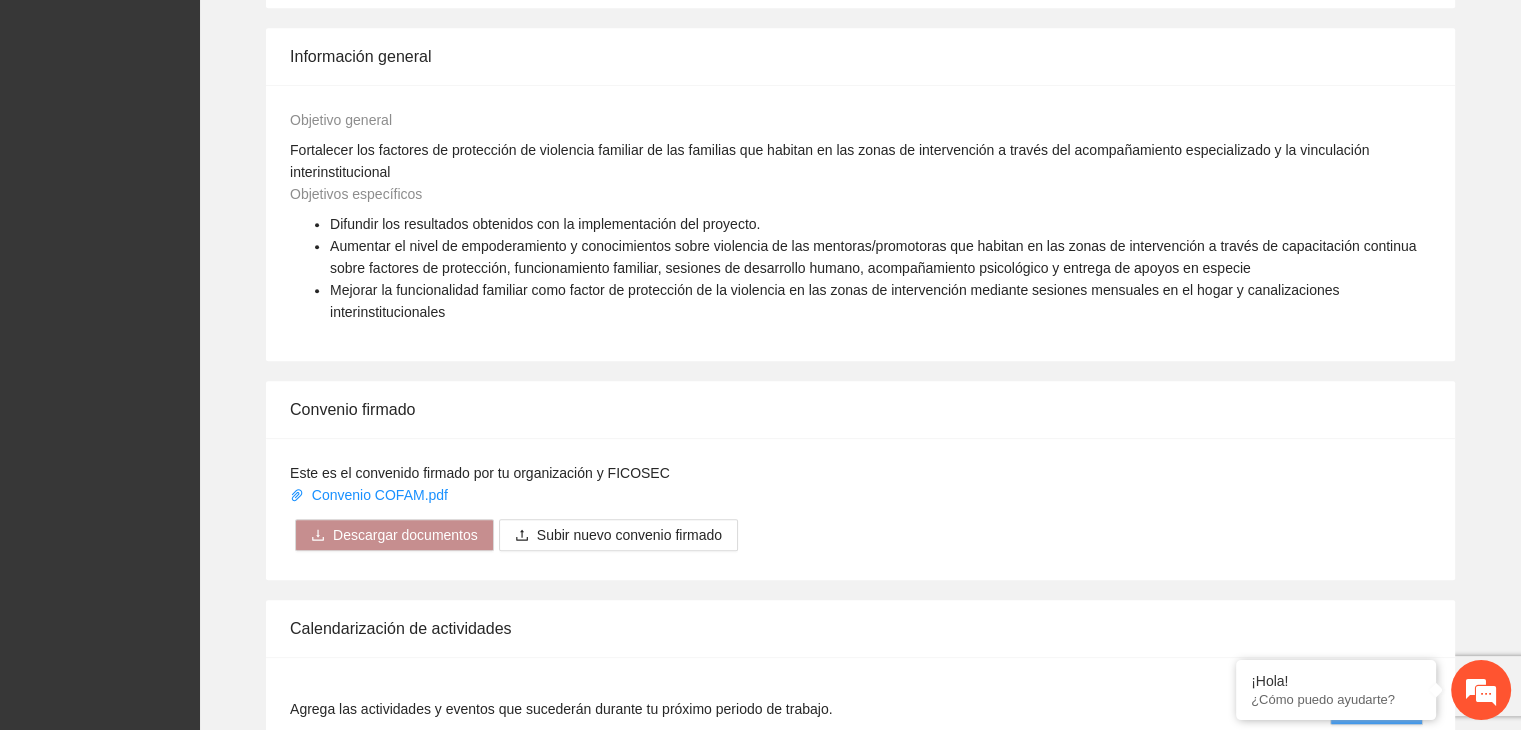 scroll, scrollTop: 1900, scrollLeft: 0, axis: vertical 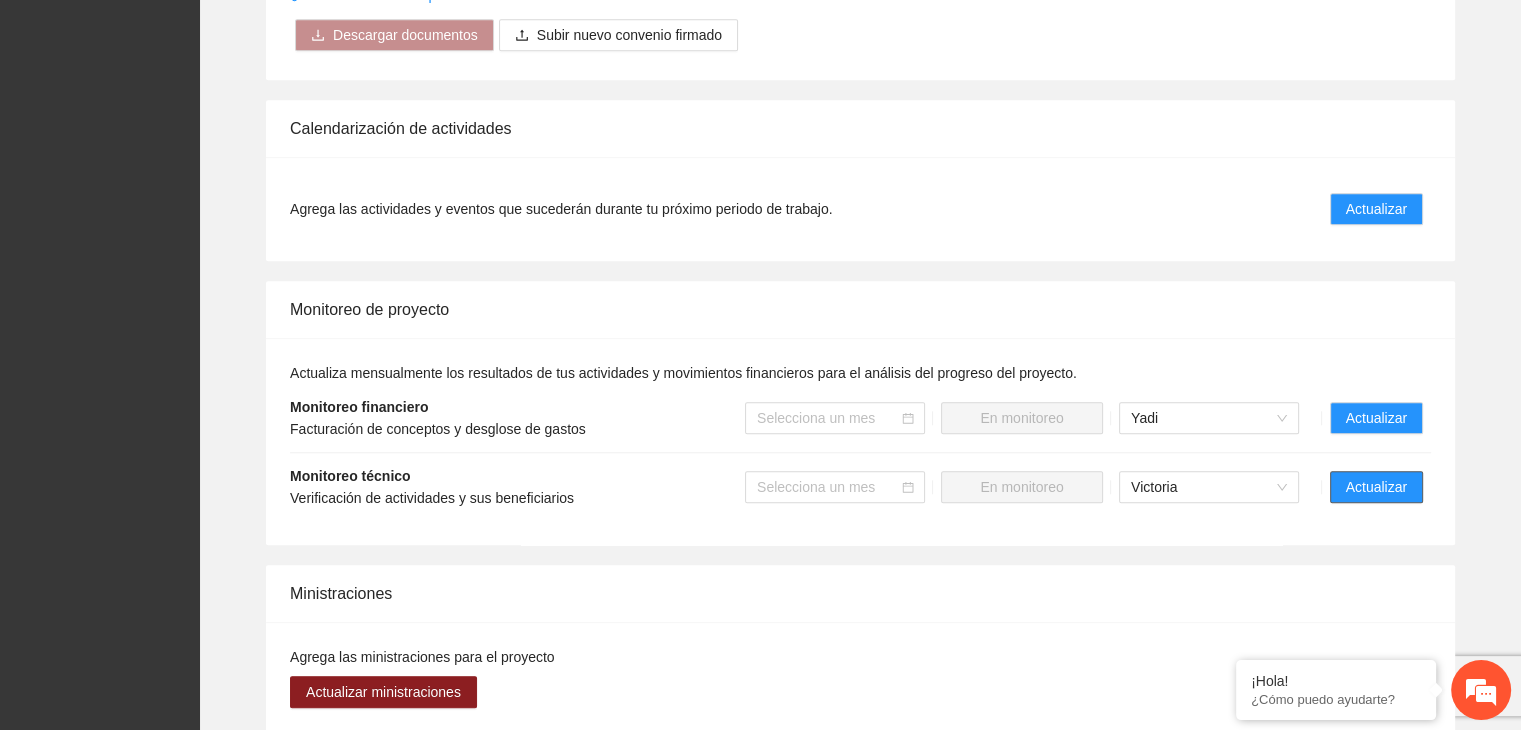 click on "Actualizar" at bounding box center [1376, 487] 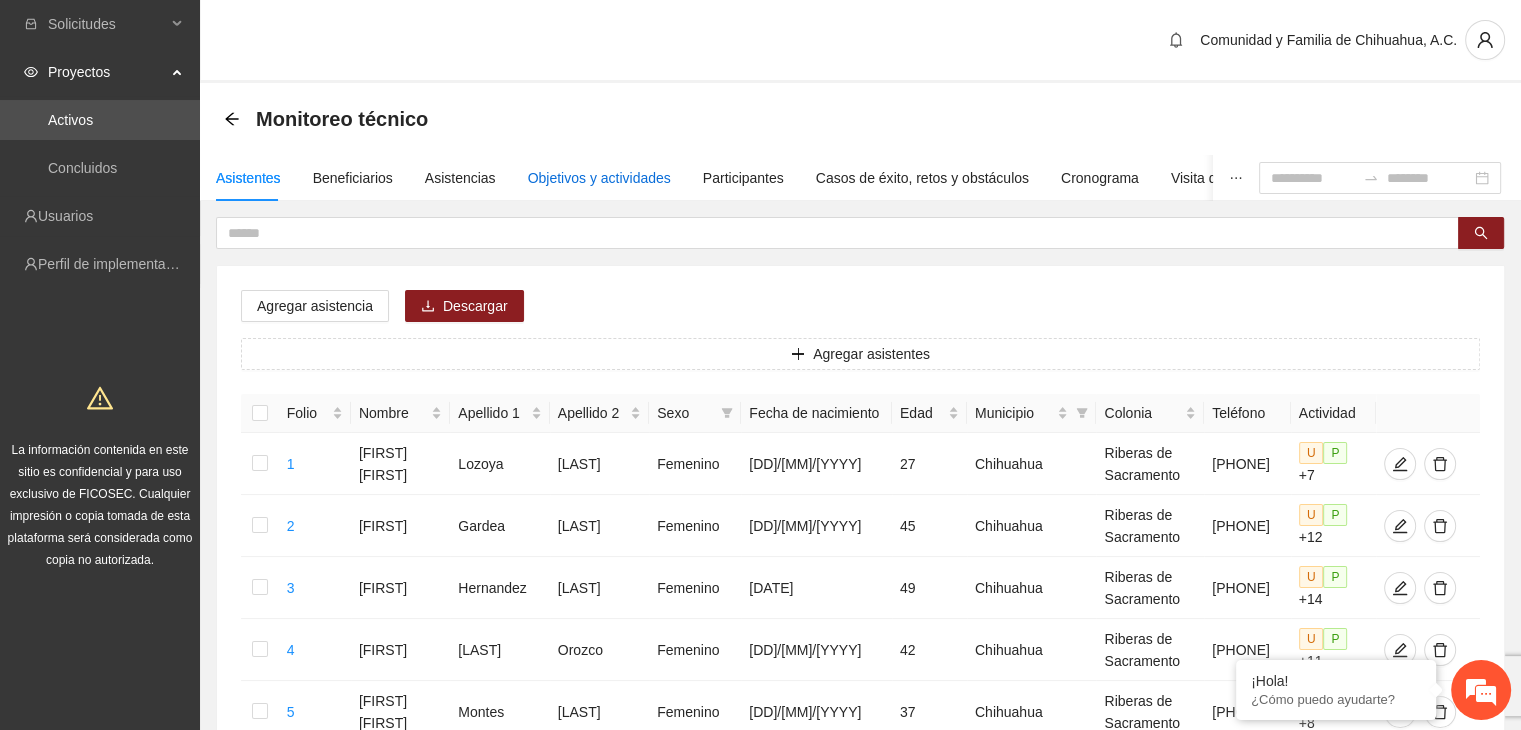 click on "Objetivos y actividades" at bounding box center (599, 178) 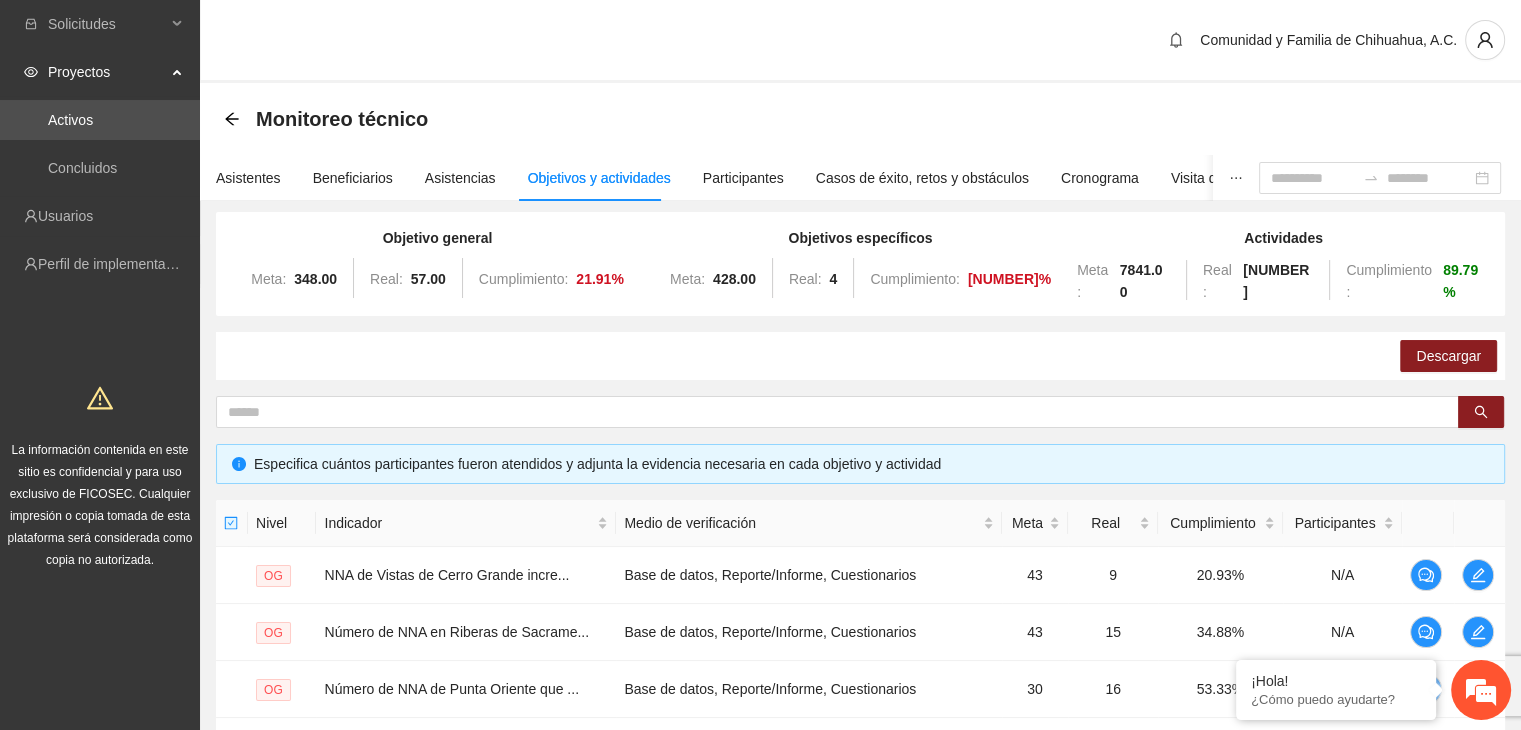 click on "Proyectos" at bounding box center (107, 72) 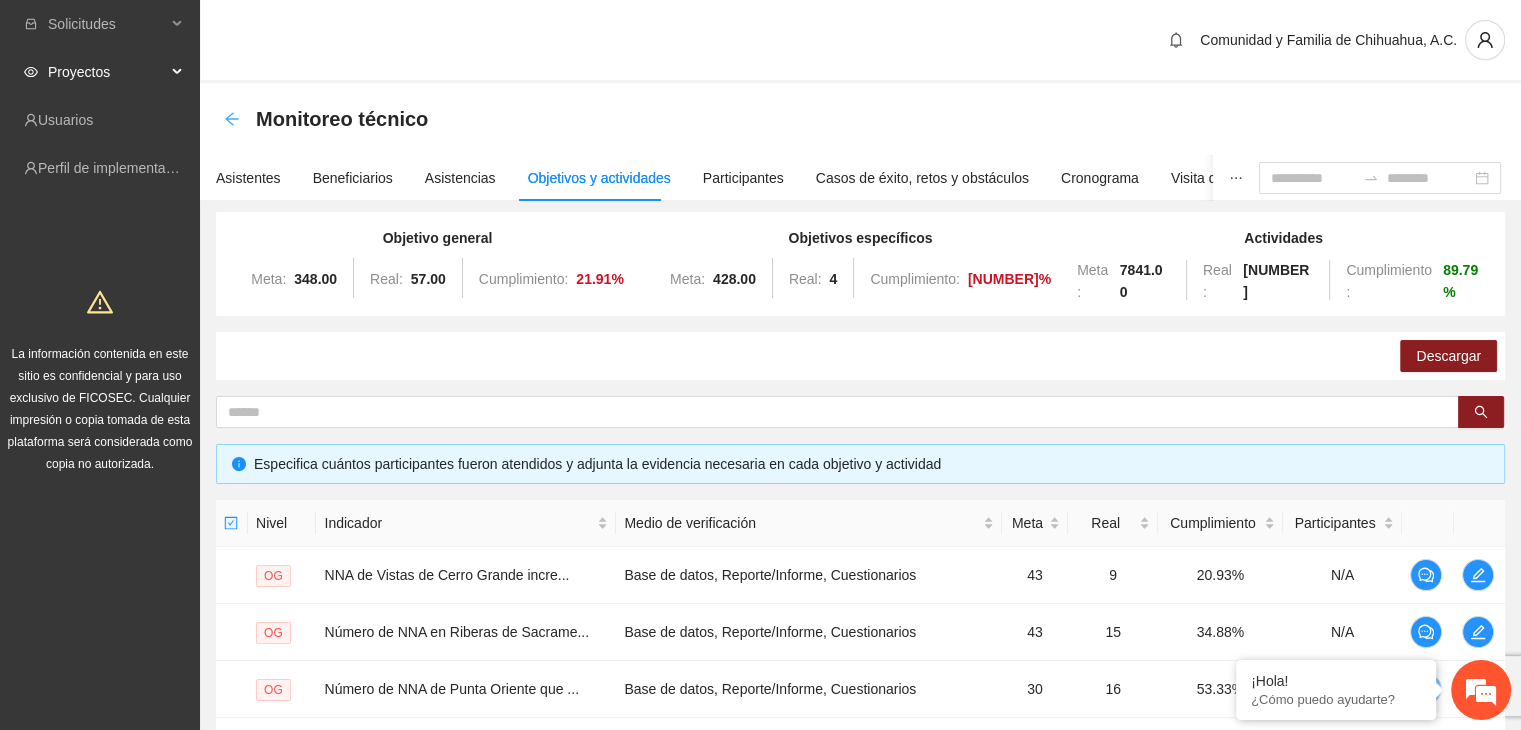click 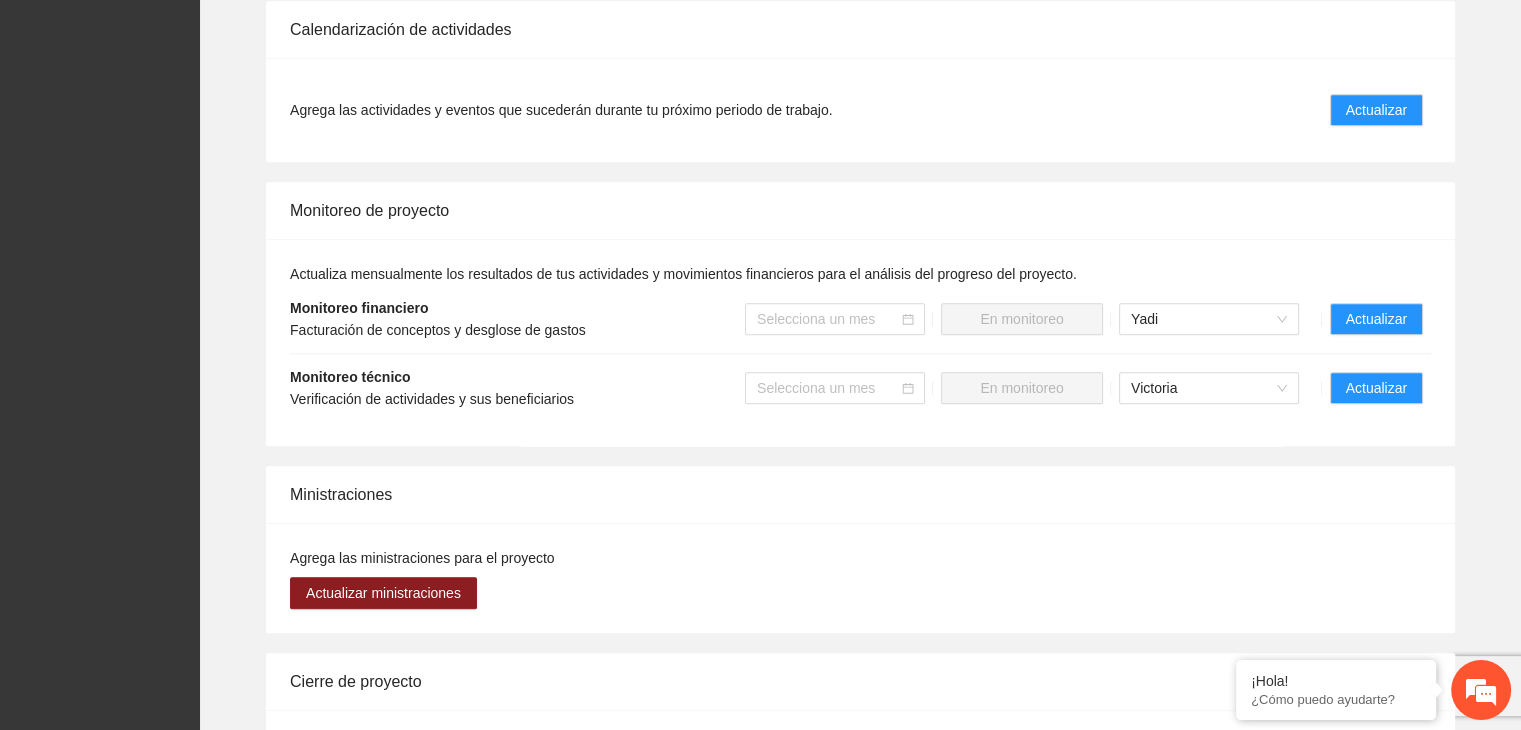 scroll, scrollTop: 2000, scrollLeft: 0, axis: vertical 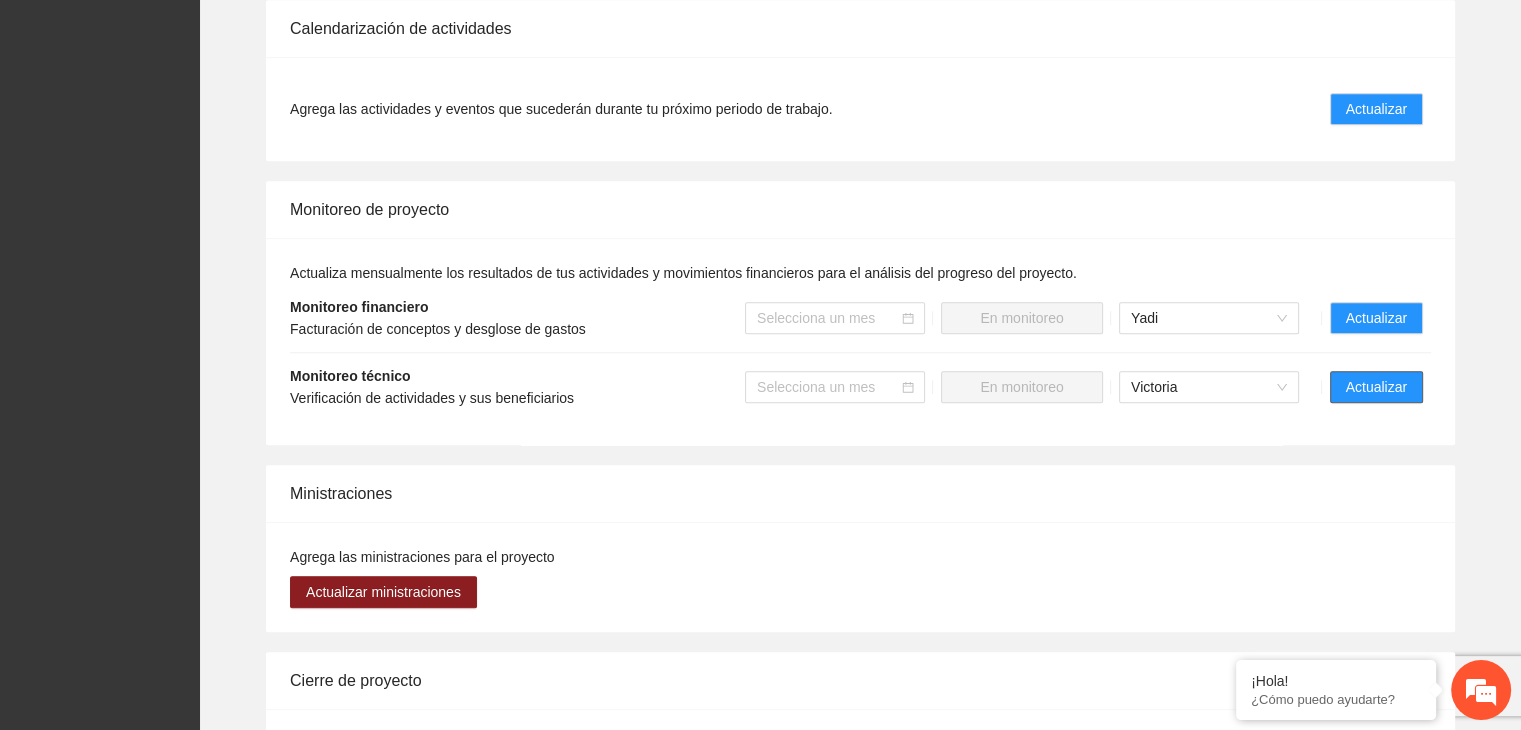 click on "Actualizar" at bounding box center (1376, 387) 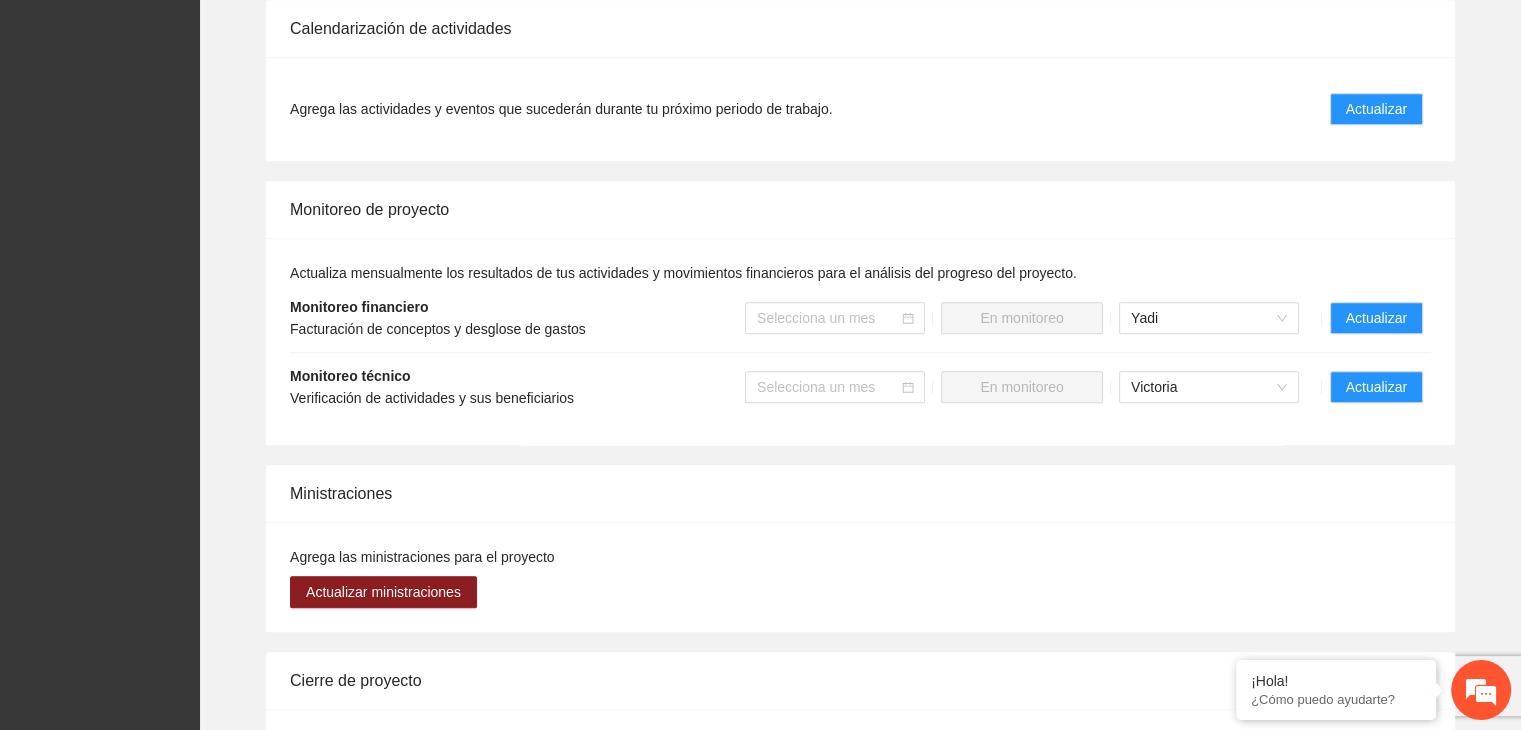 scroll, scrollTop: 0, scrollLeft: 0, axis: both 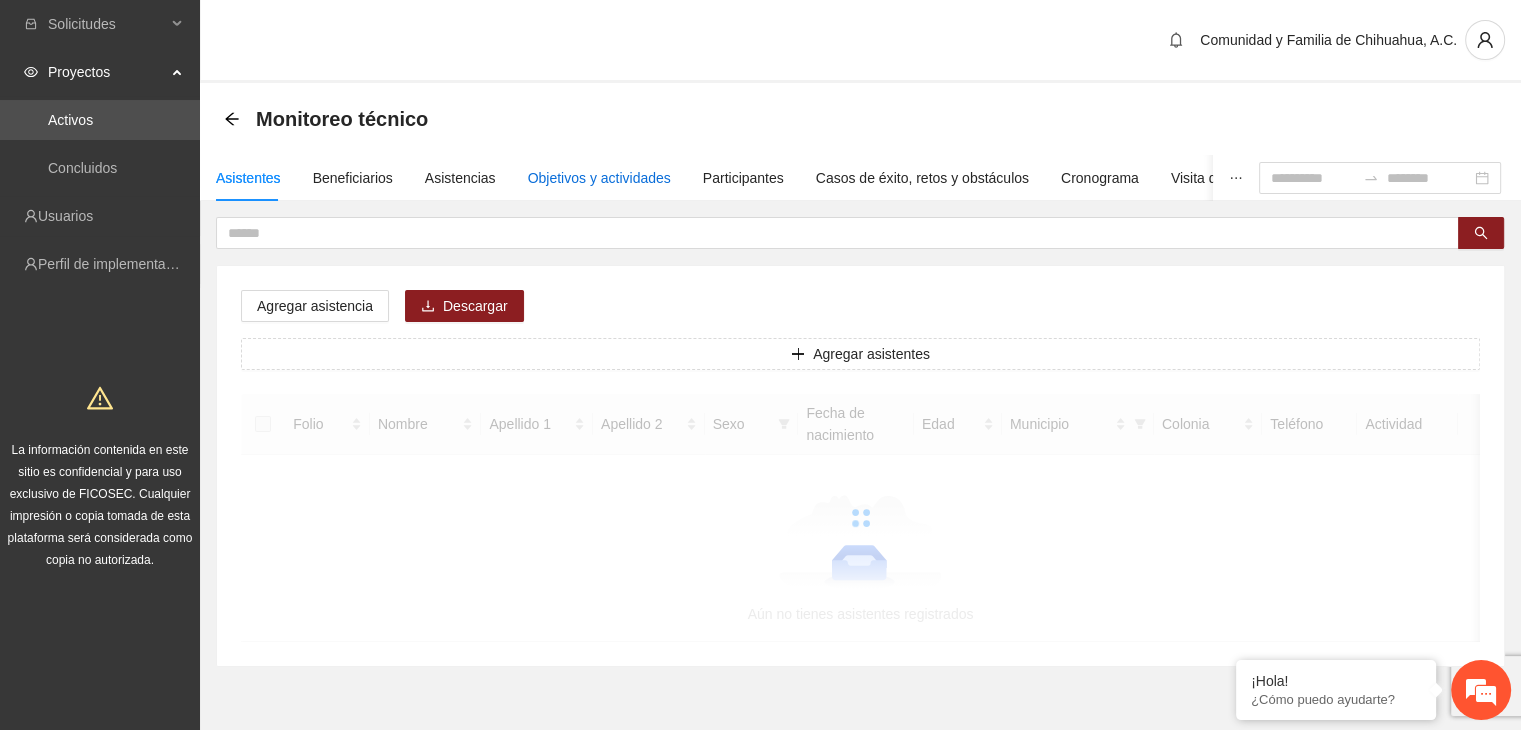 click on "Objetivos y actividades" at bounding box center [599, 178] 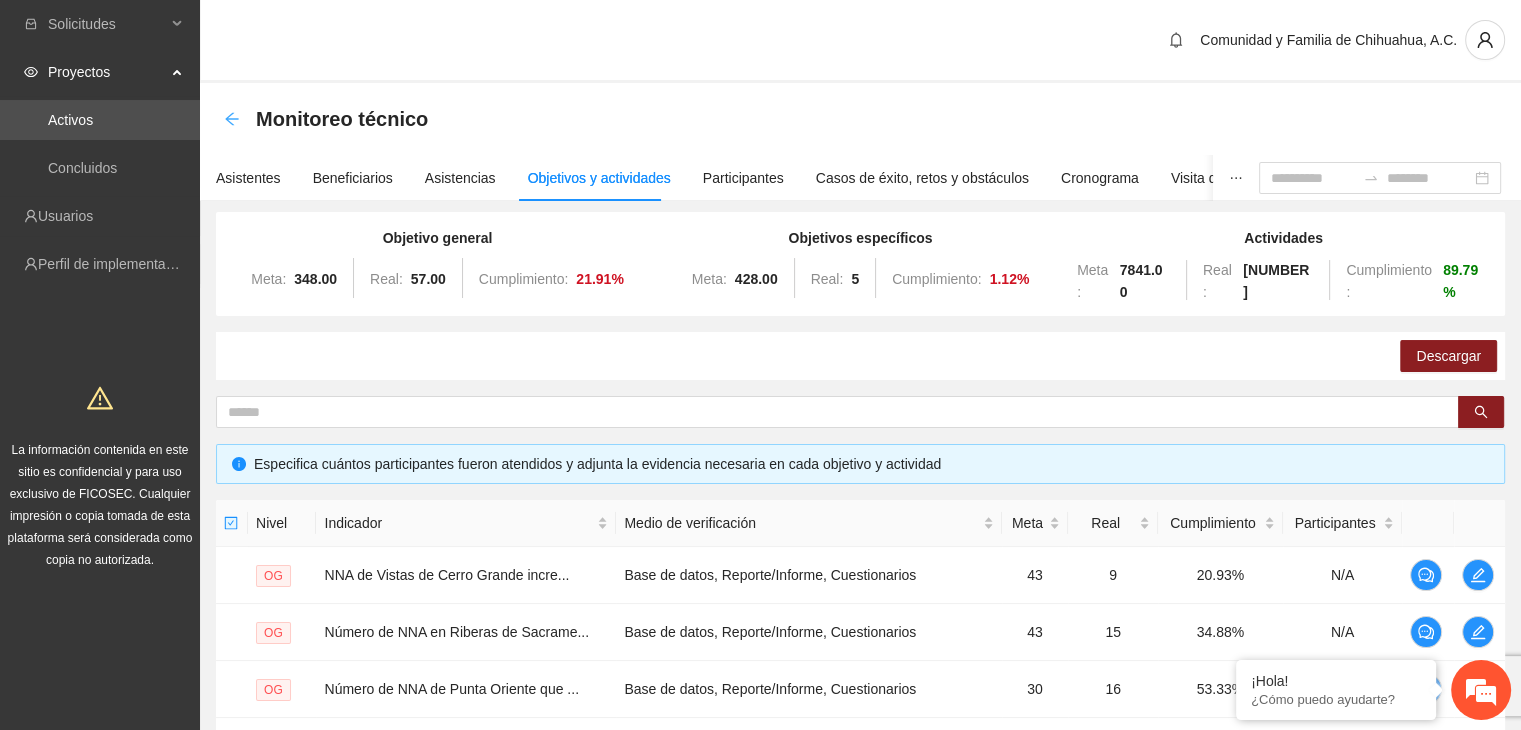 click 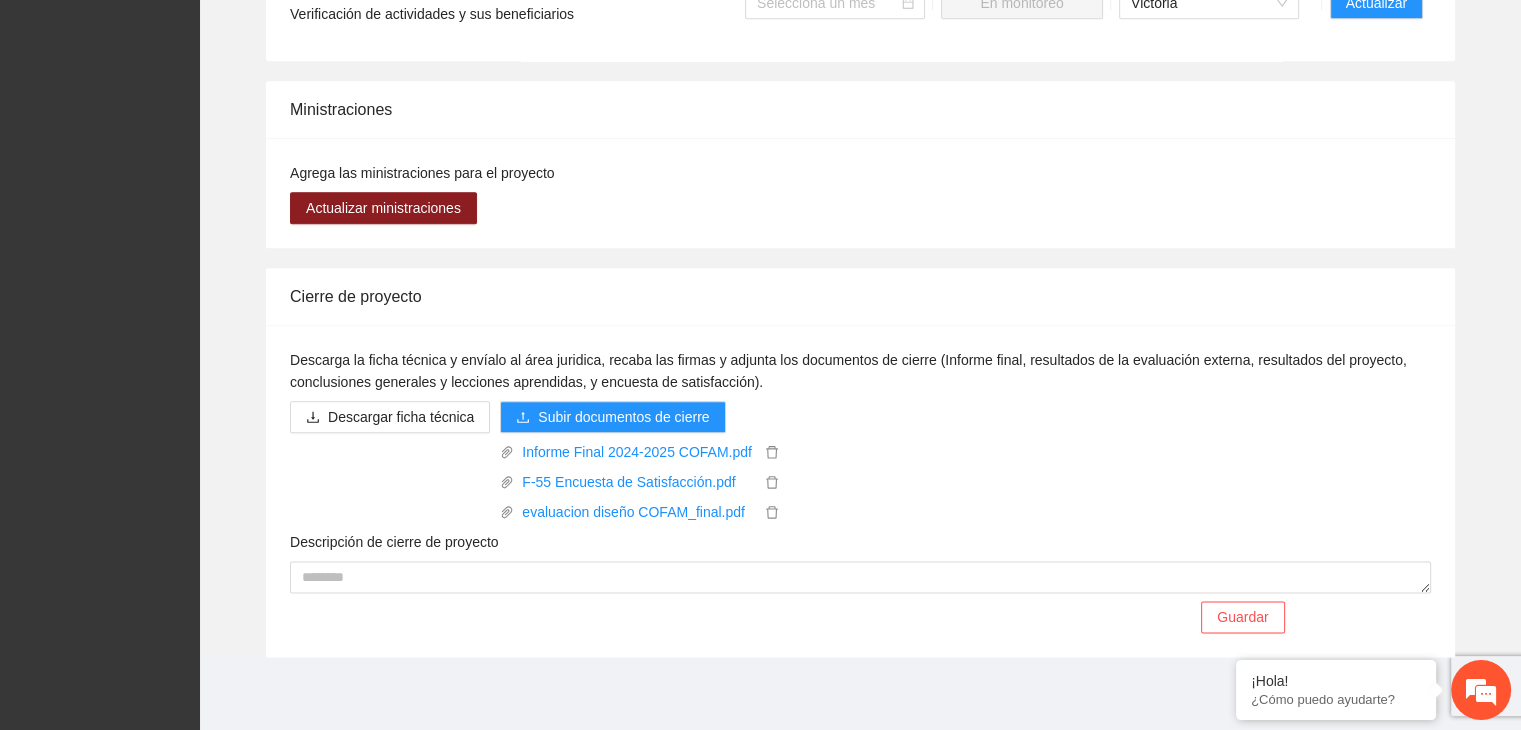 scroll, scrollTop: 2084, scrollLeft: 0, axis: vertical 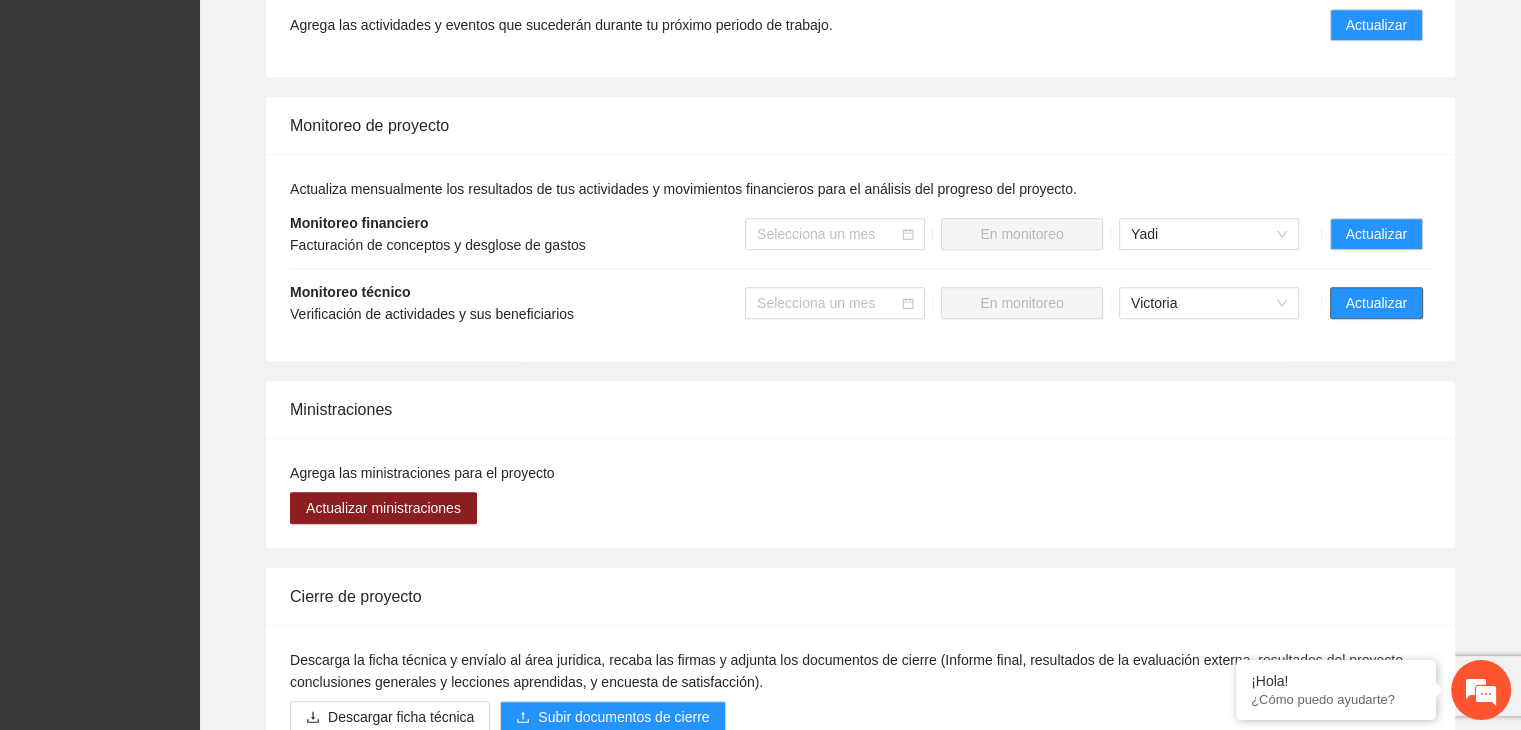 click on "Actualizar" at bounding box center [1376, 303] 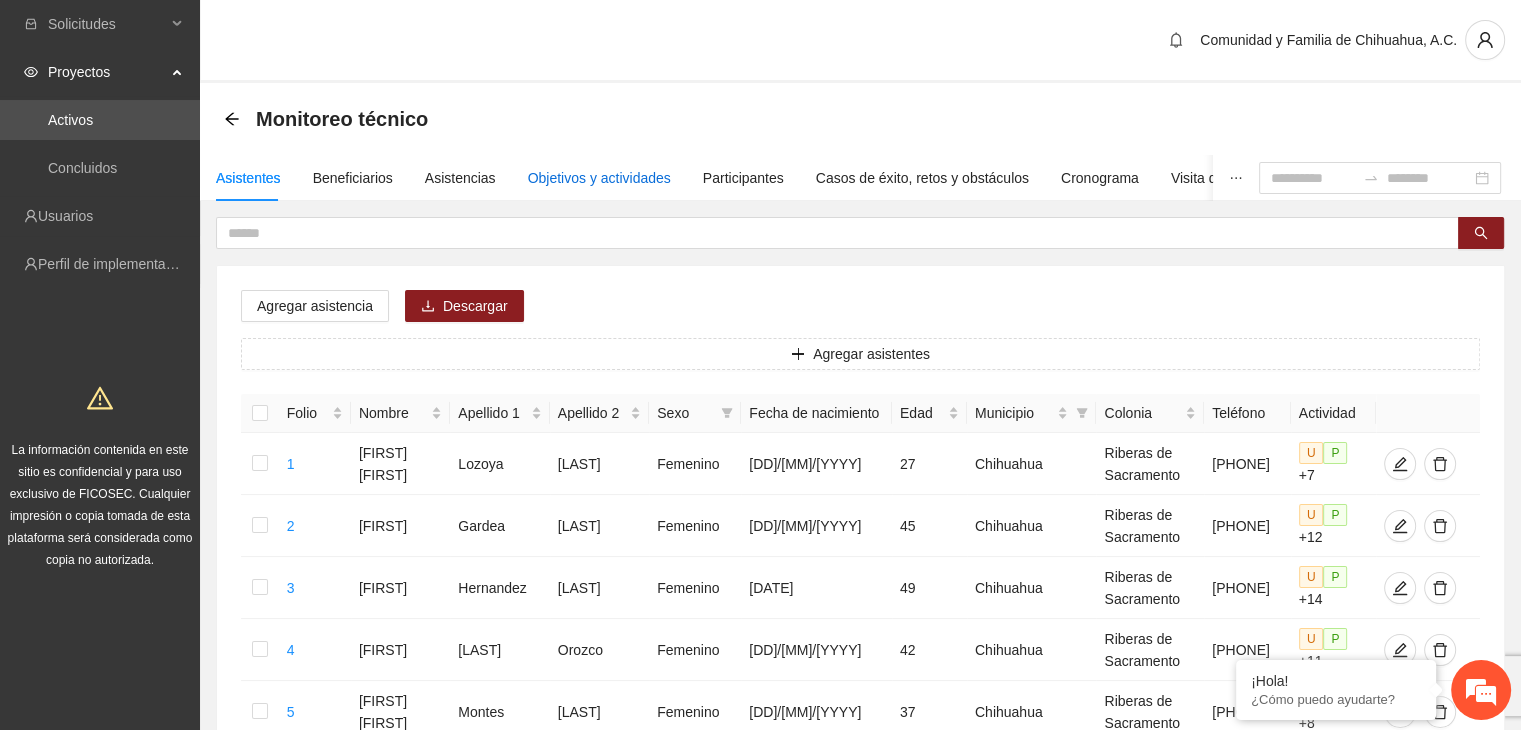 click on "Objetivos y actividades" at bounding box center [599, 178] 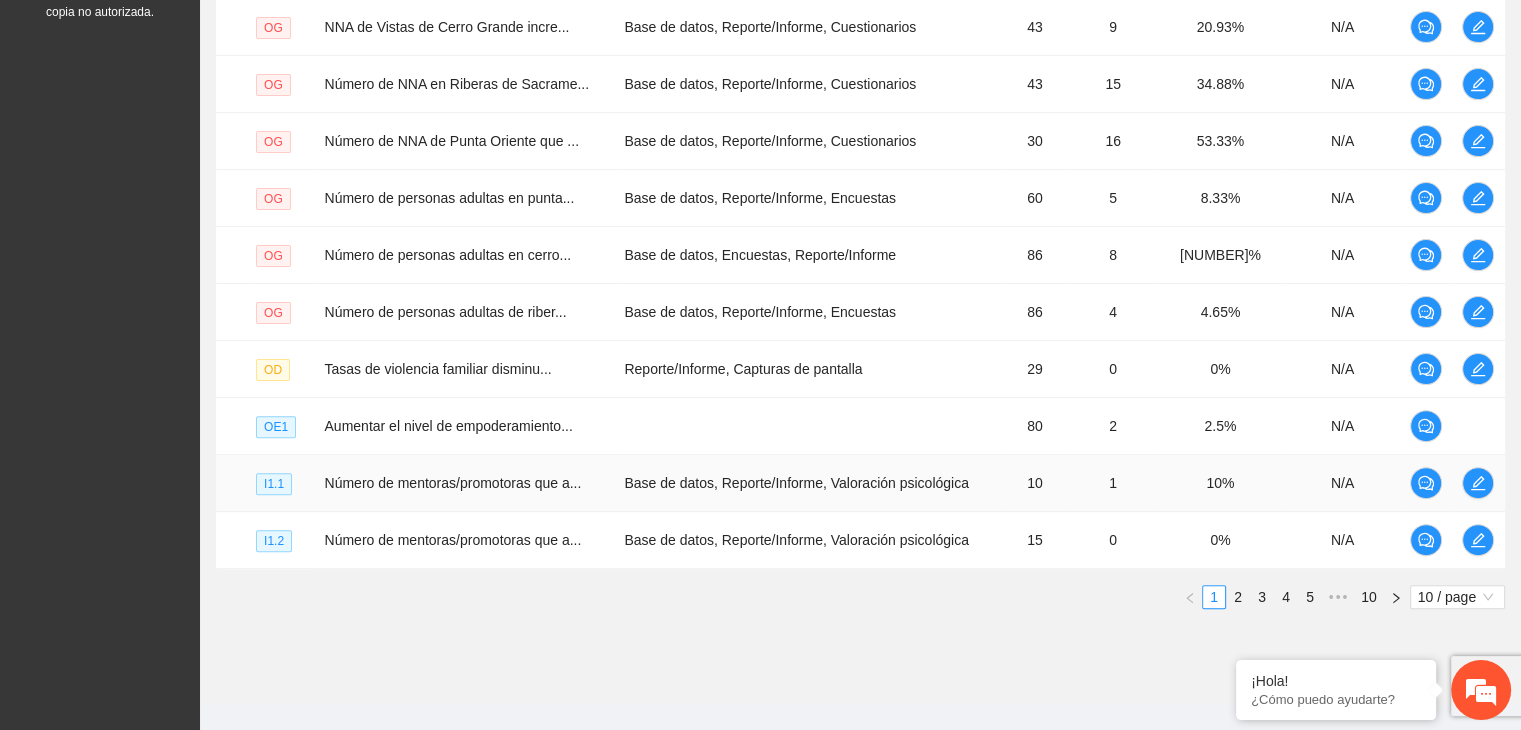 scroll, scrollTop: 574, scrollLeft: 0, axis: vertical 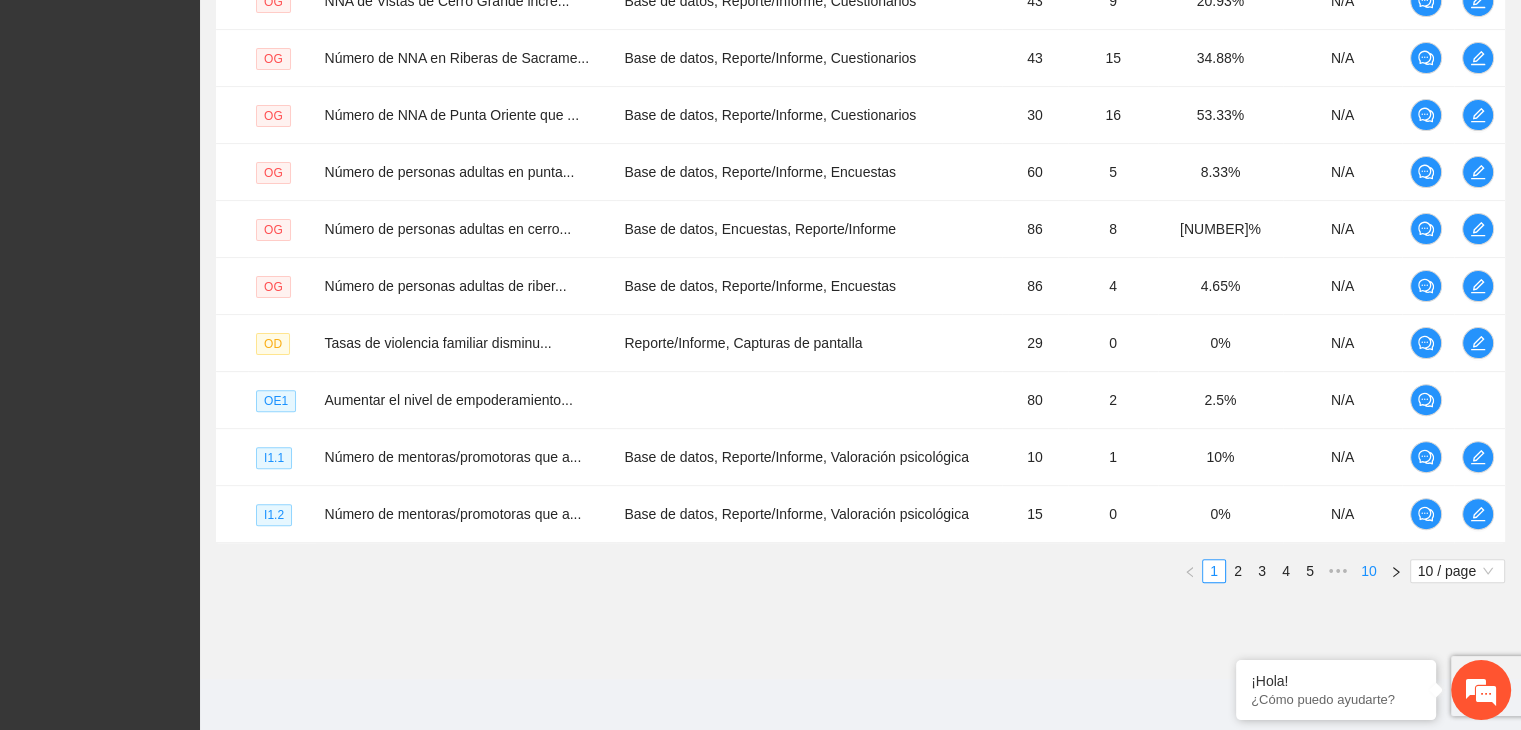 click on "10" at bounding box center (1369, 571) 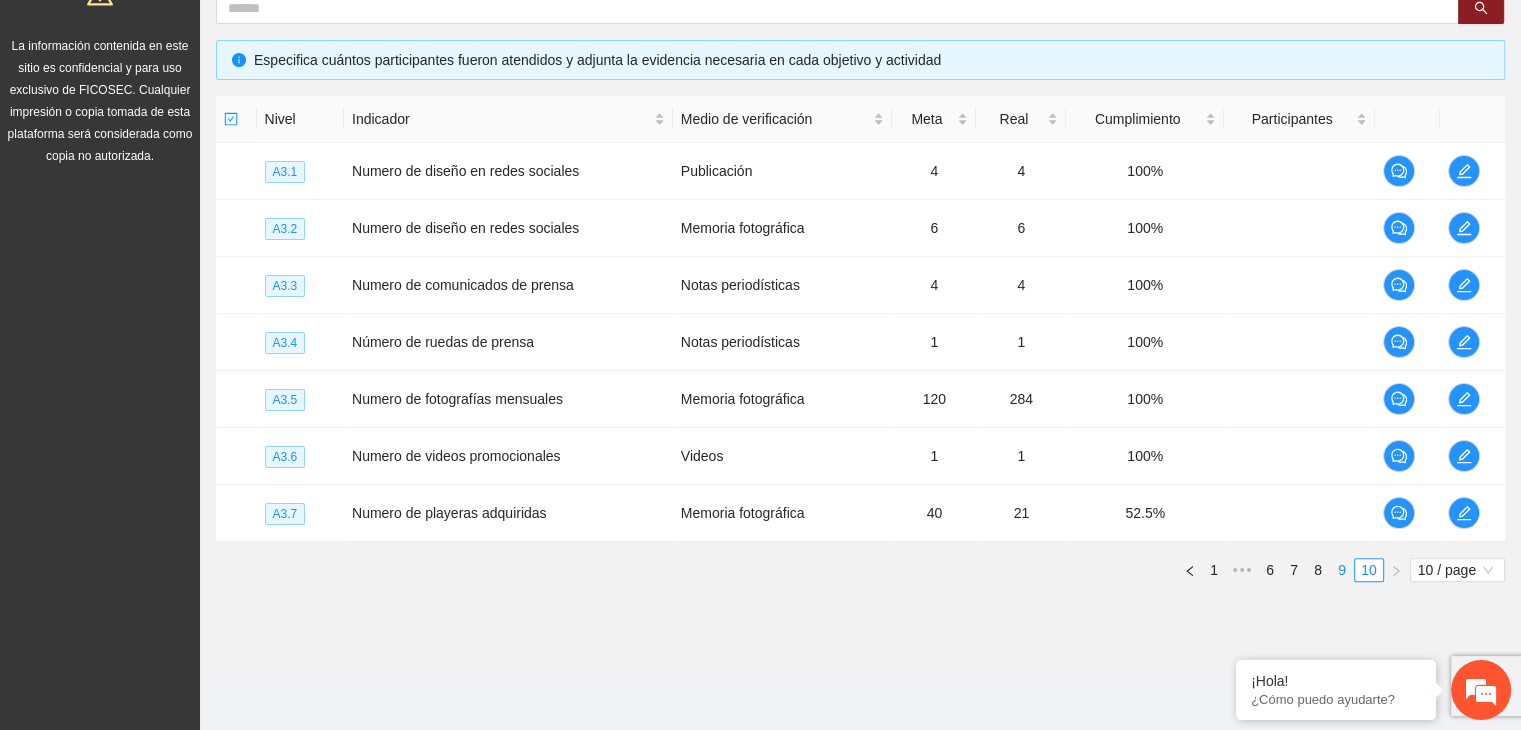 click on "9" at bounding box center (1342, 570) 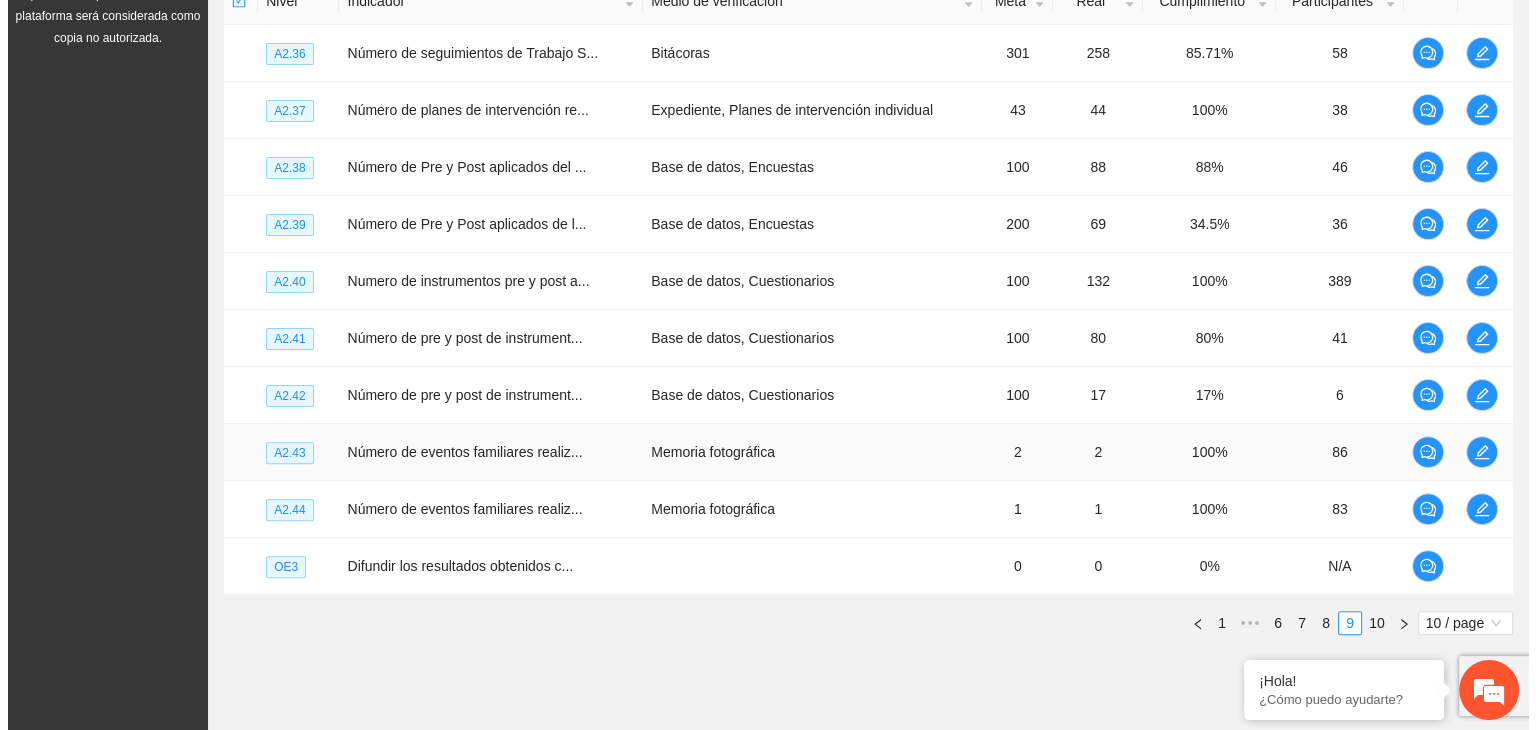 scroll, scrollTop: 474, scrollLeft: 0, axis: vertical 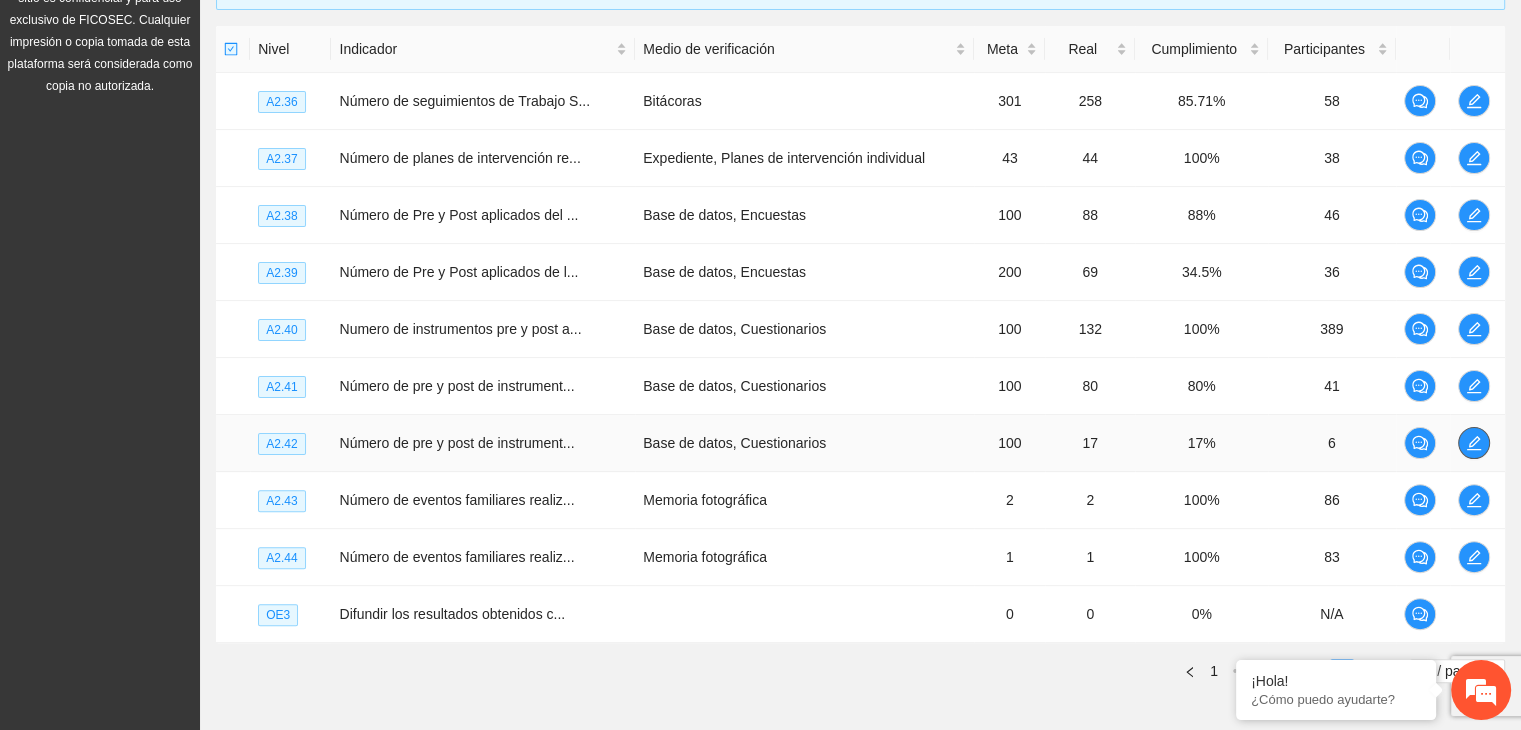click 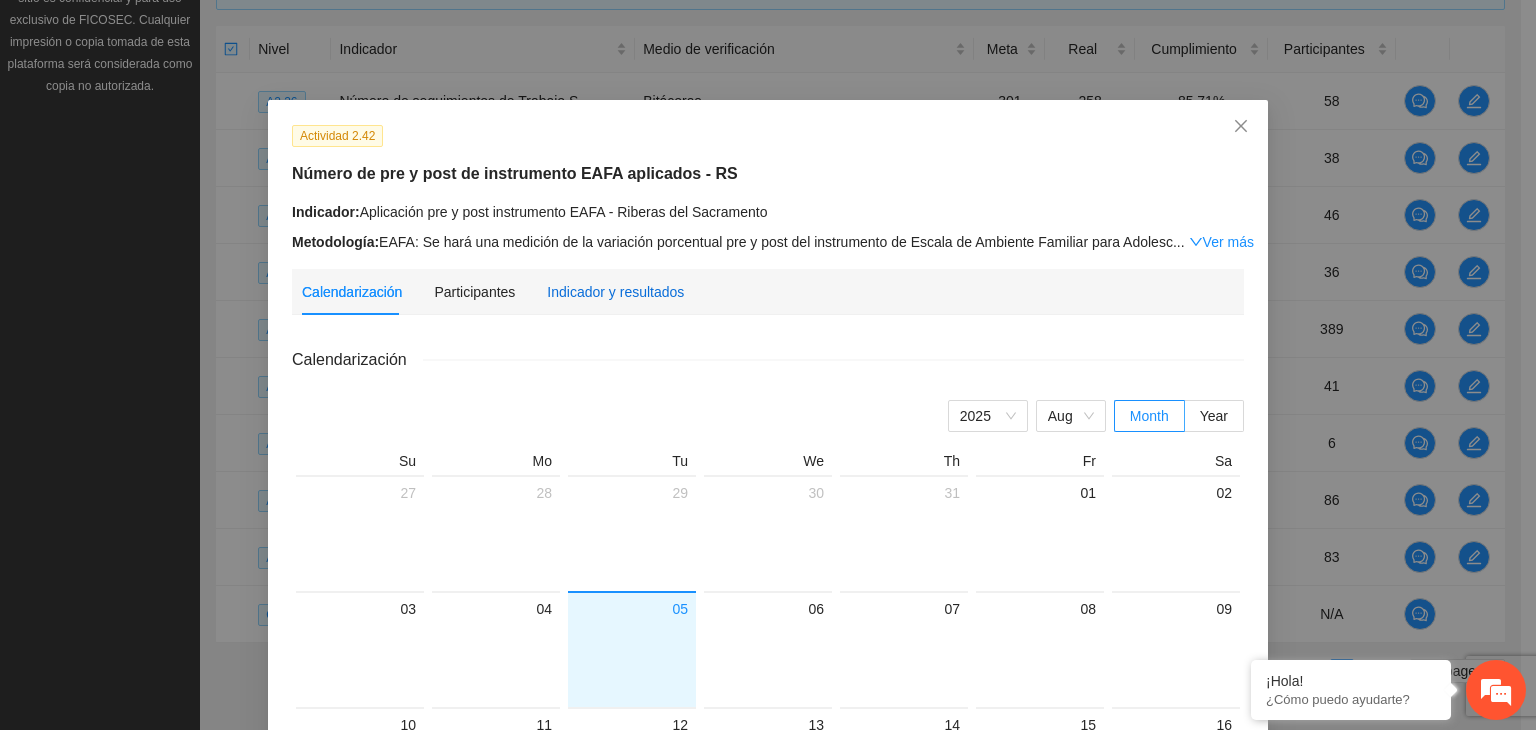 click on "Indicador y resultados" at bounding box center (615, 292) 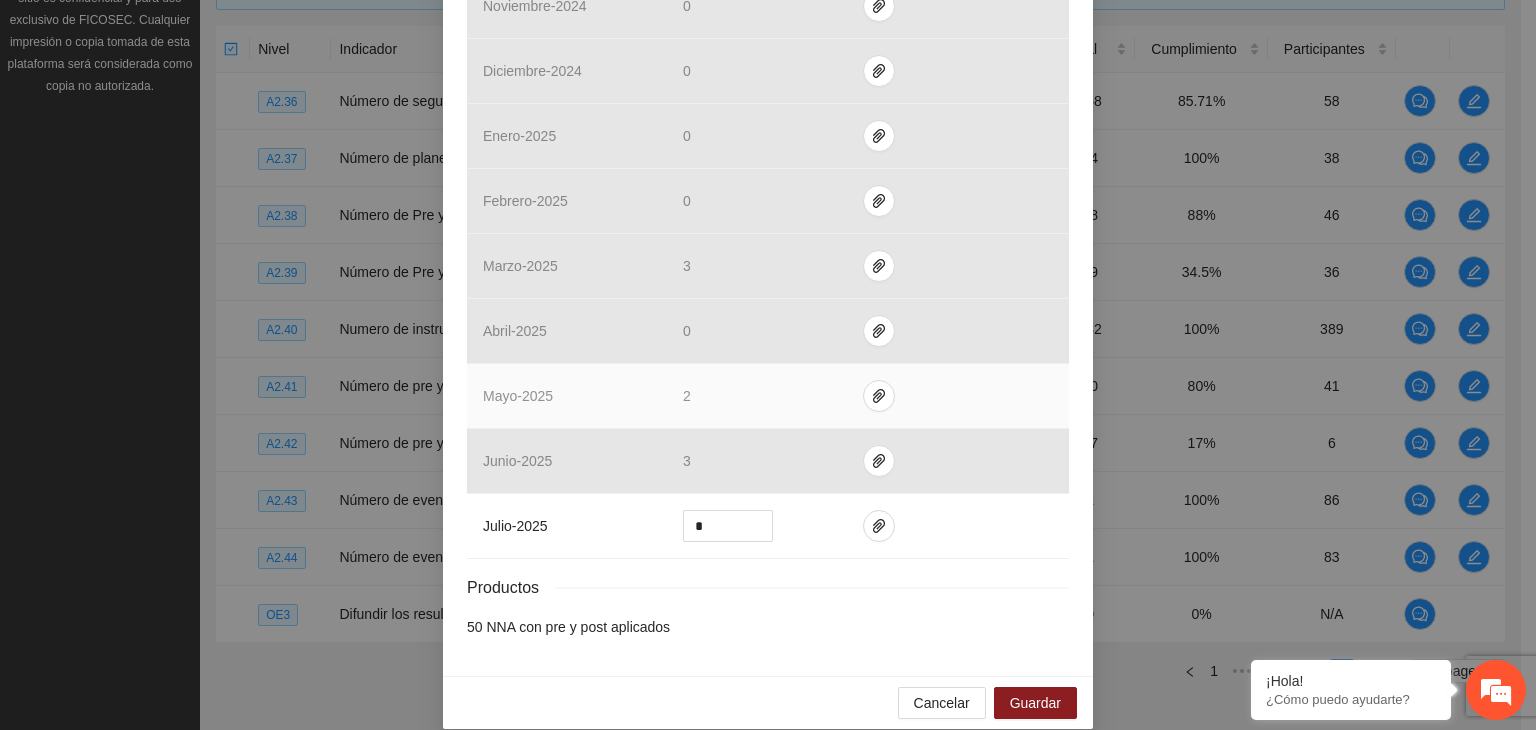 scroll, scrollTop: 764, scrollLeft: 0, axis: vertical 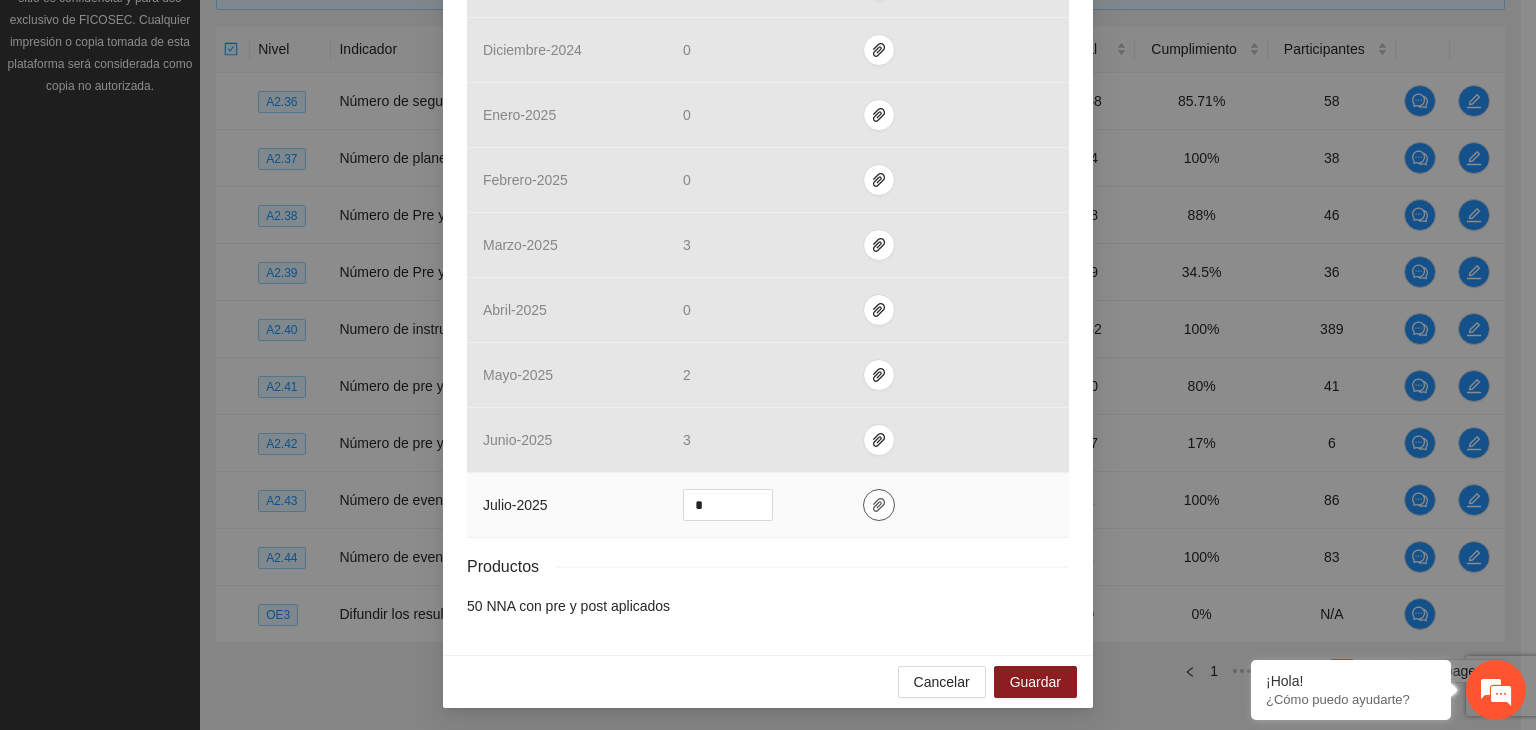 click 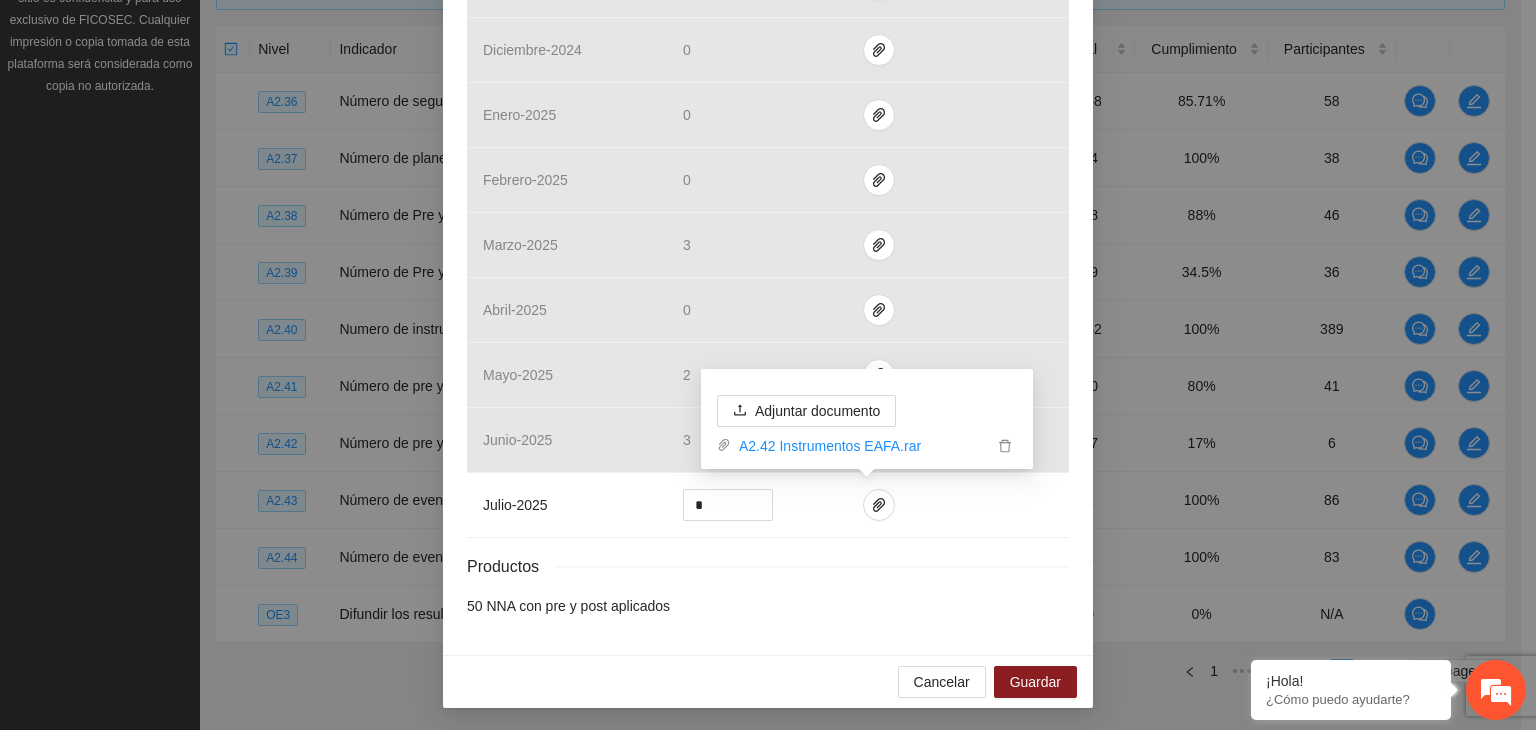 click on "50 NNA con pre y post aplicados" at bounding box center [768, 606] 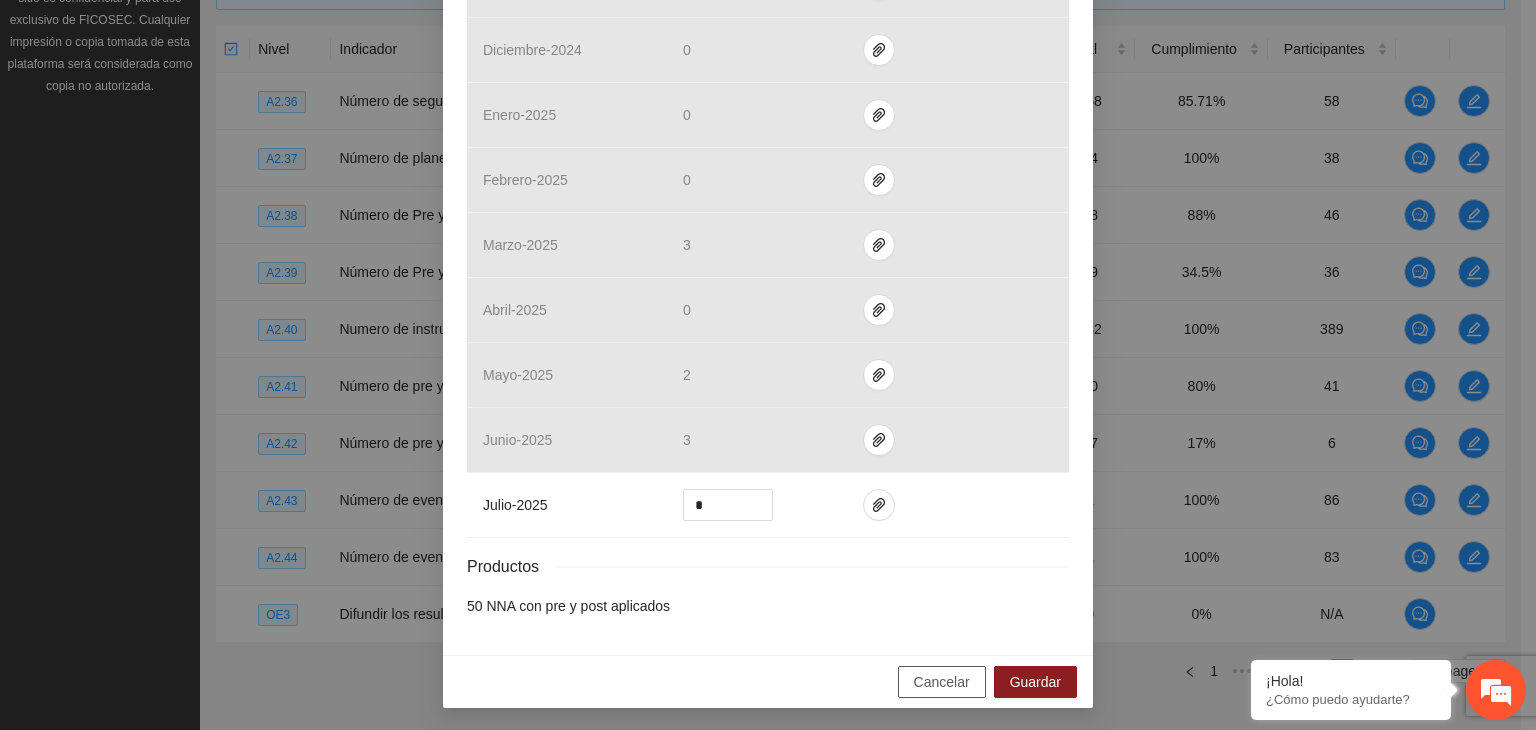 click on "Cancelar" at bounding box center (942, 682) 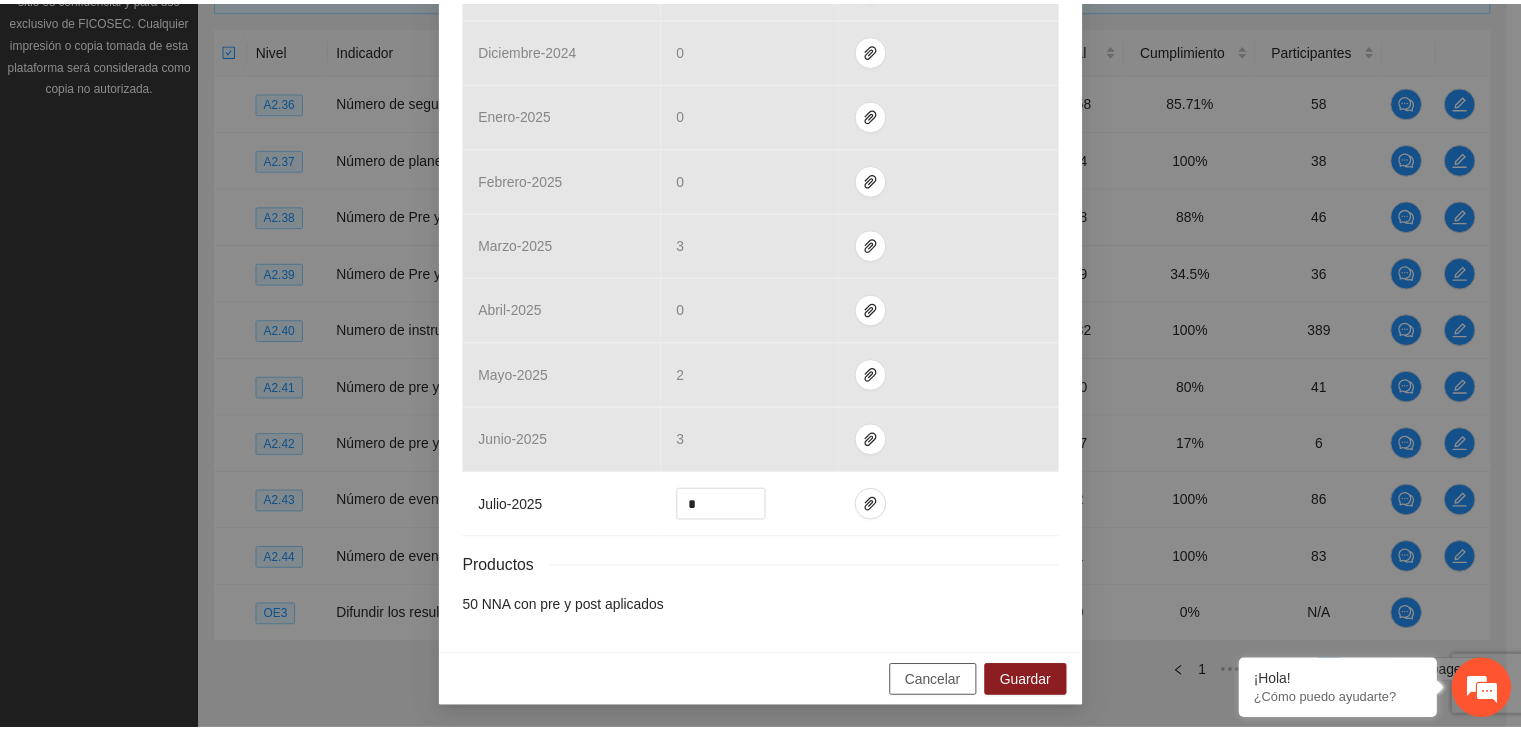 scroll, scrollTop: 664, scrollLeft: 0, axis: vertical 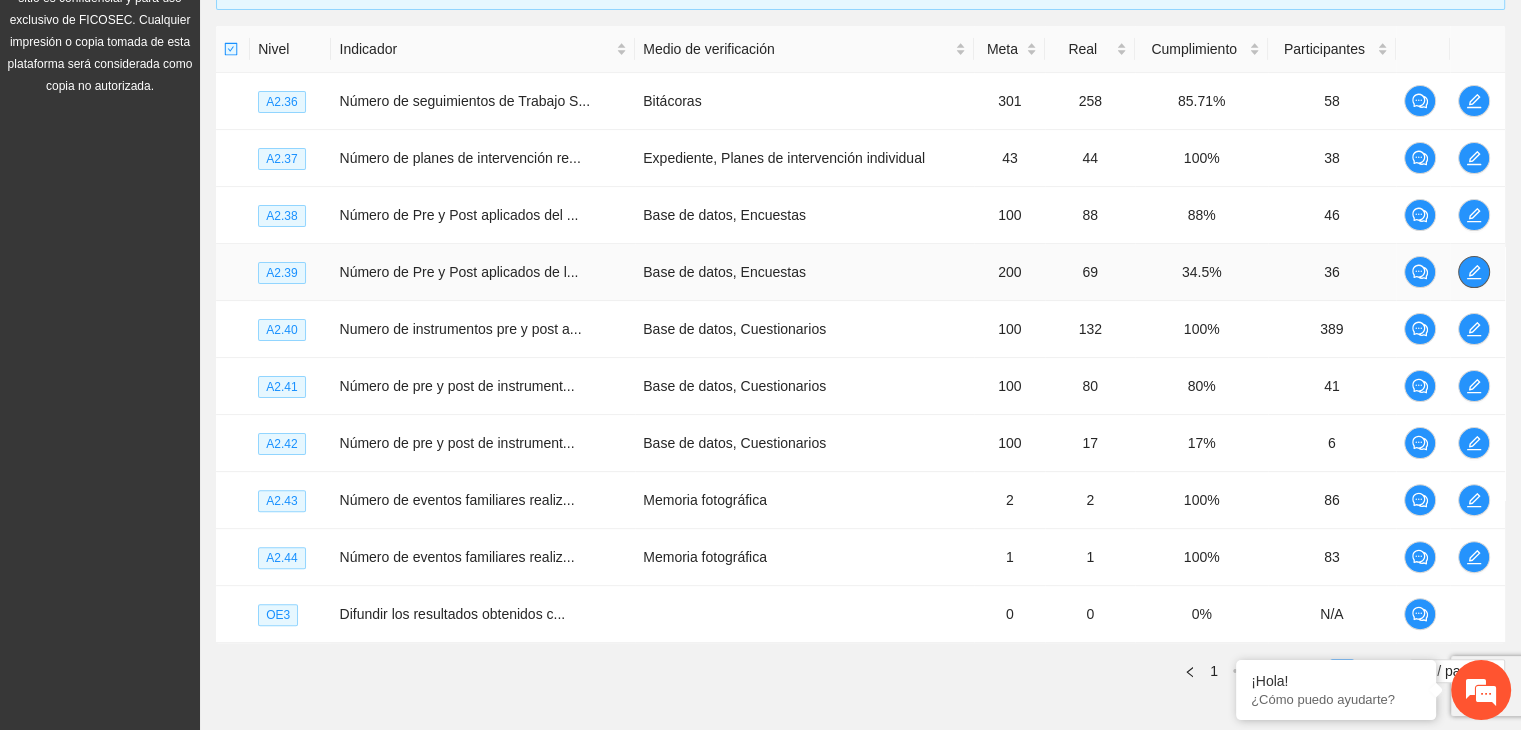 click 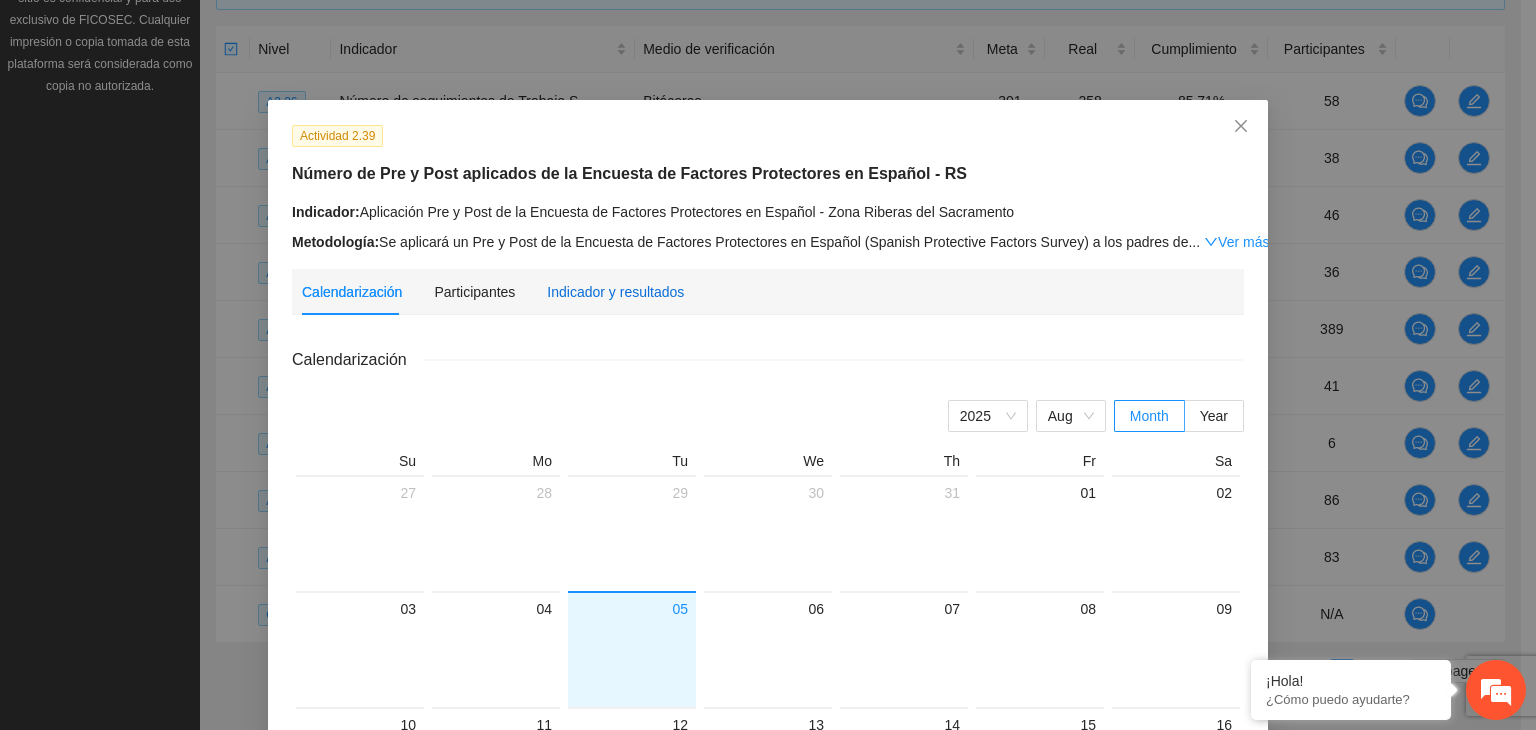 click on "Indicador y resultados" at bounding box center [615, 292] 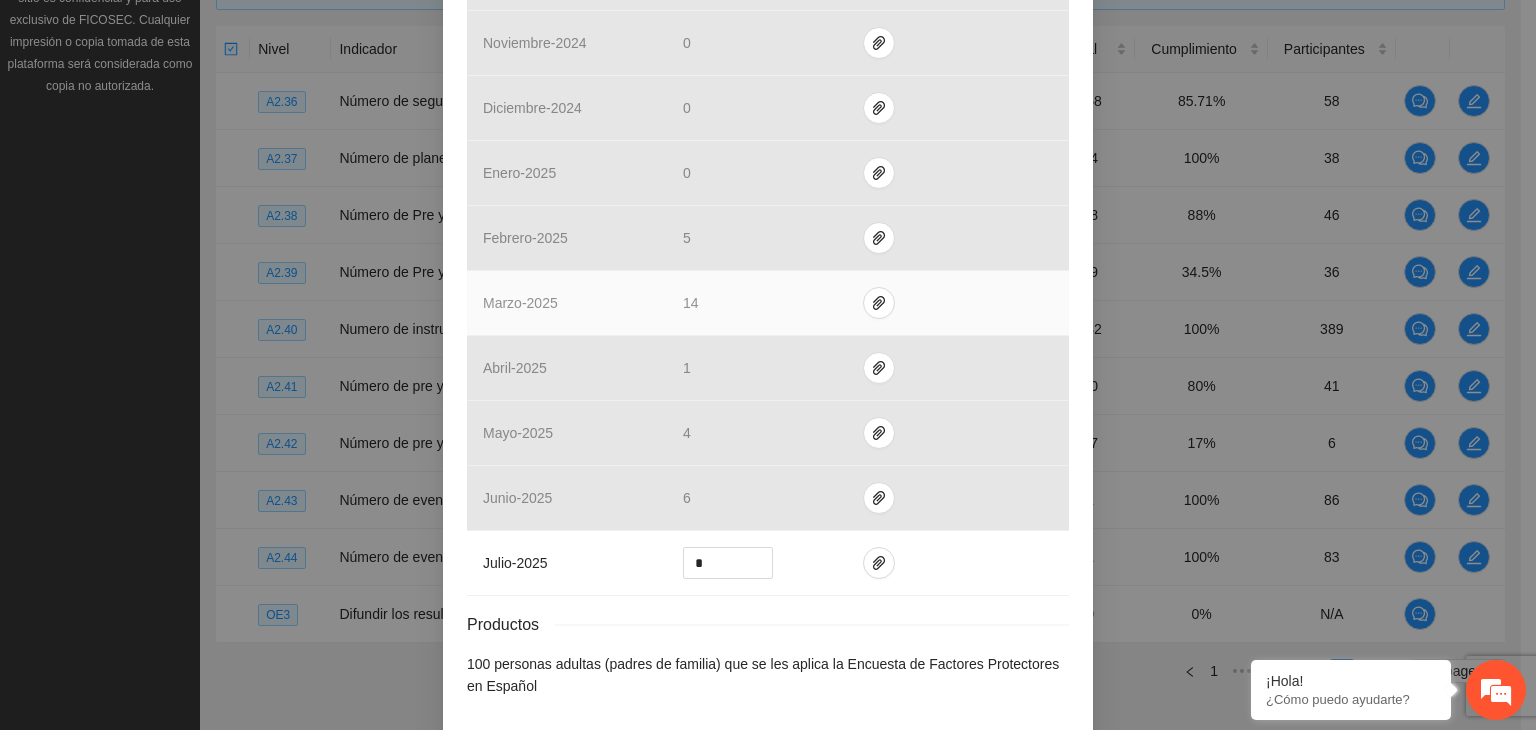 scroll, scrollTop: 832, scrollLeft: 0, axis: vertical 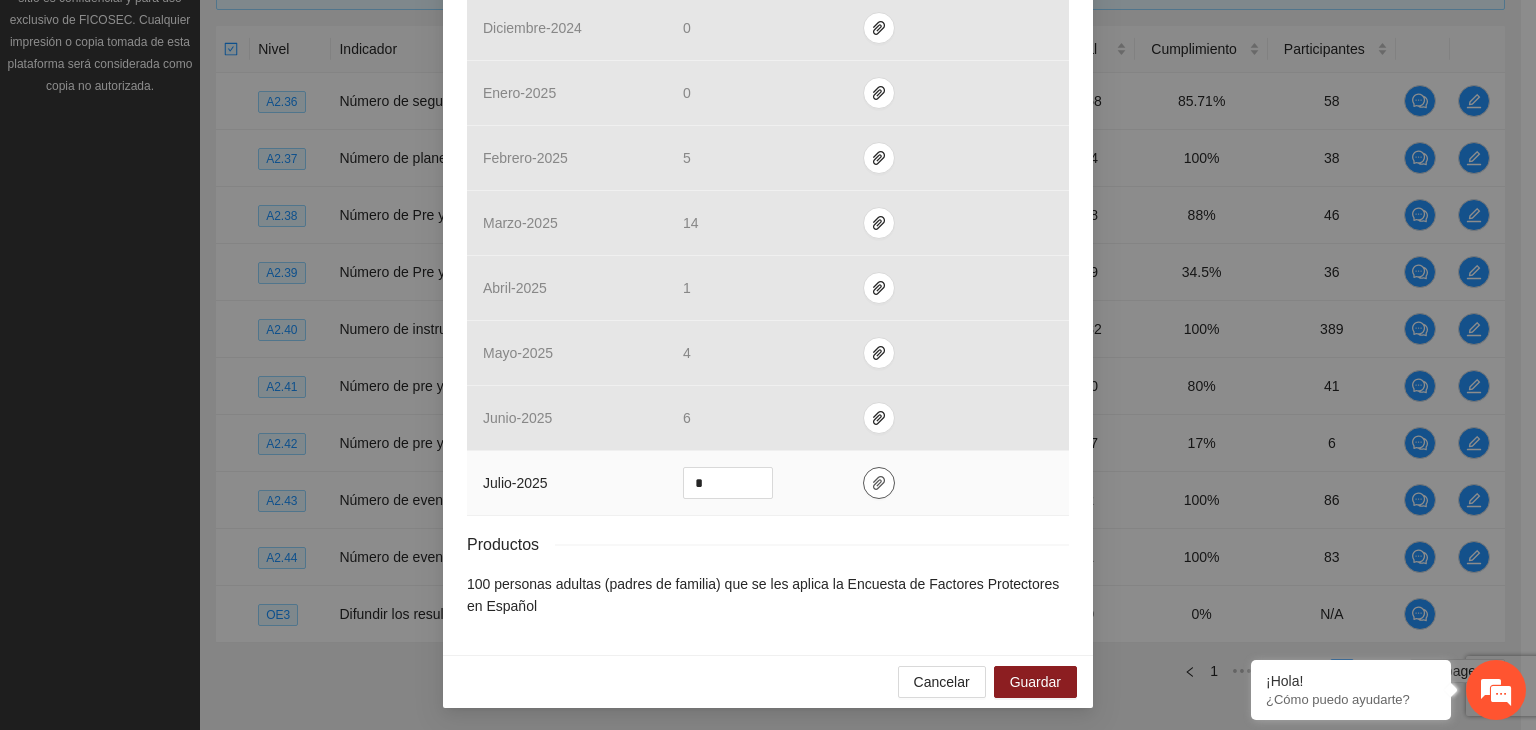 click 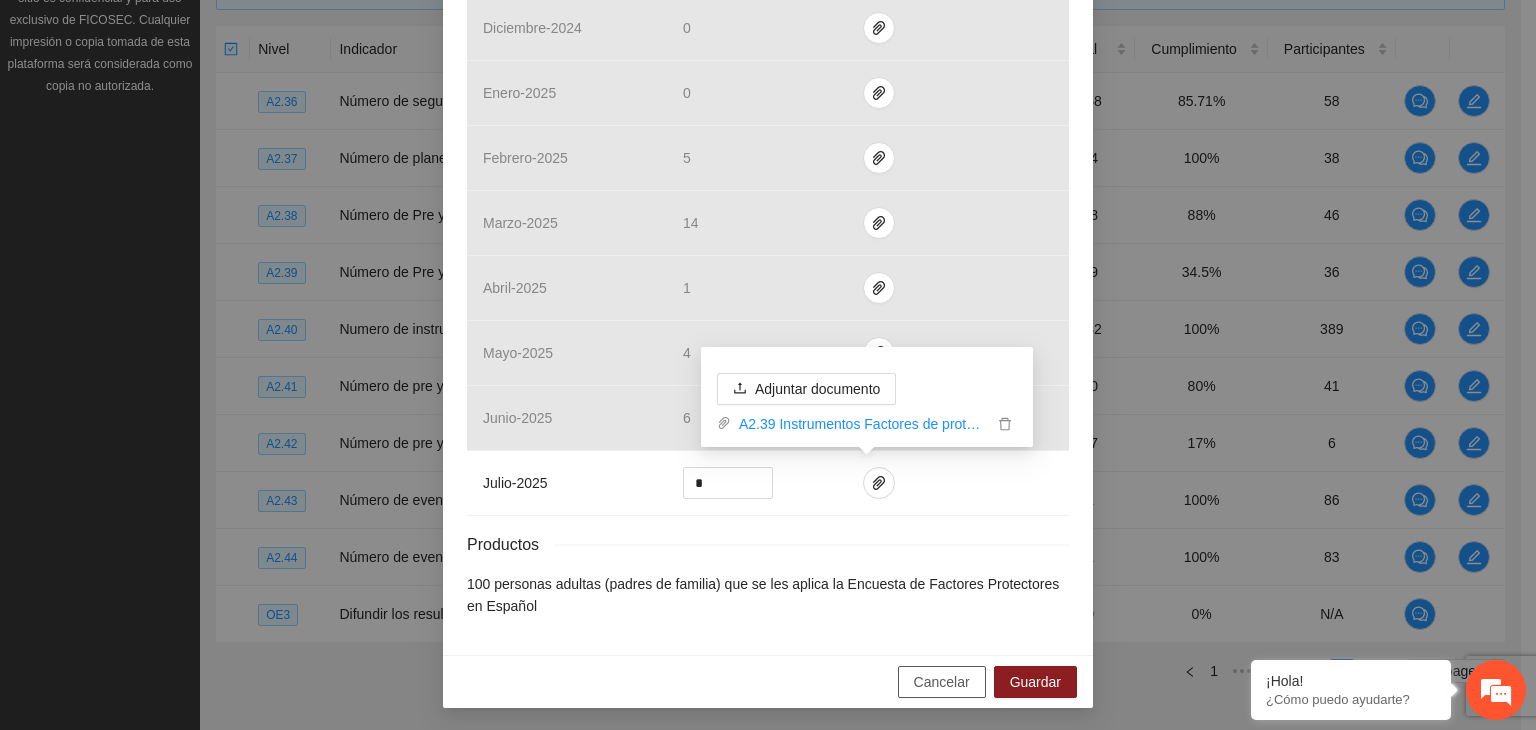 click on "Cancelar" at bounding box center [942, 682] 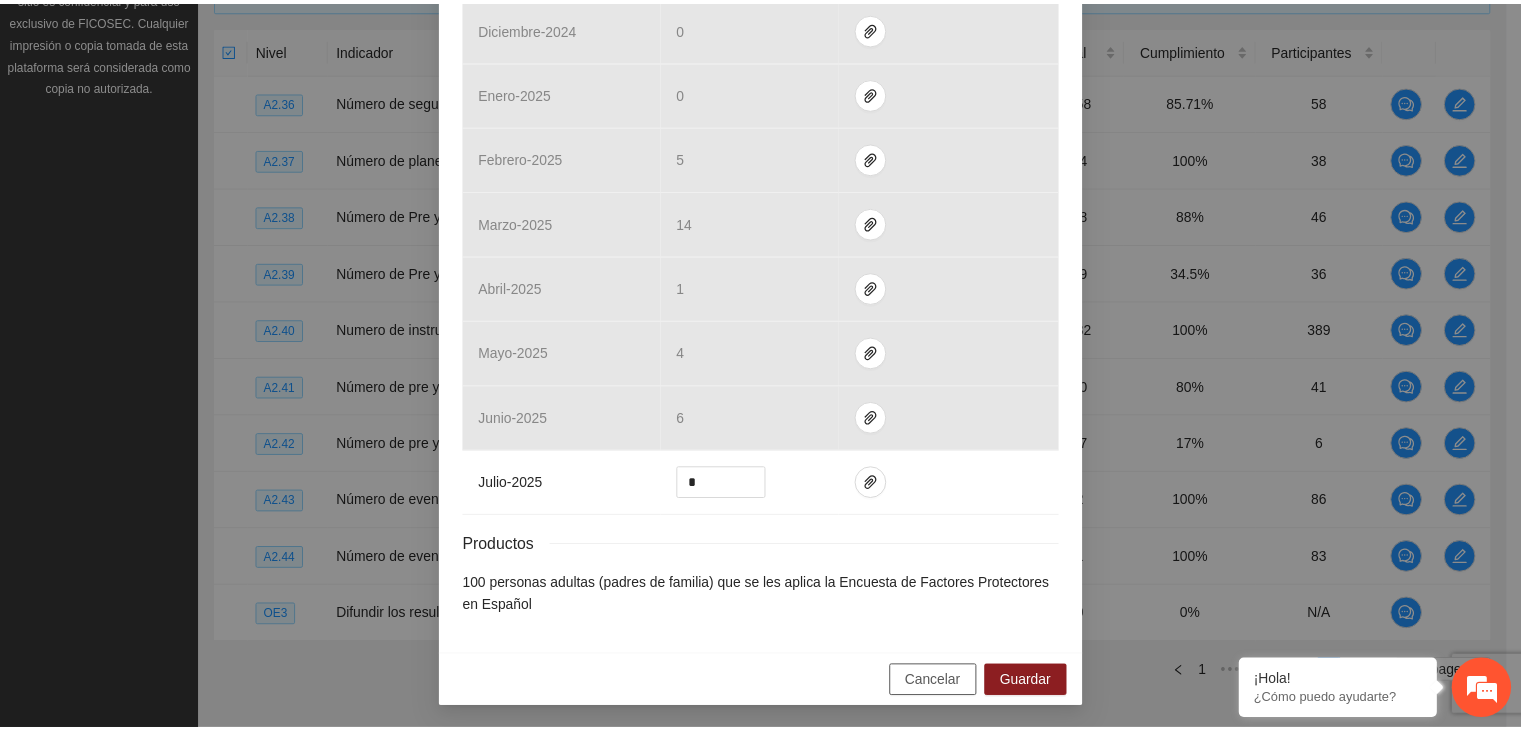 scroll, scrollTop: 732, scrollLeft: 0, axis: vertical 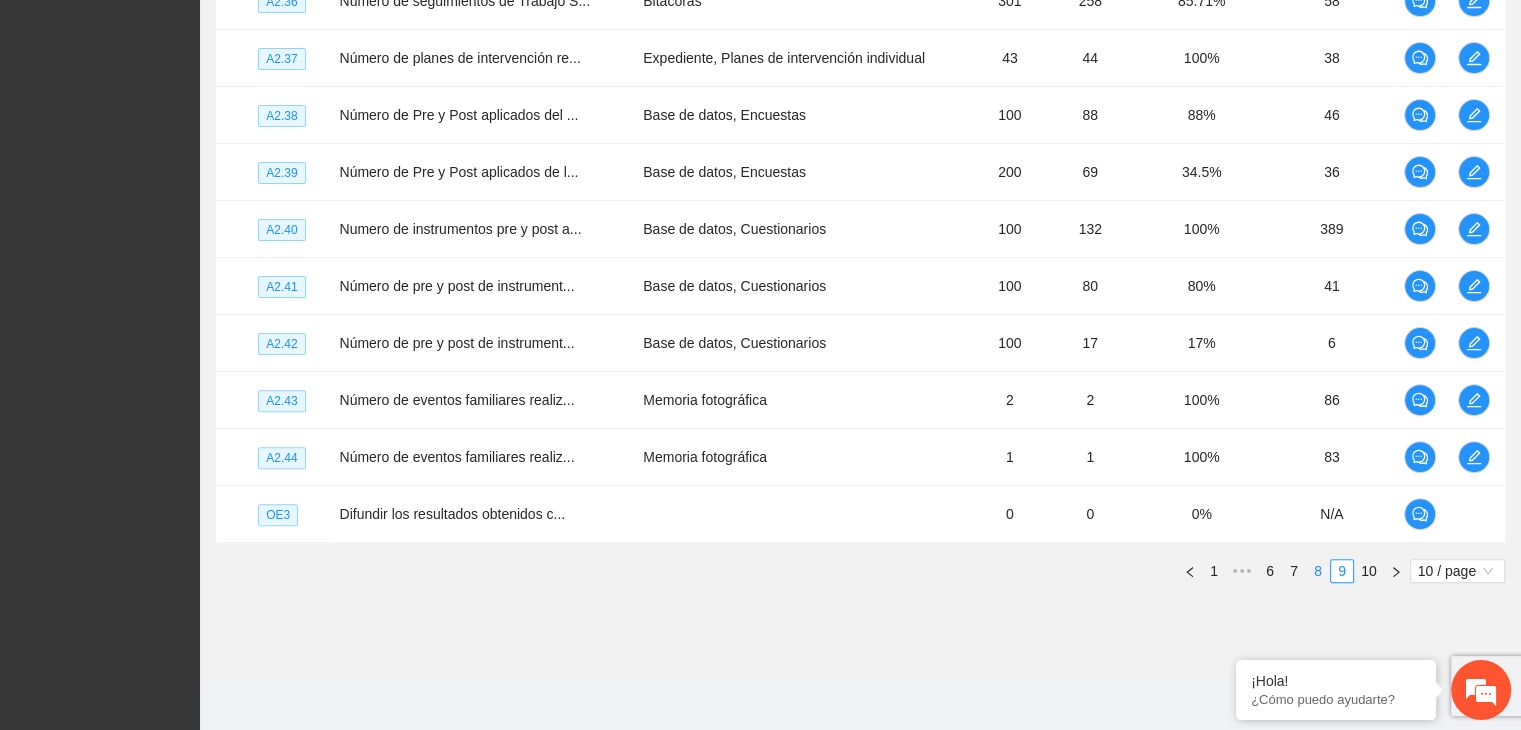 click on "8" at bounding box center (1318, 571) 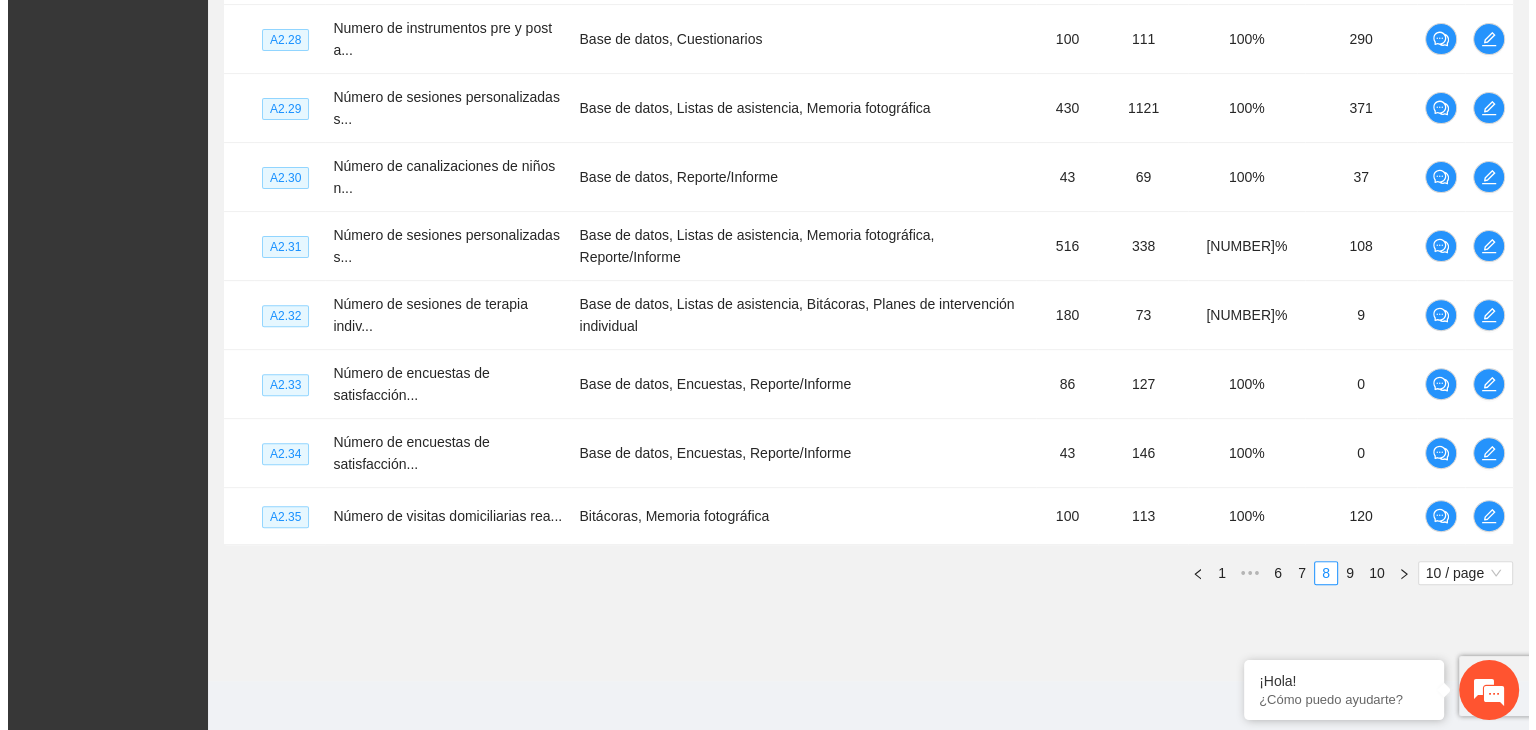 scroll, scrollTop: 682, scrollLeft: 0, axis: vertical 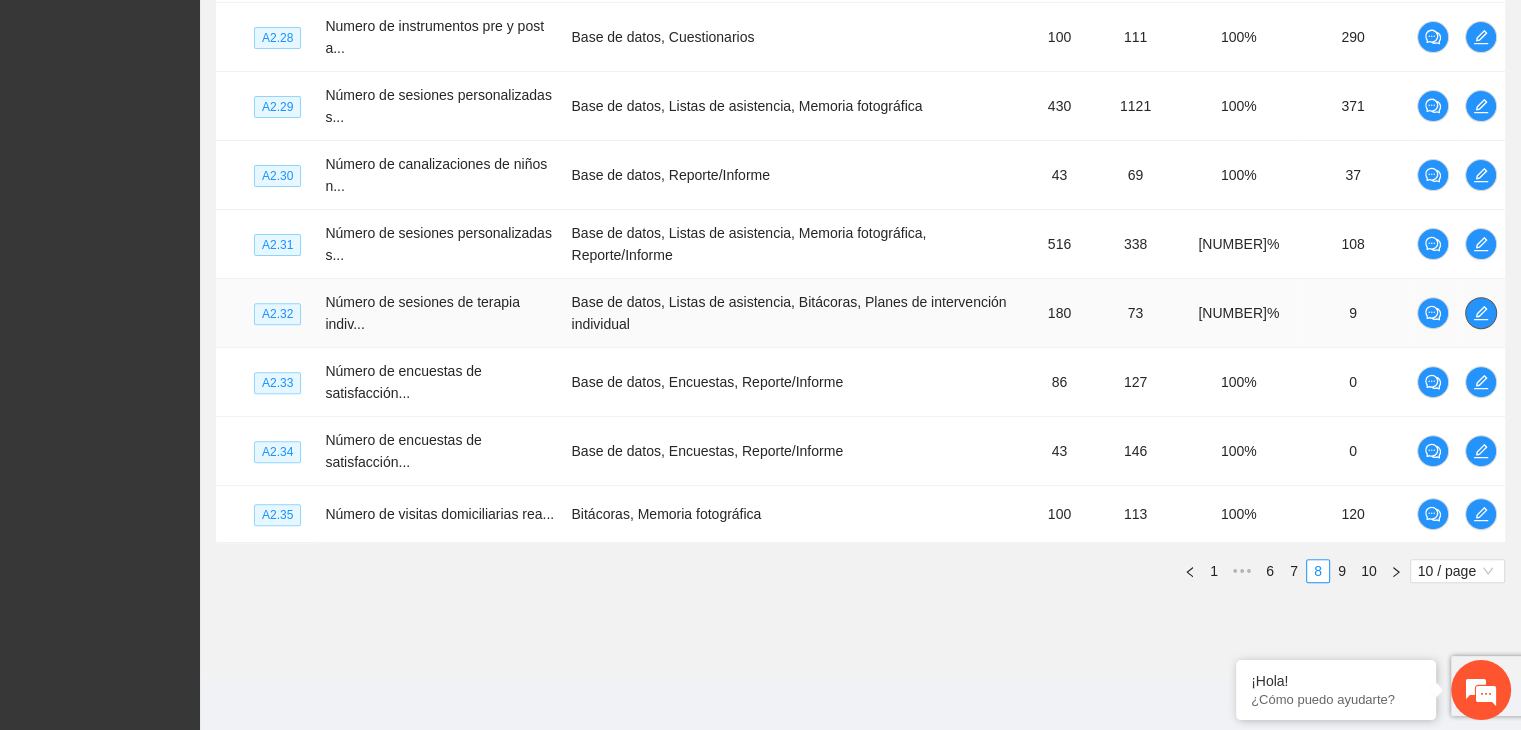 click 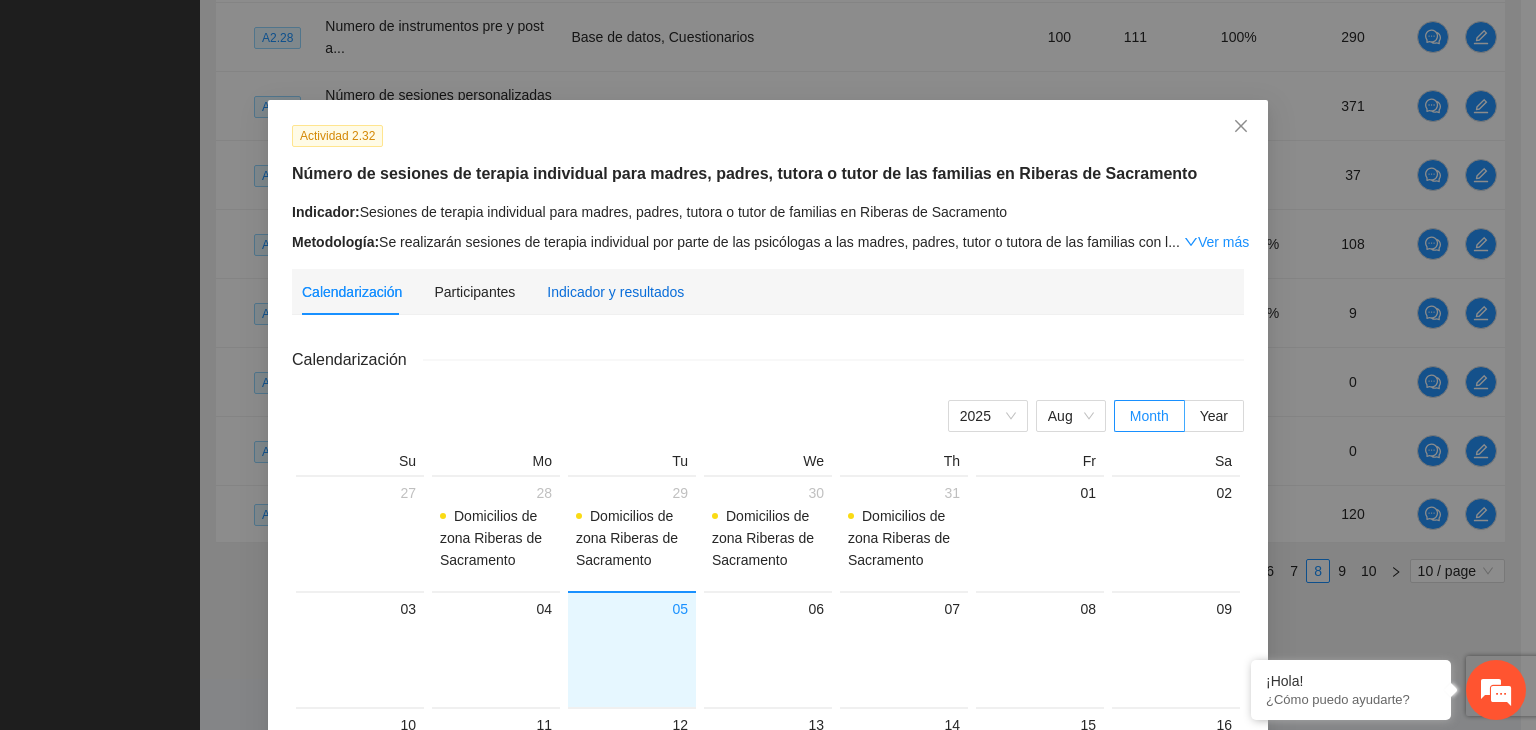 click on "Indicador y resultados" at bounding box center (615, 292) 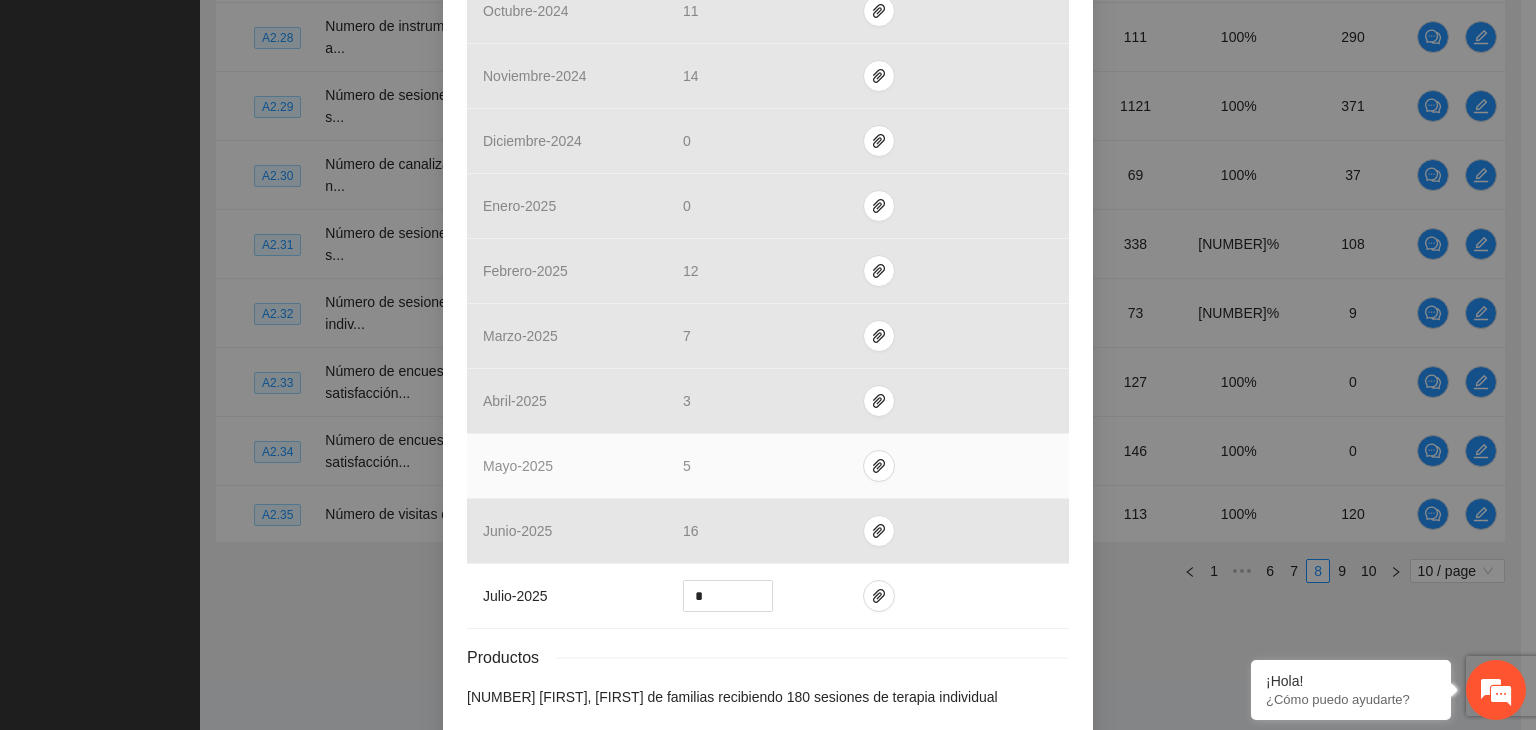 scroll, scrollTop: 680, scrollLeft: 0, axis: vertical 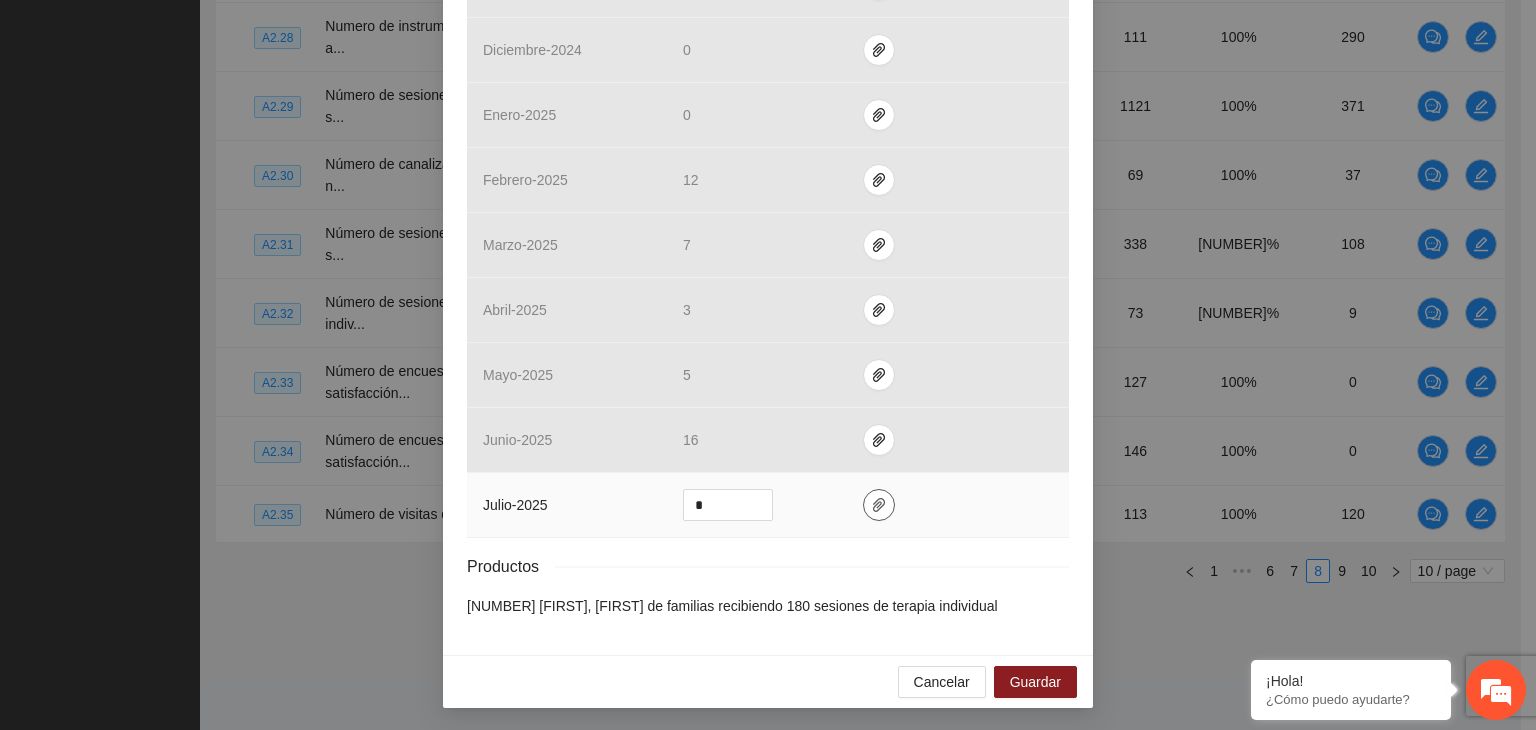 click 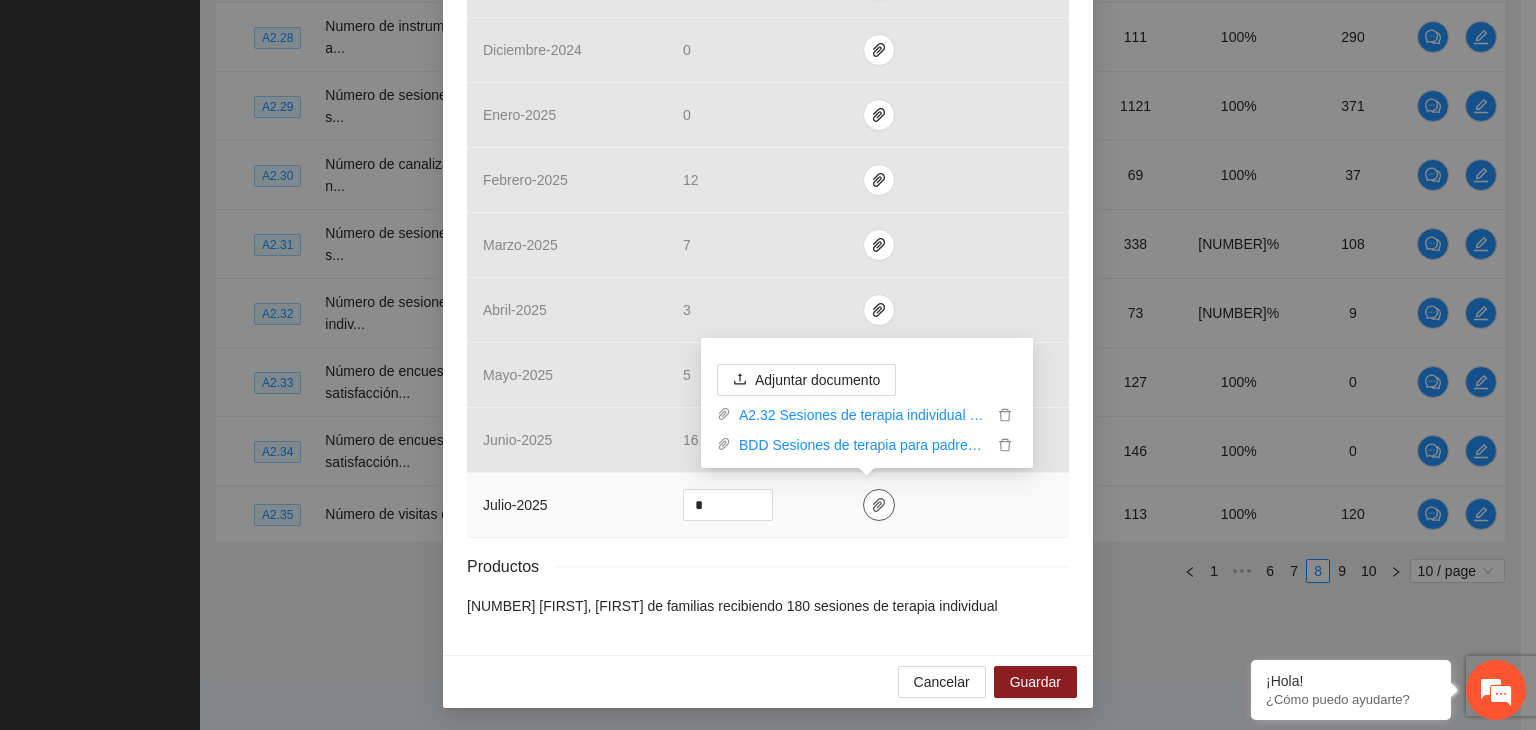 click 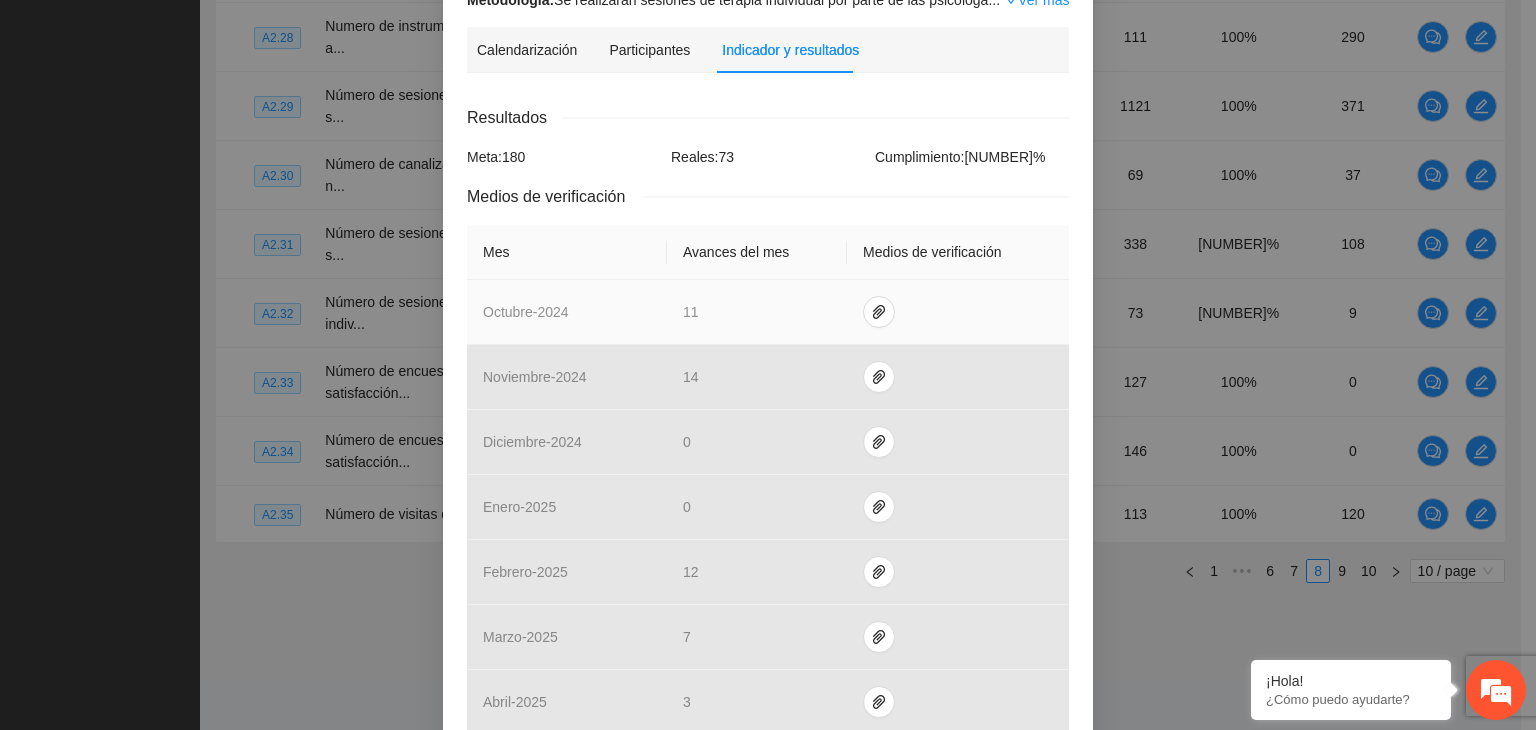 scroll, scrollTop: 680, scrollLeft: 0, axis: vertical 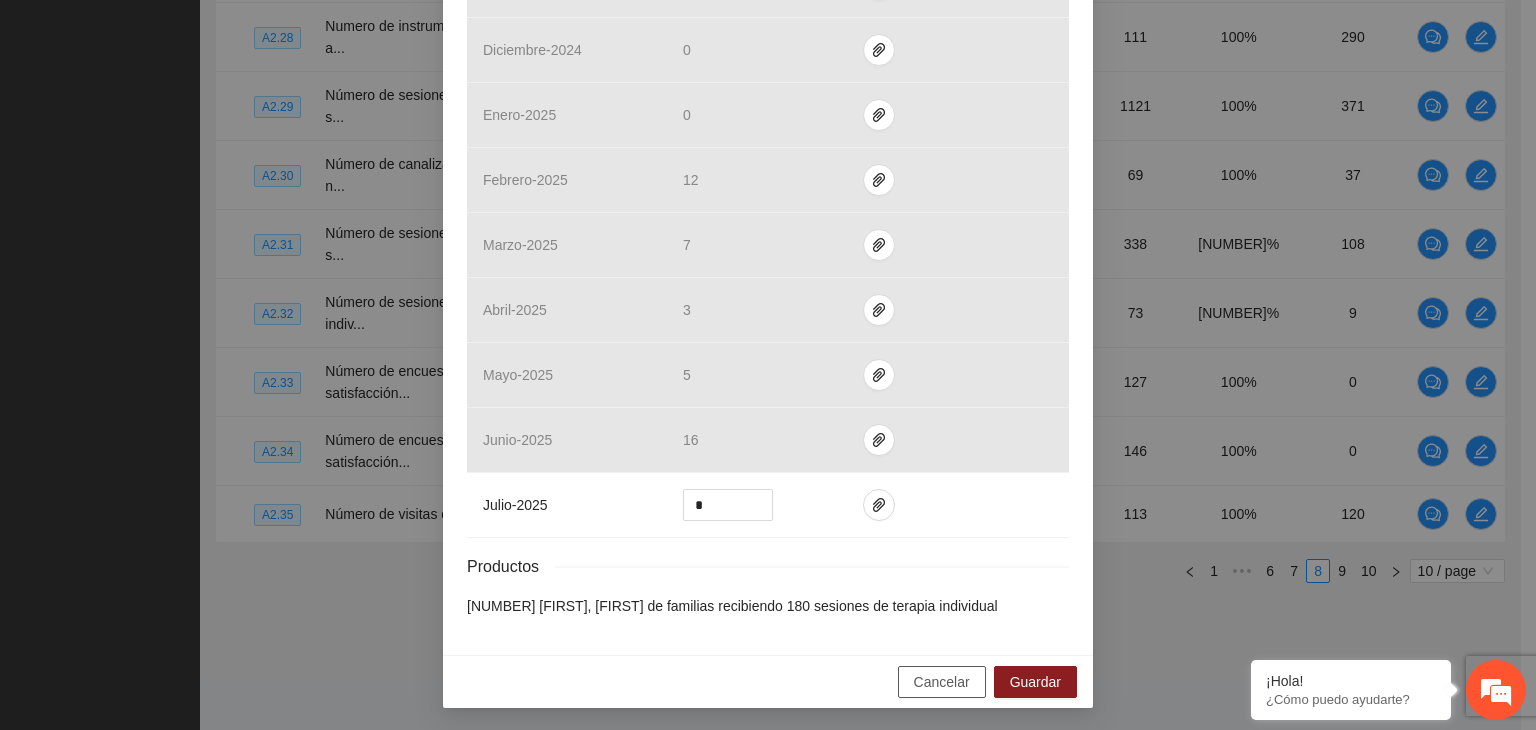 click on "Cancelar" at bounding box center [942, 682] 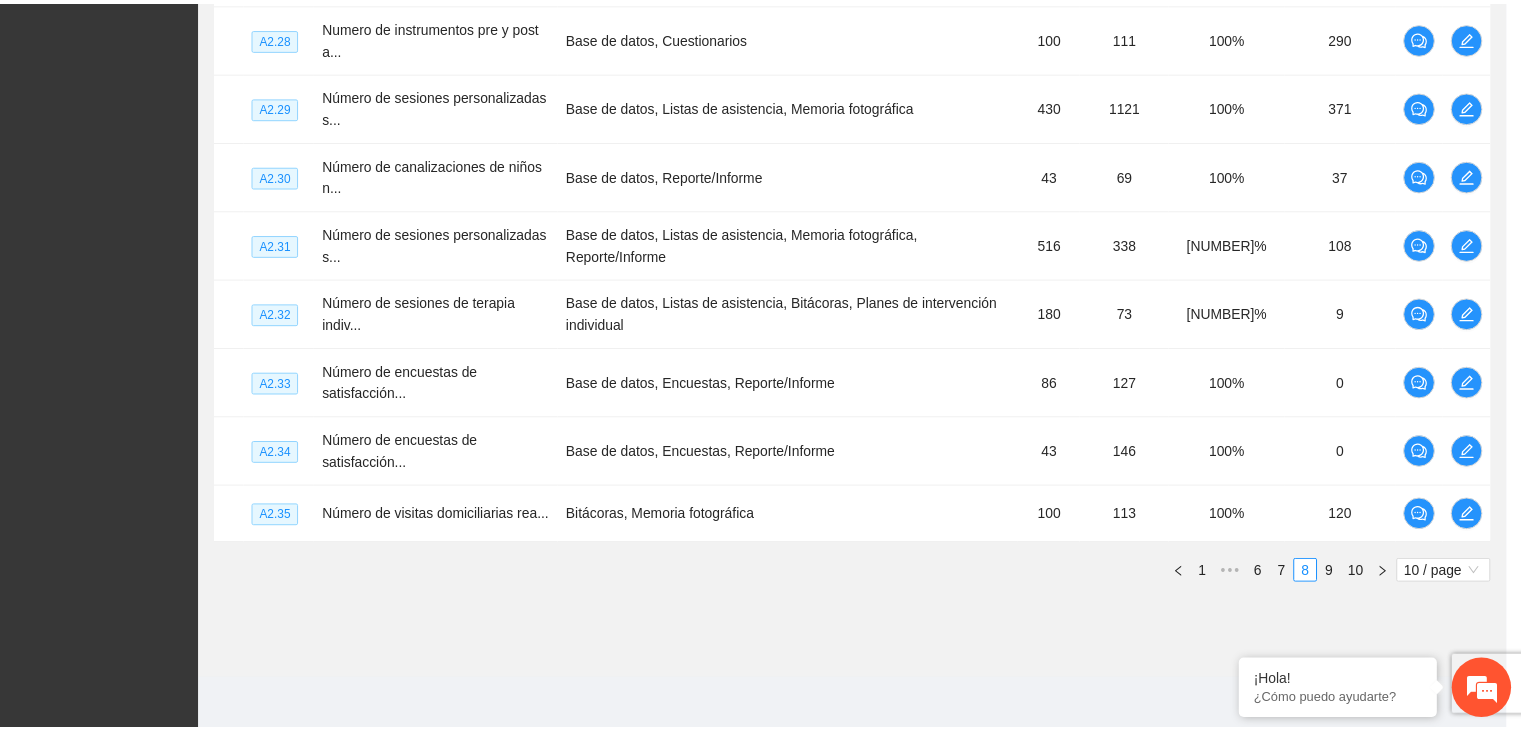 scroll, scrollTop: 580, scrollLeft: 0, axis: vertical 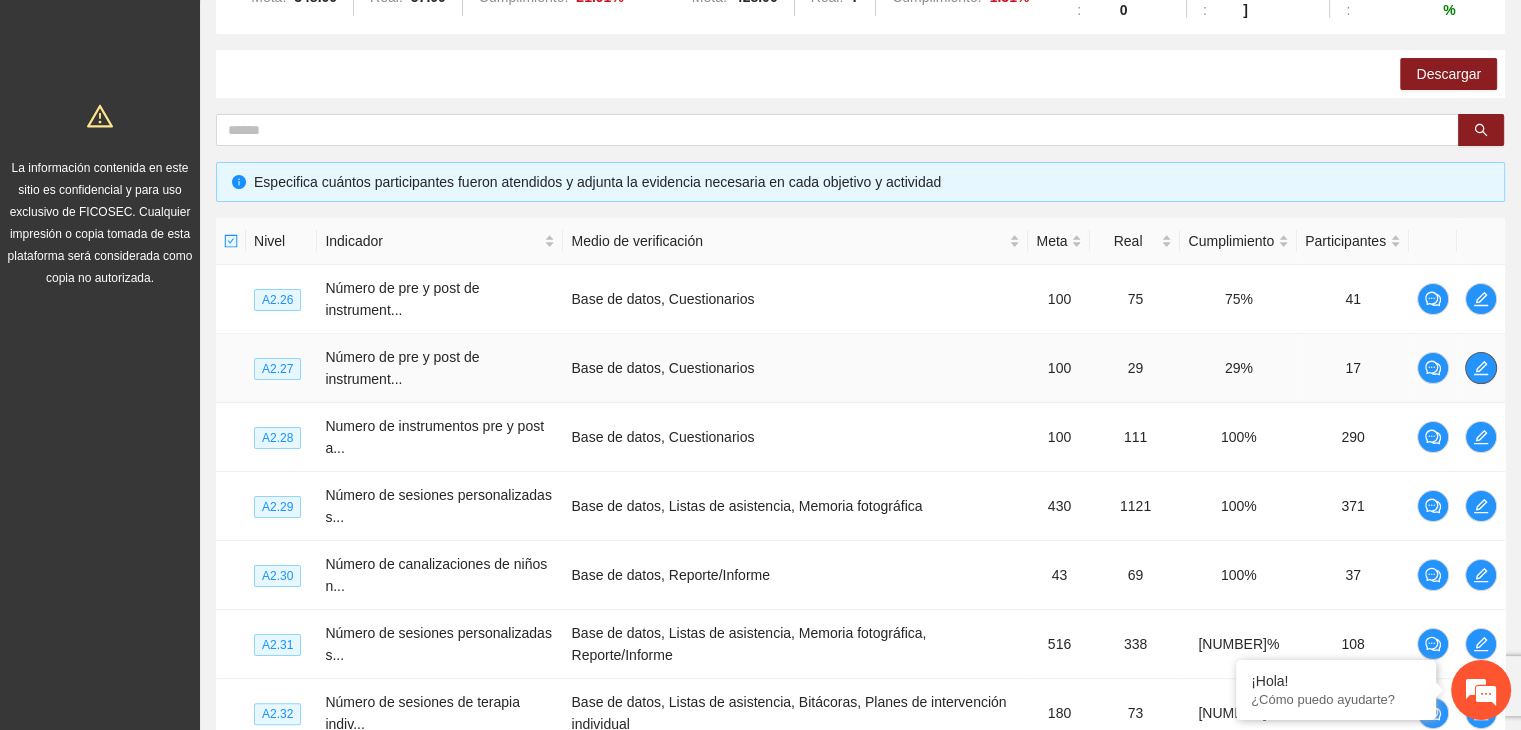 click at bounding box center (1481, 368) 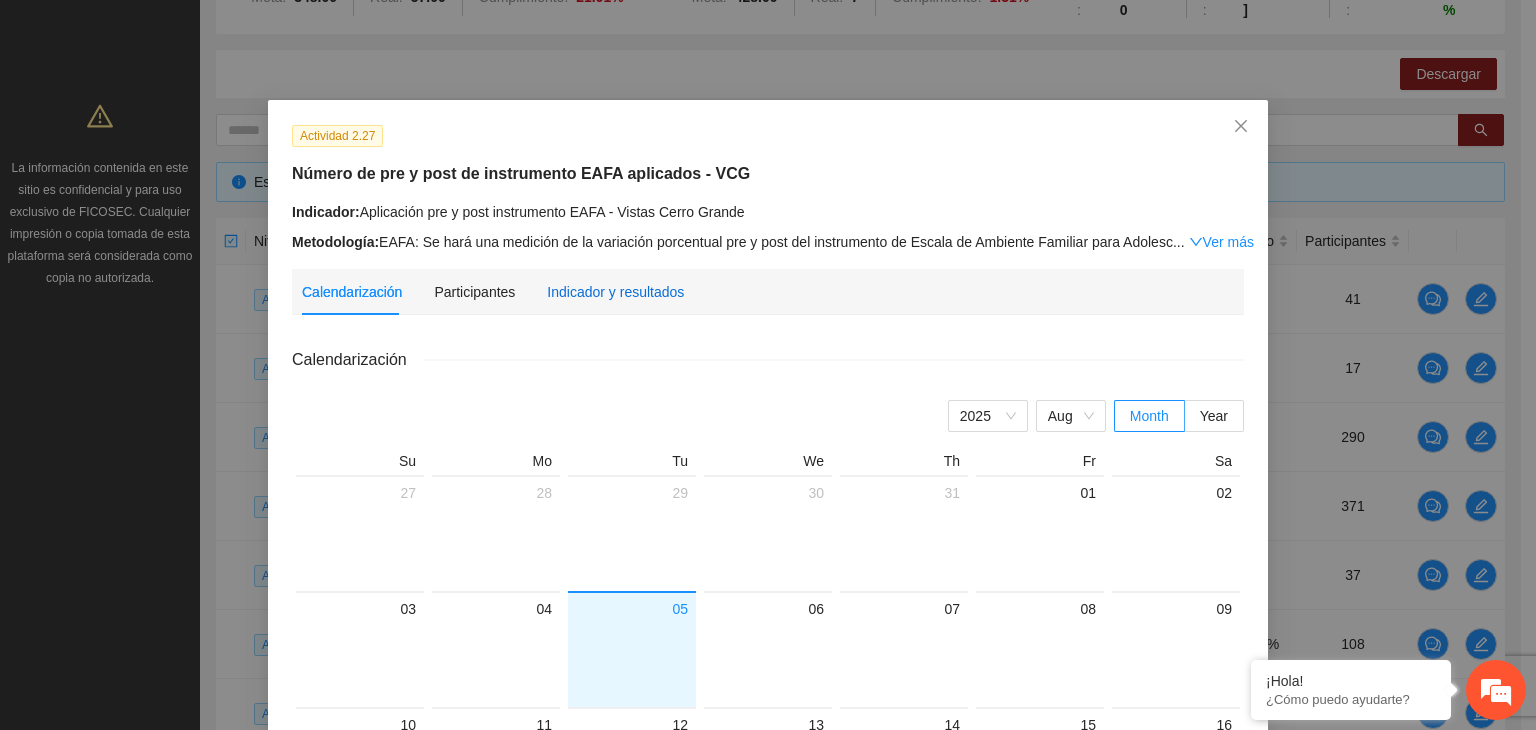 click on "Indicador y resultados" at bounding box center (615, 292) 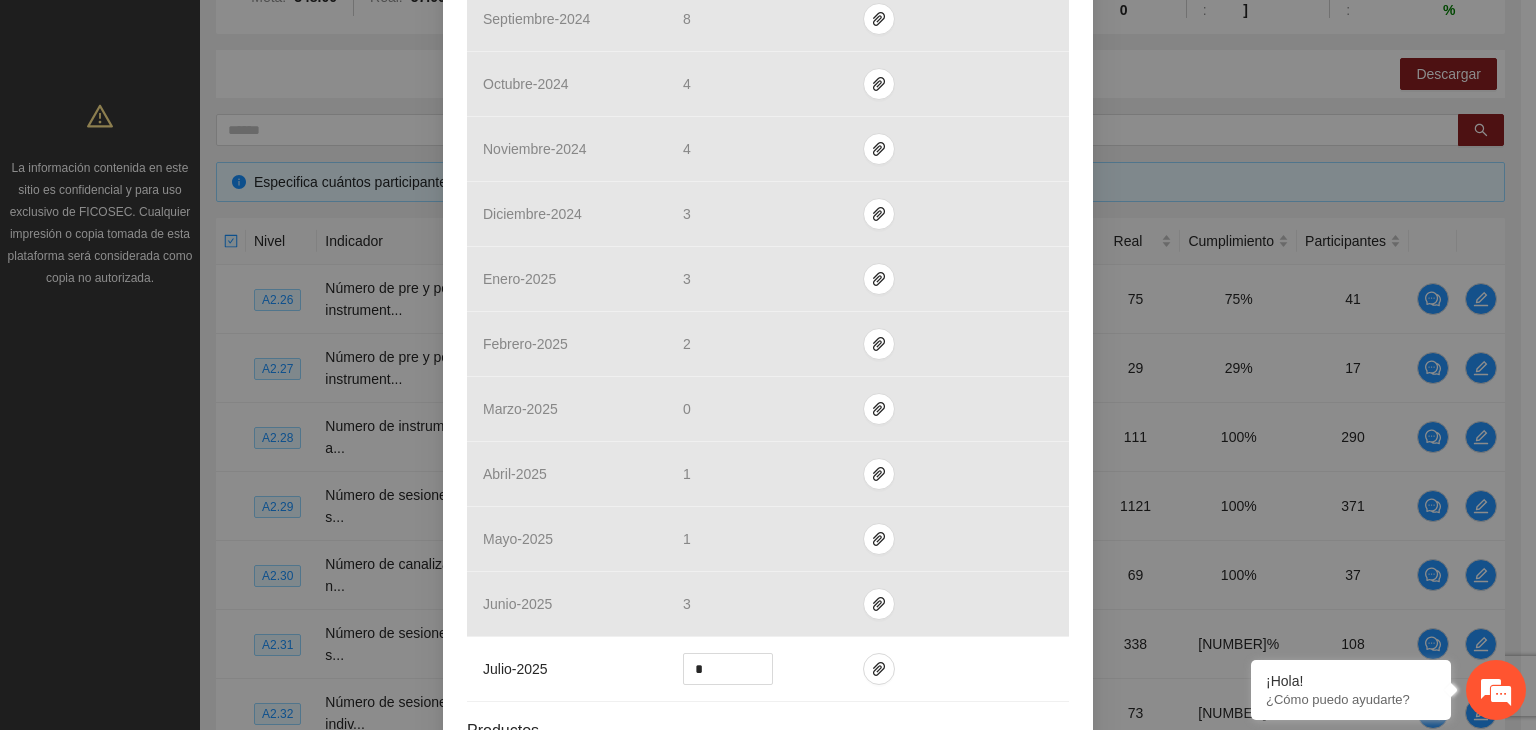 scroll, scrollTop: 764, scrollLeft: 0, axis: vertical 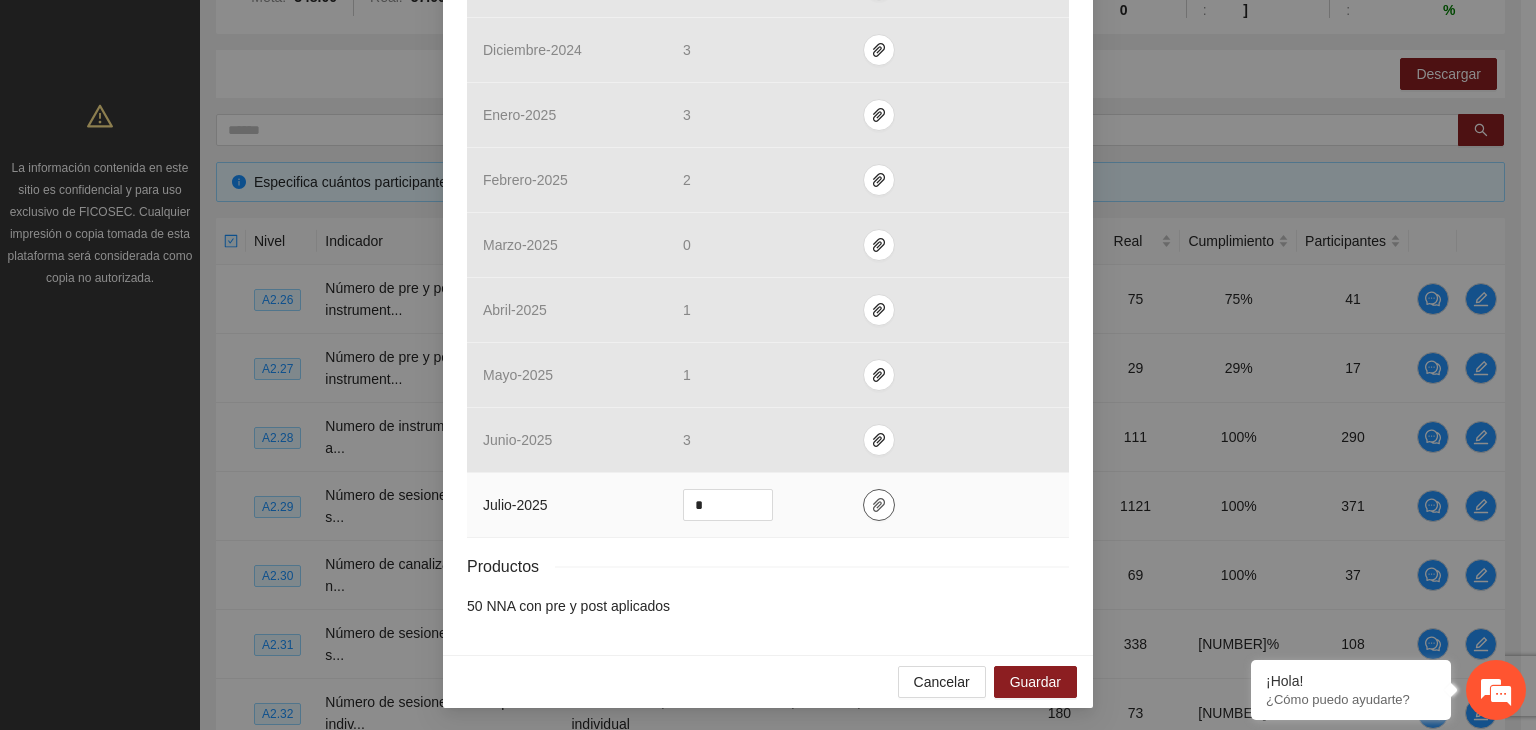 click 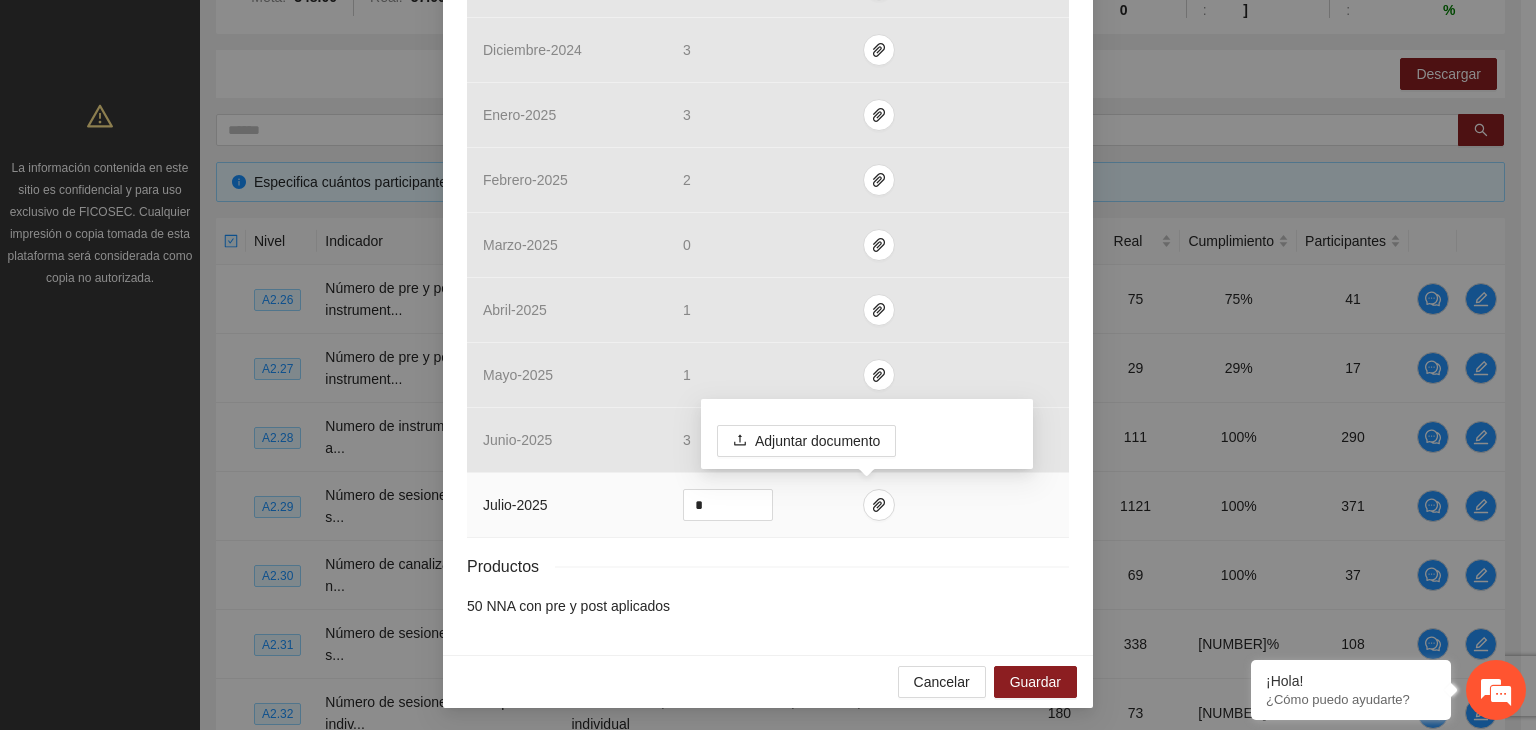 click at bounding box center (958, 505) 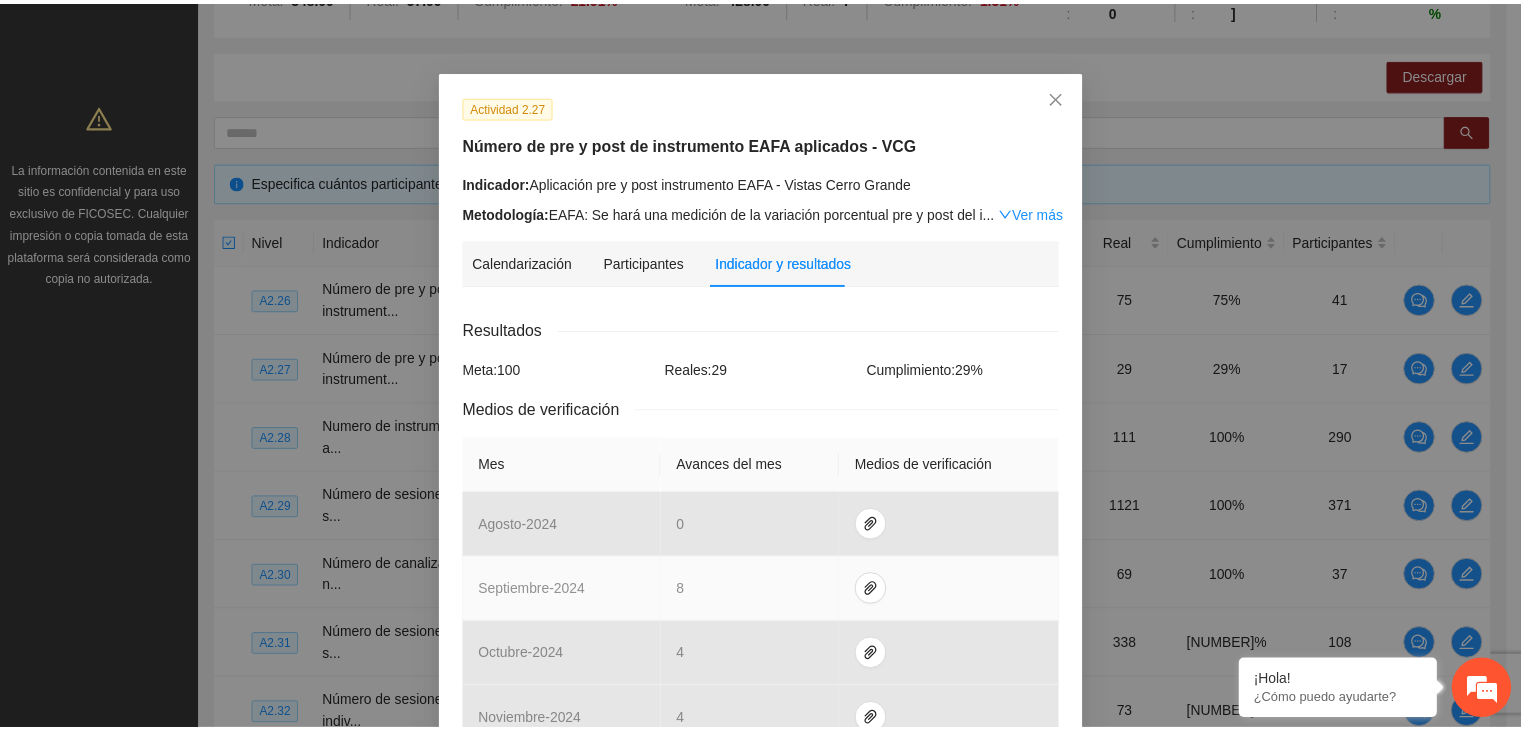 scroll, scrollTop: 0, scrollLeft: 0, axis: both 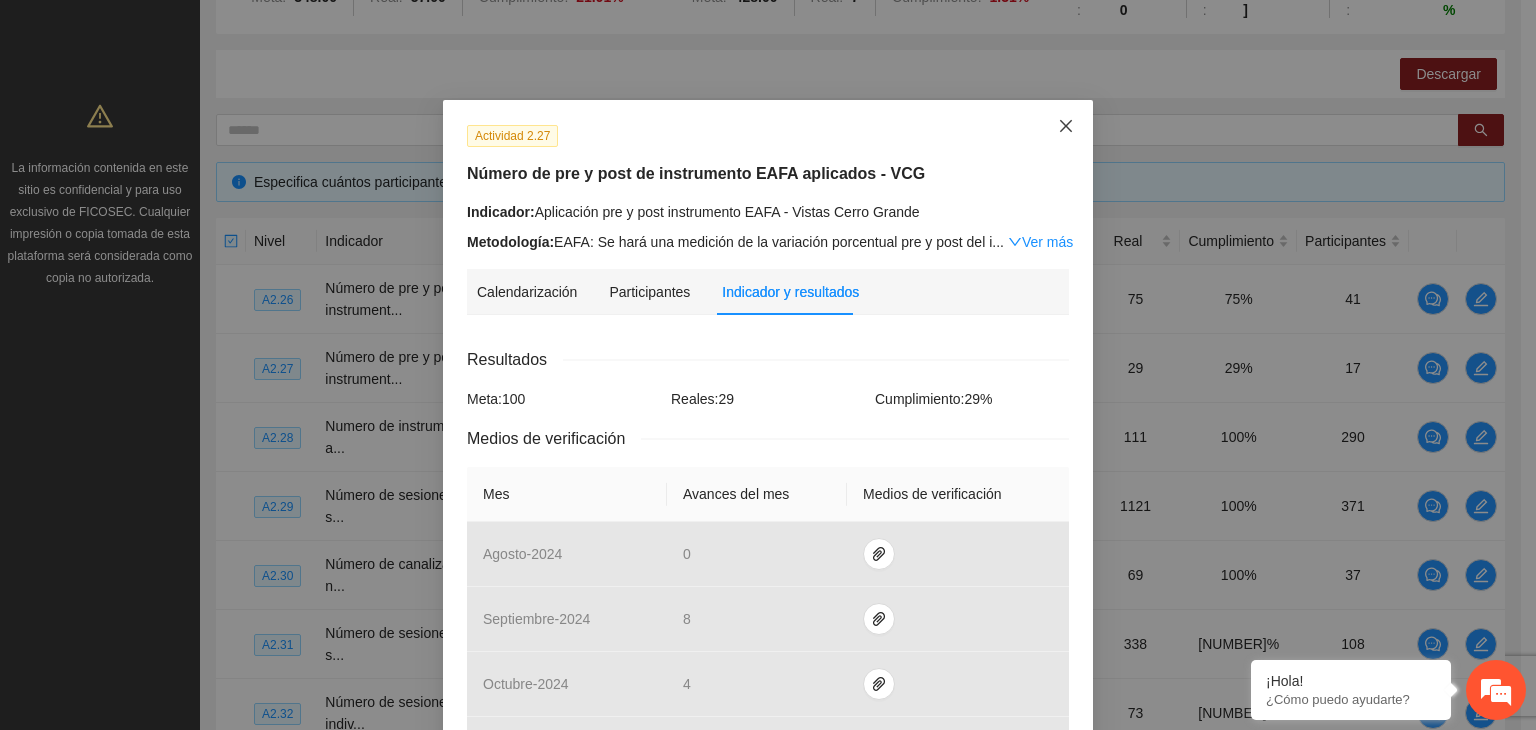 click 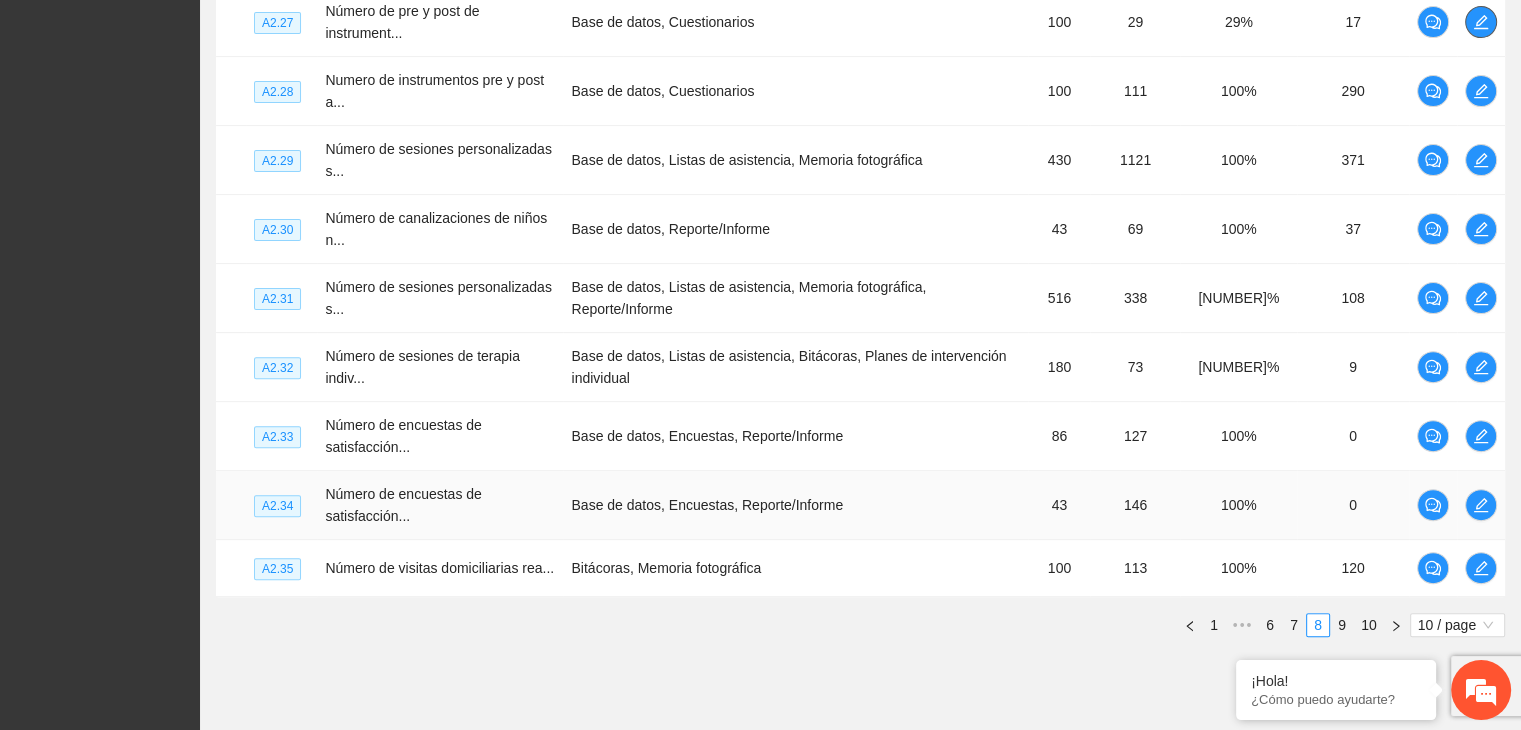 scroll, scrollTop: 682, scrollLeft: 0, axis: vertical 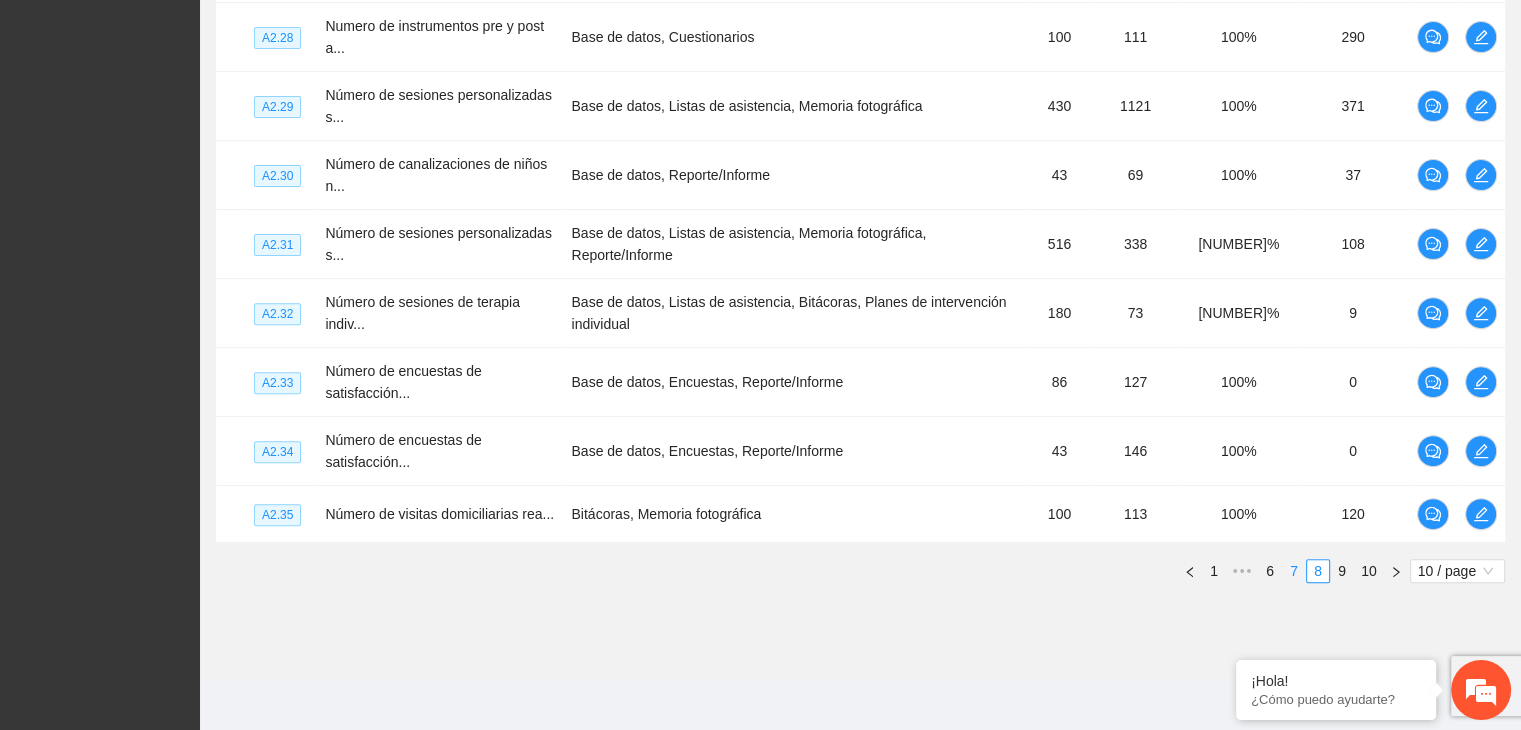 click on "7" at bounding box center (1294, 571) 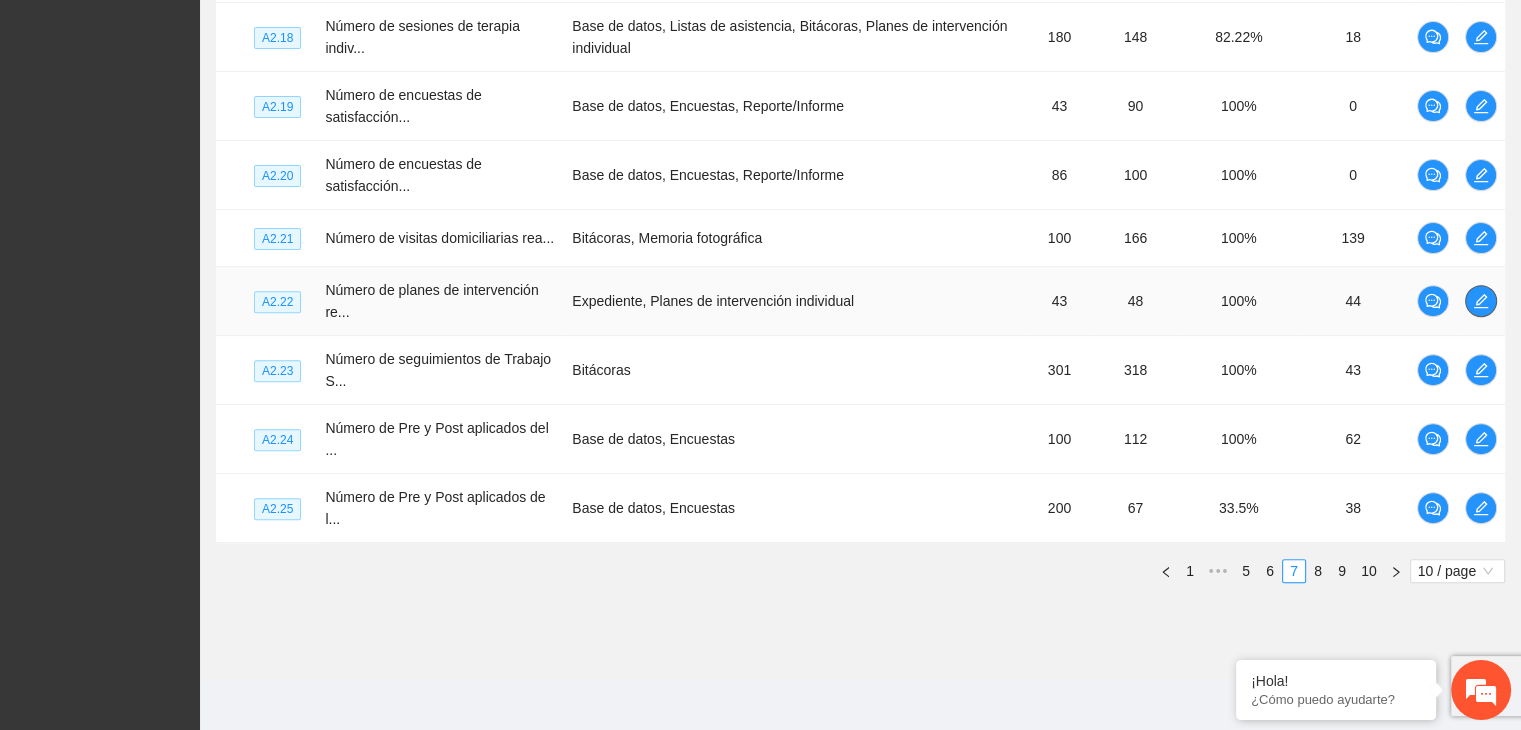 click 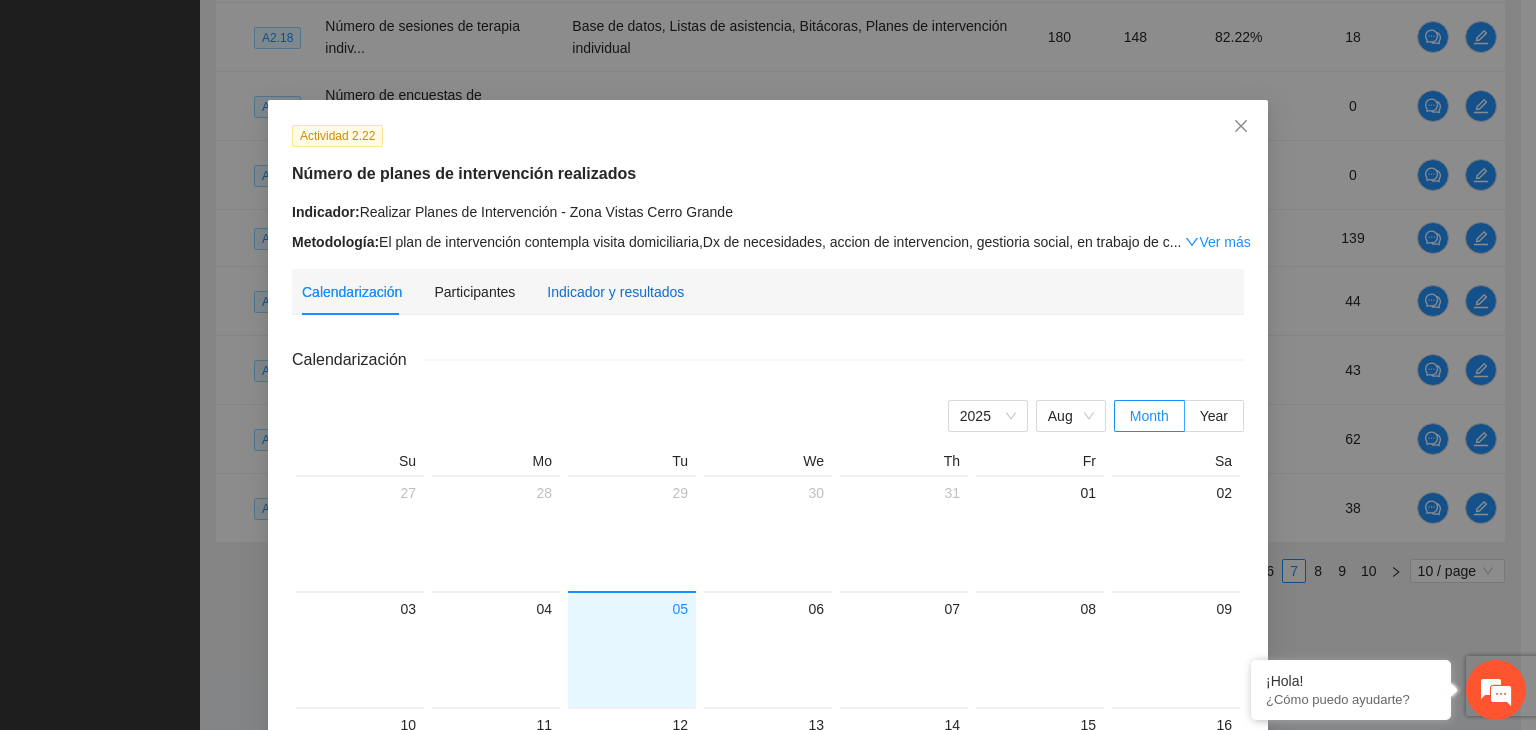 click on "Indicador y resultados" at bounding box center [615, 292] 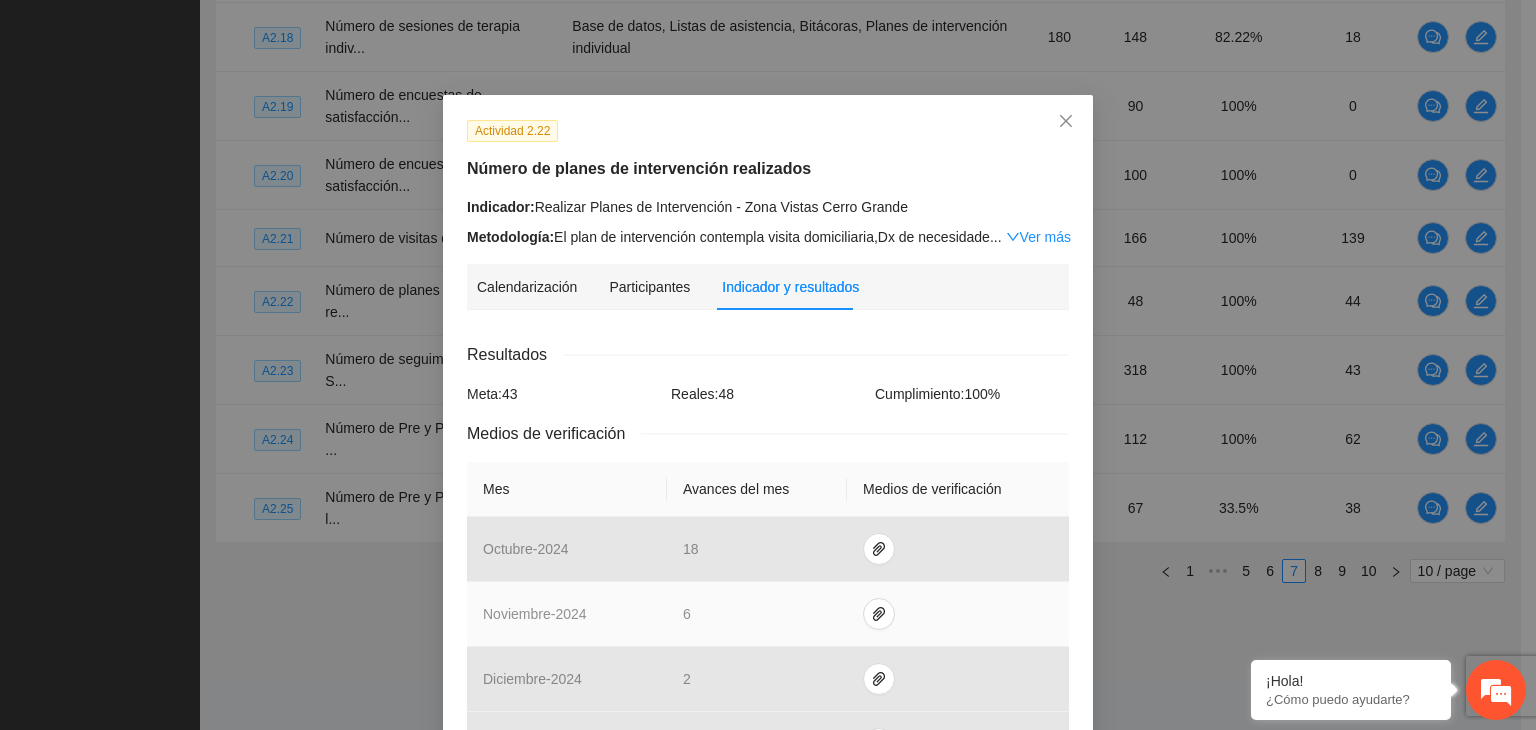scroll, scrollTop: 0, scrollLeft: 0, axis: both 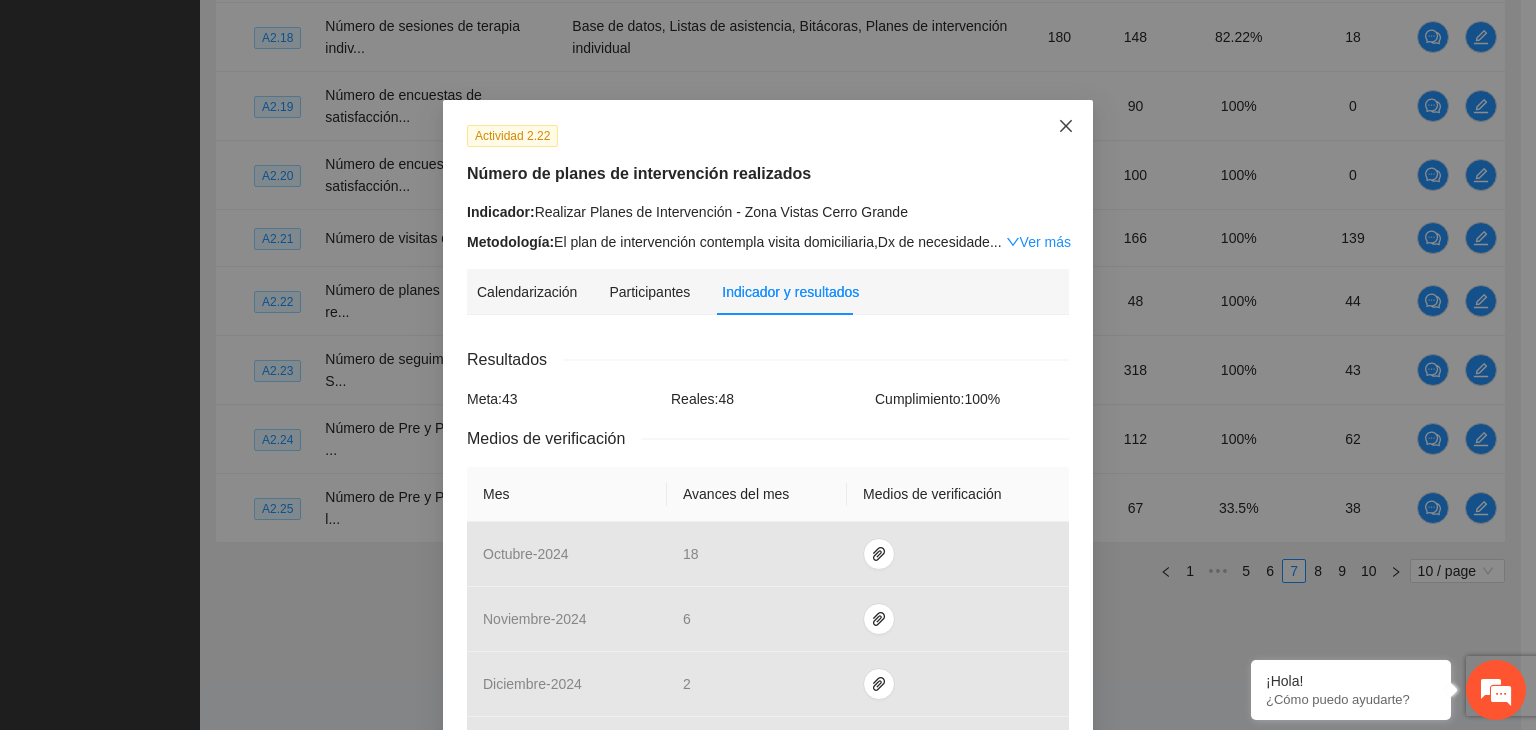 click 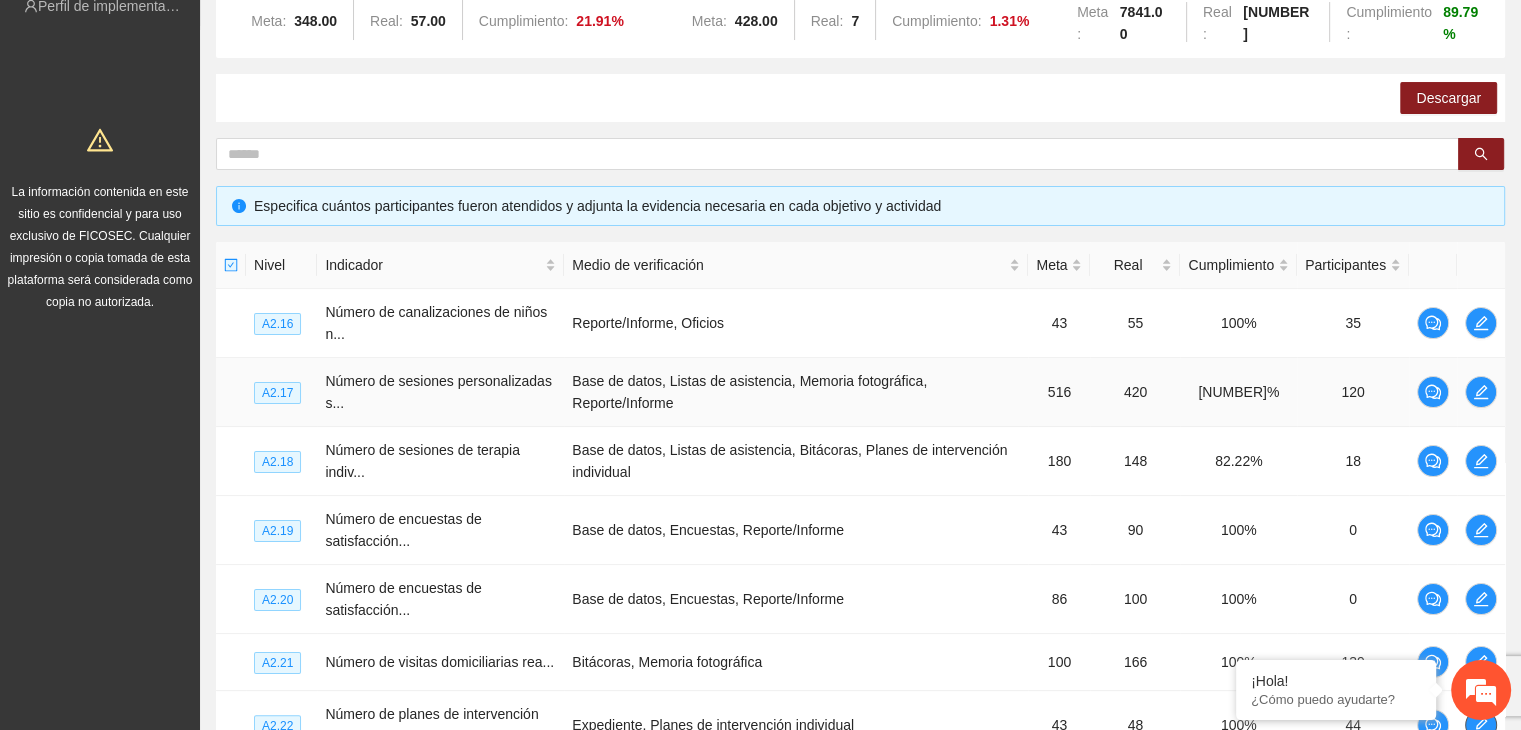 scroll, scrollTop: 682, scrollLeft: 0, axis: vertical 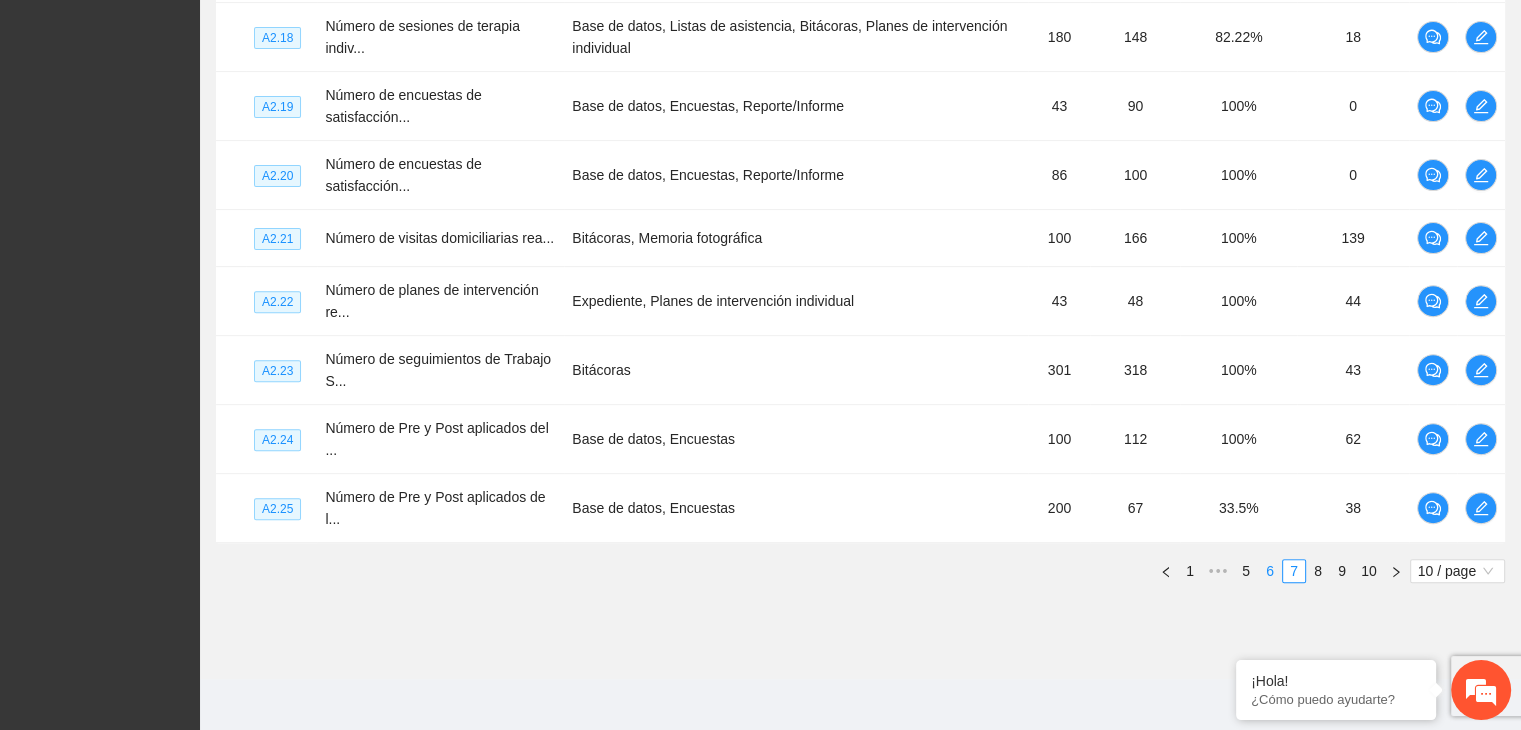 click on "6" at bounding box center [1270, 571] 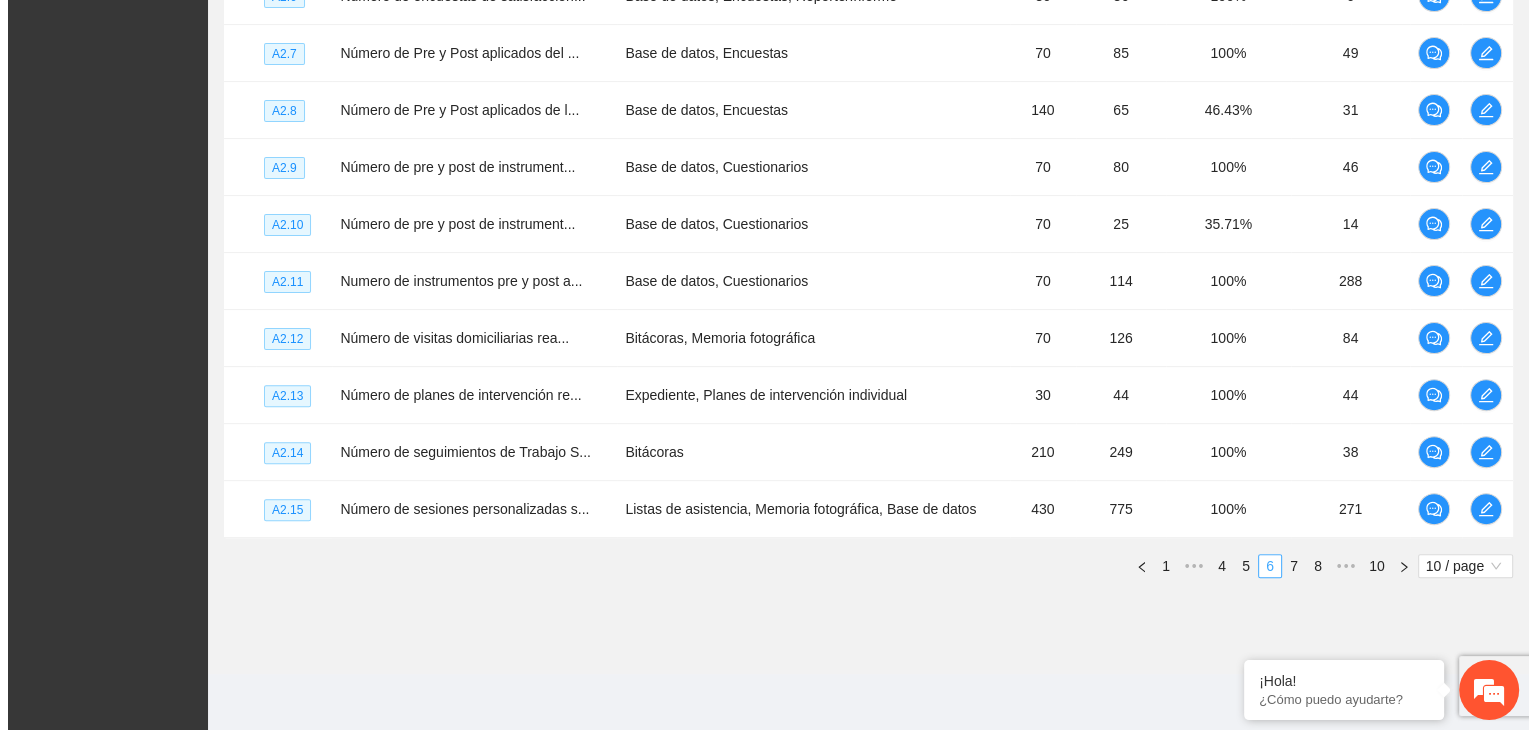 scroll, scrollTop: 574, scrollLeft: 0, axis: vertical 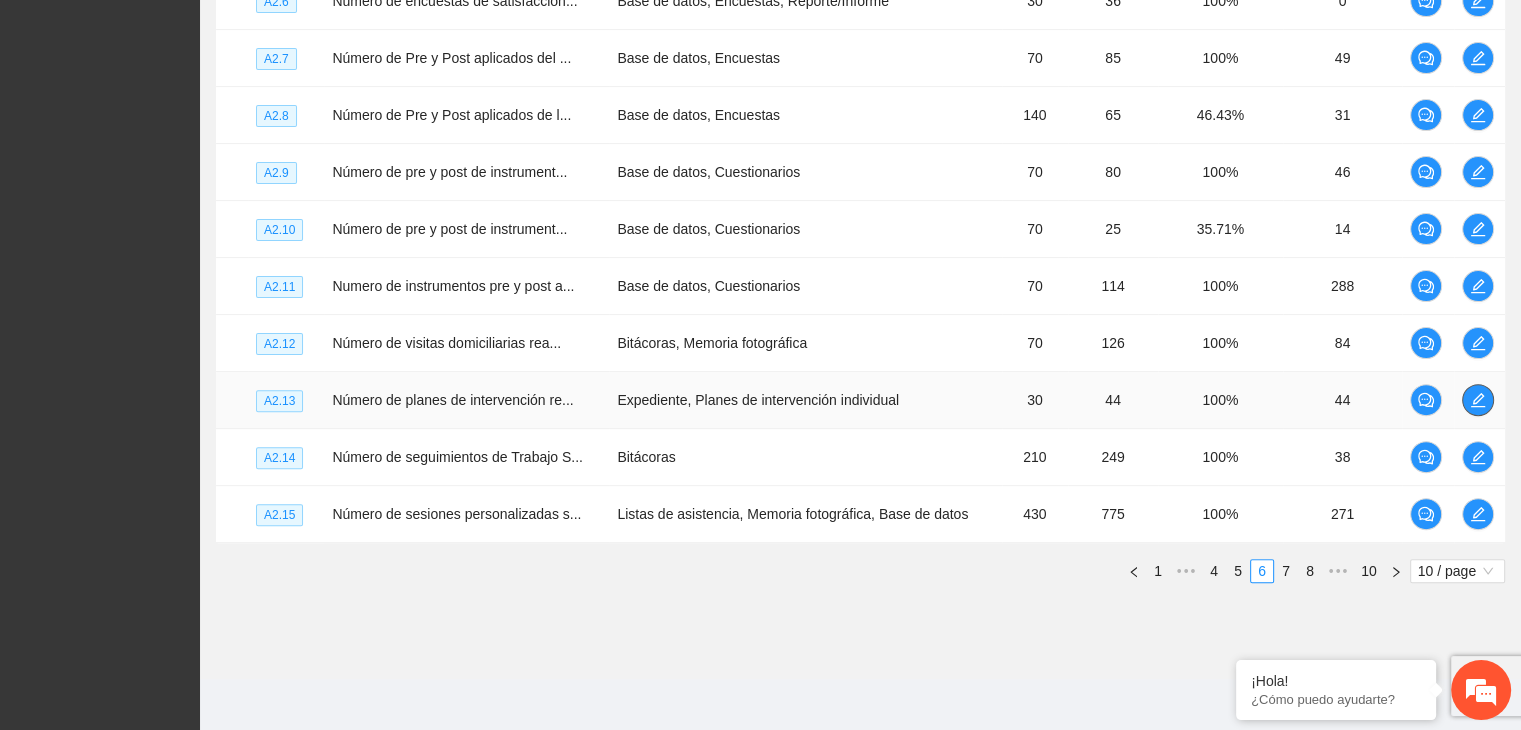 click 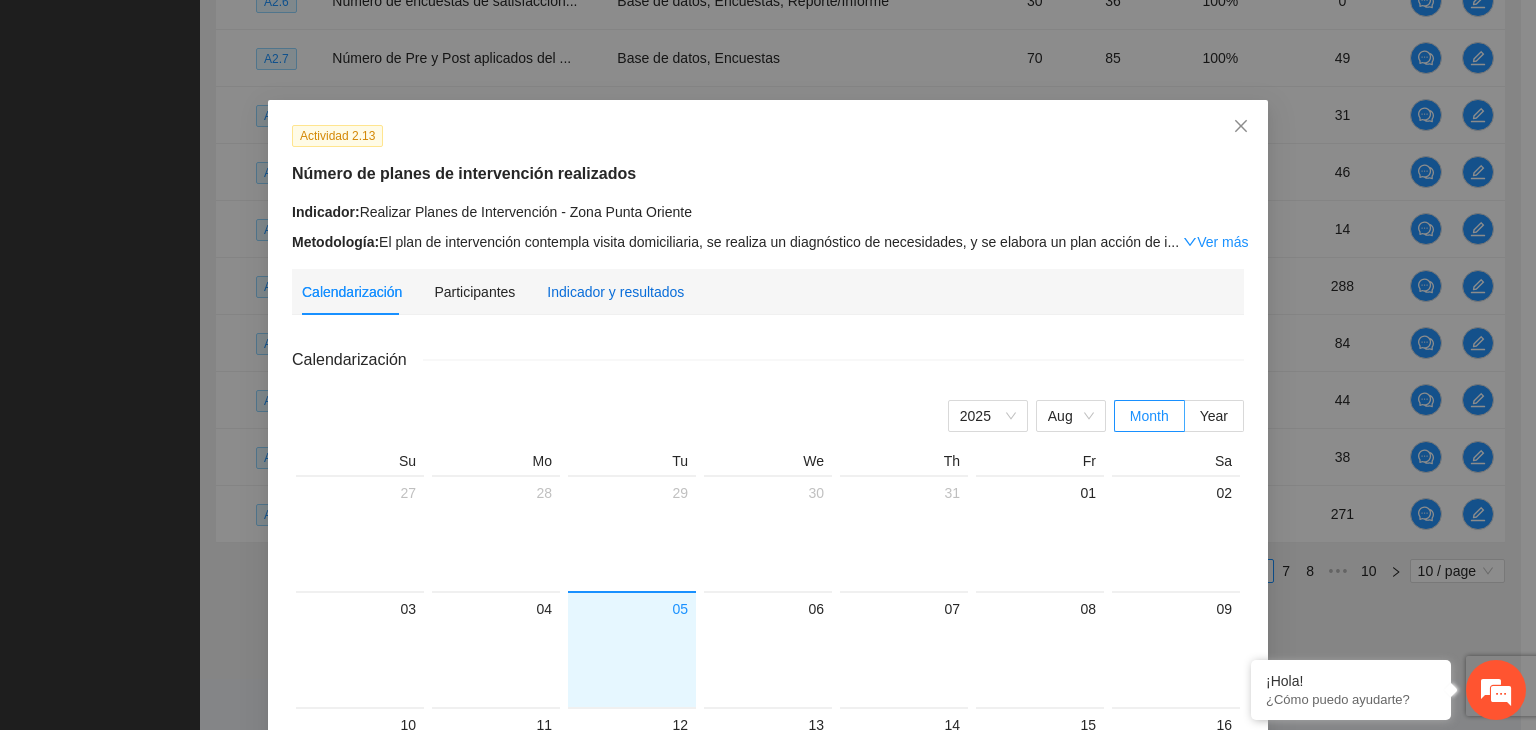 click on "Indicador y resultados" at bounding box center [615, 292] 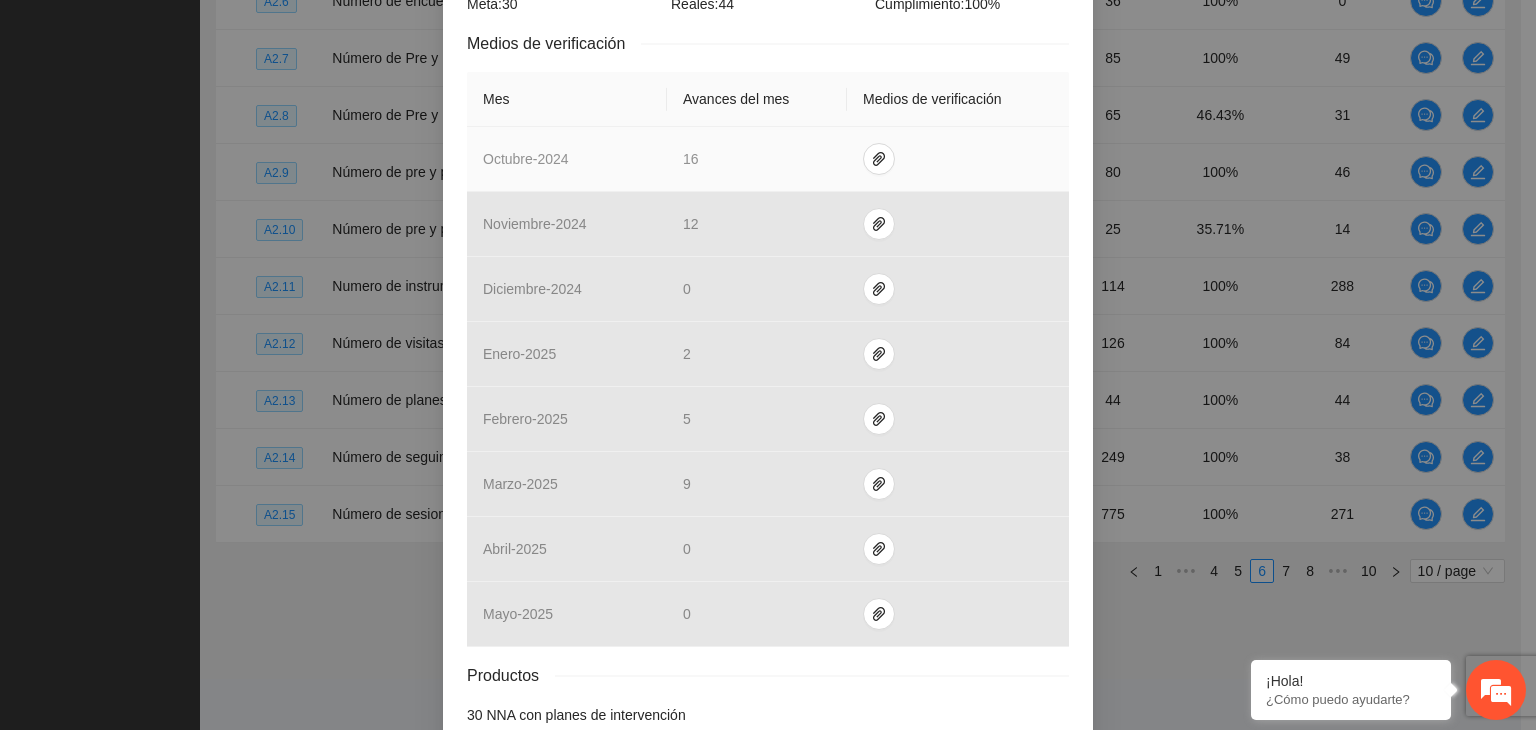 scroll, scrollTop: 504, scrollLeft: 0, axis: vertical 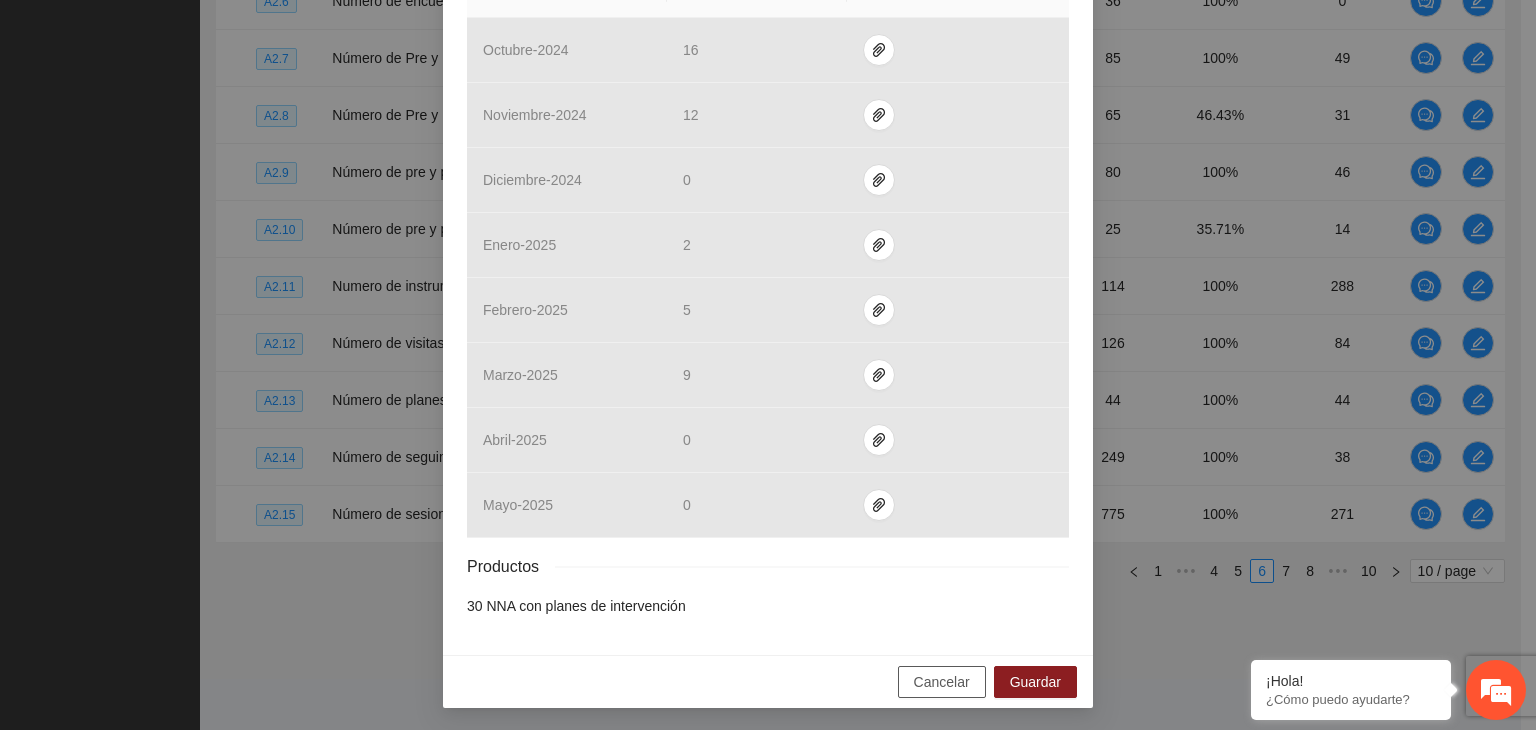 click on "Cancelar" at bounding box center [942, 682] 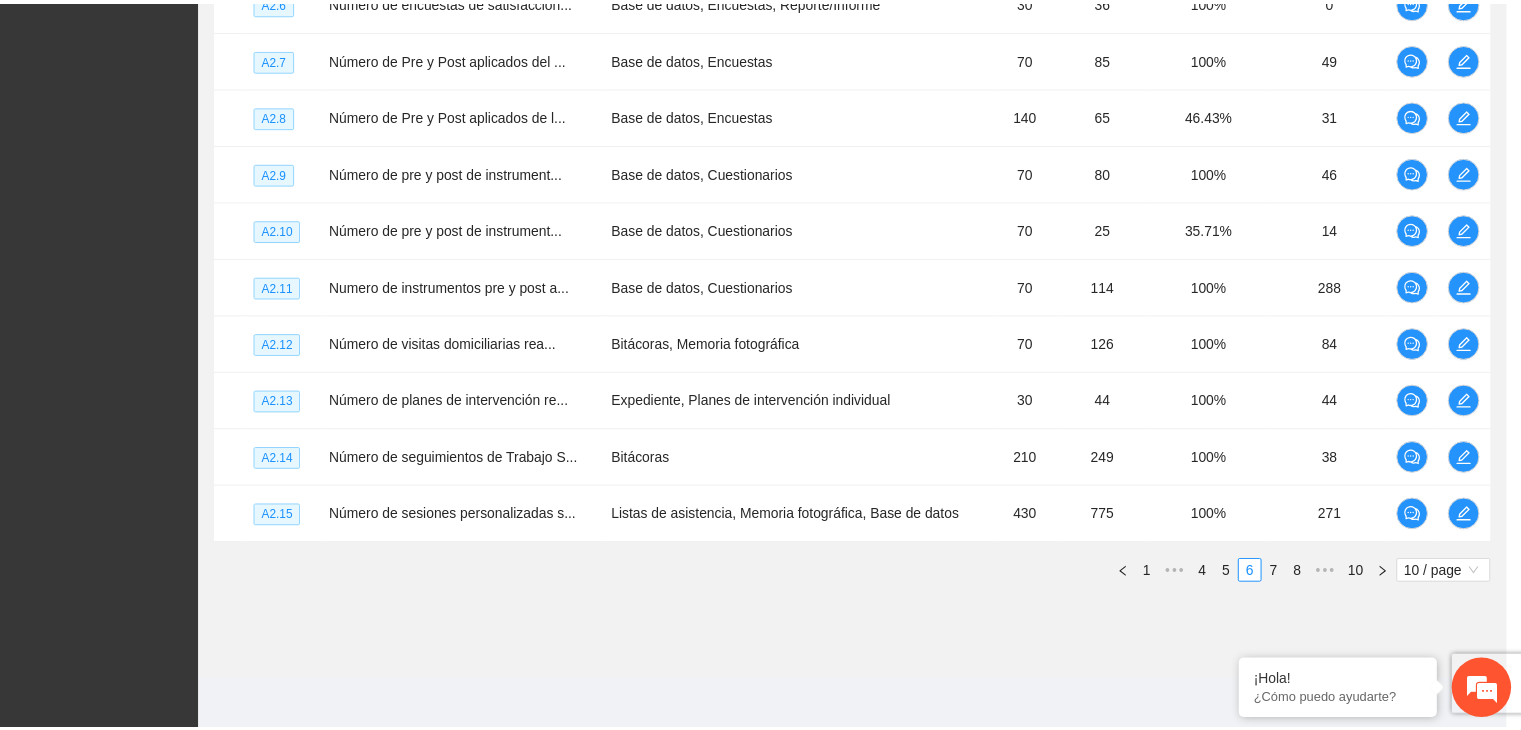 scroll, scrollTop: 404, scrollLeft: 0, axis: vertical 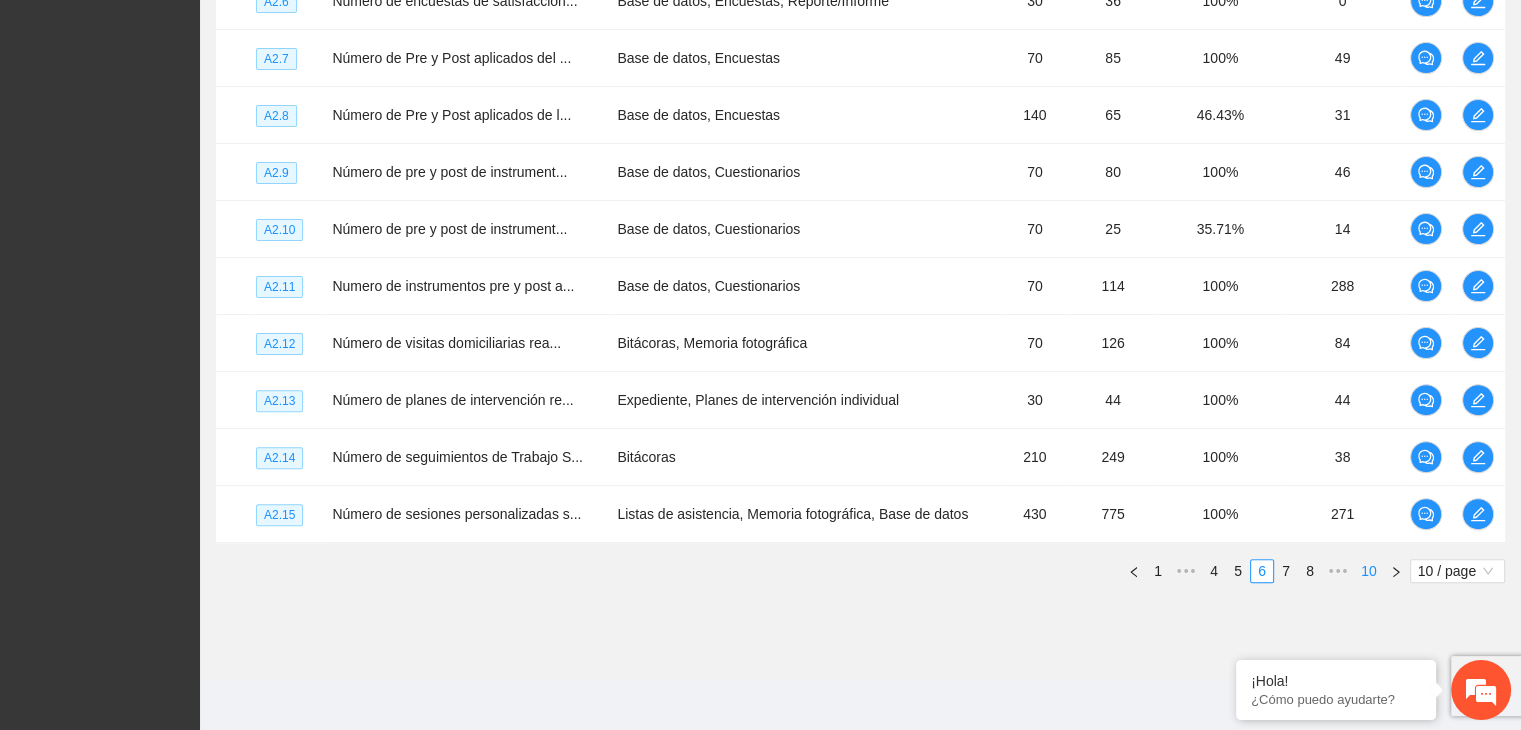 click on "10" at bounding box center [1369, 571] 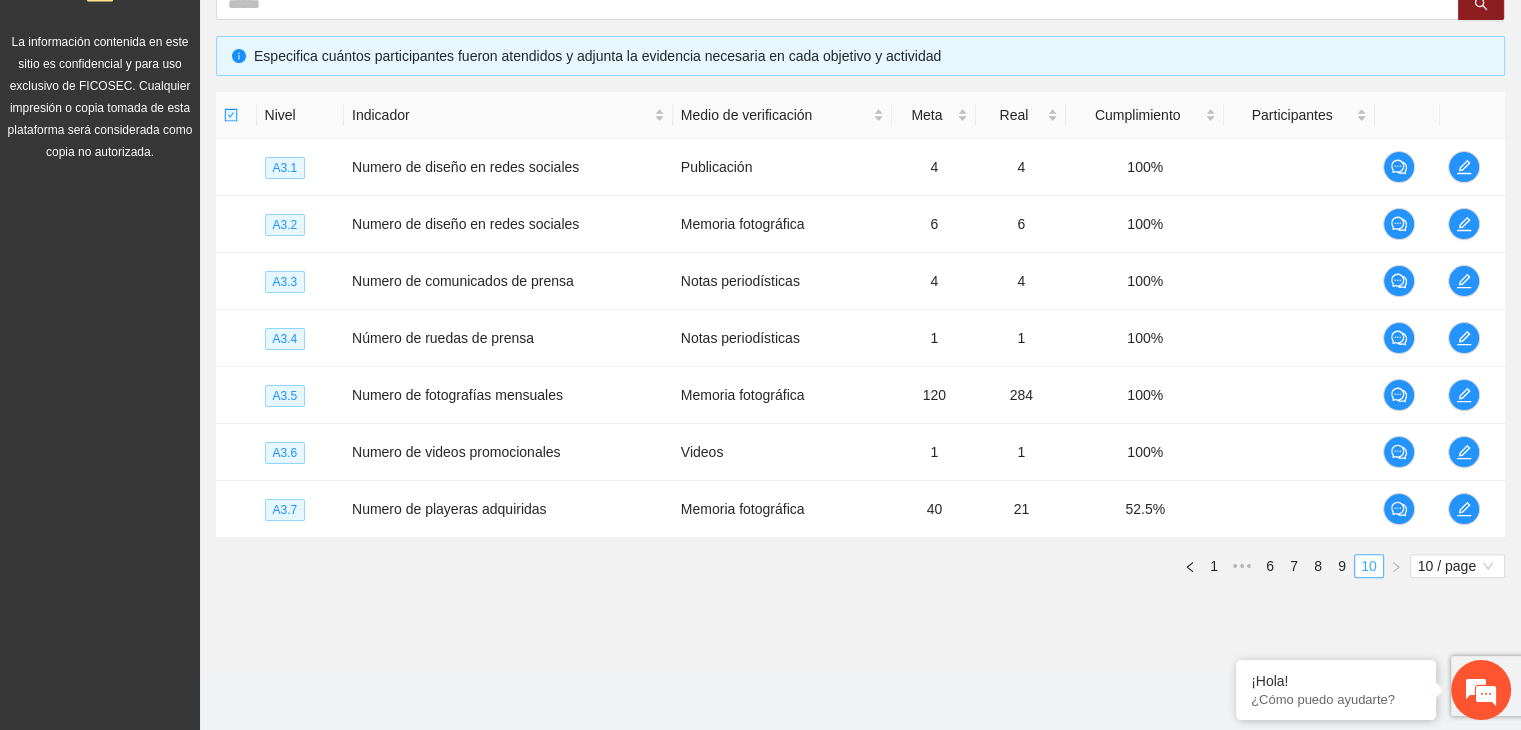 scroll, scrollTop: 404, scrollLeft: 0, axis: vertical 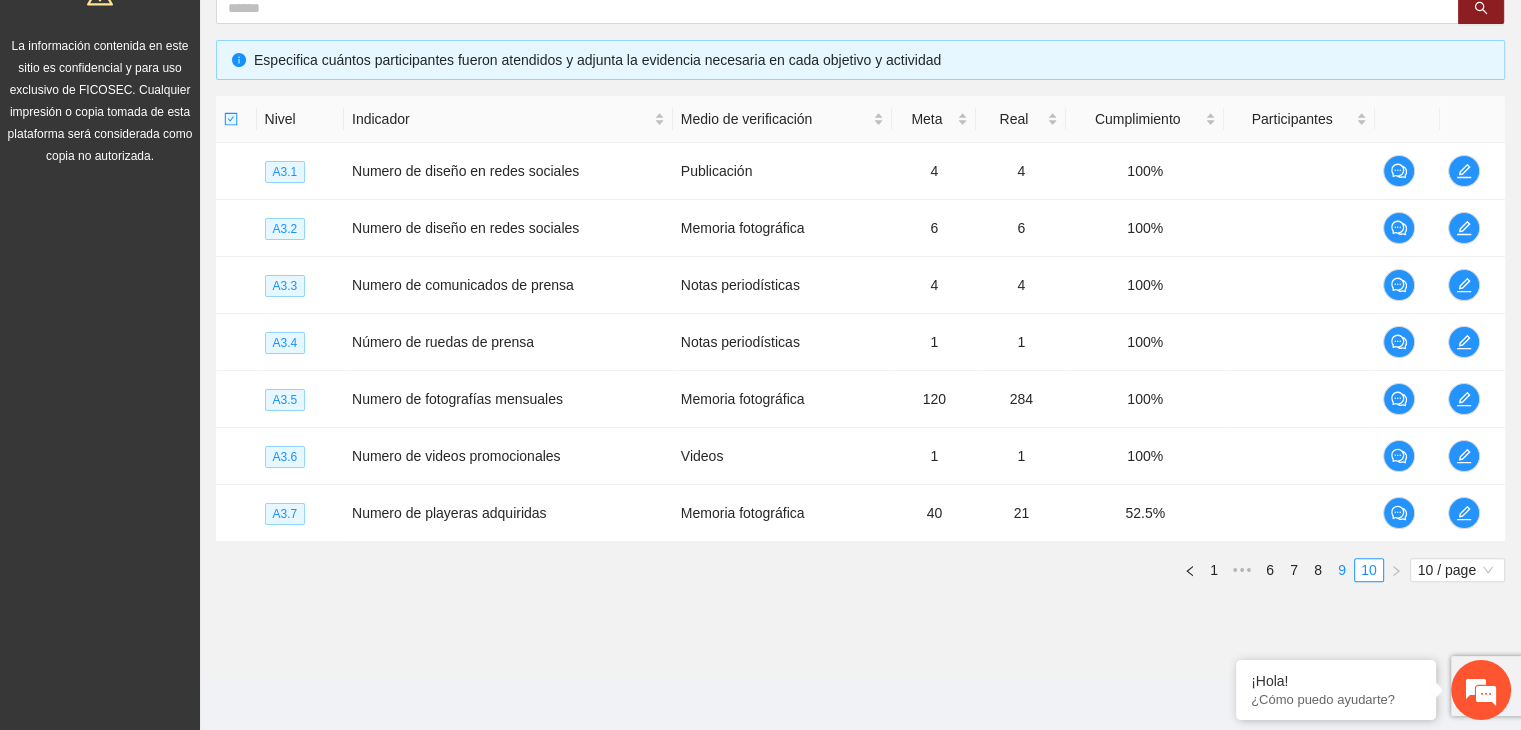 click on "9" at bounding box center [1342, 570] 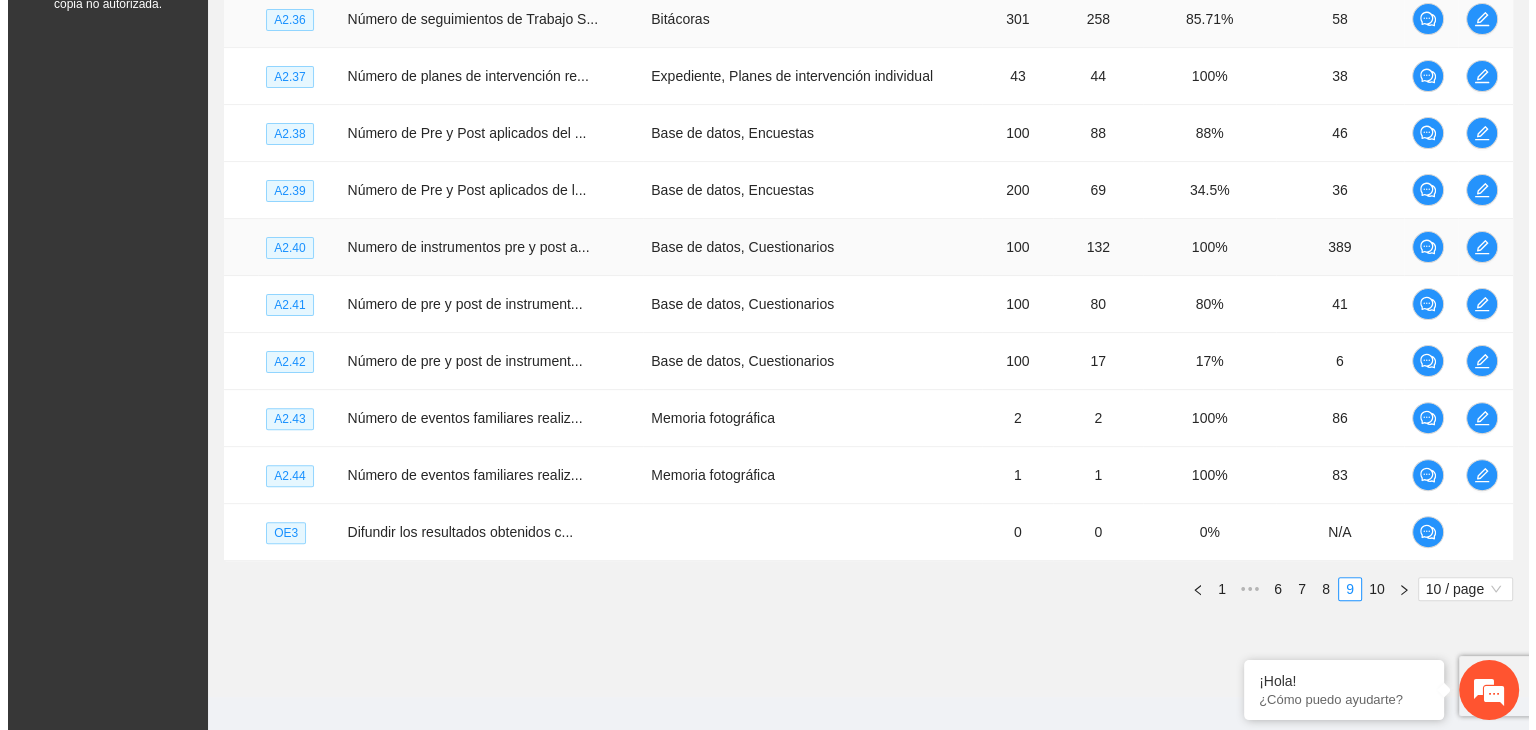 scroll, scrollTop: 574, scrollLeft: 0, axis: vertical 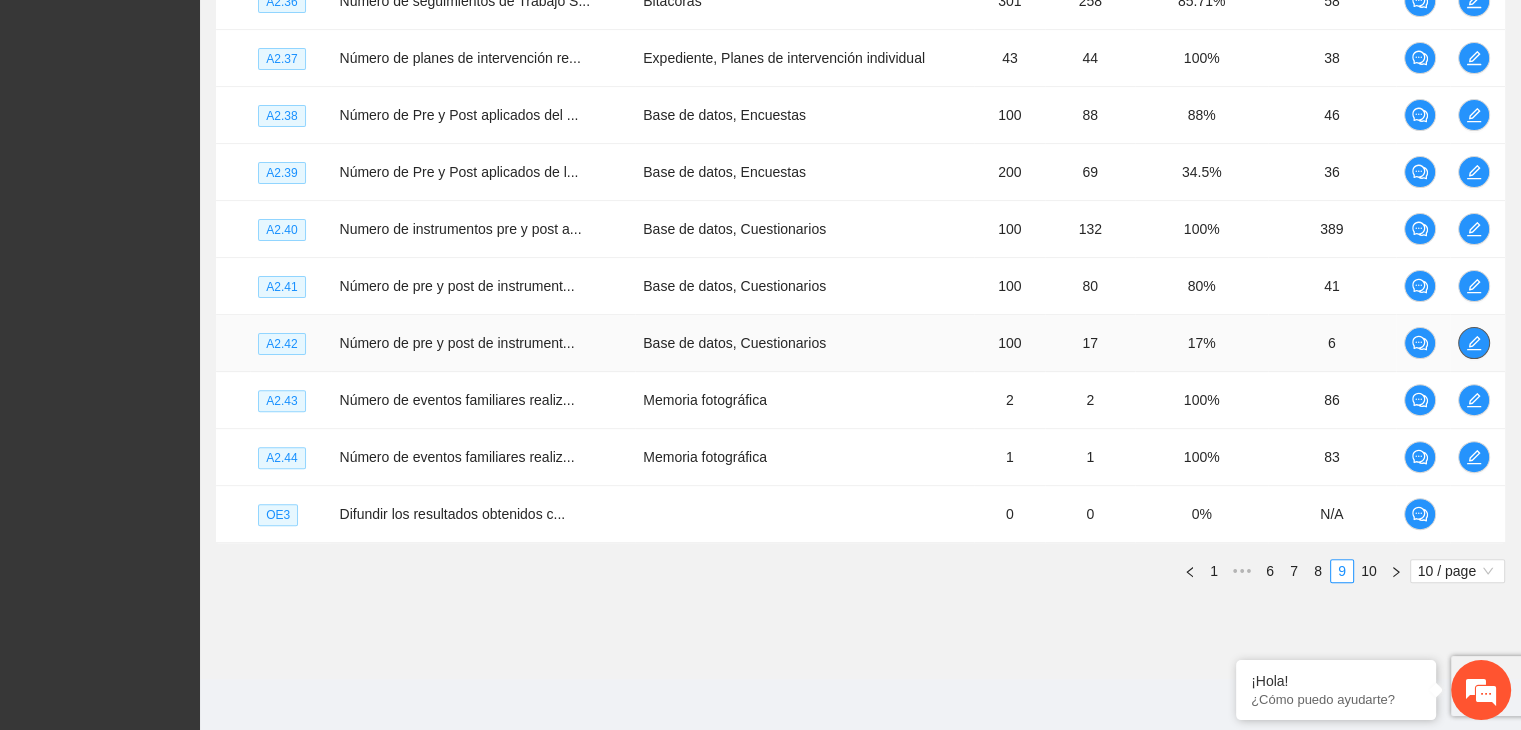 click 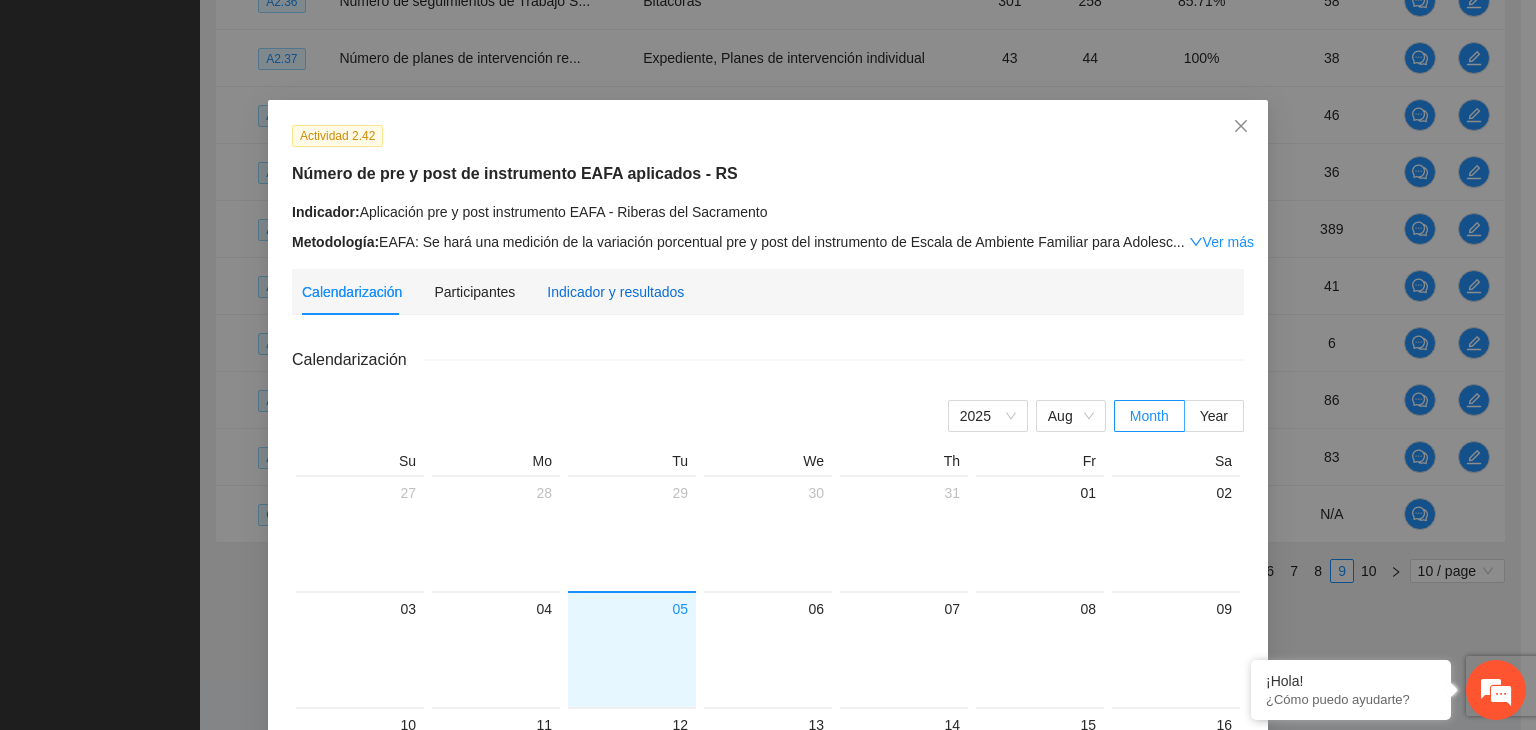 click on "Indicador y resultados" at bounding box center (615, 292) 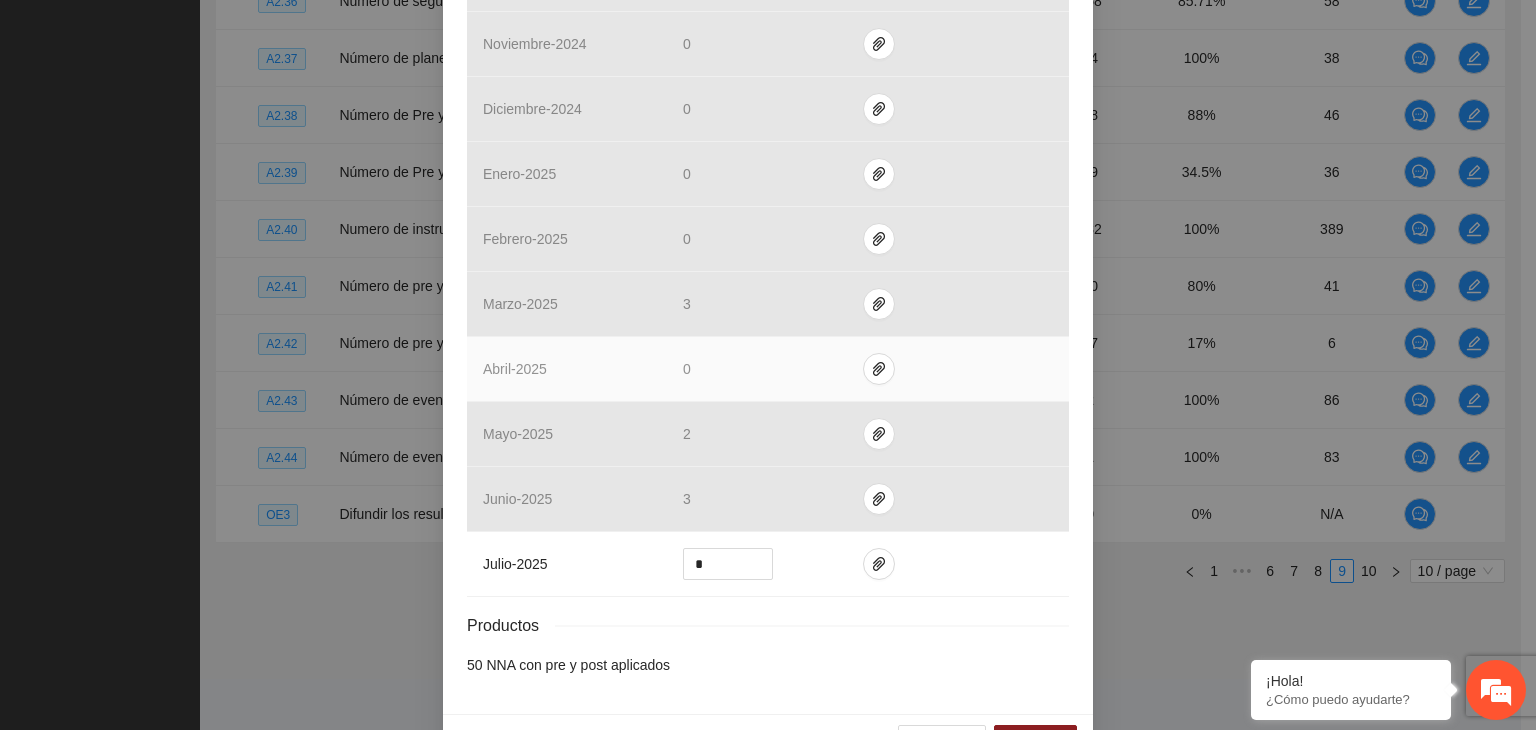 scroll, scrollTop: 764, scrollLeft: 0, axis: vertical 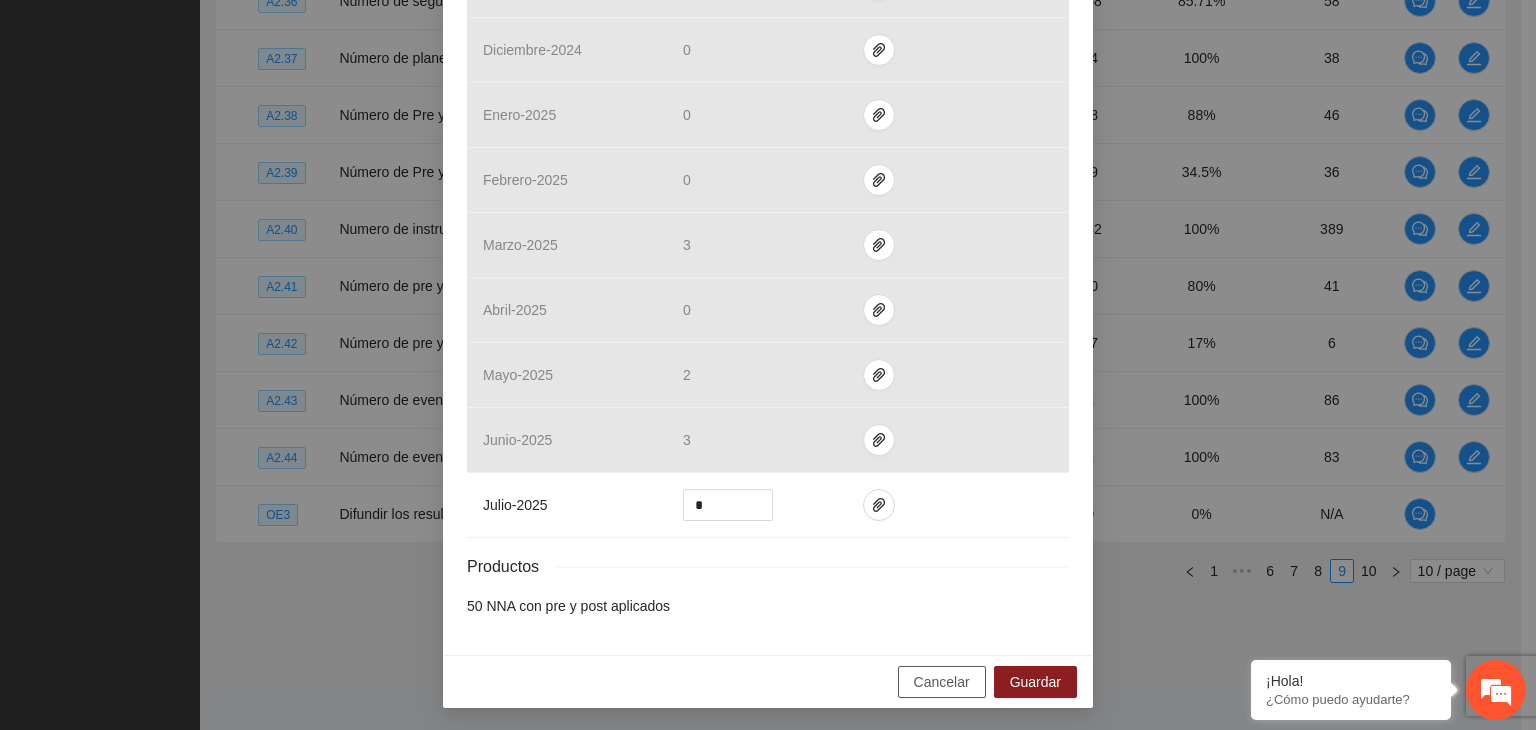 click on "Cancelar" at bounding box center (942, 682) 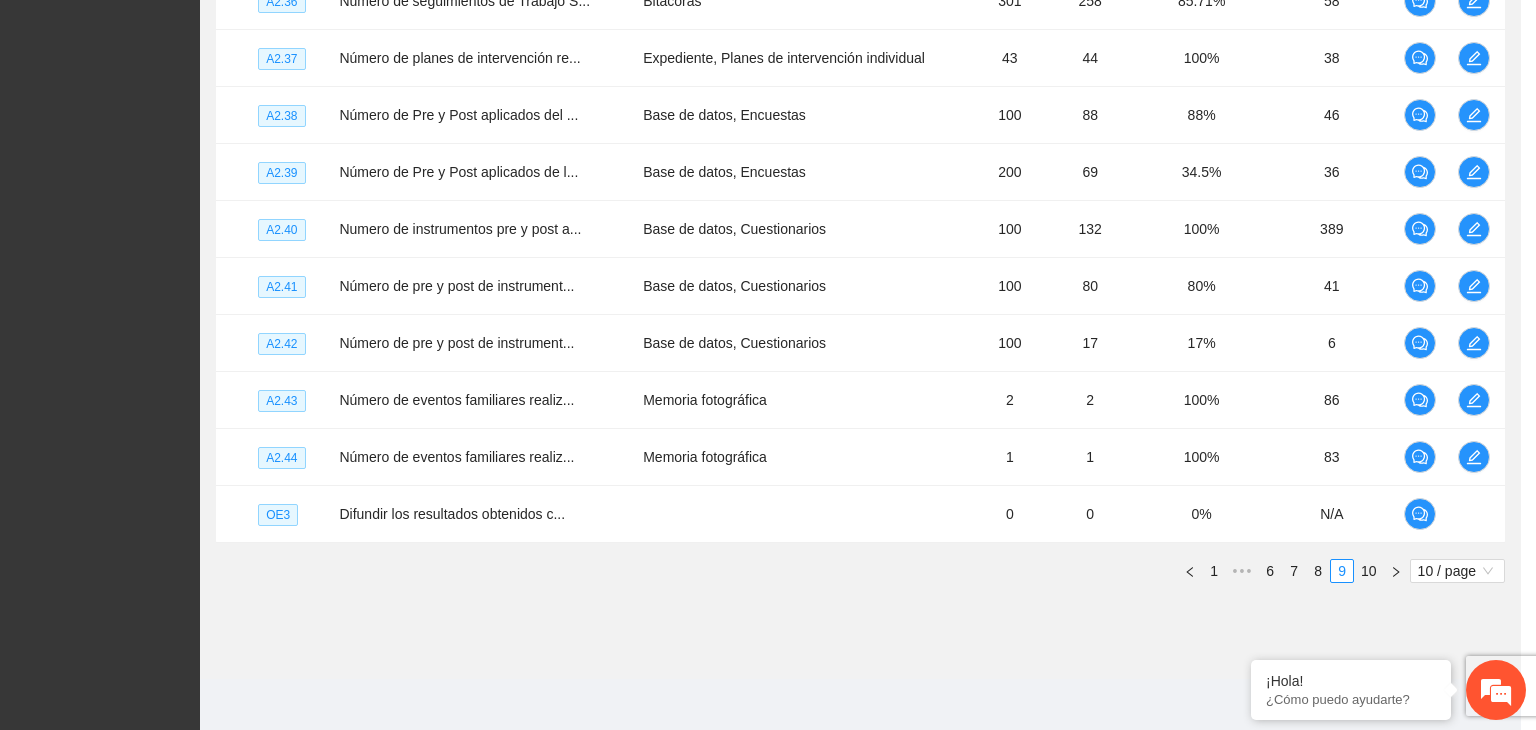 scroll, scrollTop: 664, scrollLeft: 0, axis: vertical 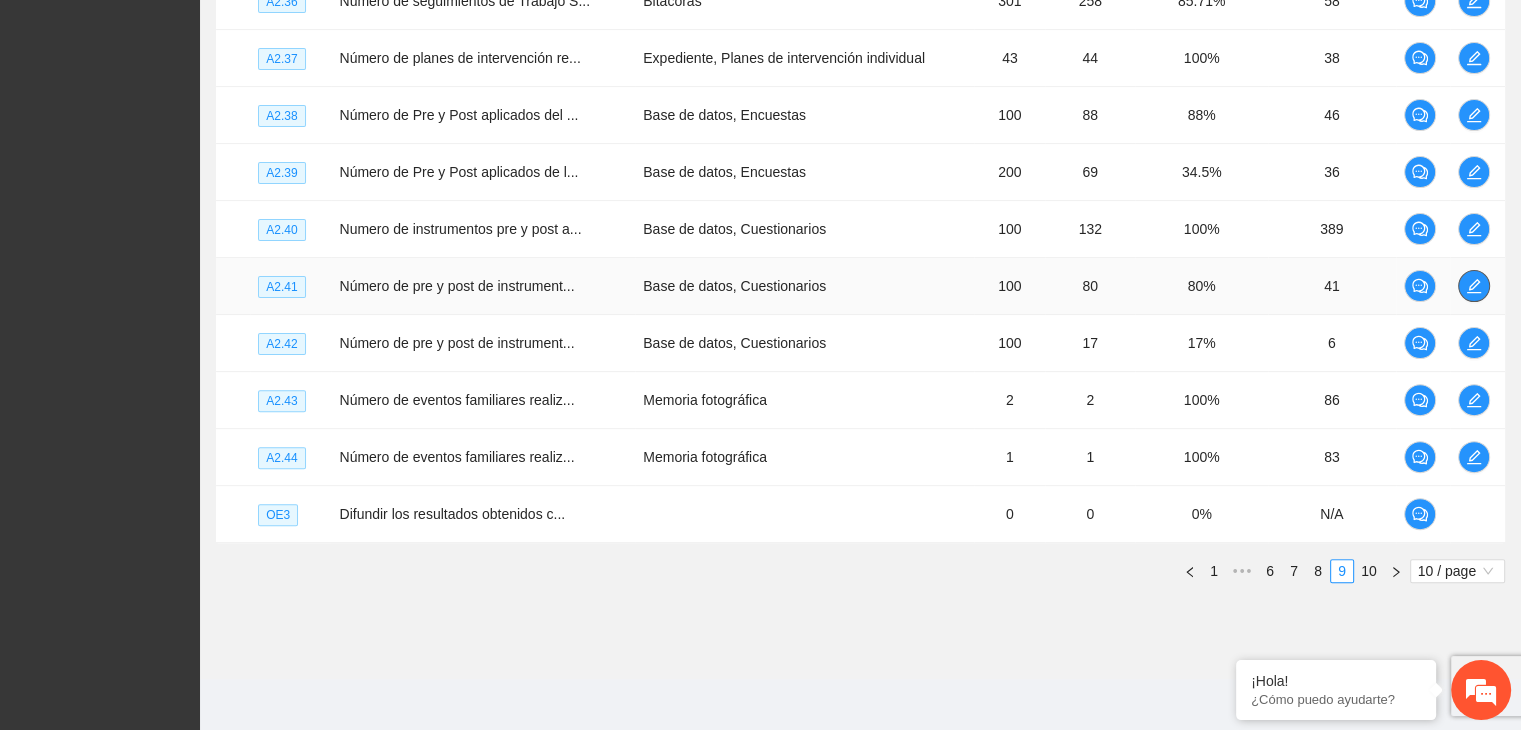 click 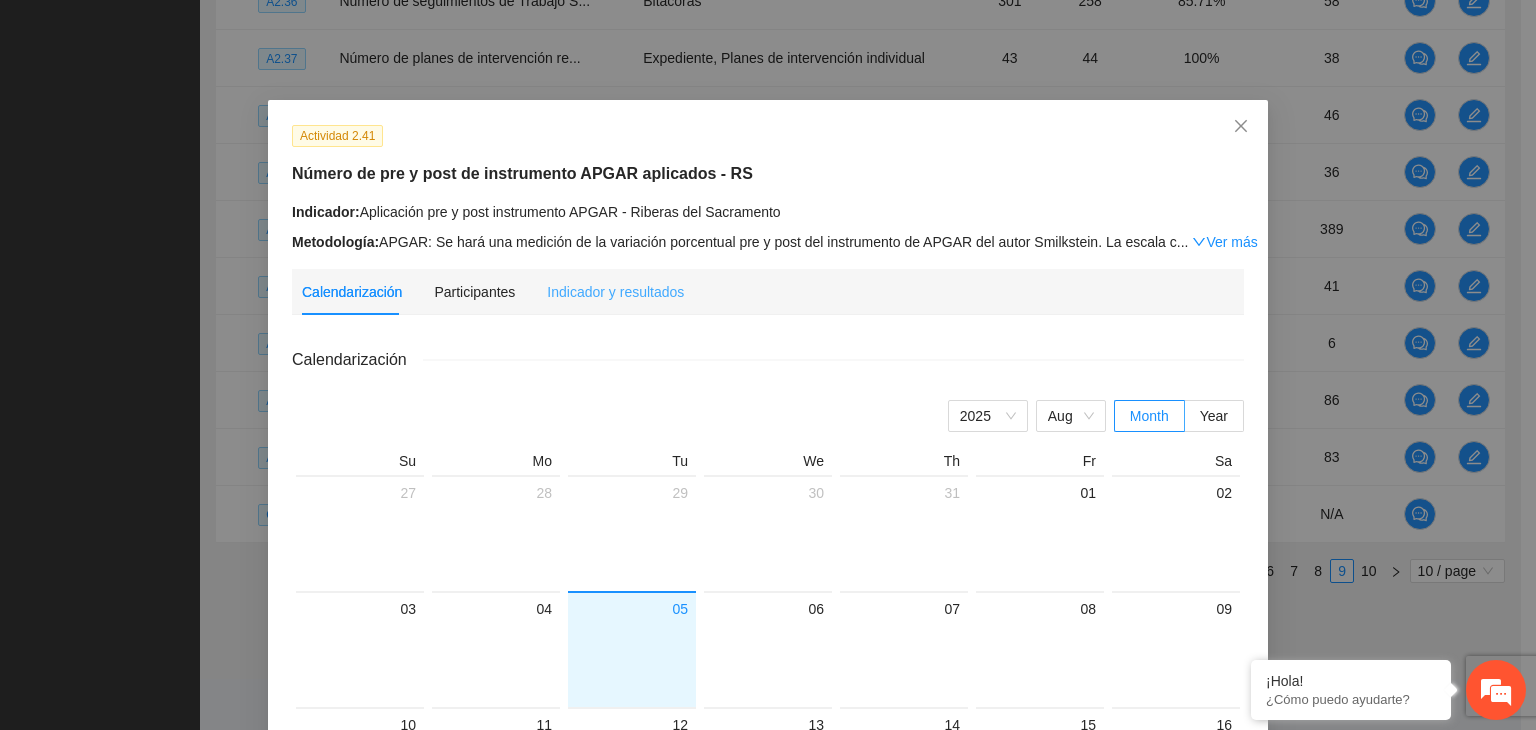 click on "Indicador y resultados" at bounding box center [615, 292] 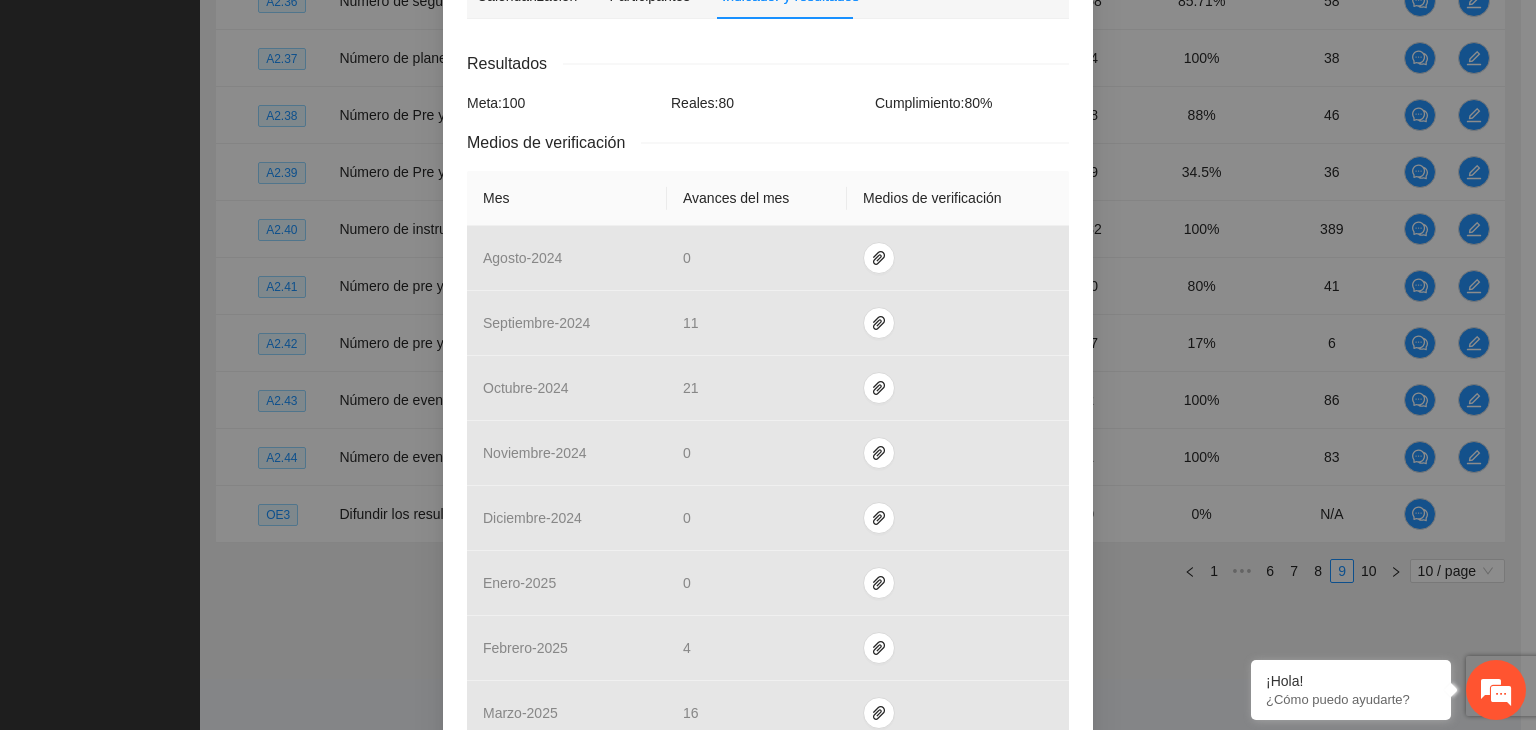 scroll, scrollTop: 700, scrollLeft: 0, axis: vertical 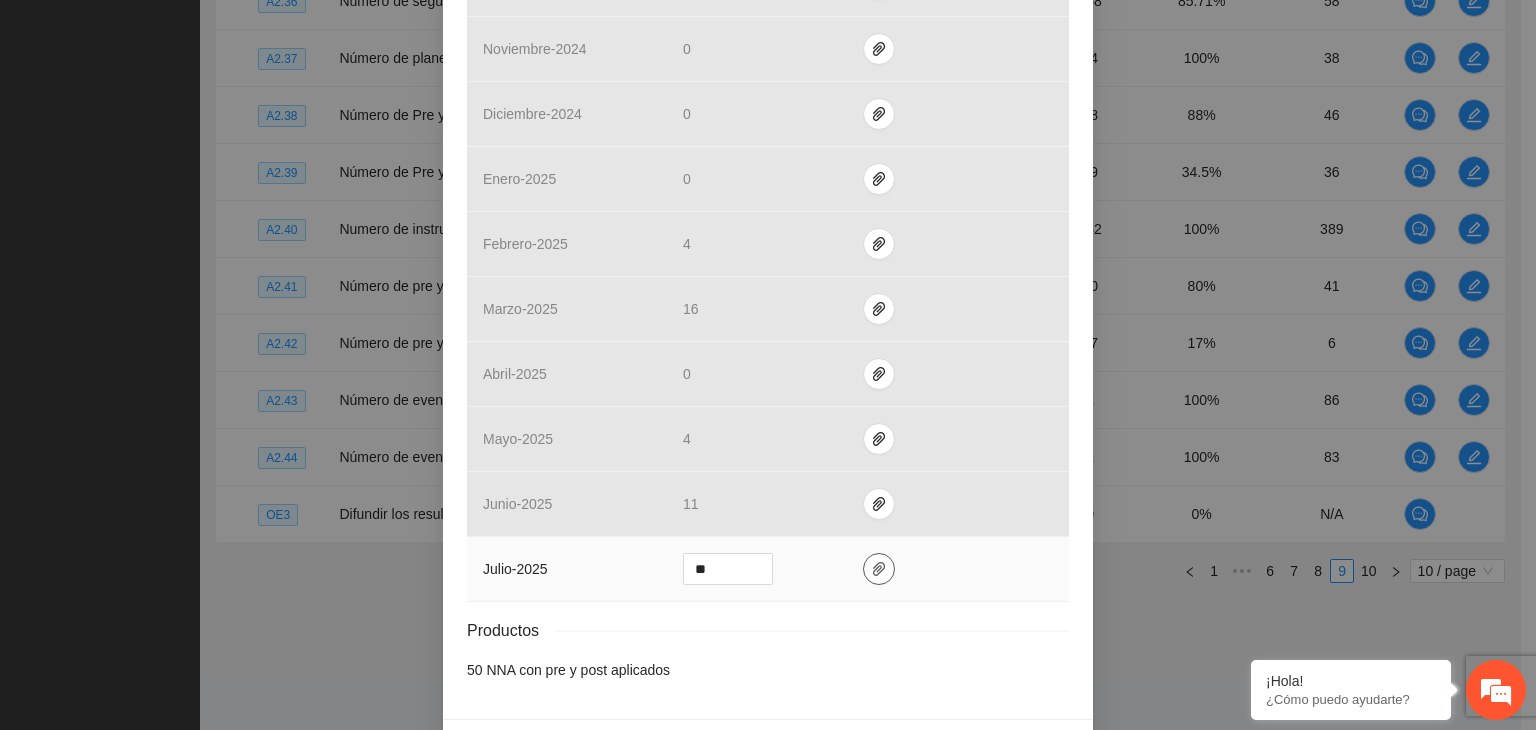 click at bounding box center (879, 569) 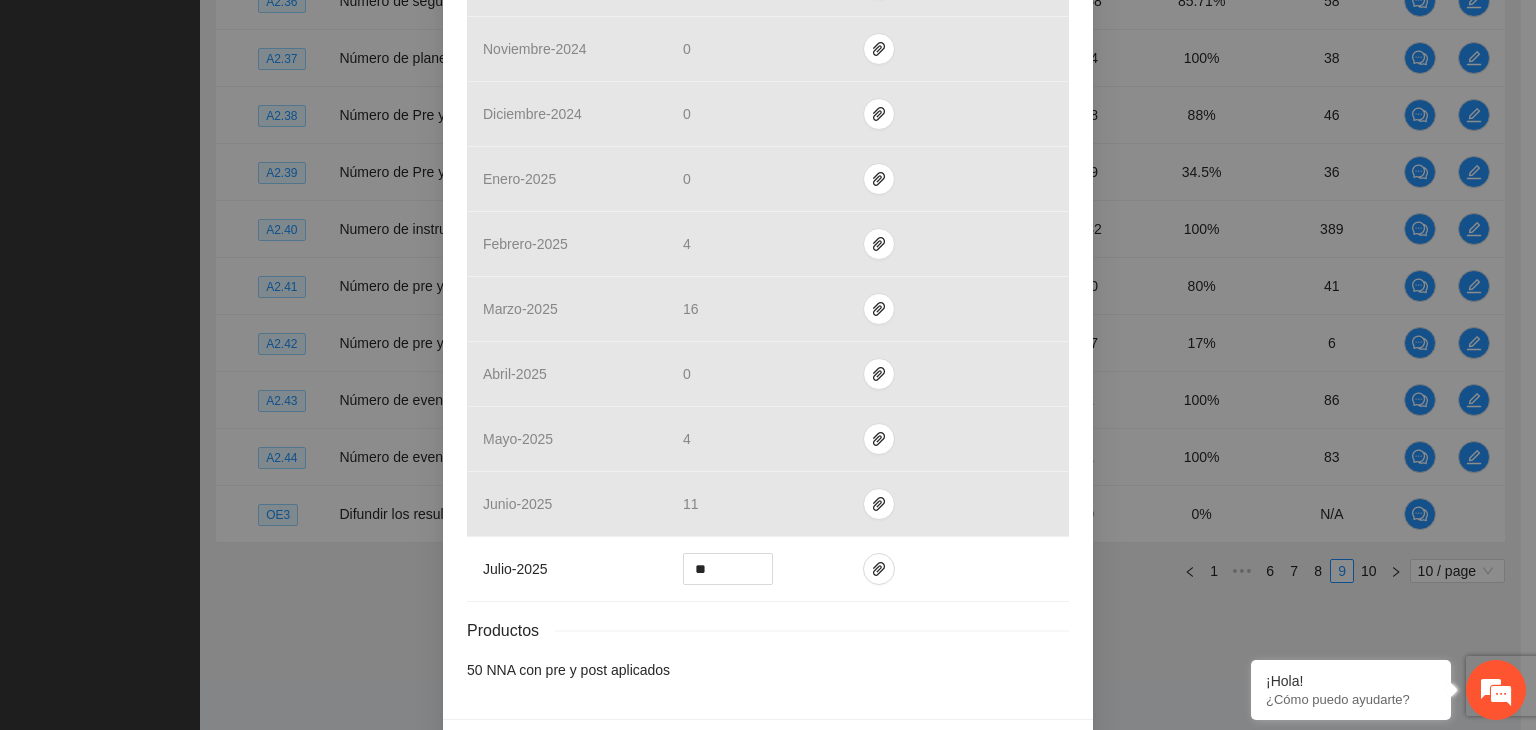 click on "Productos" at bounding box center (768, 630) 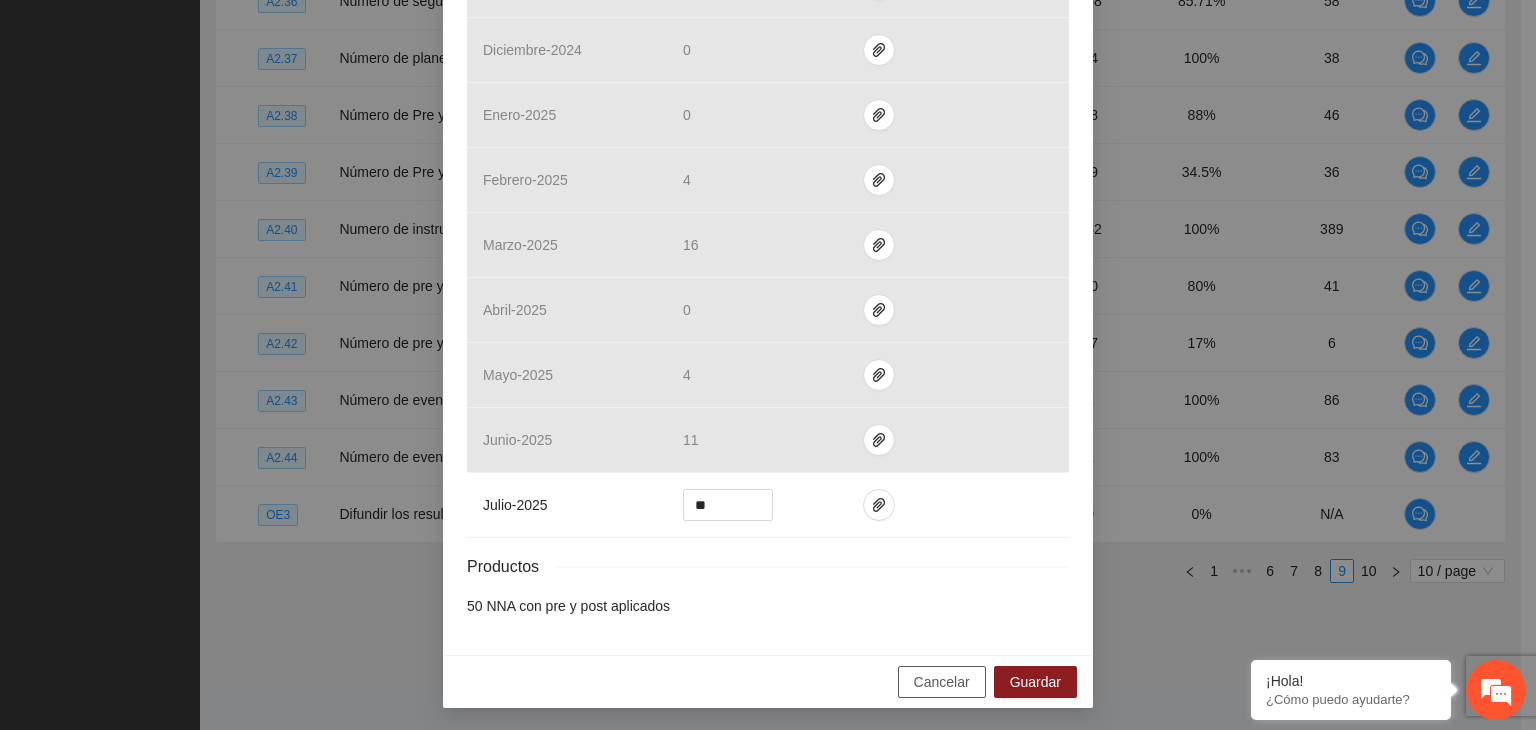 click on "Cancelar" at bounding box center [942, 682] 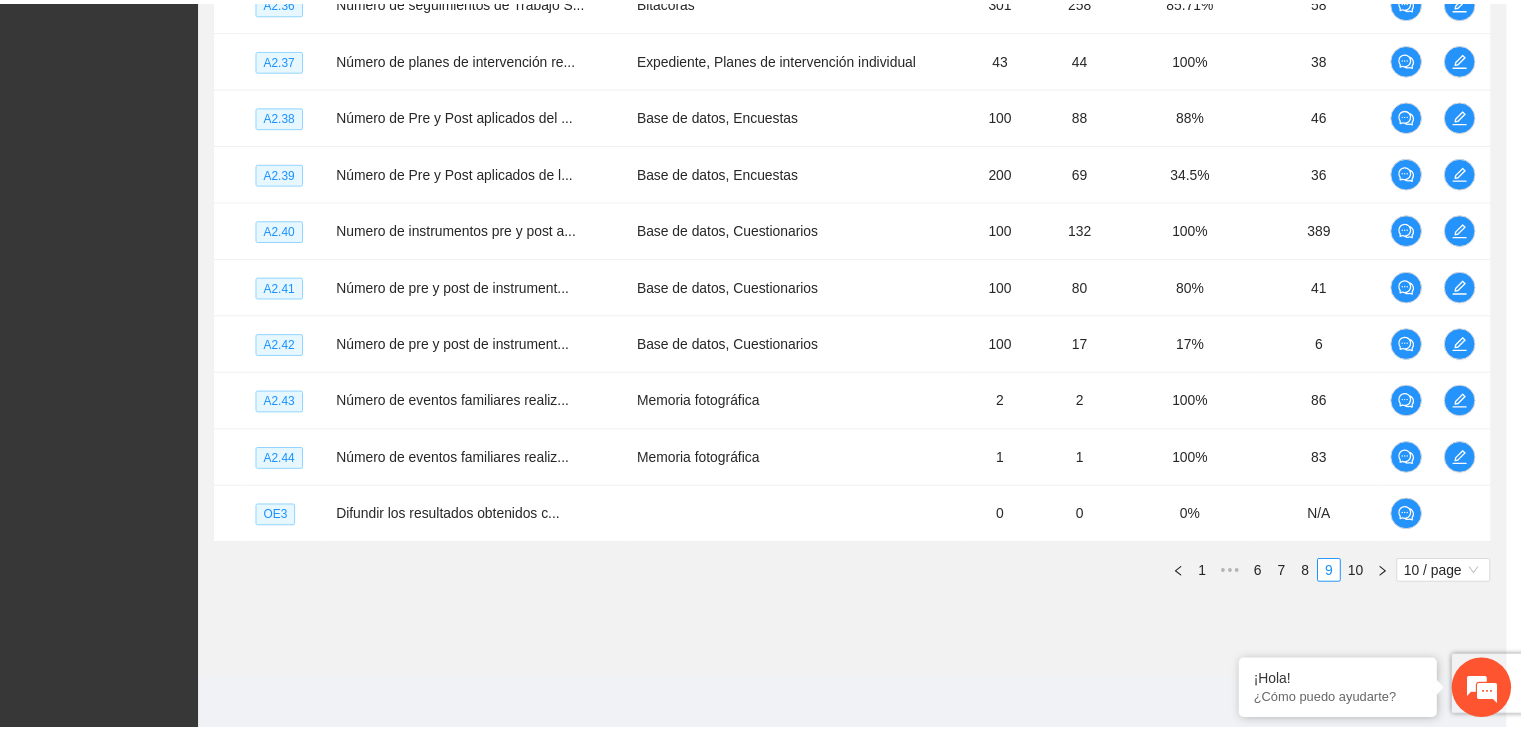 scroll, scrollTop: 664, scrollLeft: 0, axis: vertical 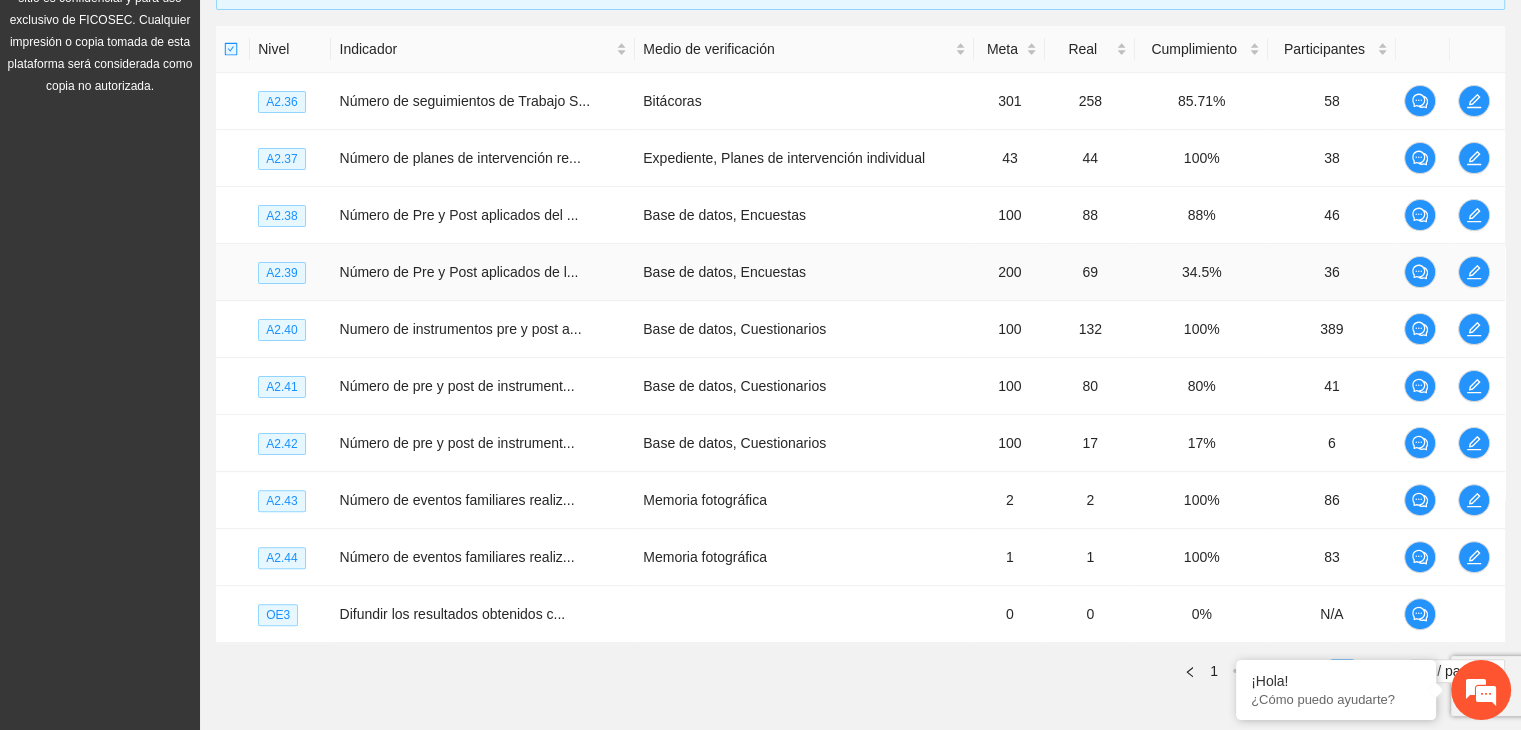 click at bounding box center [1477, 272] 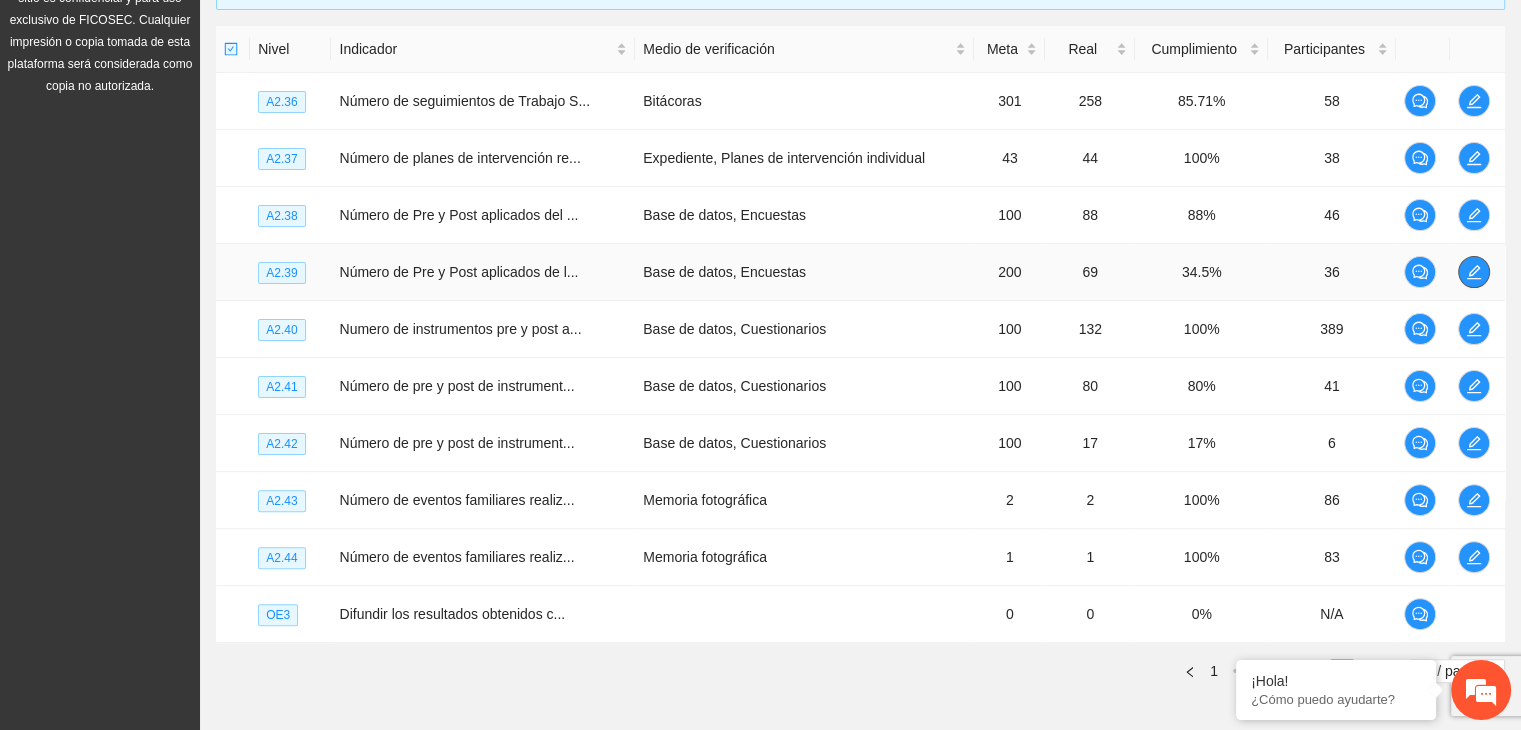 click 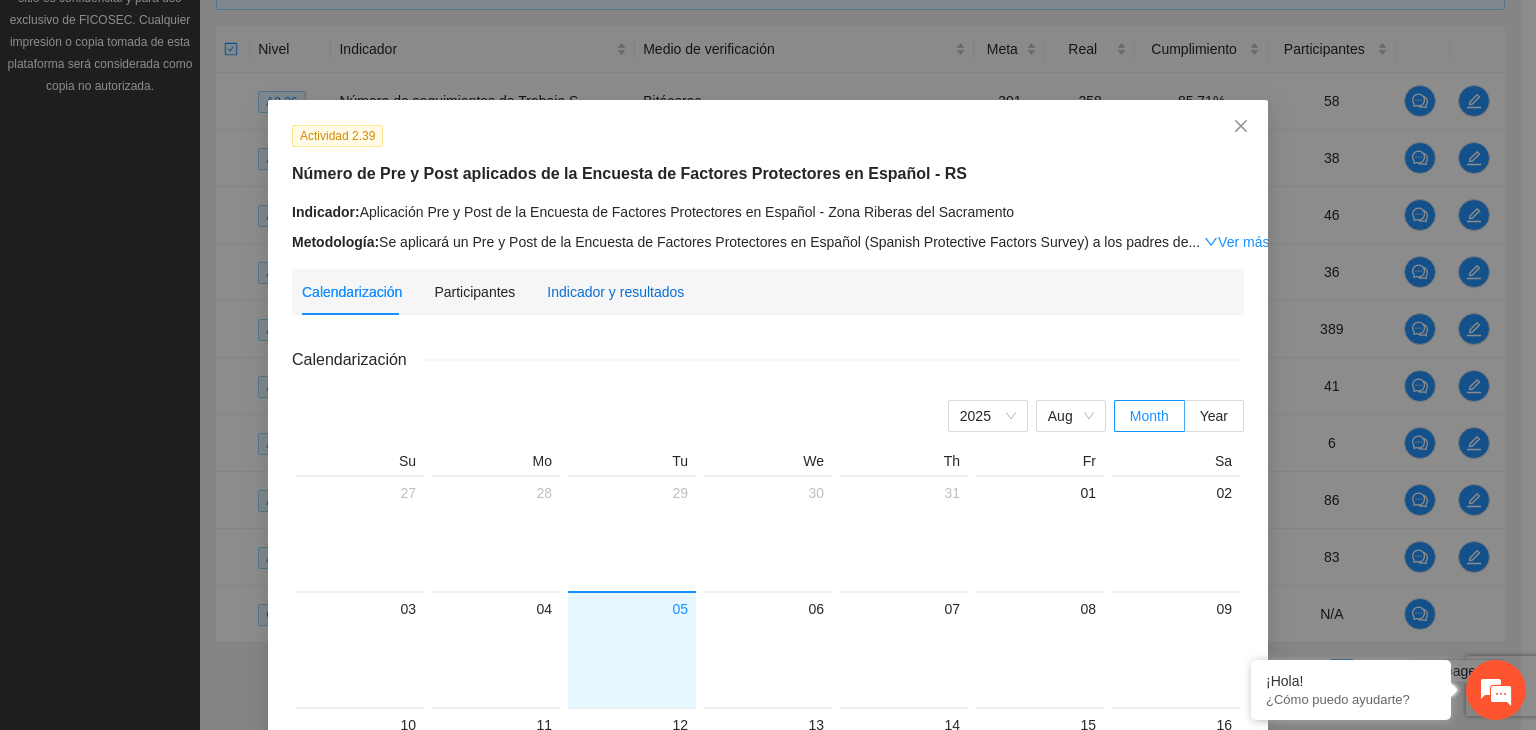 click on "Indicador y resultados" at bounding box center [615, 292] 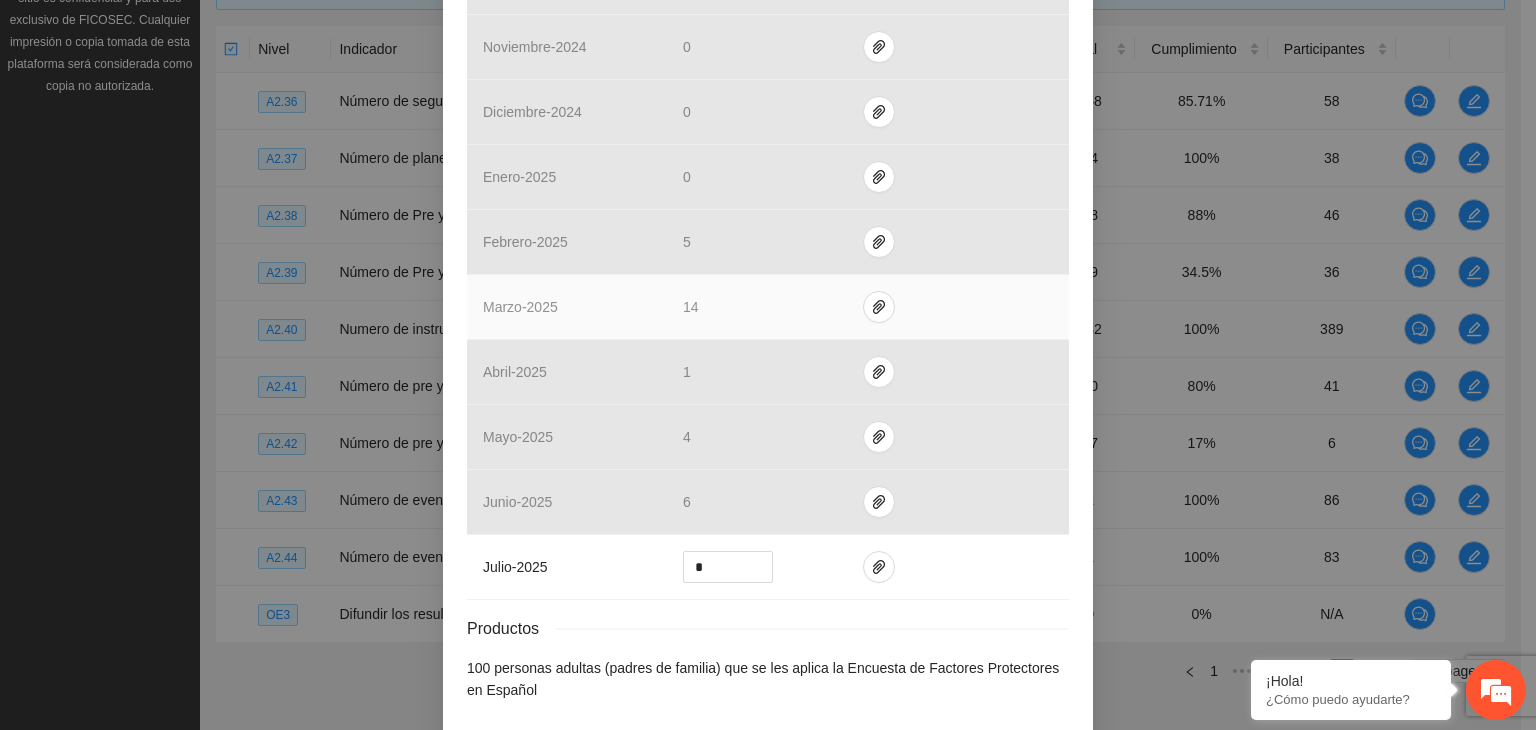scroll, scrollTop: 832, scrollLeft: 0, axis: vertical 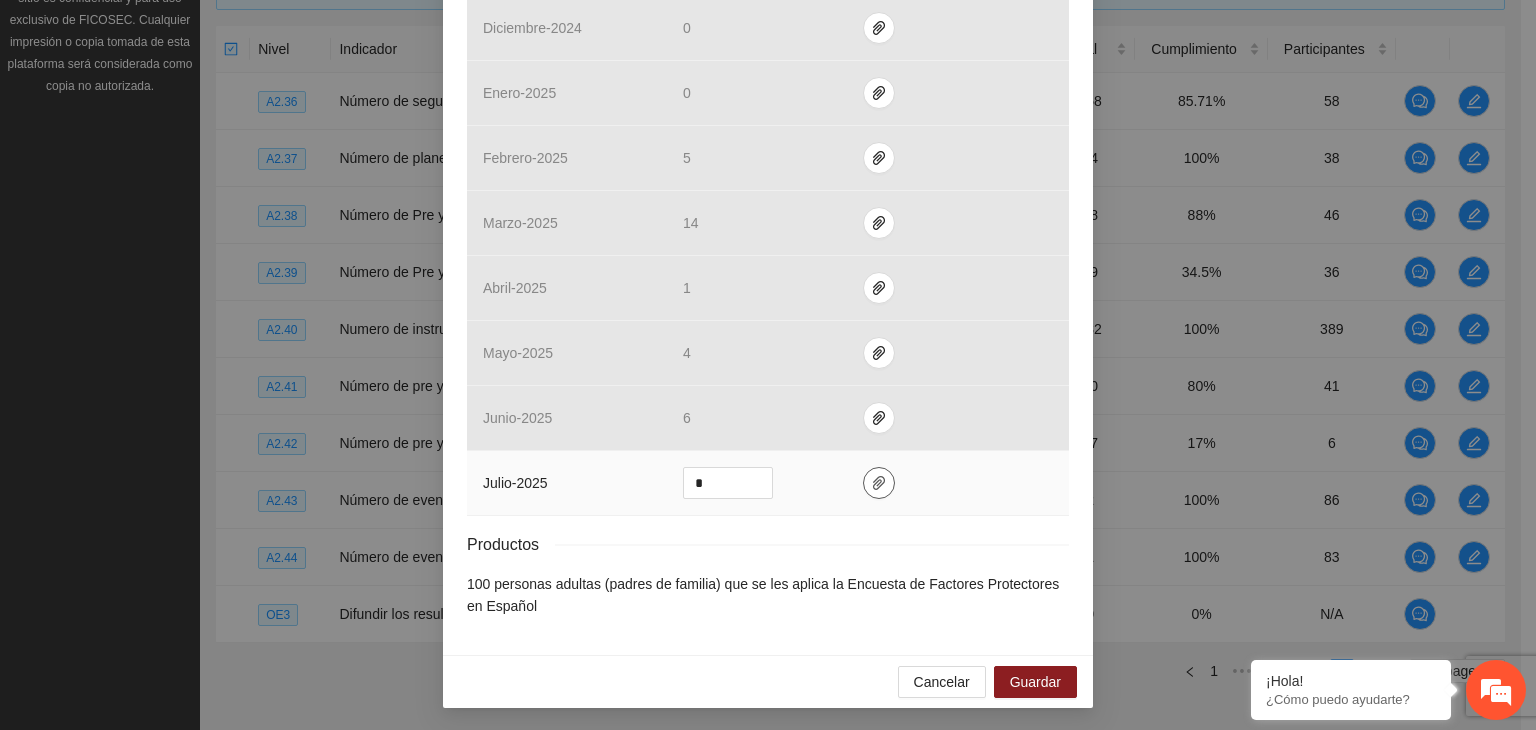 click 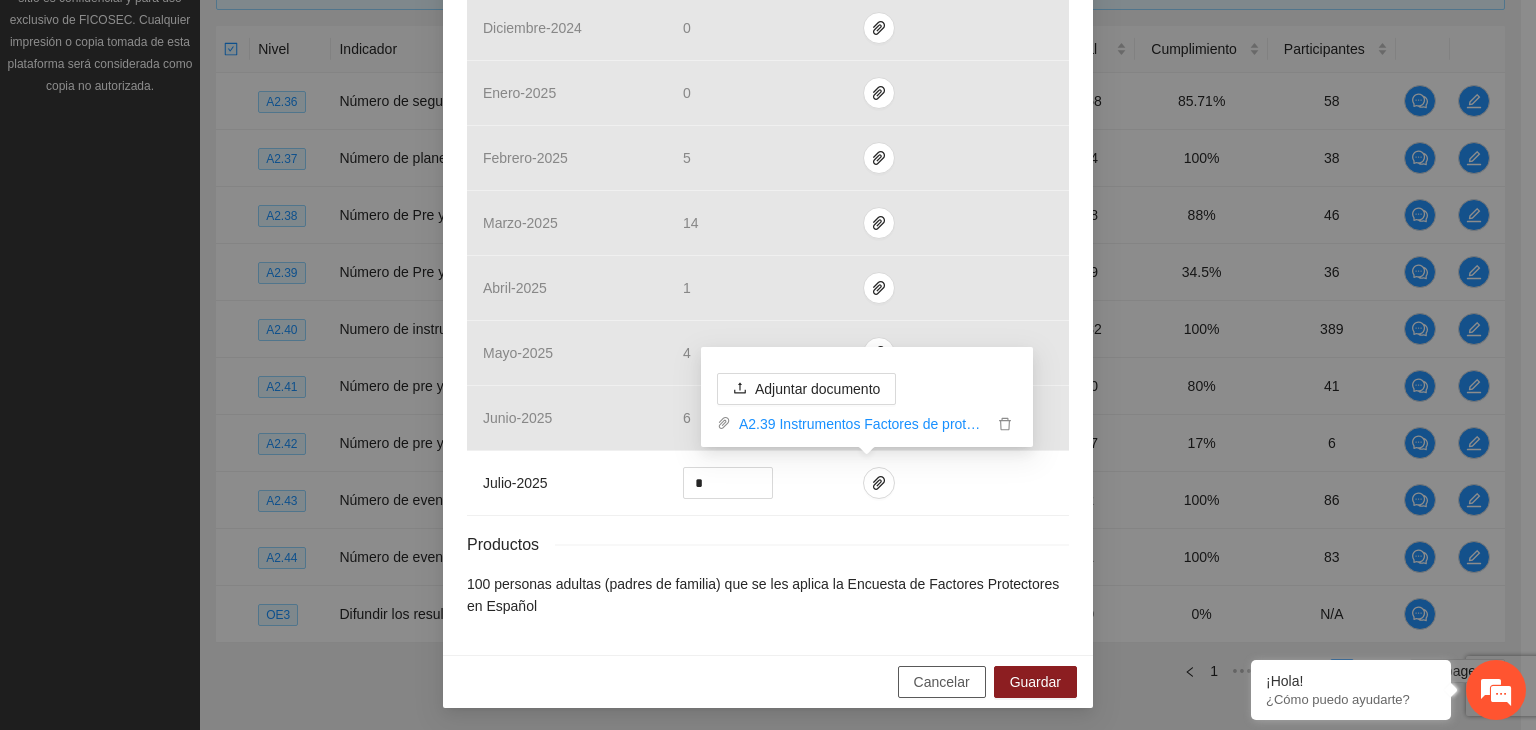 click on "Cancelar" at bounding box center (942, 682) 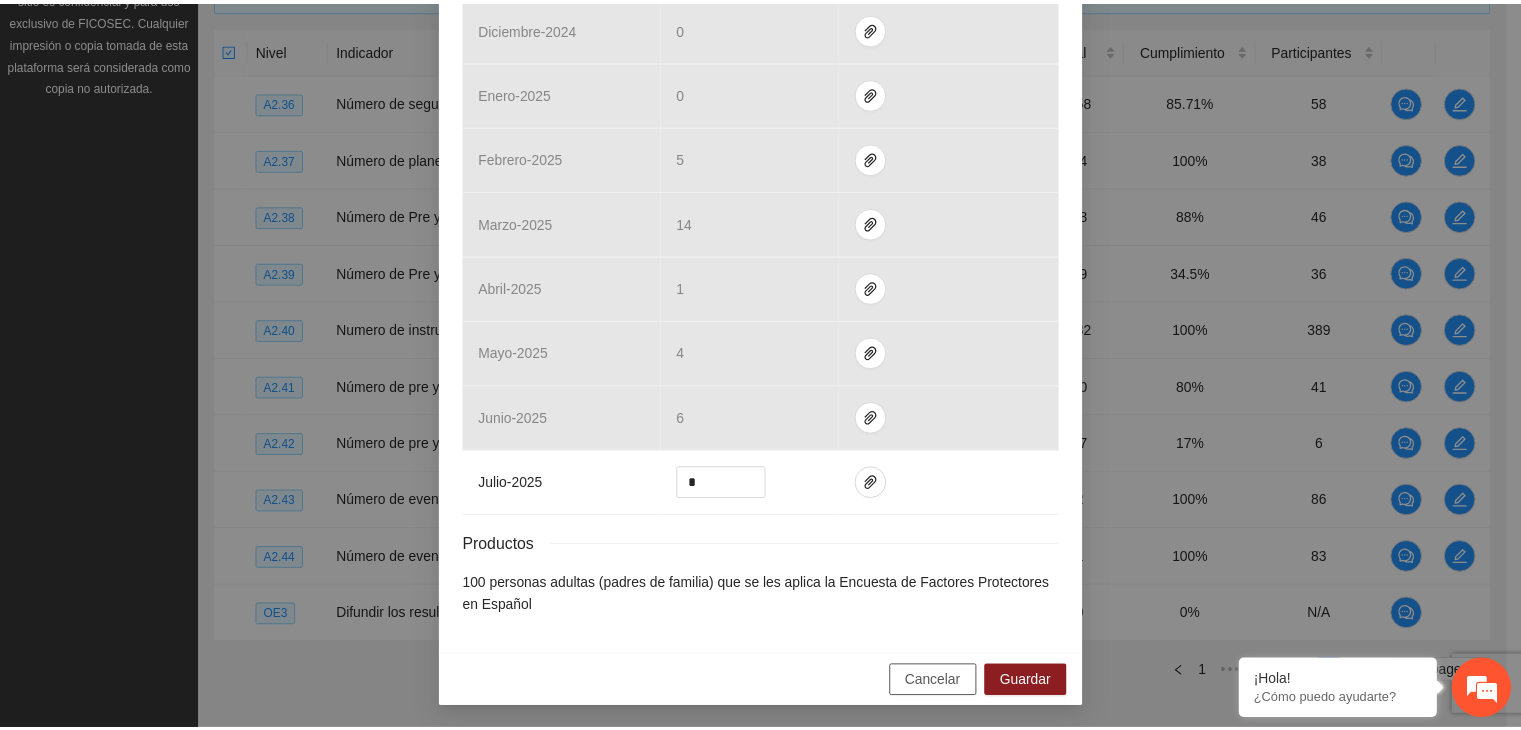 scroll, scrollTop: 732, scrollLeft: 0, axis: vertical 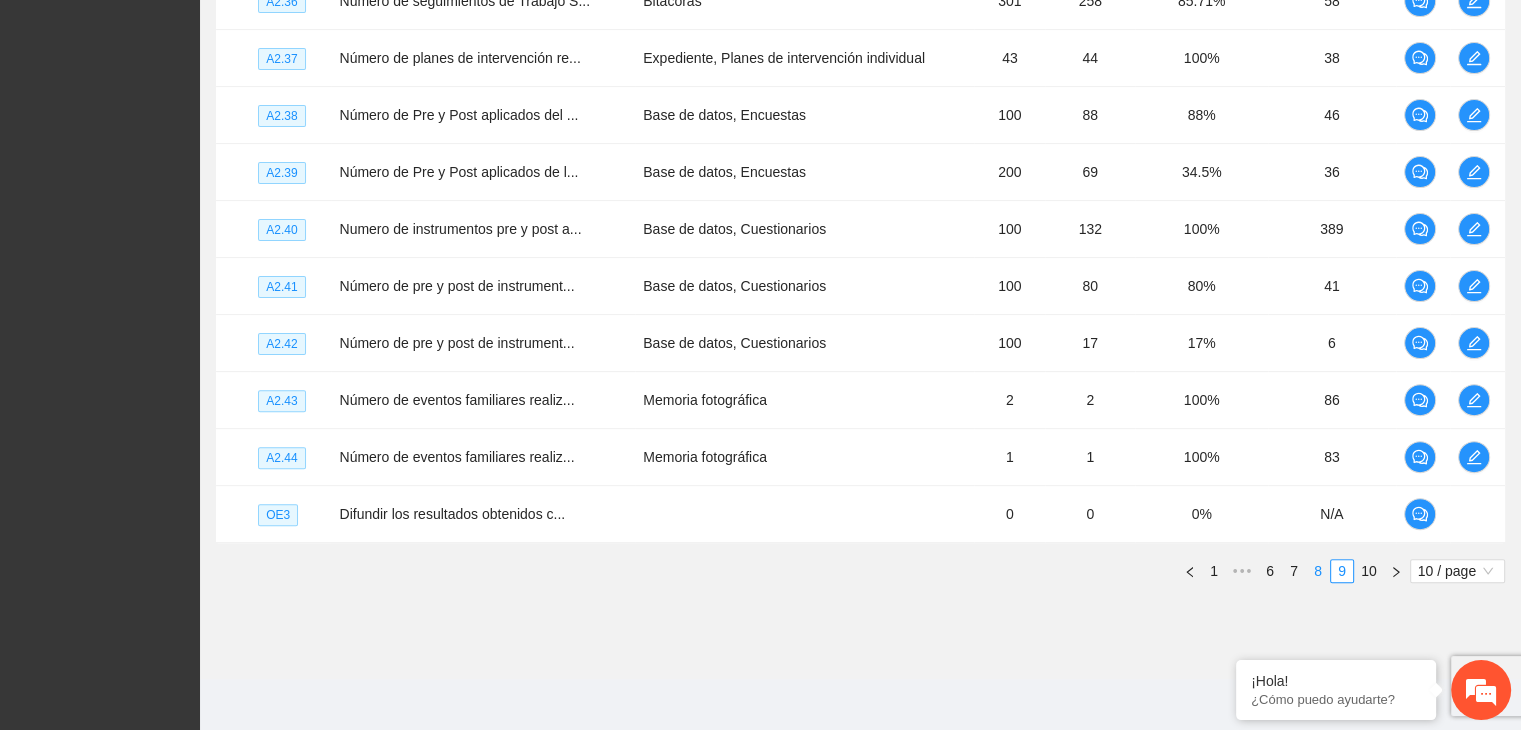click on "8" at bounding box center (1318, 571) 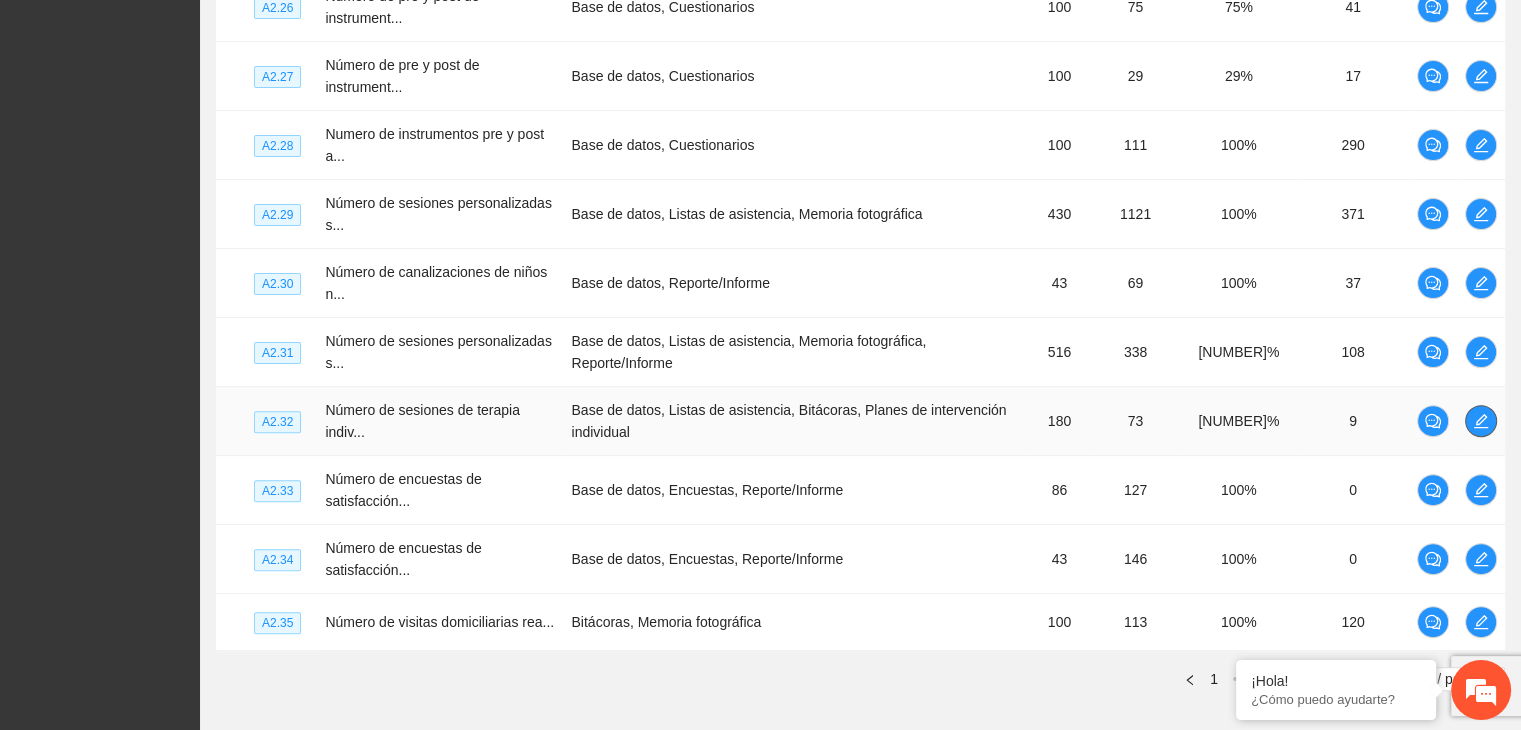 click 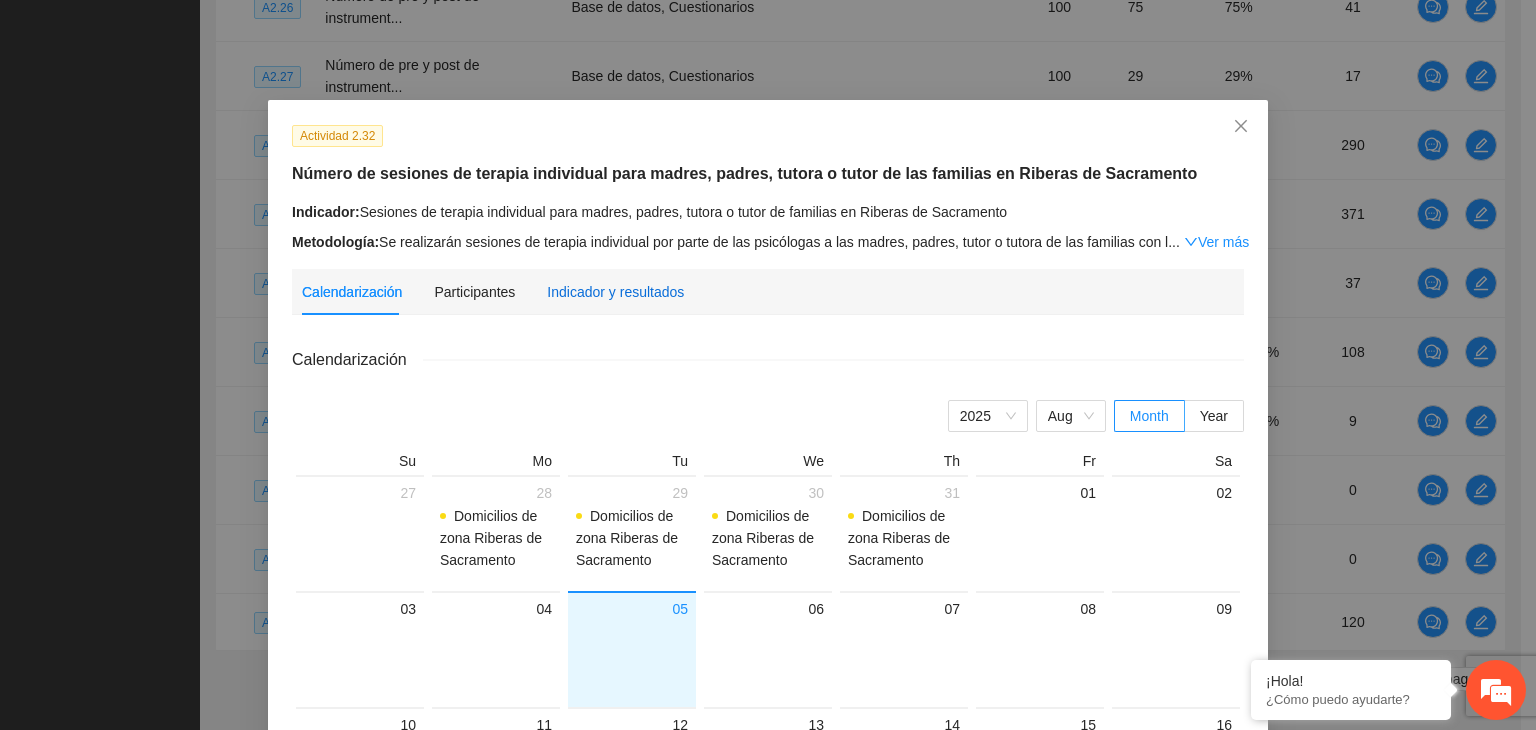 click on "Indicador y resultados" at bounding box center (615, 292) 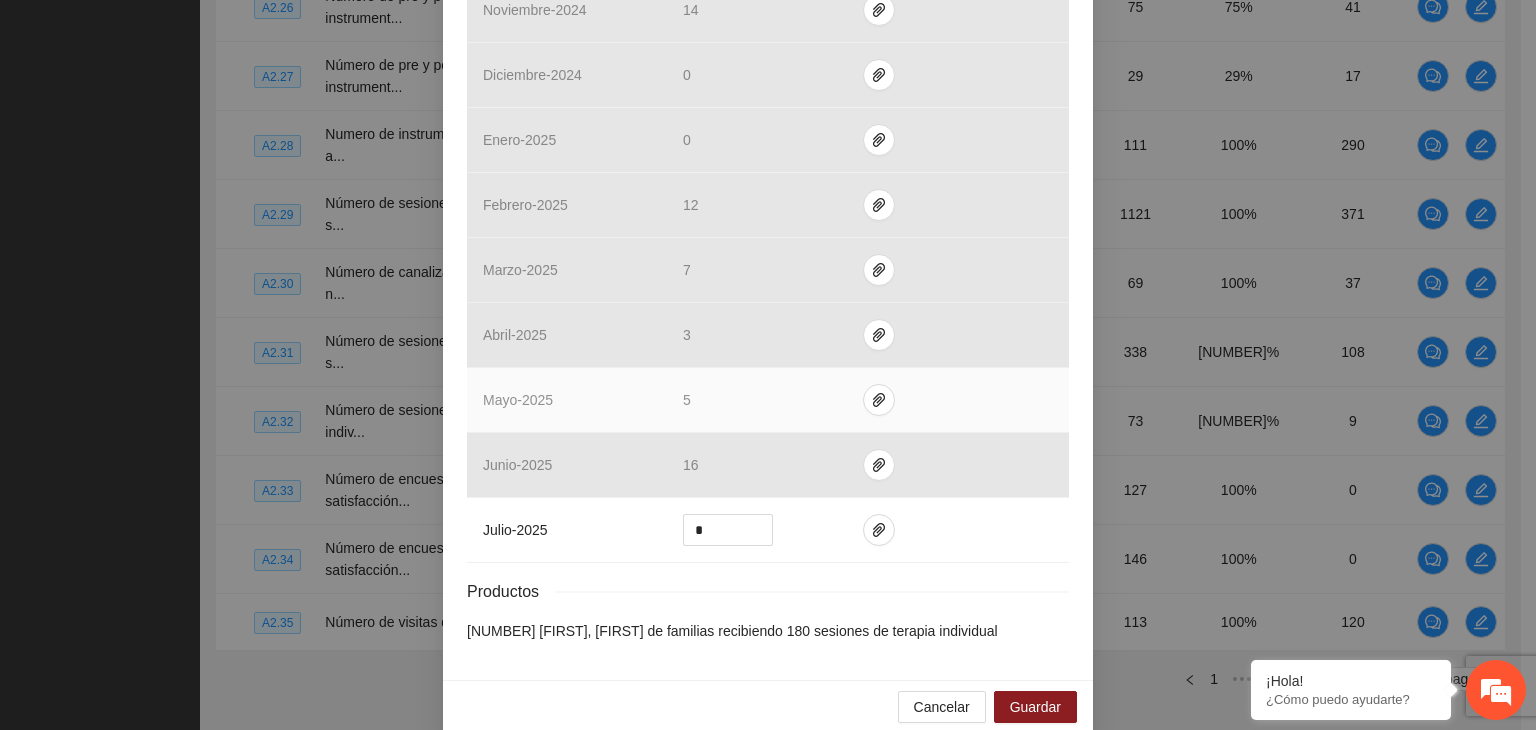 scroll, scrollTop: 680, scrollLeft: 0, axis: vertical 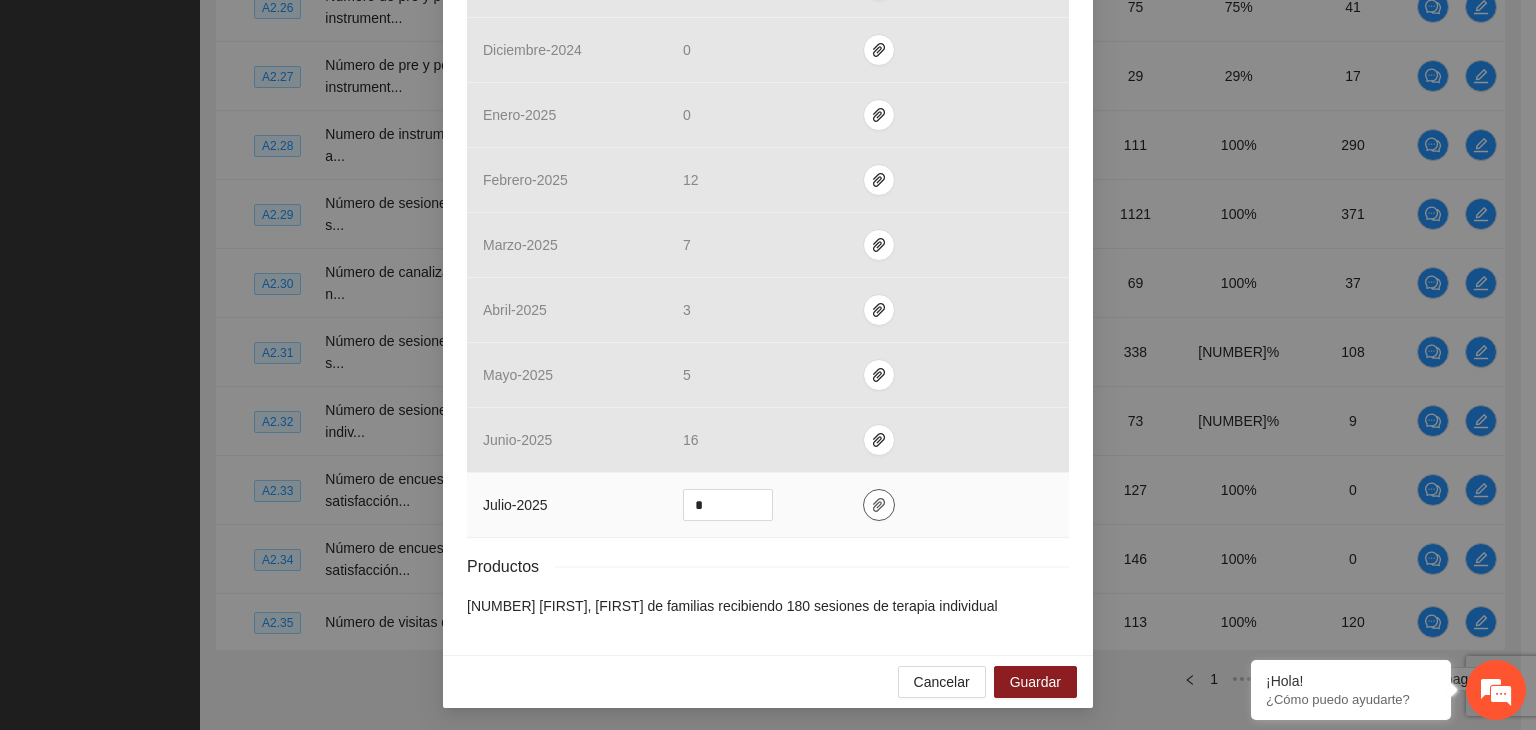 click at bounding box center [879, 505] 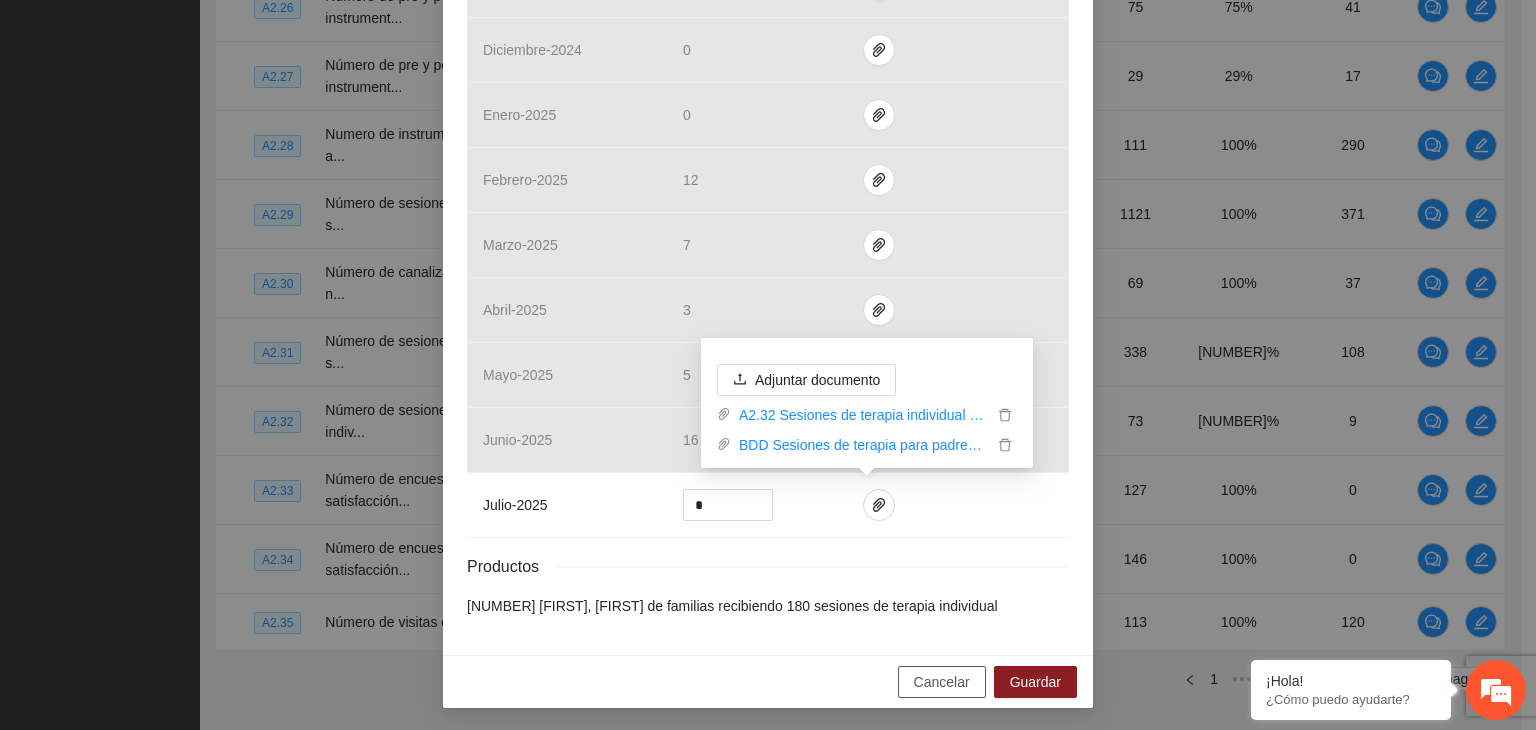 click on "Cancelar" at bounding box center (942, 682) 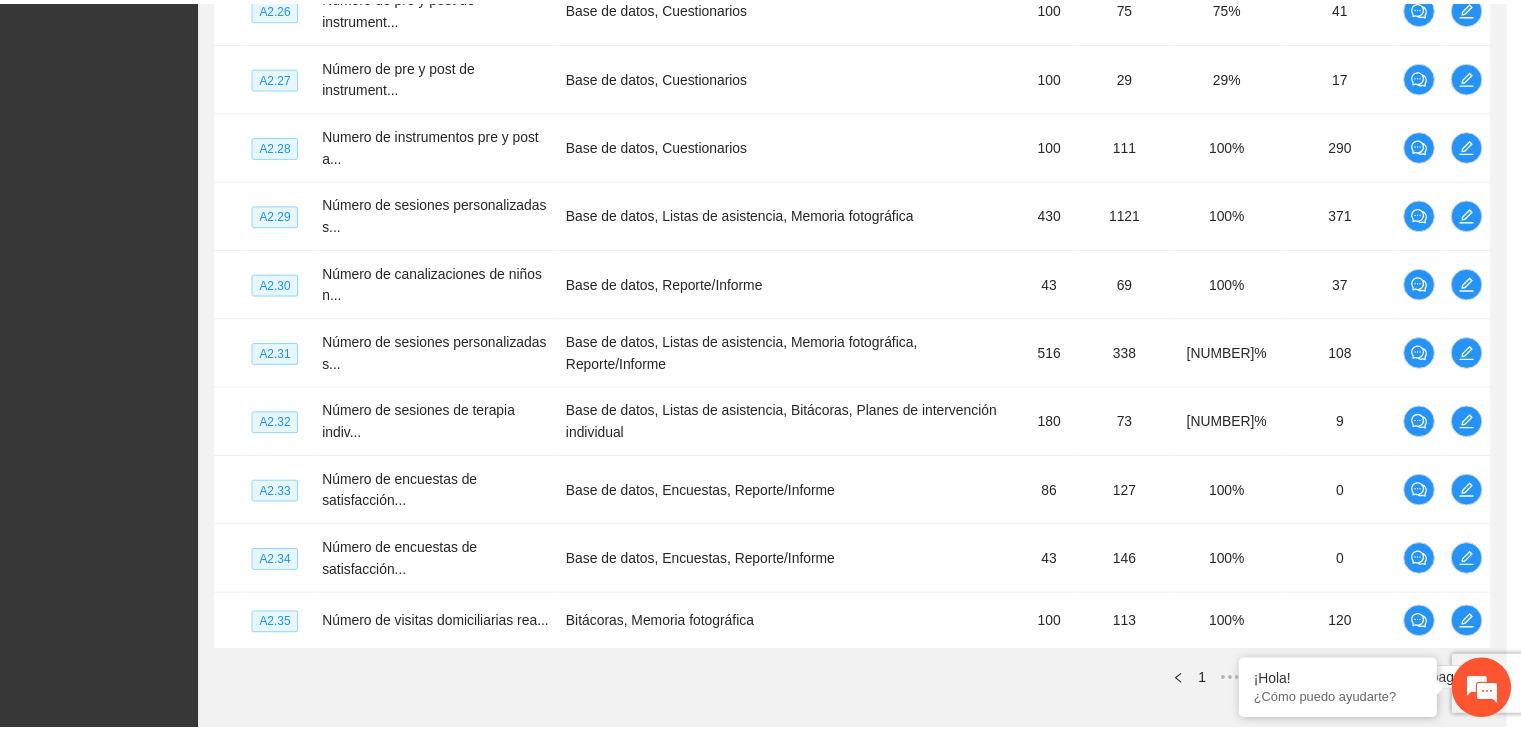 scroll, scrollTop: 580, scrollLeft: 0, axis: vertical 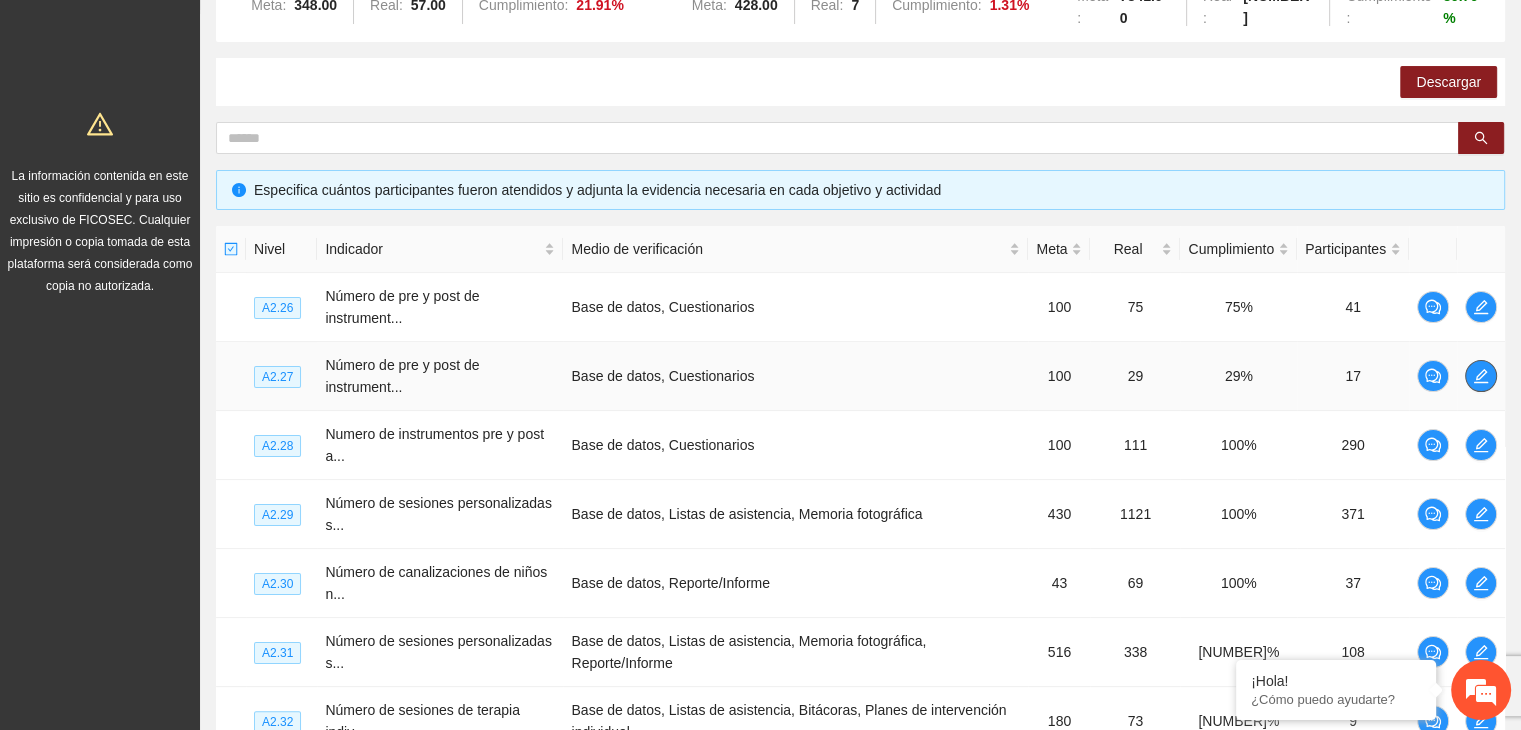click 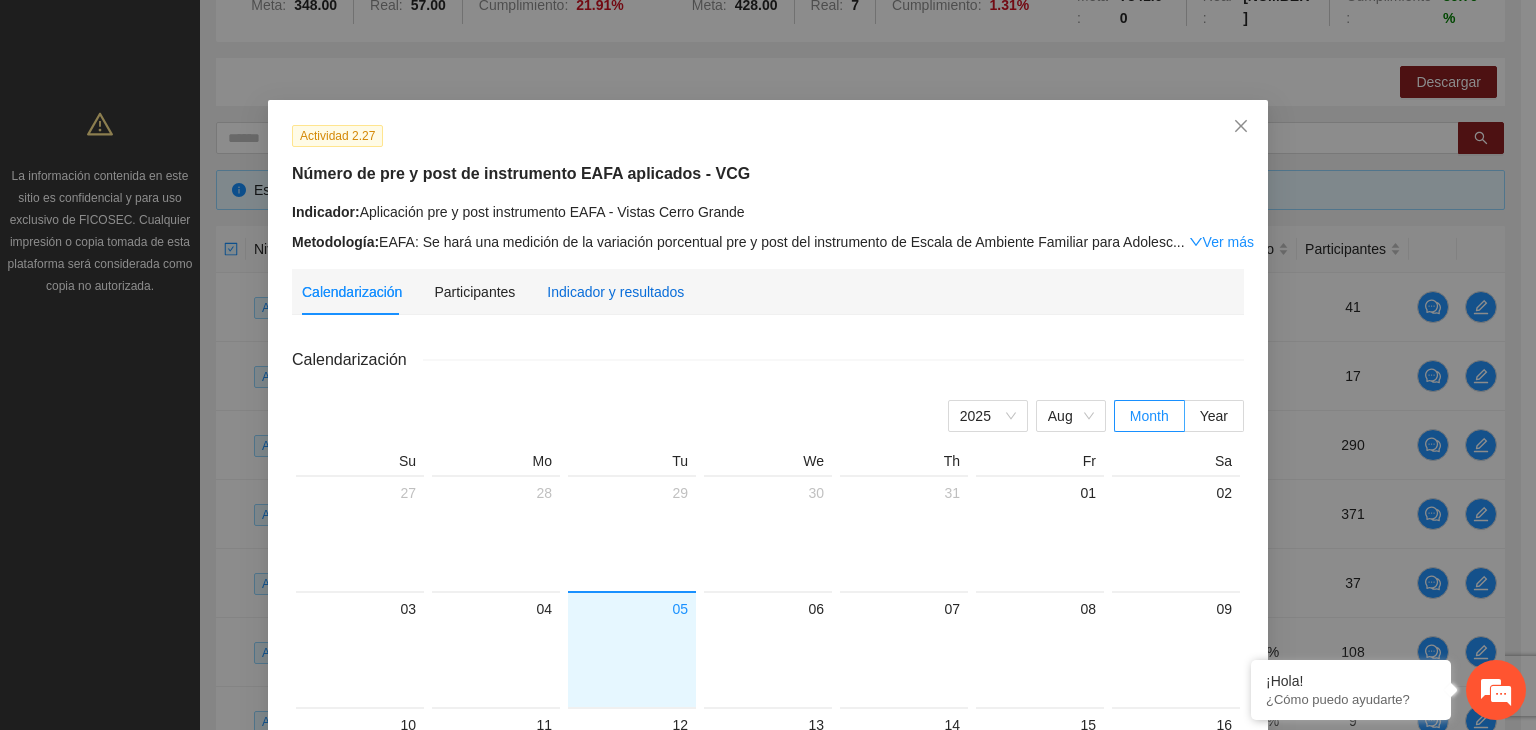 click on "Indicador y resultados" at bounding box center (615, 292) 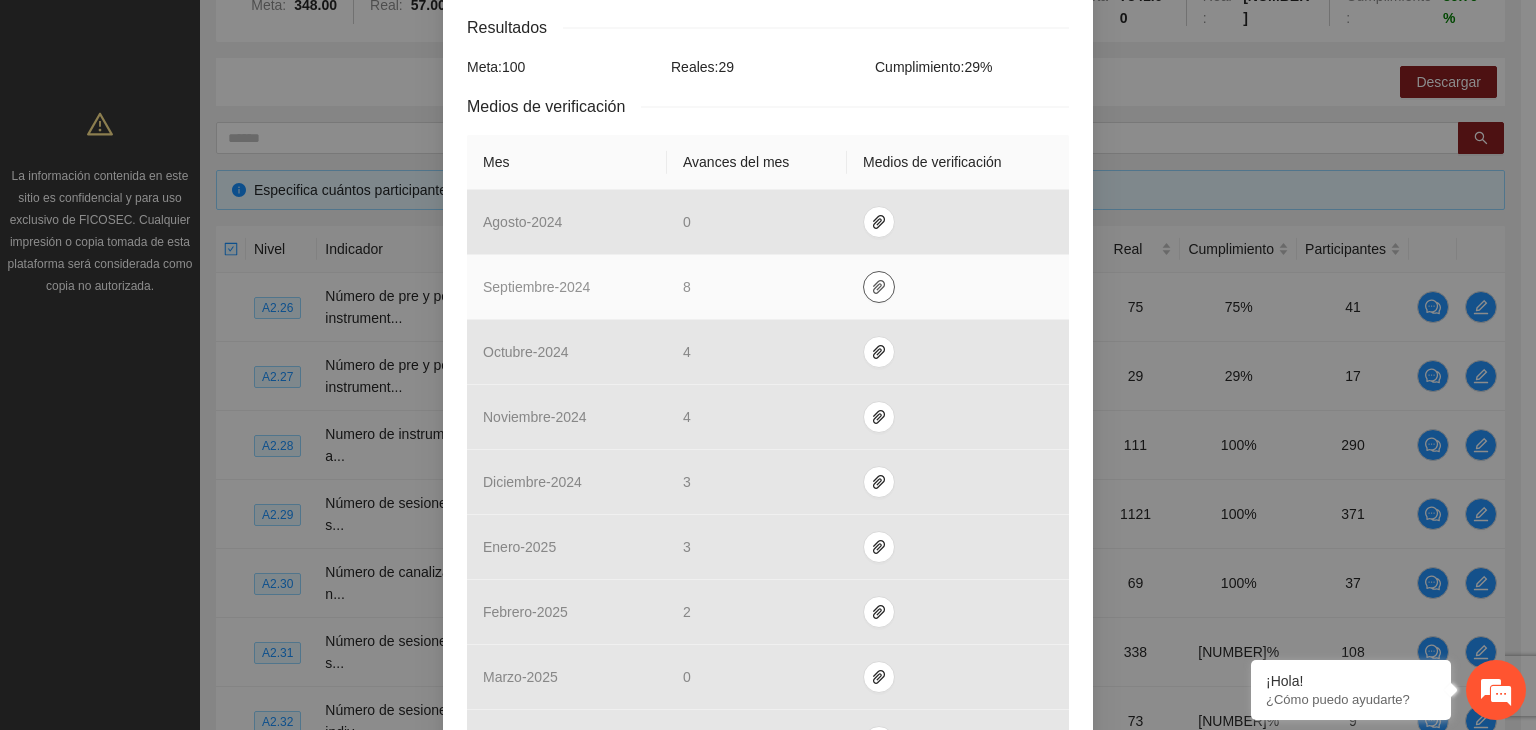 scroll, scrollTop: 600, scrollLeft: 0, axis: vertical 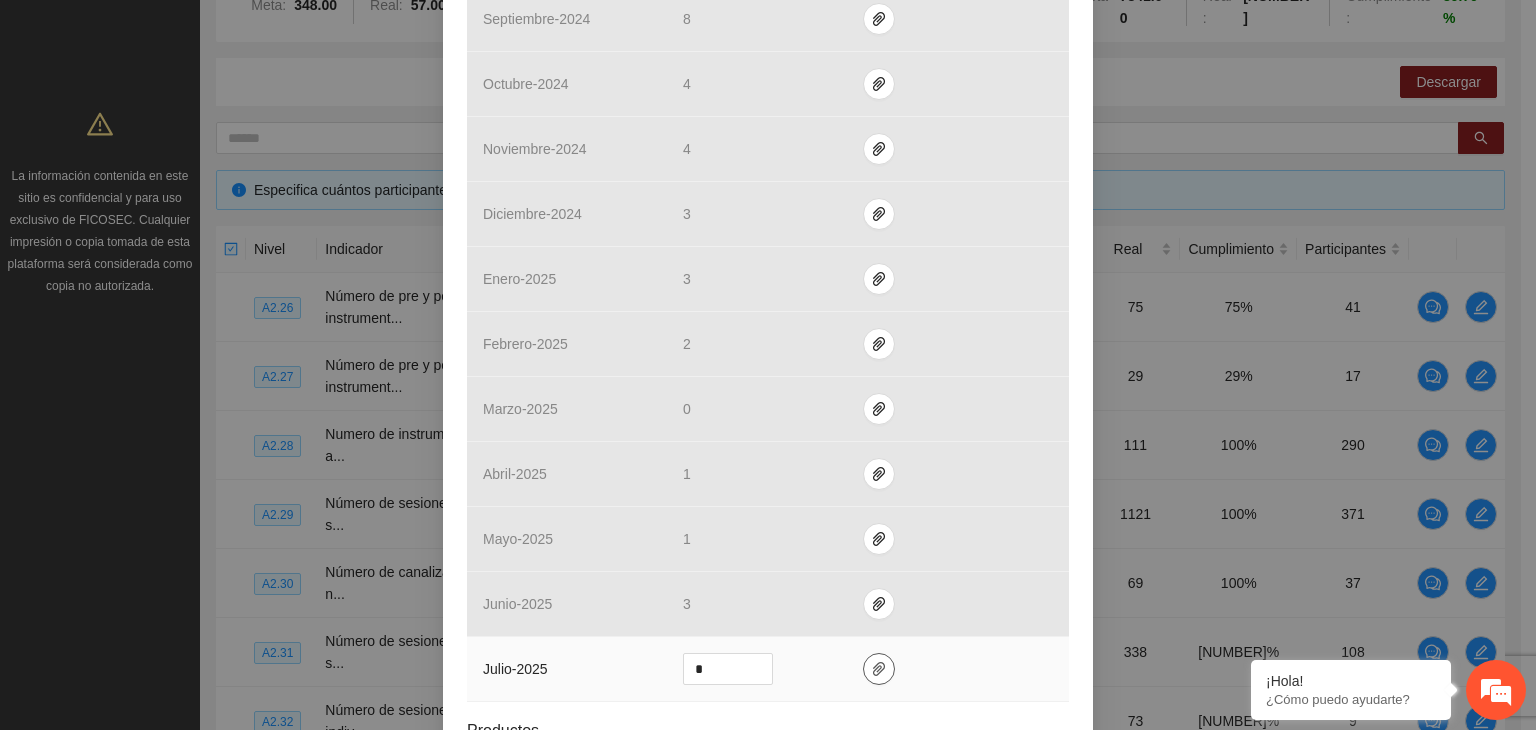 click 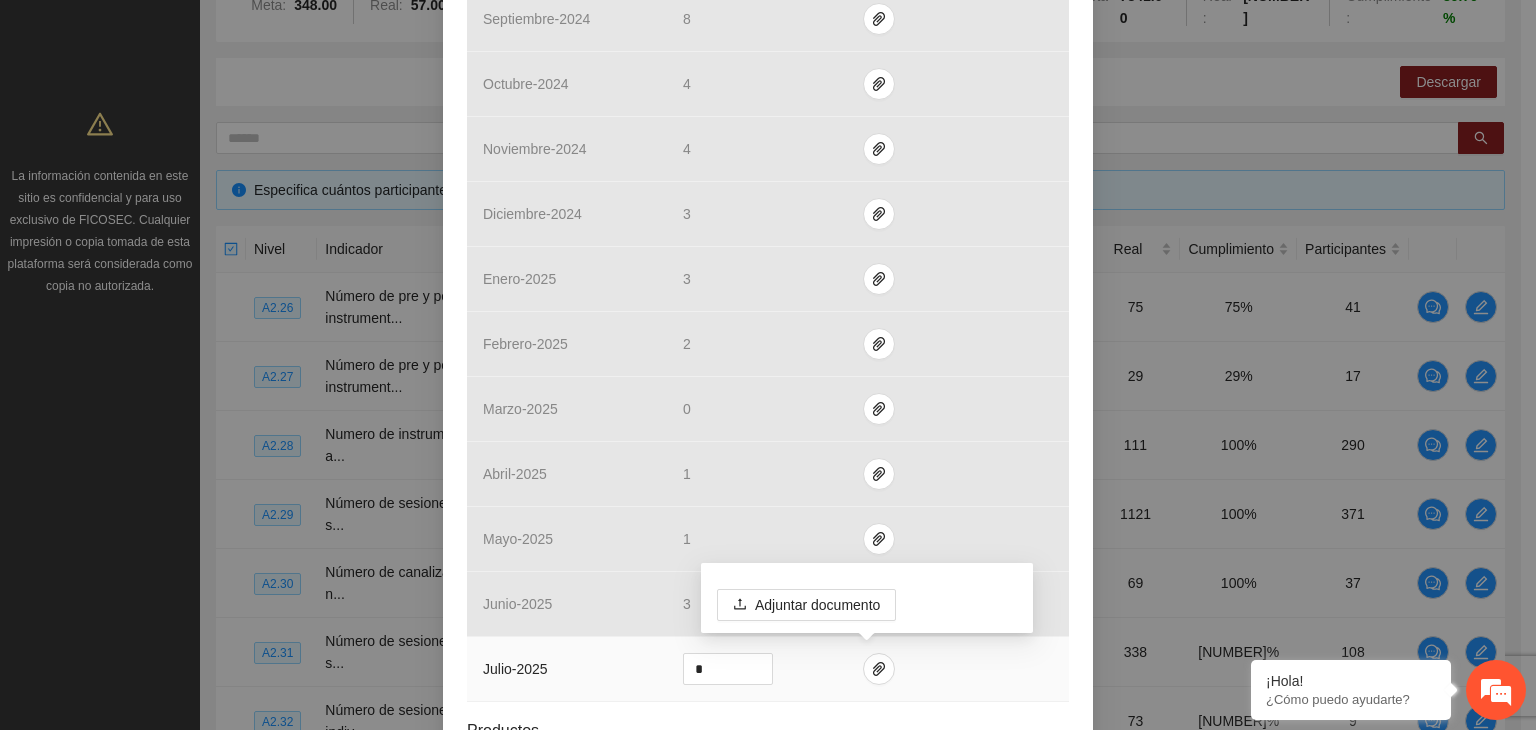 click at bounding box center (958, 669) 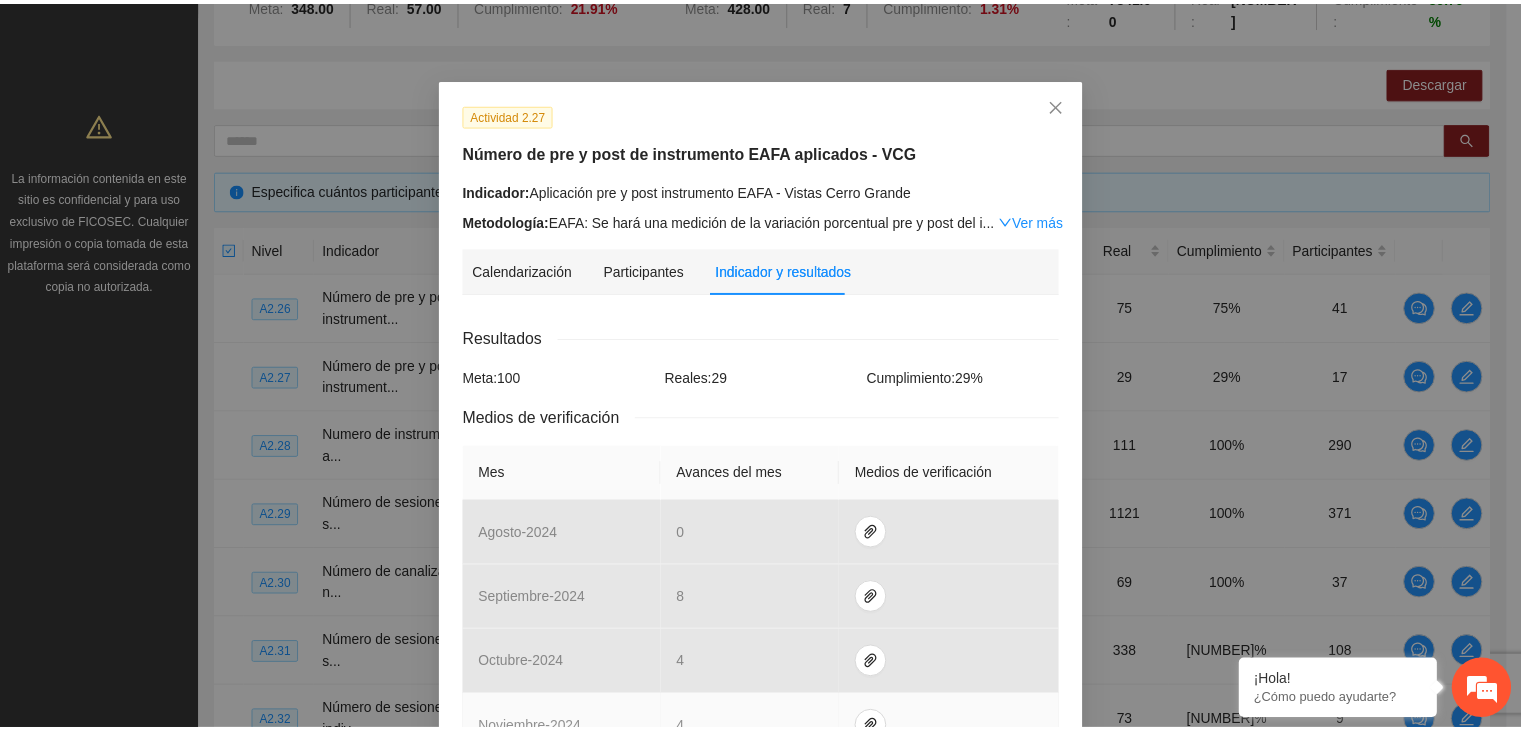 scroll, scrollTop: 0, scrollLeft: 0, axis: both 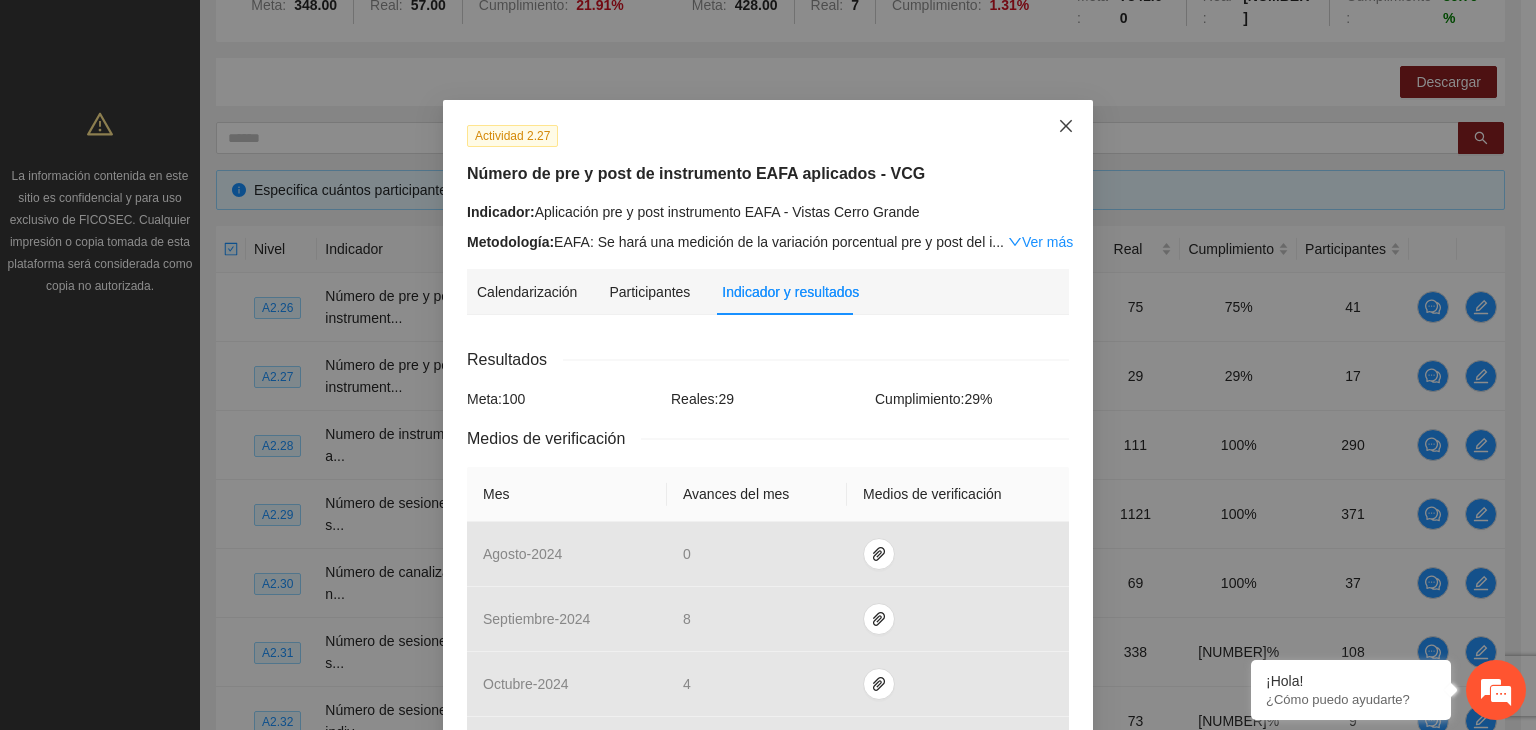 click 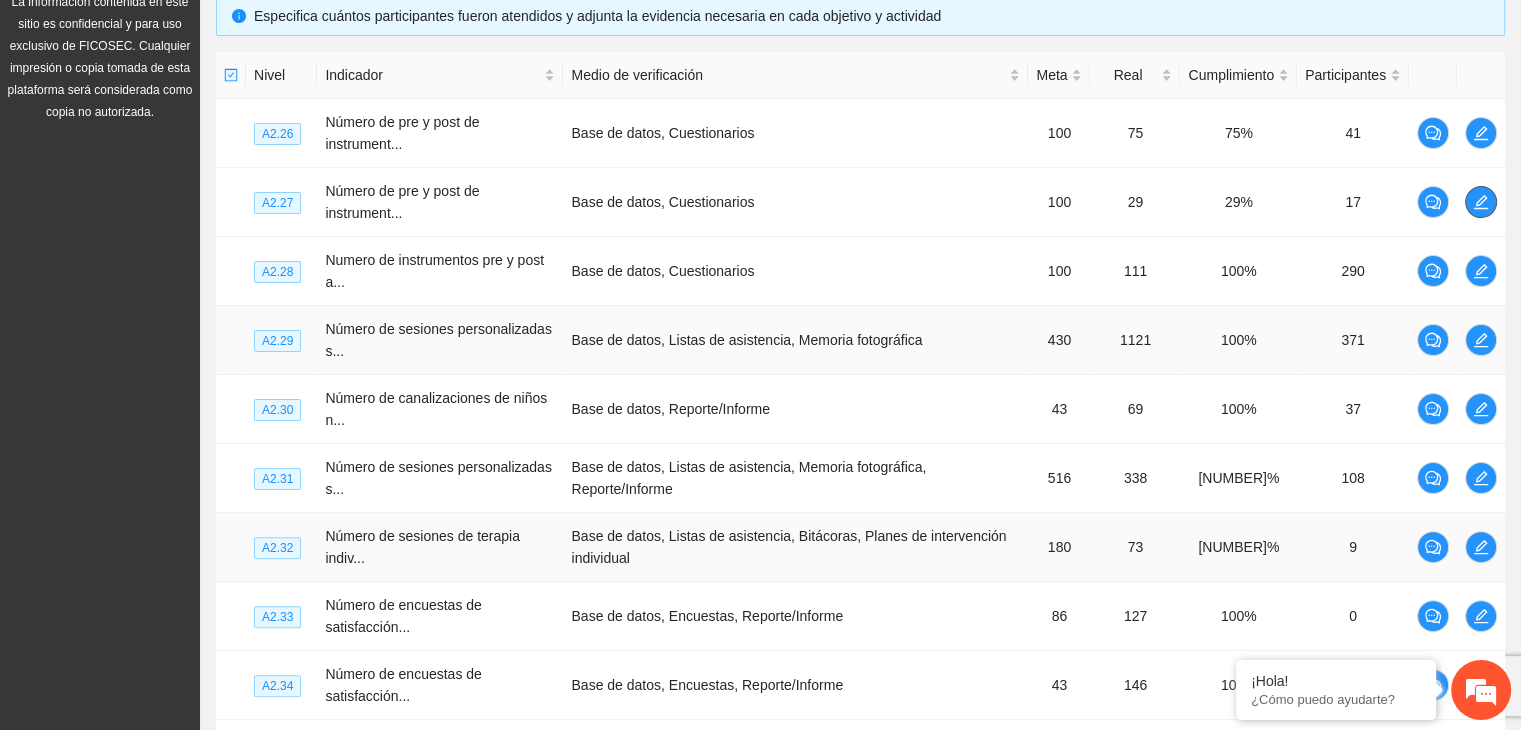 scroll, scrollTop: 682, scrollLeft: 0, axis: vertical 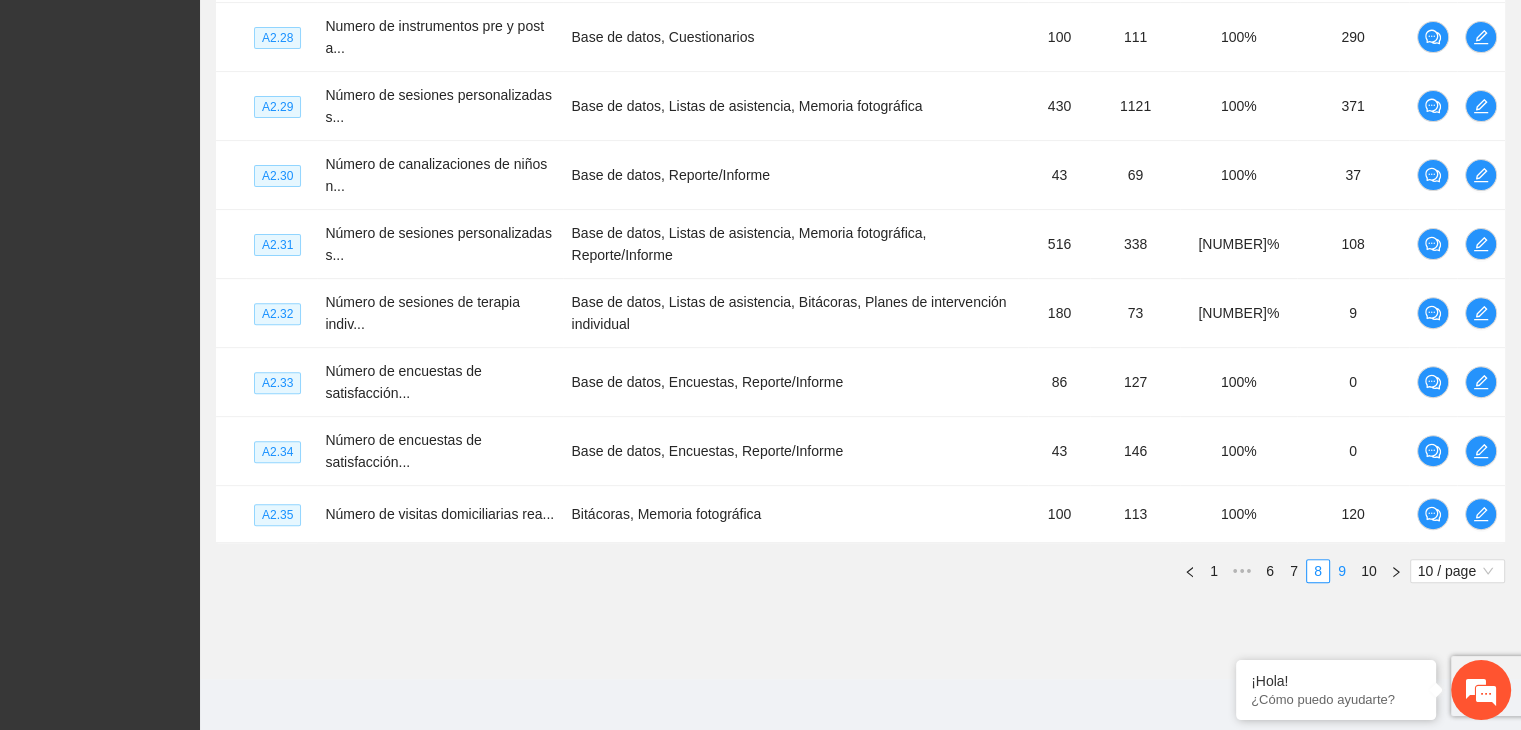 click on "9" at bounding box center (1342, 571) 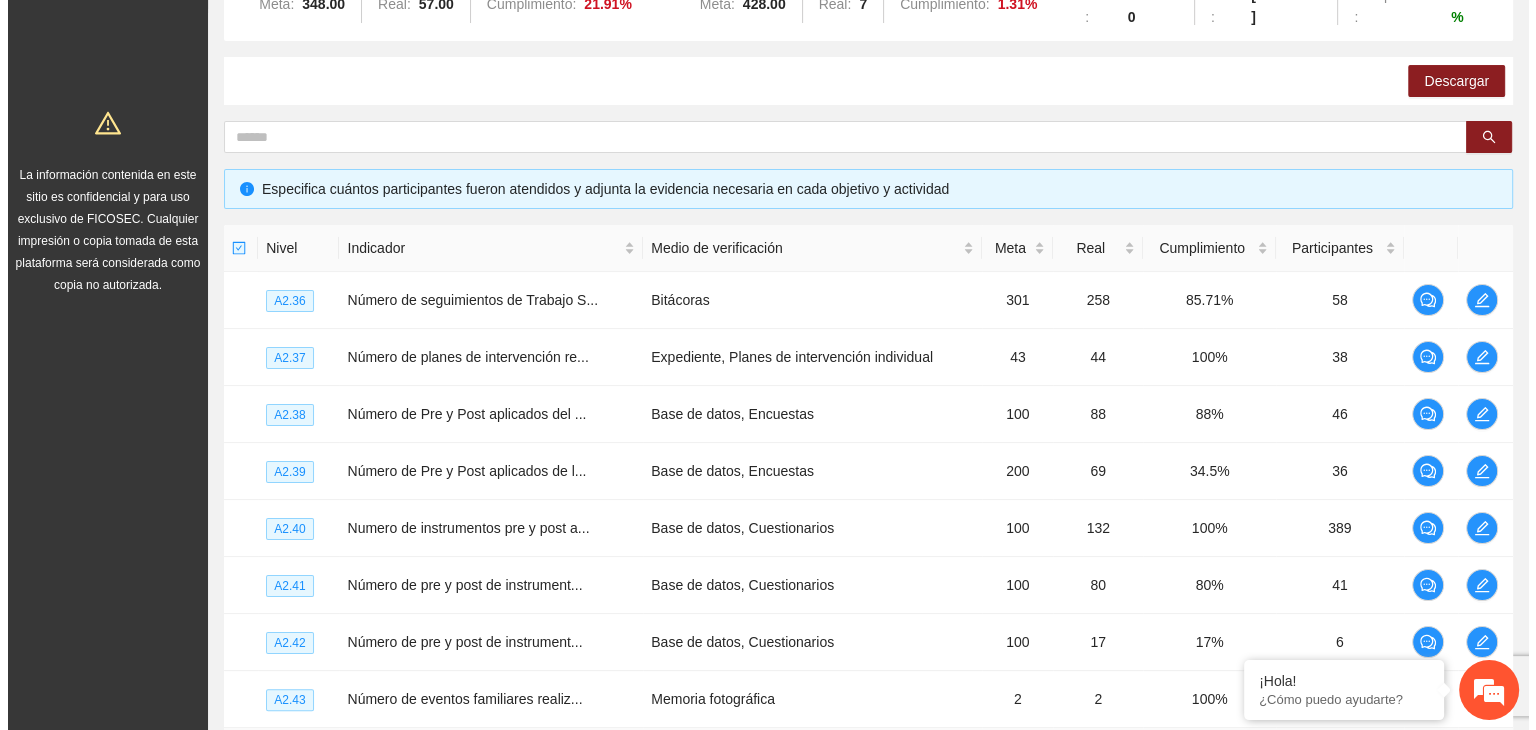 scroll, scrollTop: 274, scrollLeft: 0, axis: vertical 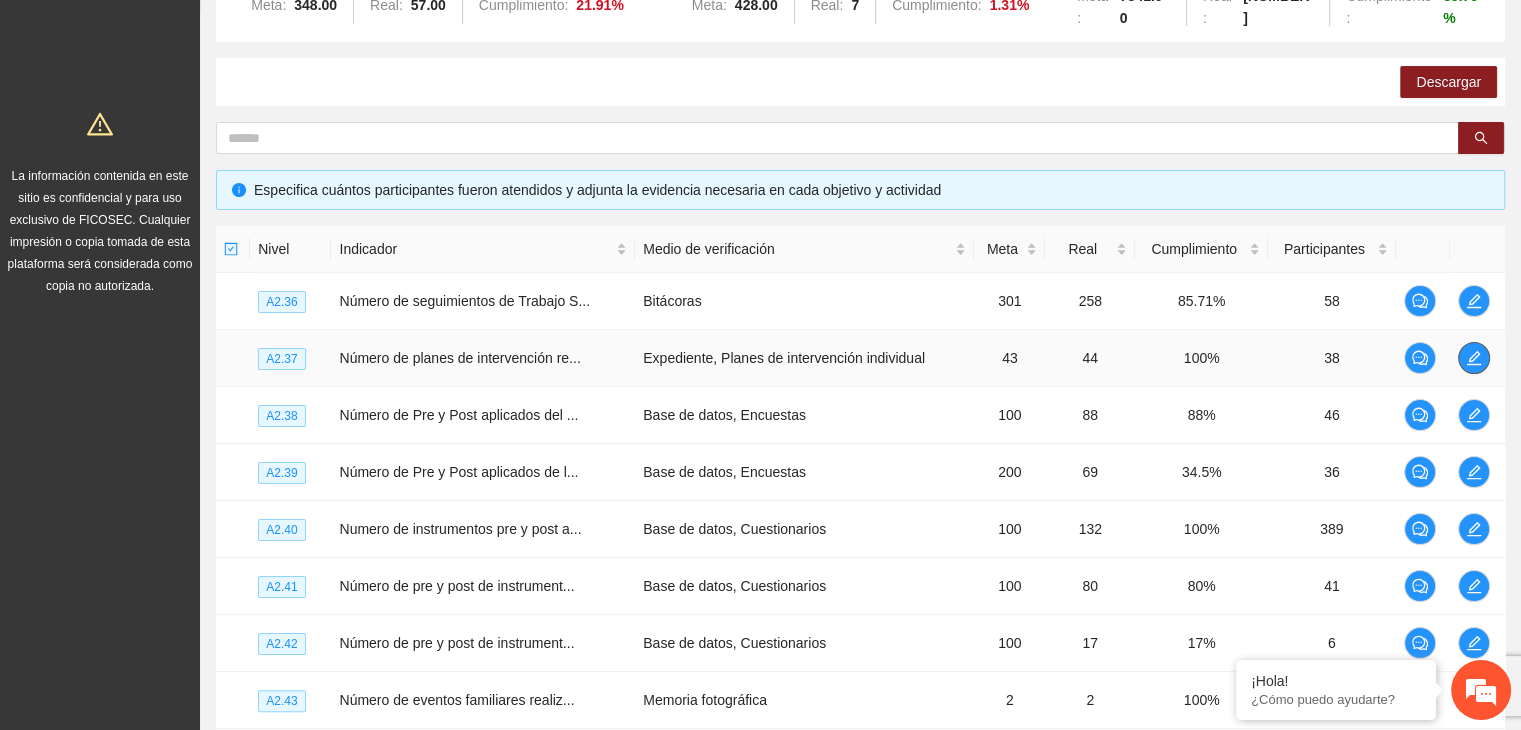 click 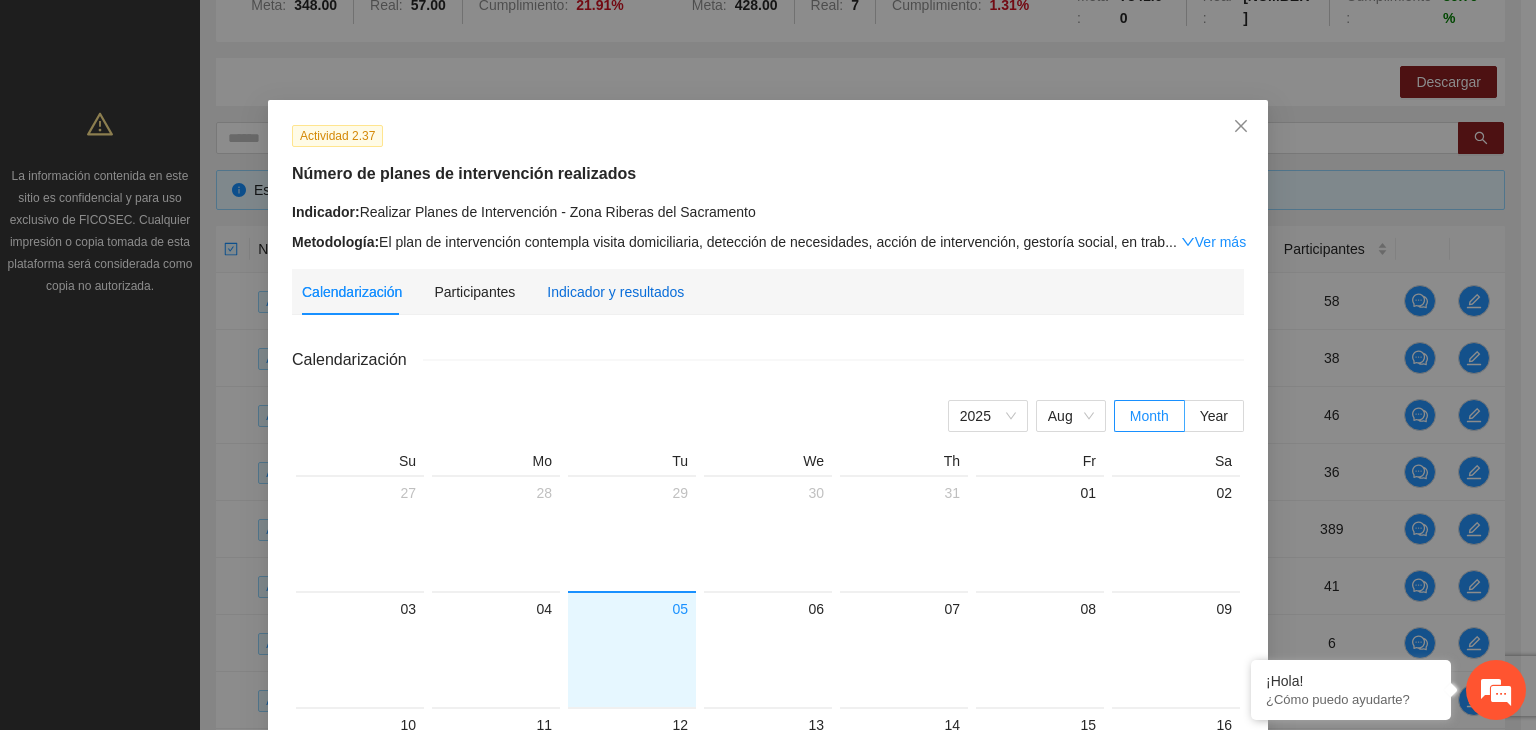 click on "Indicador y resultados" at bounding box center [615, 292] 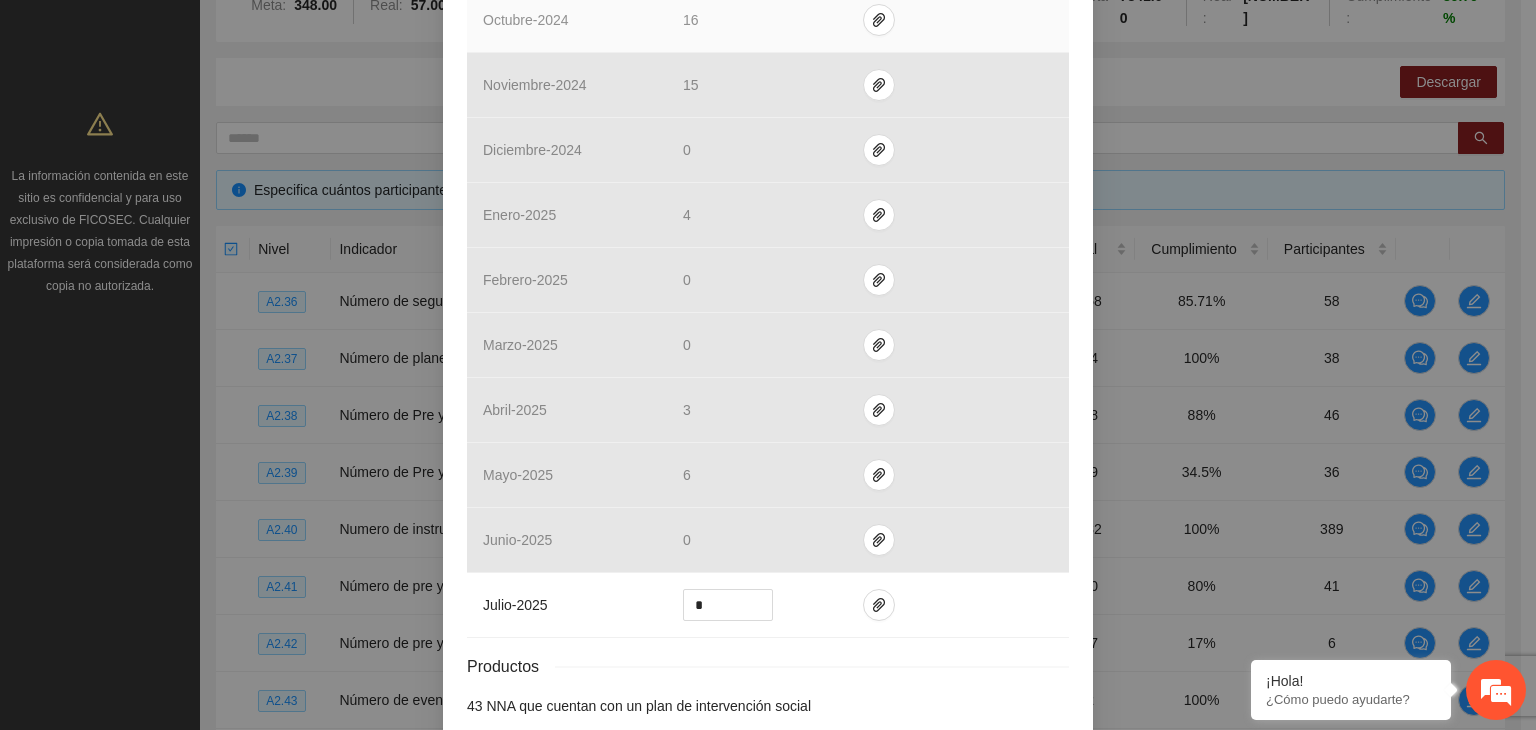 scroll, scrollTop: 700, scrollLeft: 0, axis: vertical 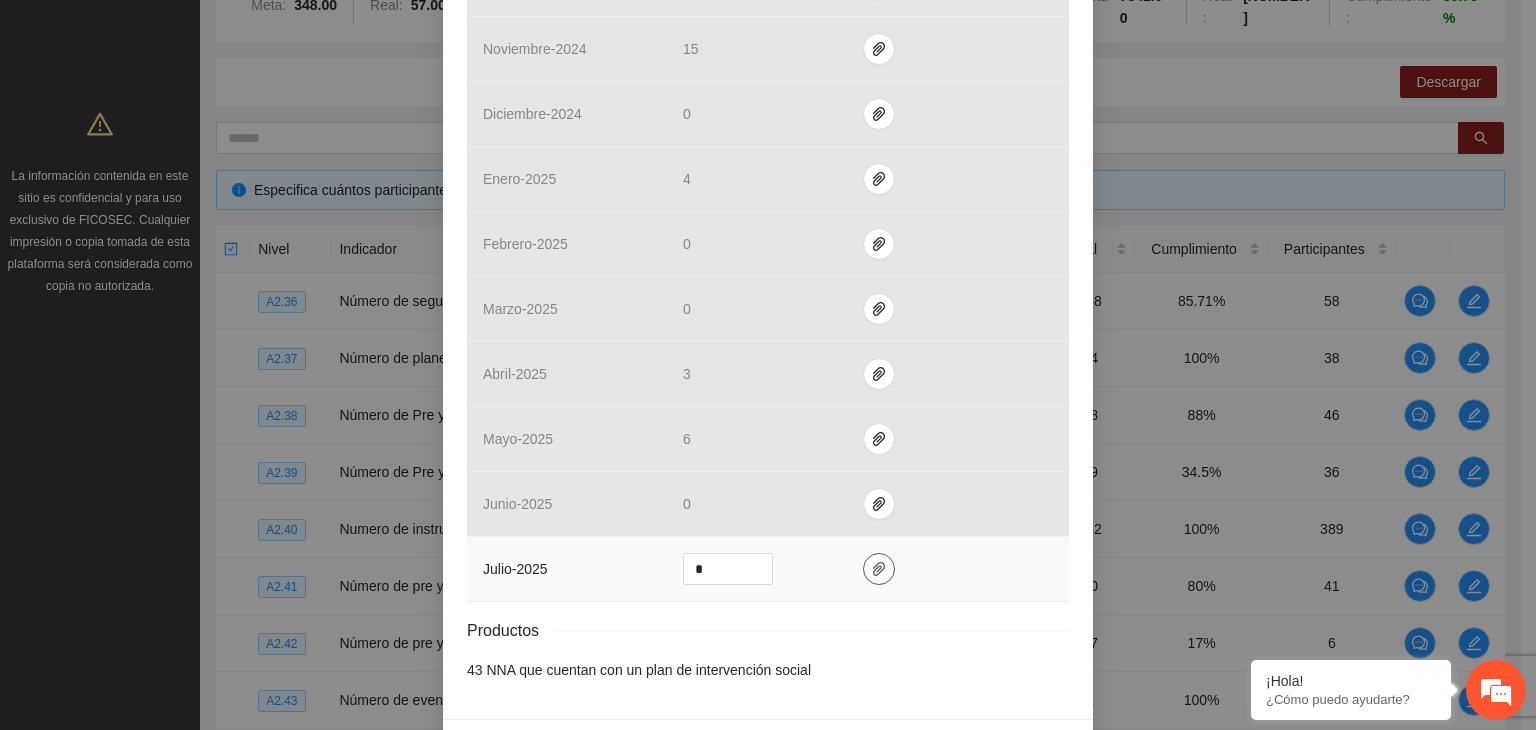 click 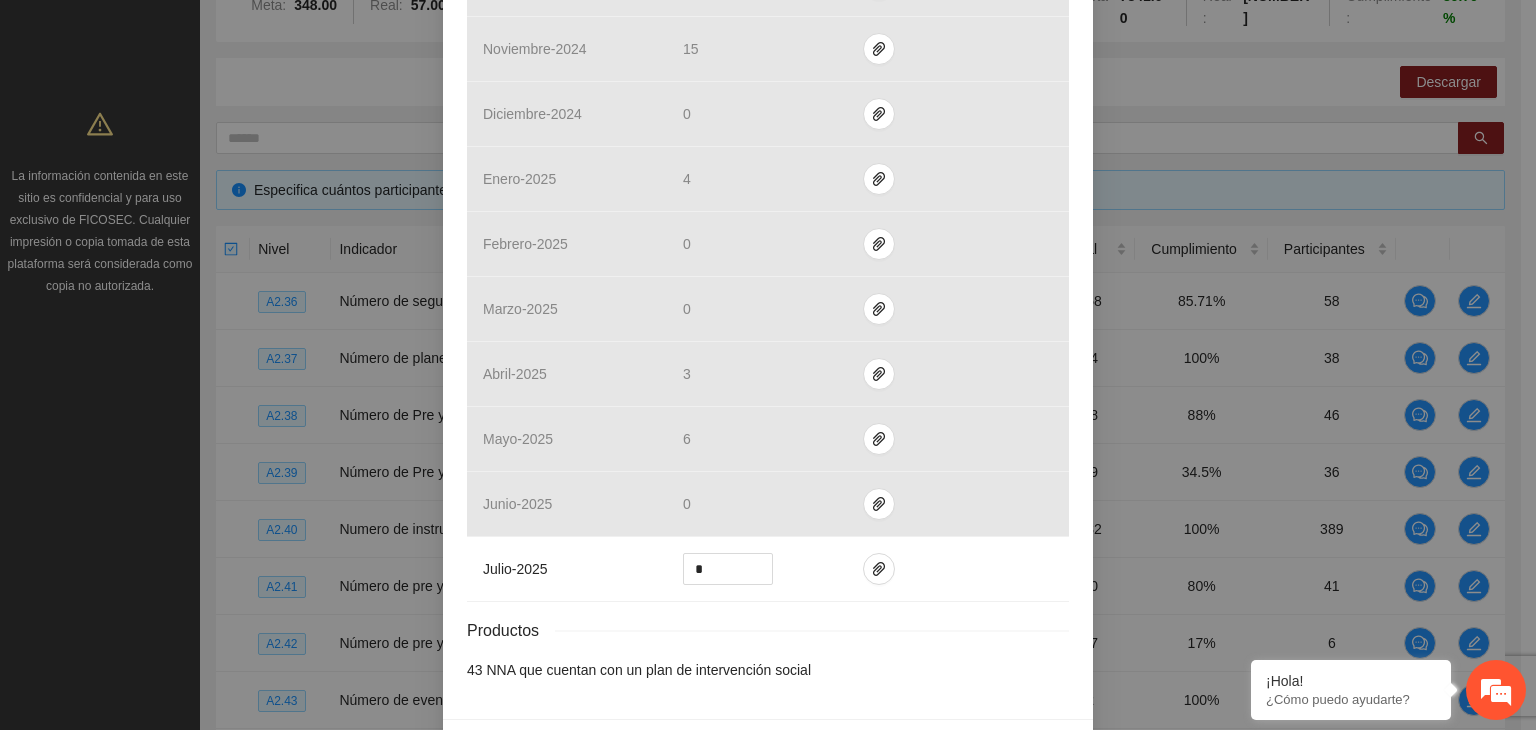 click on "Resultados Meta:  43 Reales:  44 Cumplimiento:  100 % Medios de verificación Mes Avances del mes Medios de verificación agosto  -  2024 0 septiembre  -  2024 0 octubre  -  2024 16 noviembre  -  2024 15 diciembre  -  2024 0 enero  -  2025 4 febrero  -  2025 0 marzo  -  2025 0 abril  -  2025 3 mayo  -  2025 6 junio  -  2025 0 julio  -  2025 * Productos 43 NNA que cuentan con un plan de intervención social" at bounding box center (768, 164) 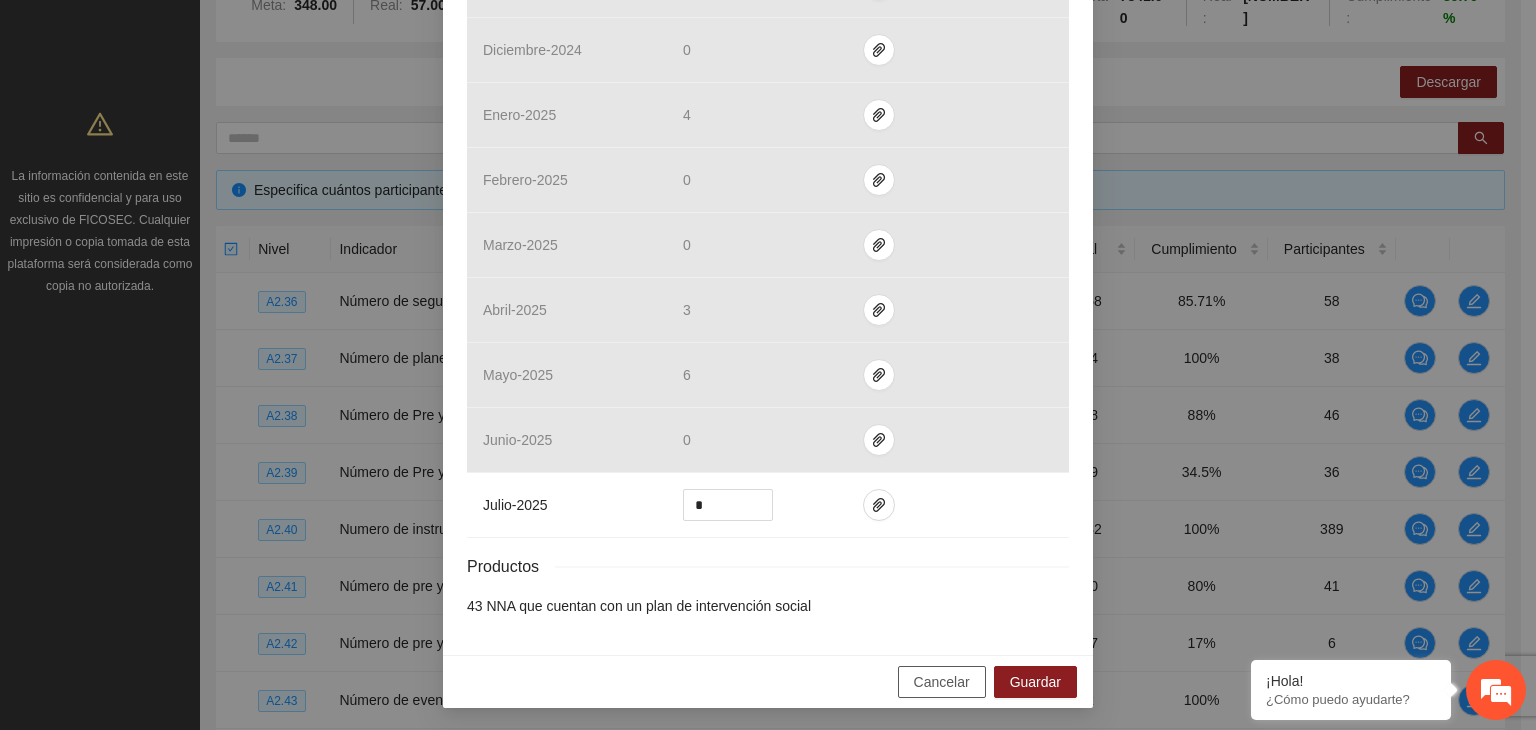 click on "Cancelar" at bounding box center (942, 682) 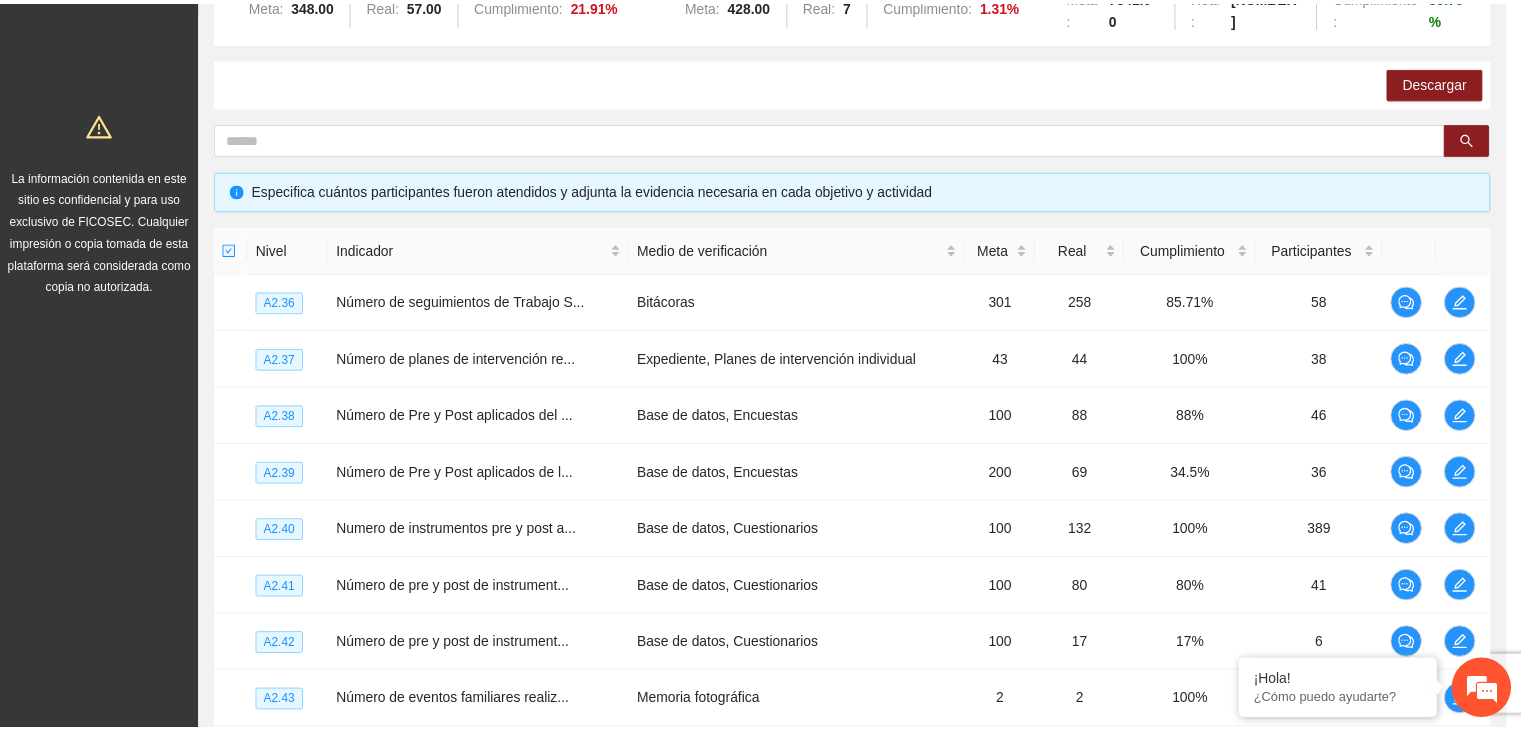 scroll, scrollTop: 664, scrollLeft: 0, axis: vertical 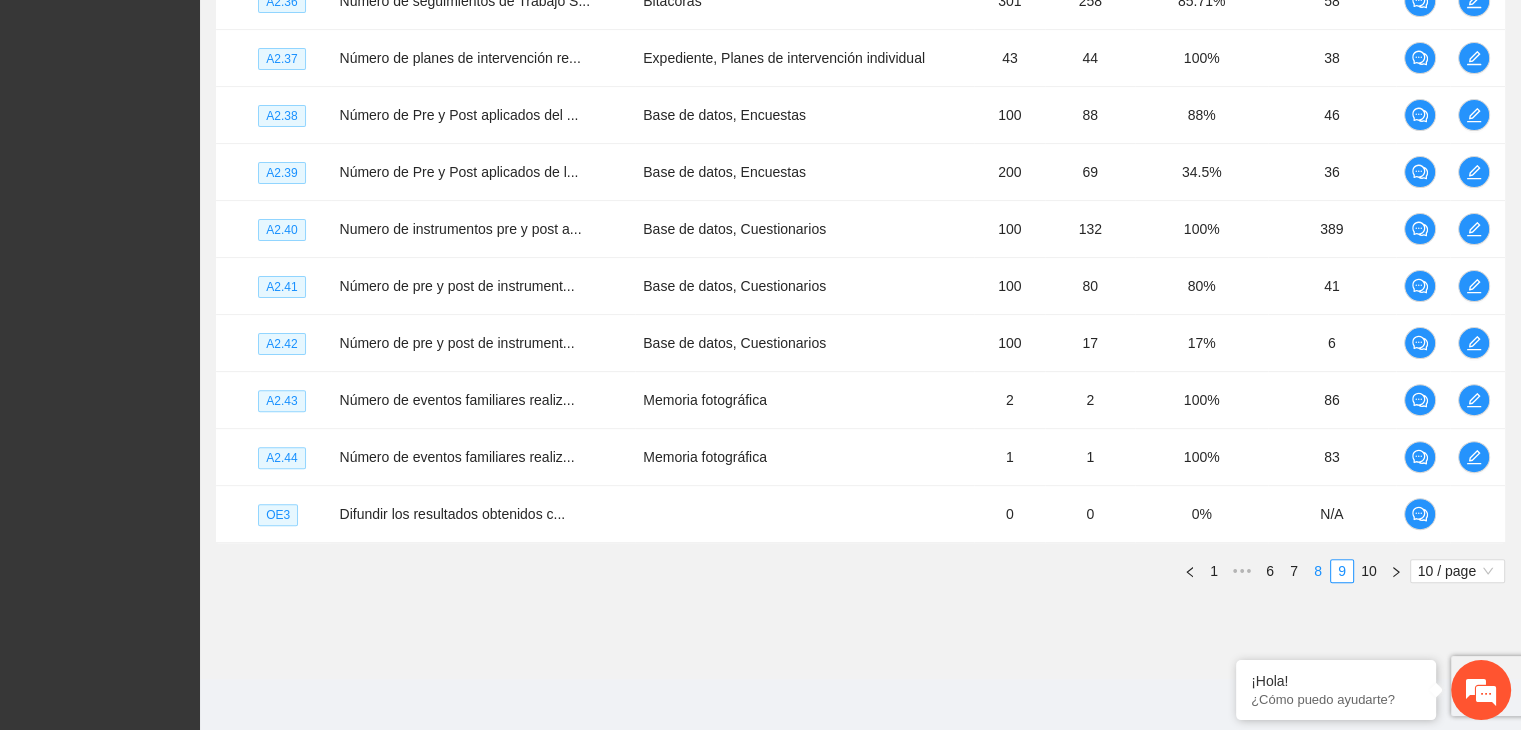 click on "8" at bounding box center [1318, 571] 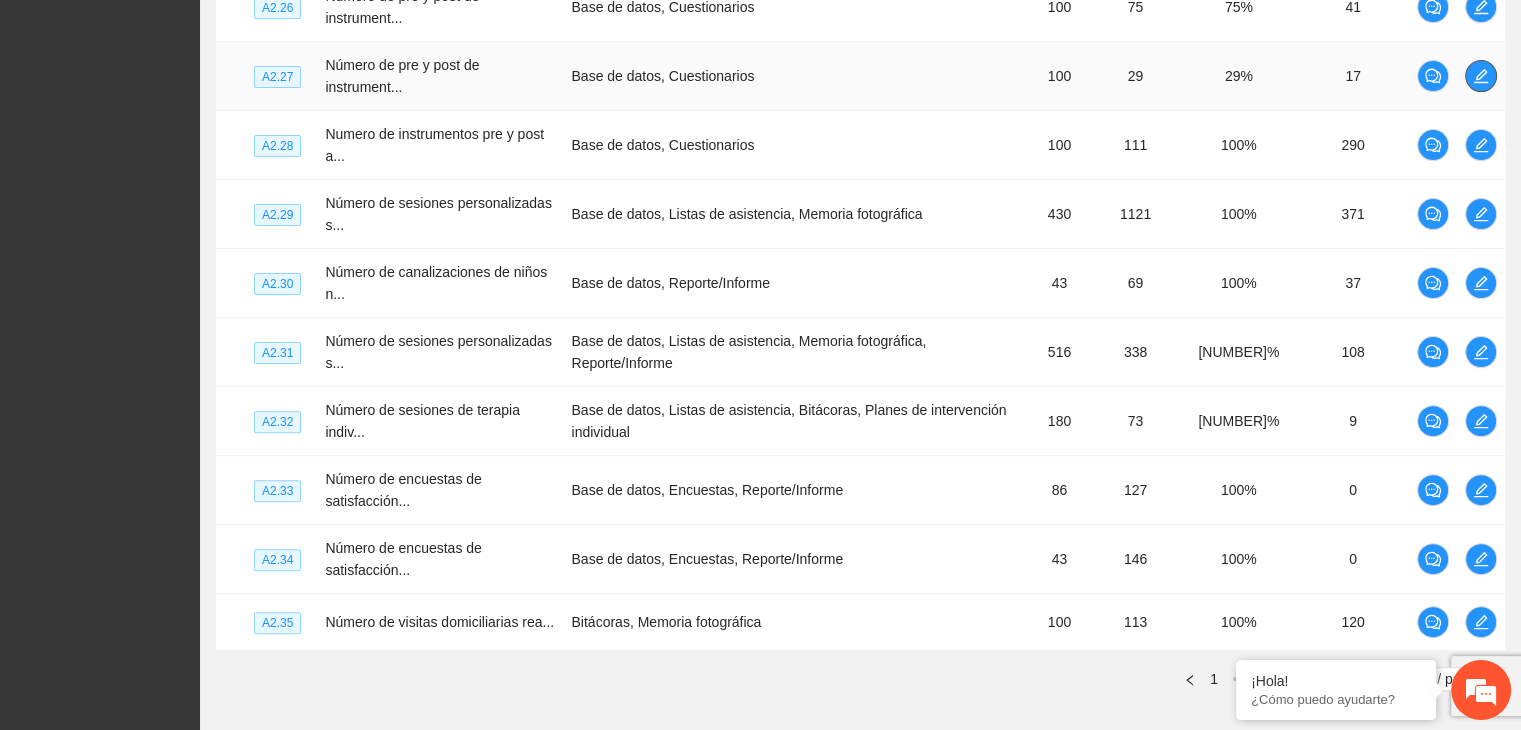 click 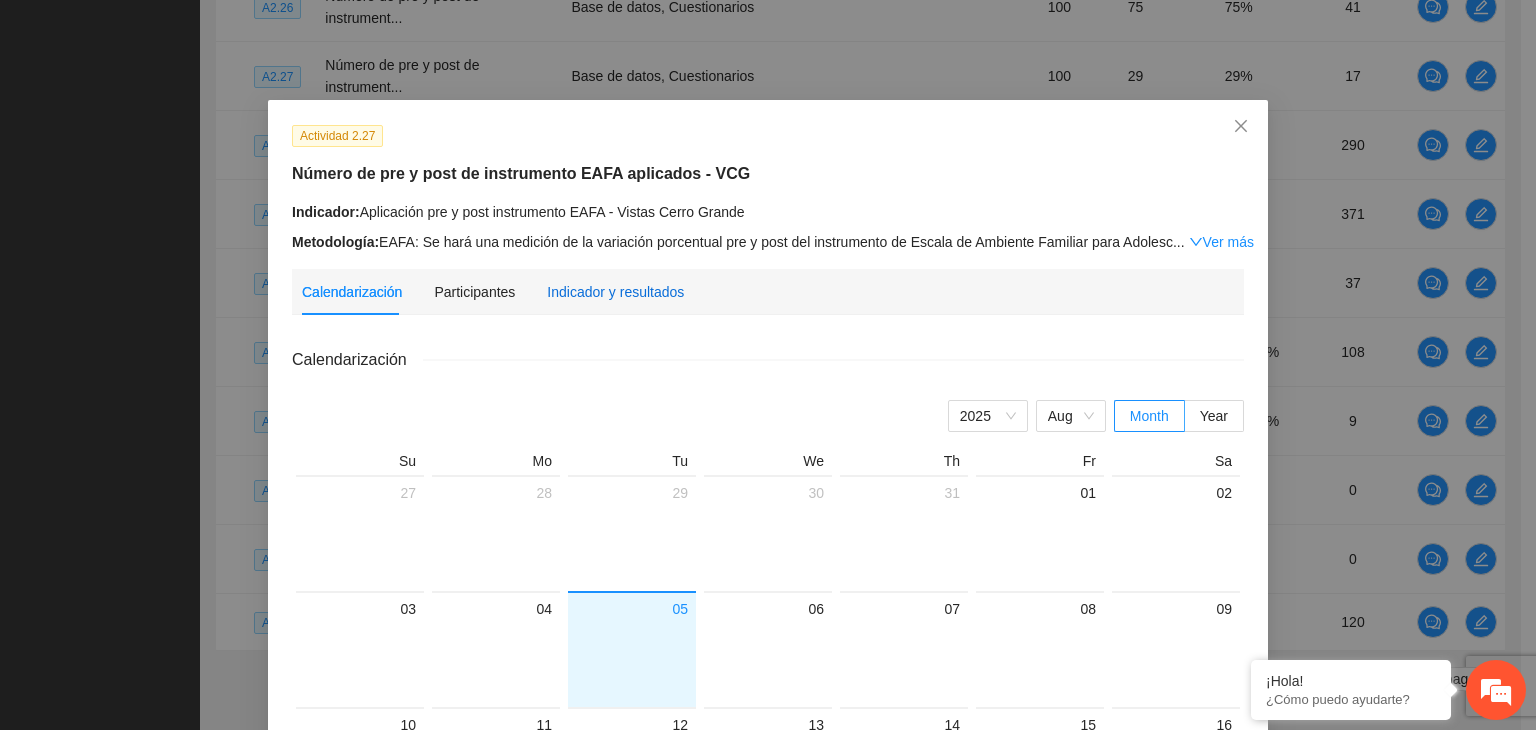 click on "Indicador y resultados" at bounding box center [615, 292] 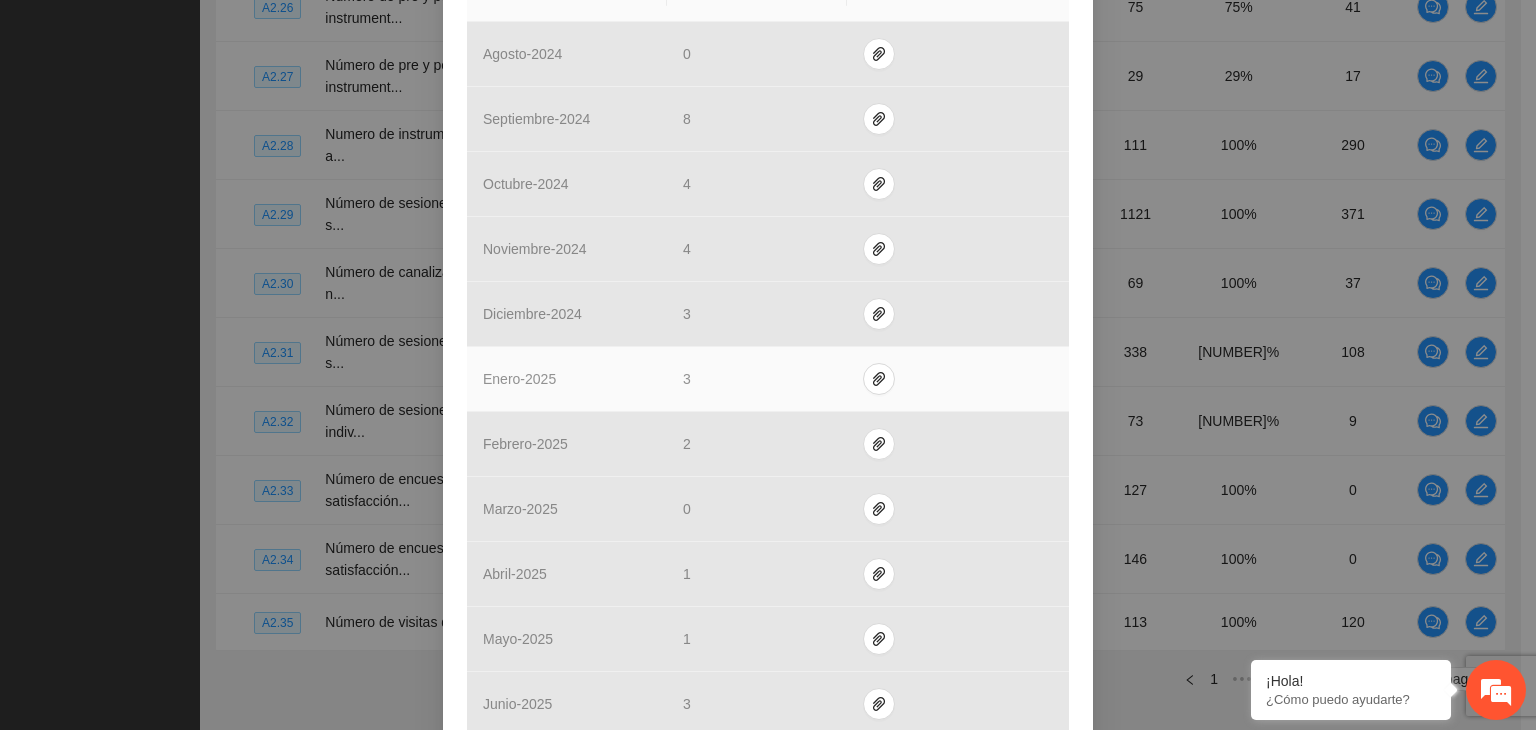 scroll, scrollTop: 764, scrollLeft: 0, axis: vertical 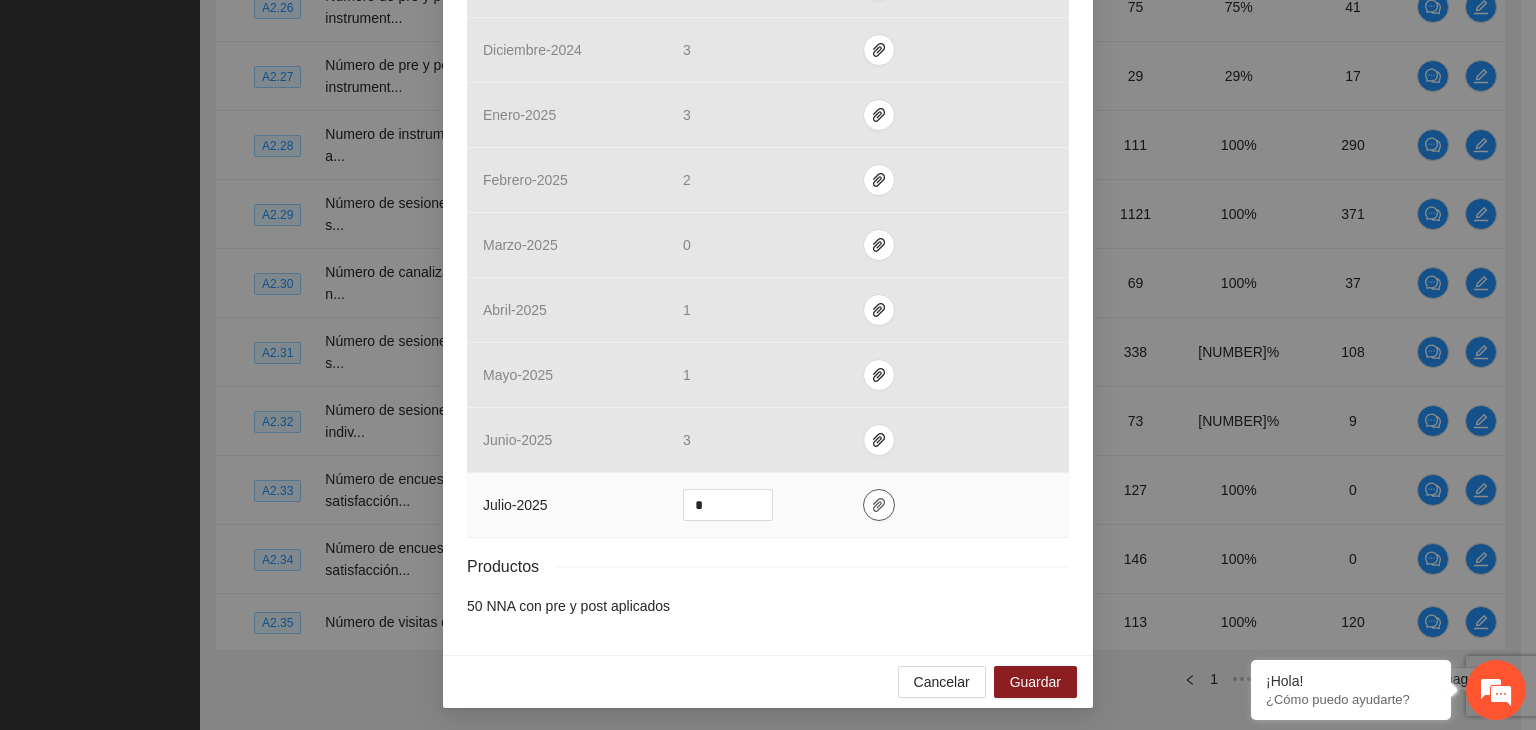 click at bounding box center [879, 505] 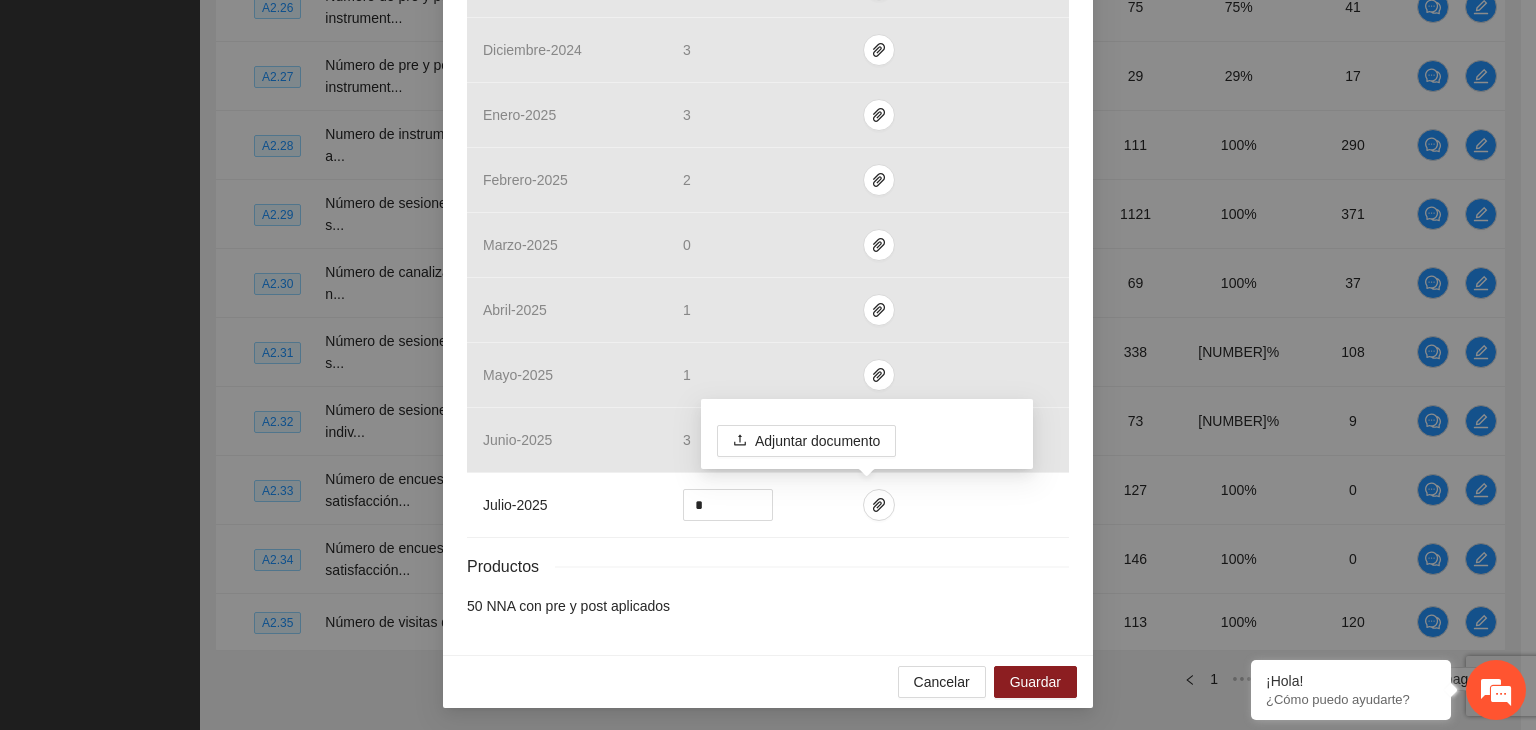 click on "Actividad 2.27 Número de pre y  post de instrumento EAFA aplicados - VCG Indicador:  Aplicación pre y post instrumento EAFA - Vistas Cerro Grande Metodología:  EAFA: Se hará una medición de la variación porcentual pre y post del i ...  Ver más Calendarización Participantes Indicador y resultados Calendarización 2025 Aug Month Year Su Mo Tu We Th Fr Sa 27 28 29 30 31 01 02 03 04 05 06 07 08 09 10 11 12 13 14 15 16 17 18 19 20 21 22 23 24 25 26 27 28 29 30 31 01 02 03 04 05 06 Resultados Meta:  100 Reales:  29 Cumplimiento:  29 % Medios de verificación Mes Avances del mes Medios de verificación agosto  -  2024 0 septiembre  -  2024 8 octubre  -  2024 4 noviembre  -  2024 4 diciembre  -  2024 3 enero  -  2025 3 febrero  -  2025 2 marzo  -  2025 0 abril  -  2025 1 mayo  -  2025 1 junio  -  2025 3 julio  -  2025 * Productos 50 NNA con pre y post aplicados" at bounding box center [768, -5] 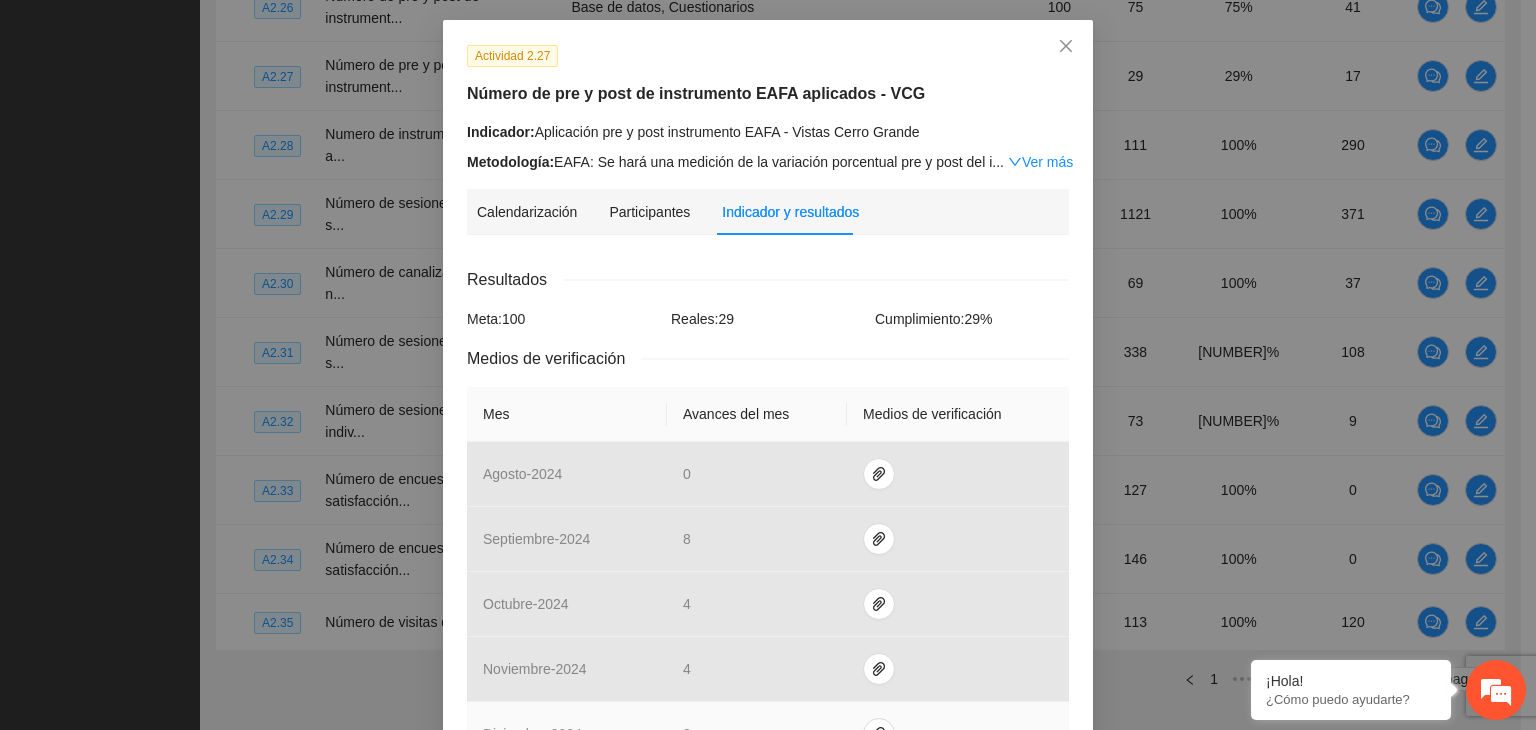 scroll, scrollTop: 64, scrollLeft: 0, axis: vertical 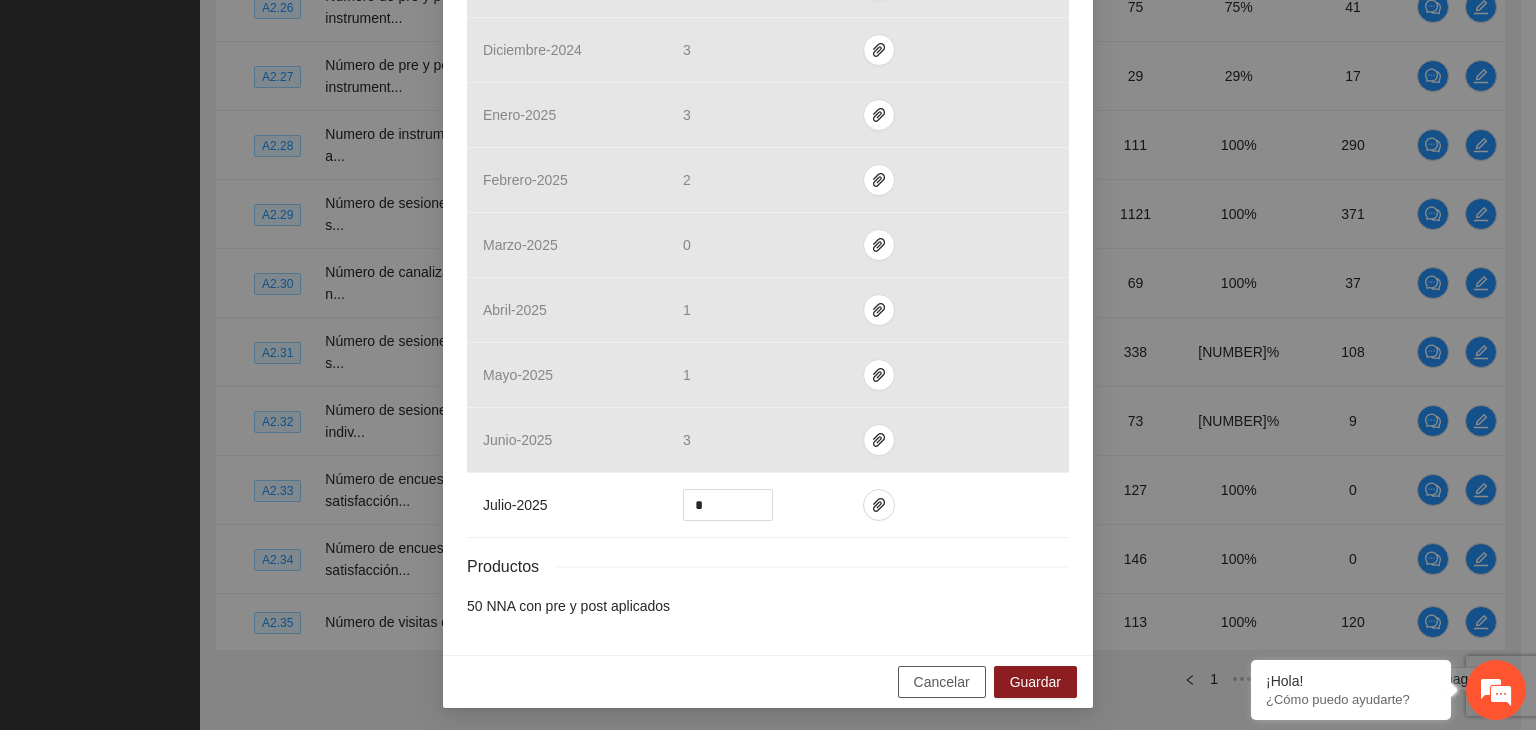 click on "Cancelar" at bounding box center (942, 682) 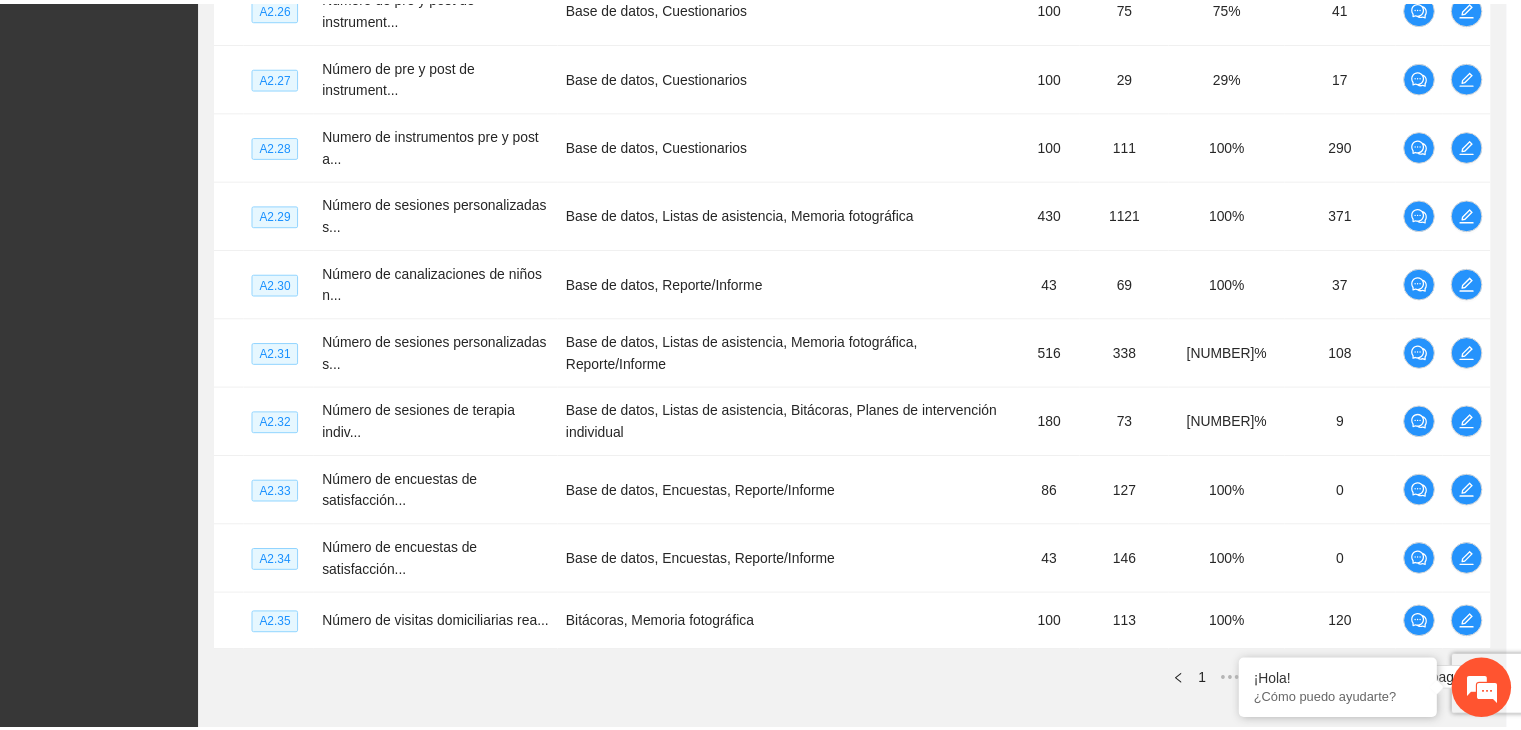 scroll, scrollTop: 664, scrollLeft: 0, axis: vertical 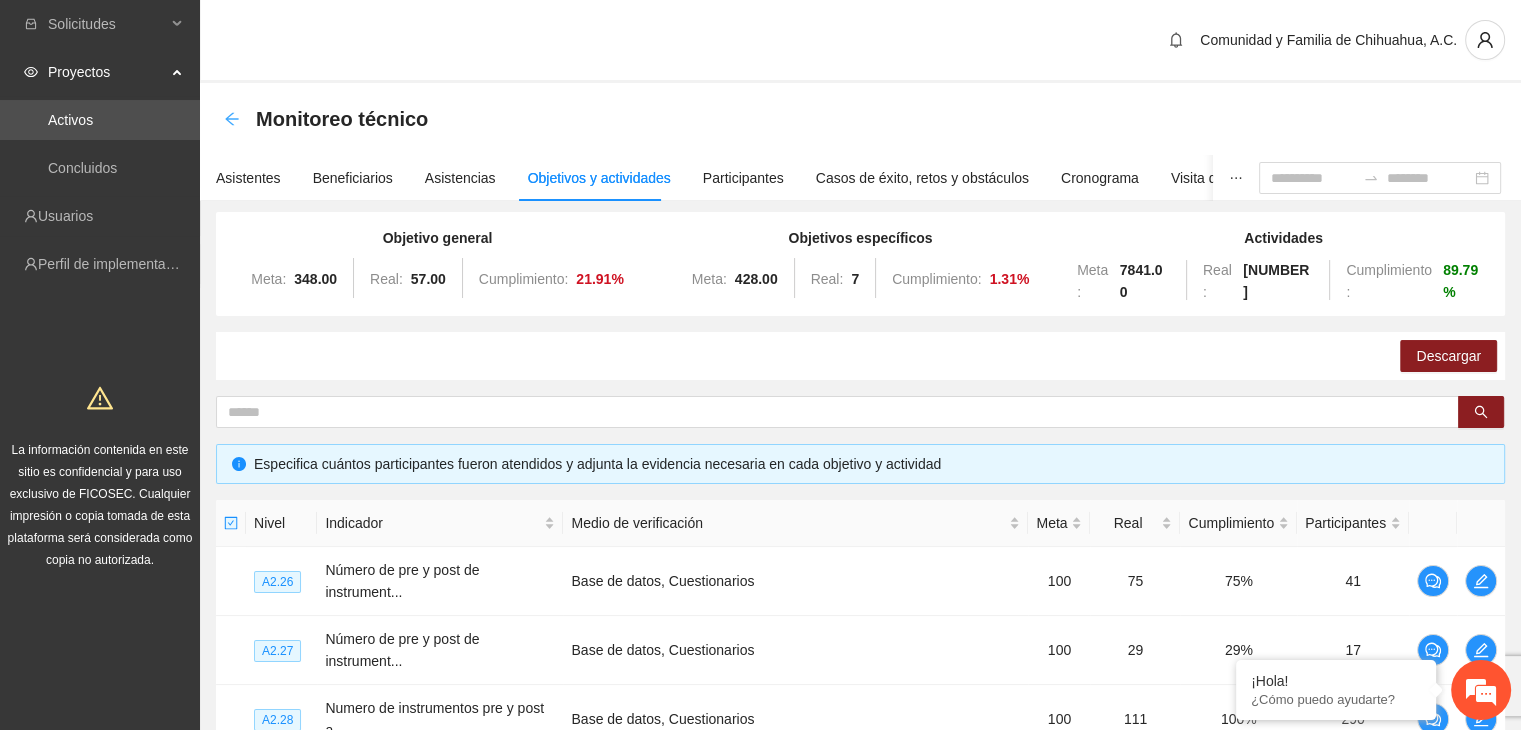 click 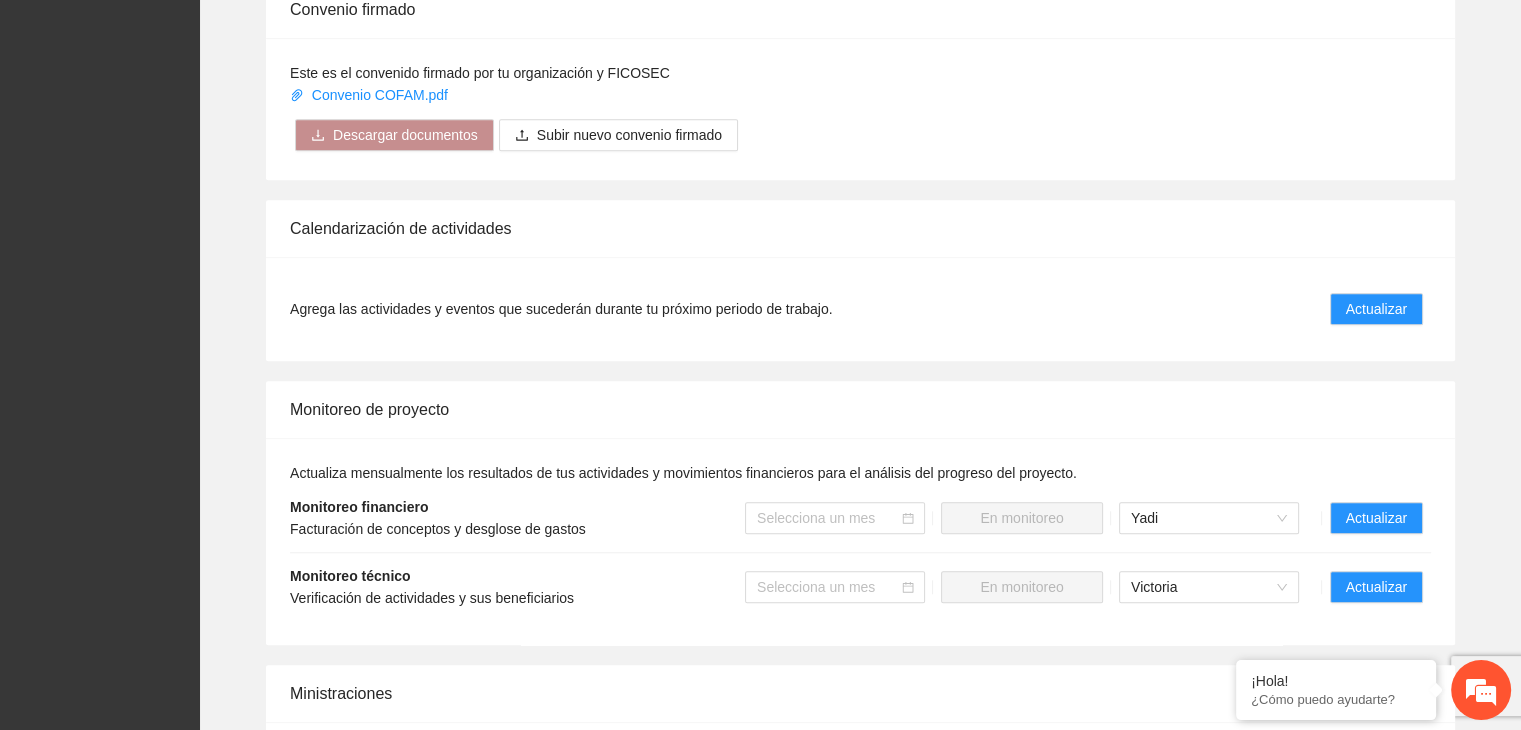 scroll, scrollTop: 2384, scrollLeft: 0, axis: vertical 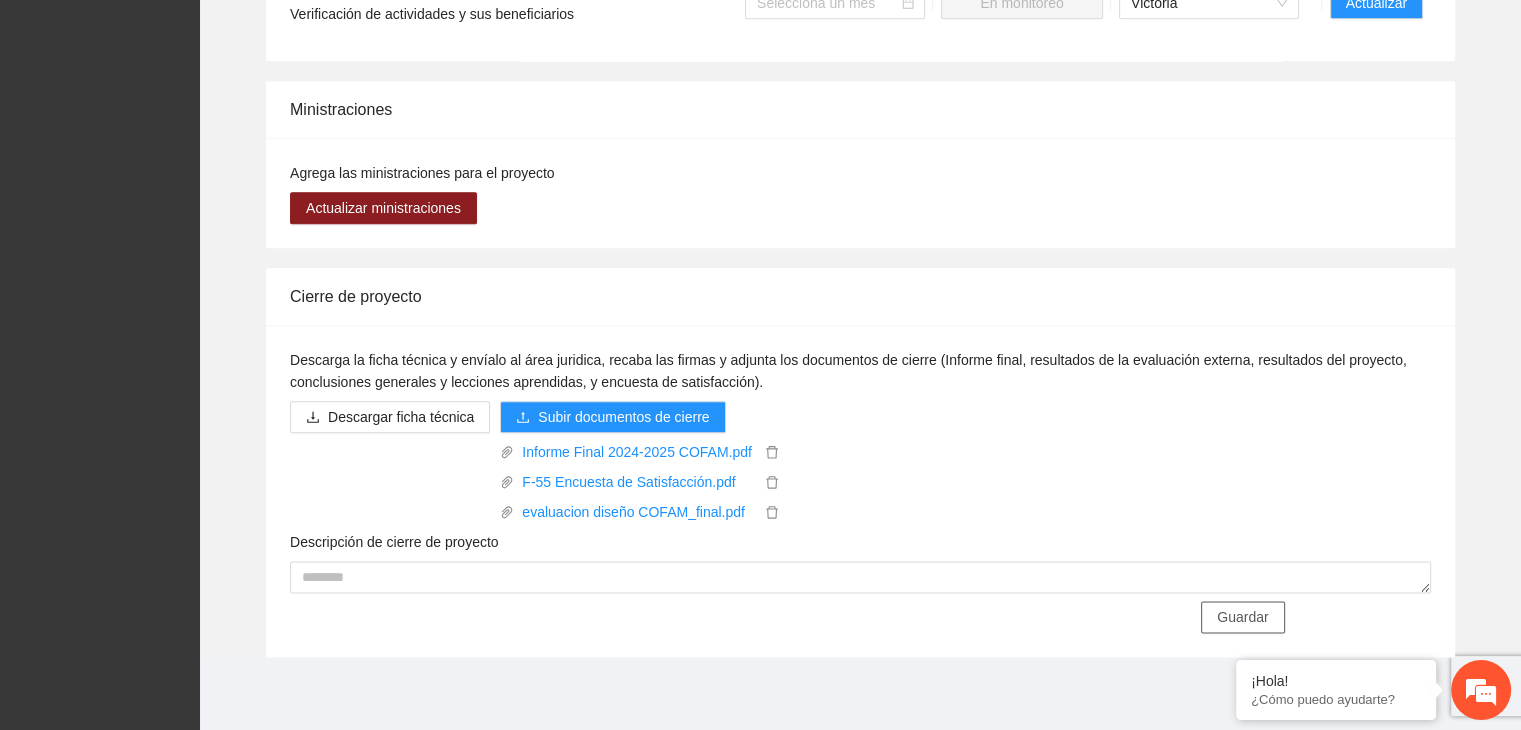 click on "Guardar" at bounding box center [1242, 617] 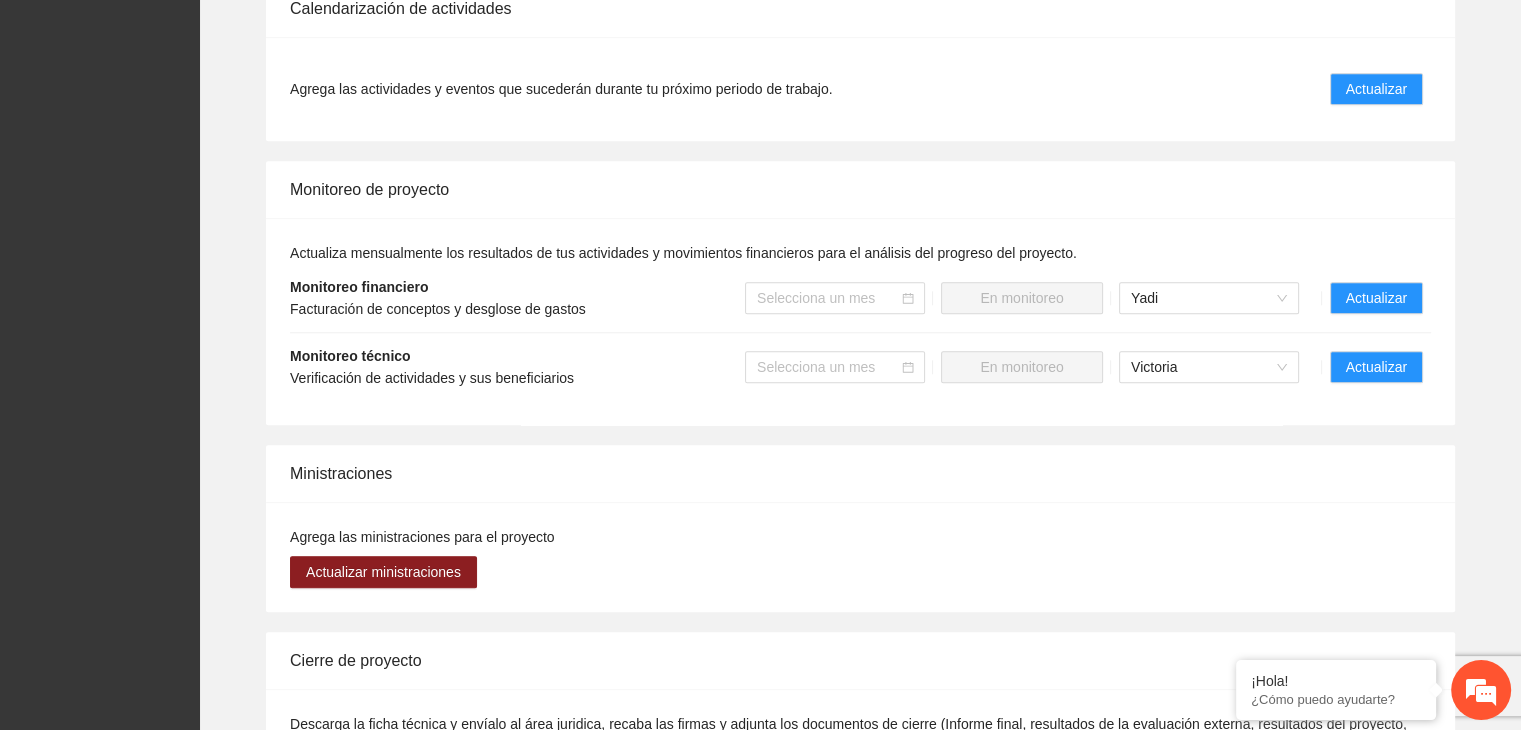 scroll, scrollTop: 1984, scrollLeft: 0, axis: vertical 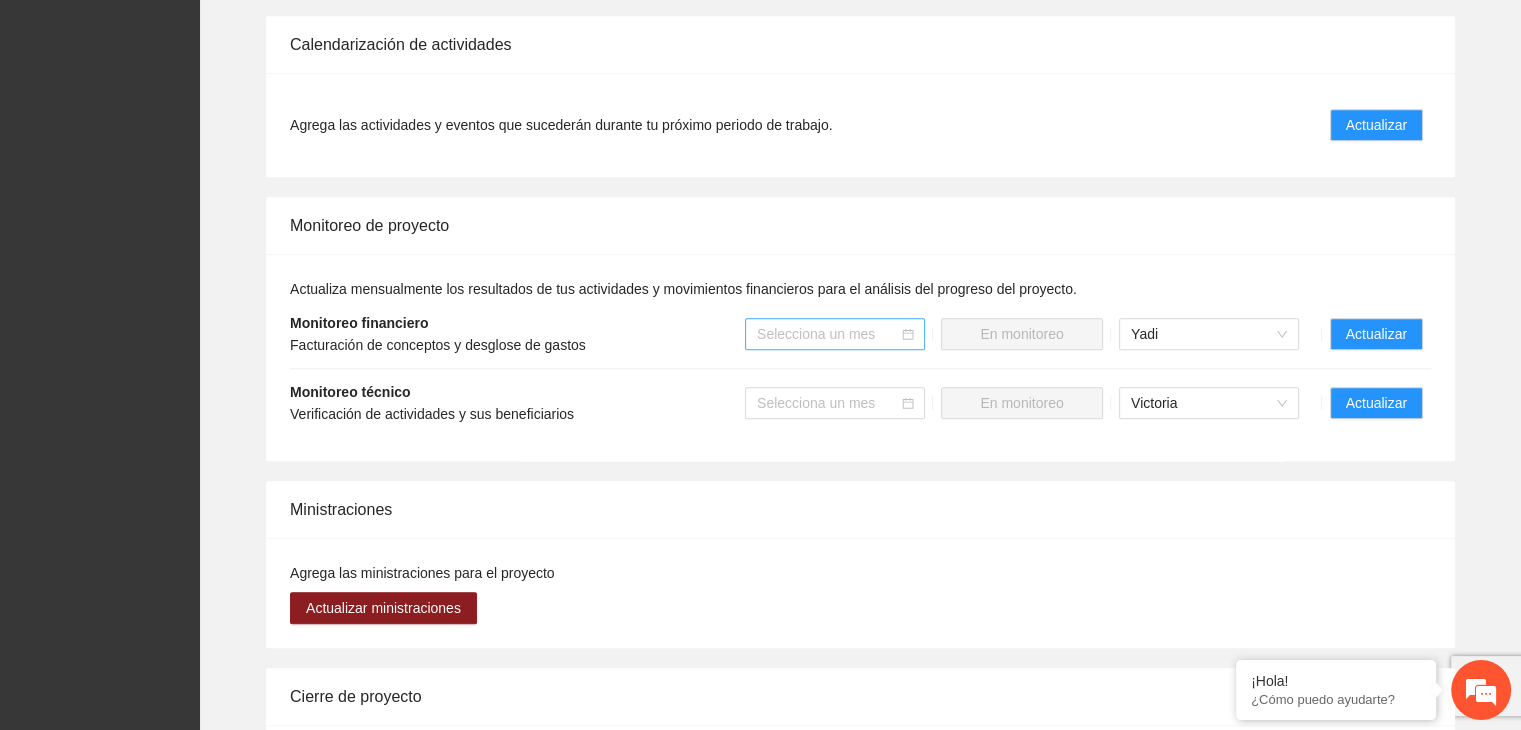 click at bounding box center (828, 334) 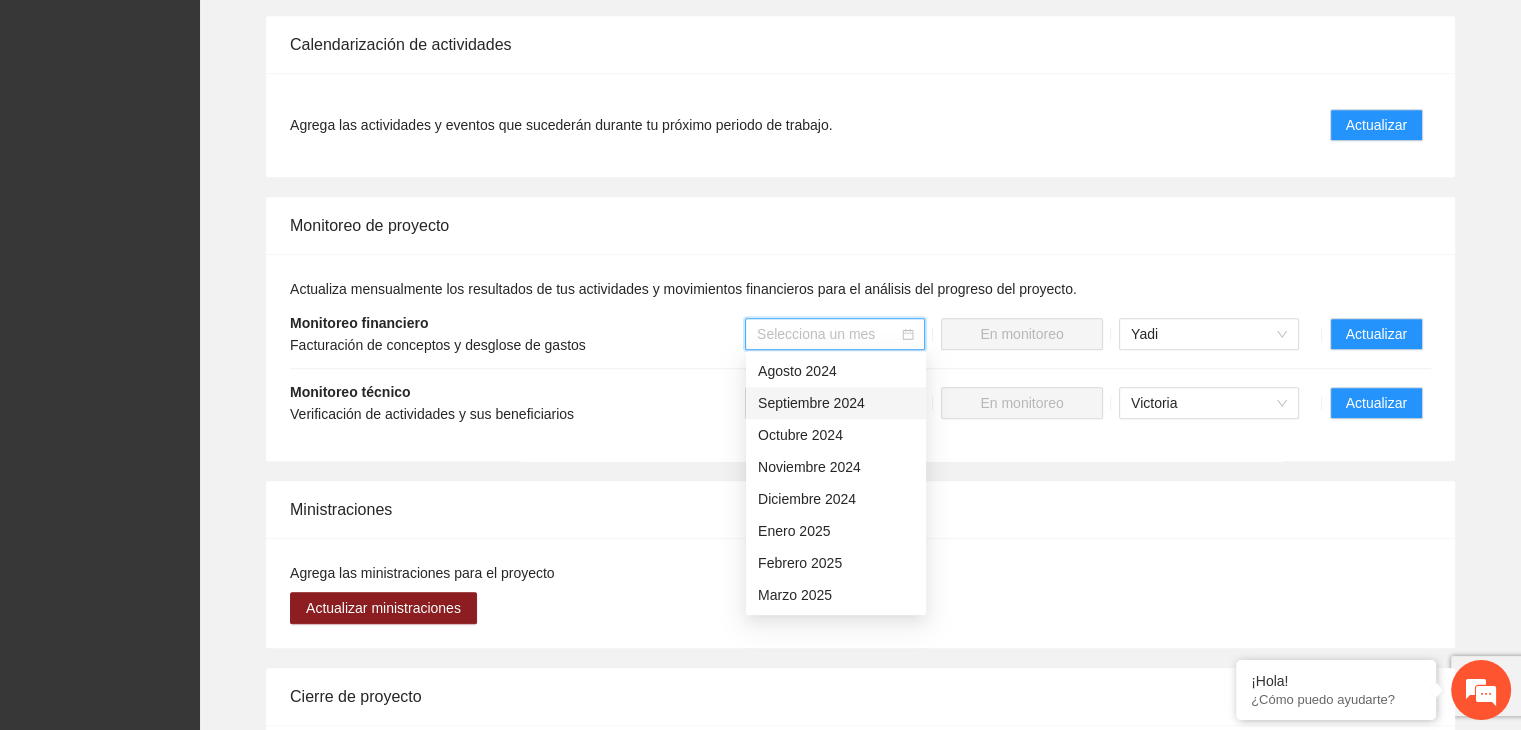 scroll, scrollTop: 128, scrollLeft: 0, axis: vertical 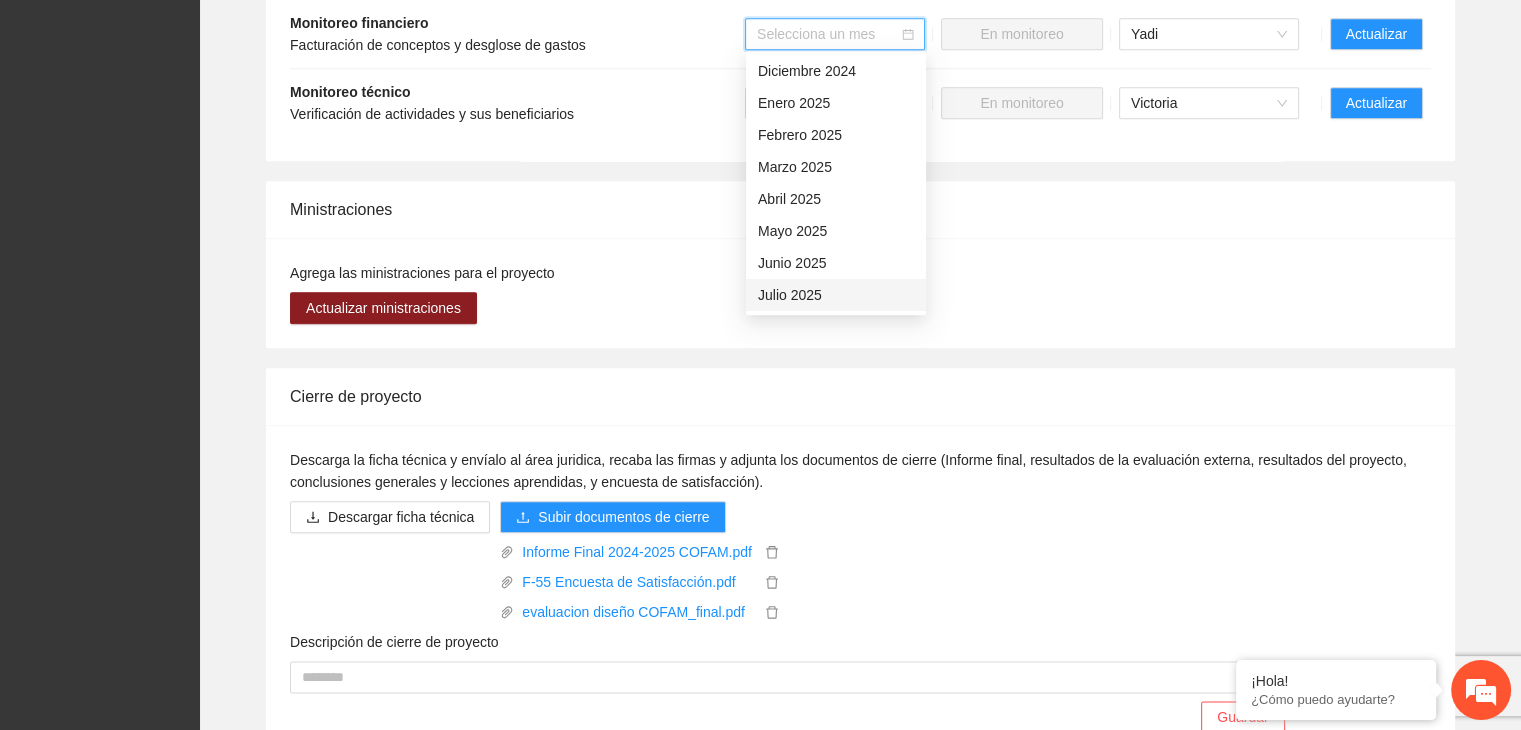 click on "Julio 2025" at bounding box center [836, 295] 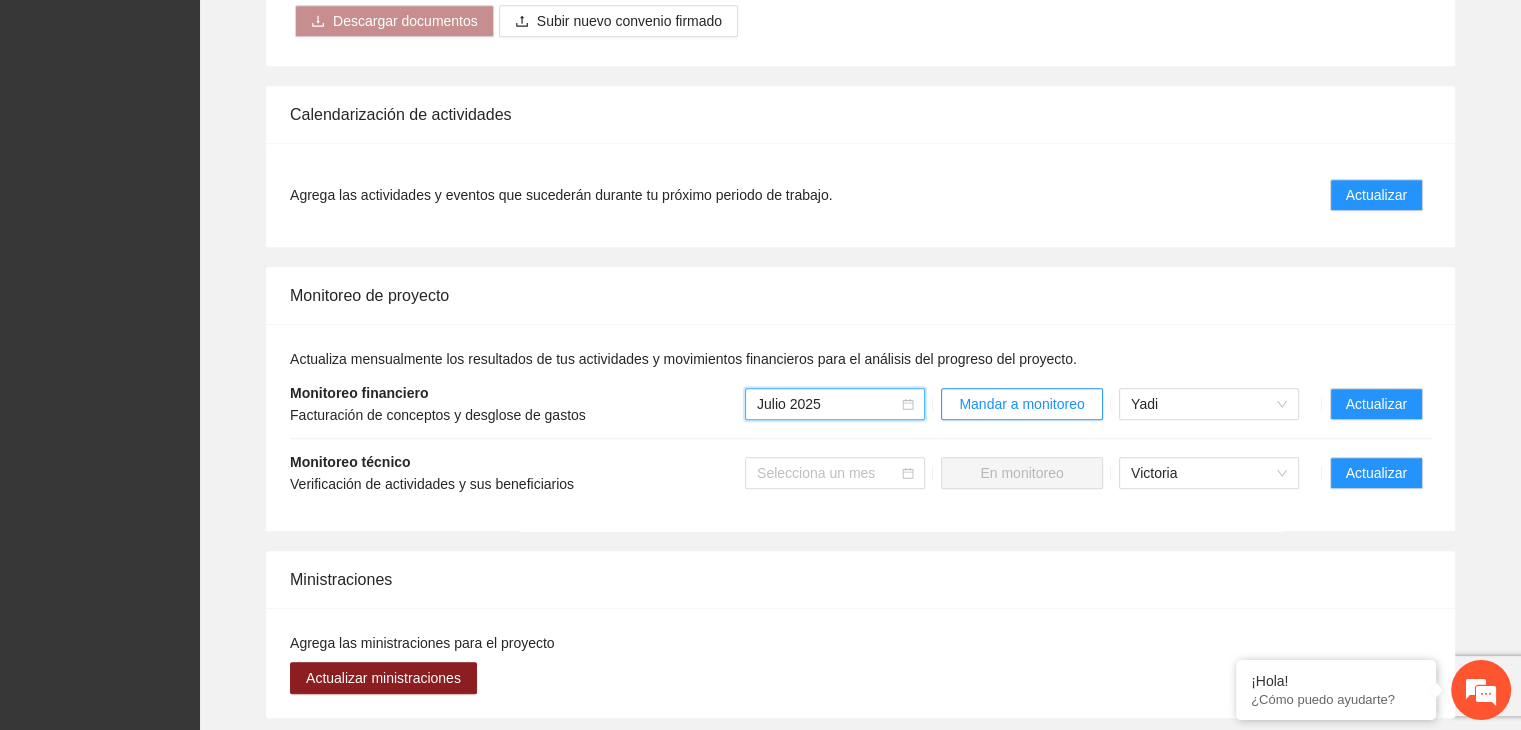 scroll, scrollTop: 1884, scrollLeft: 0, axis: vertical 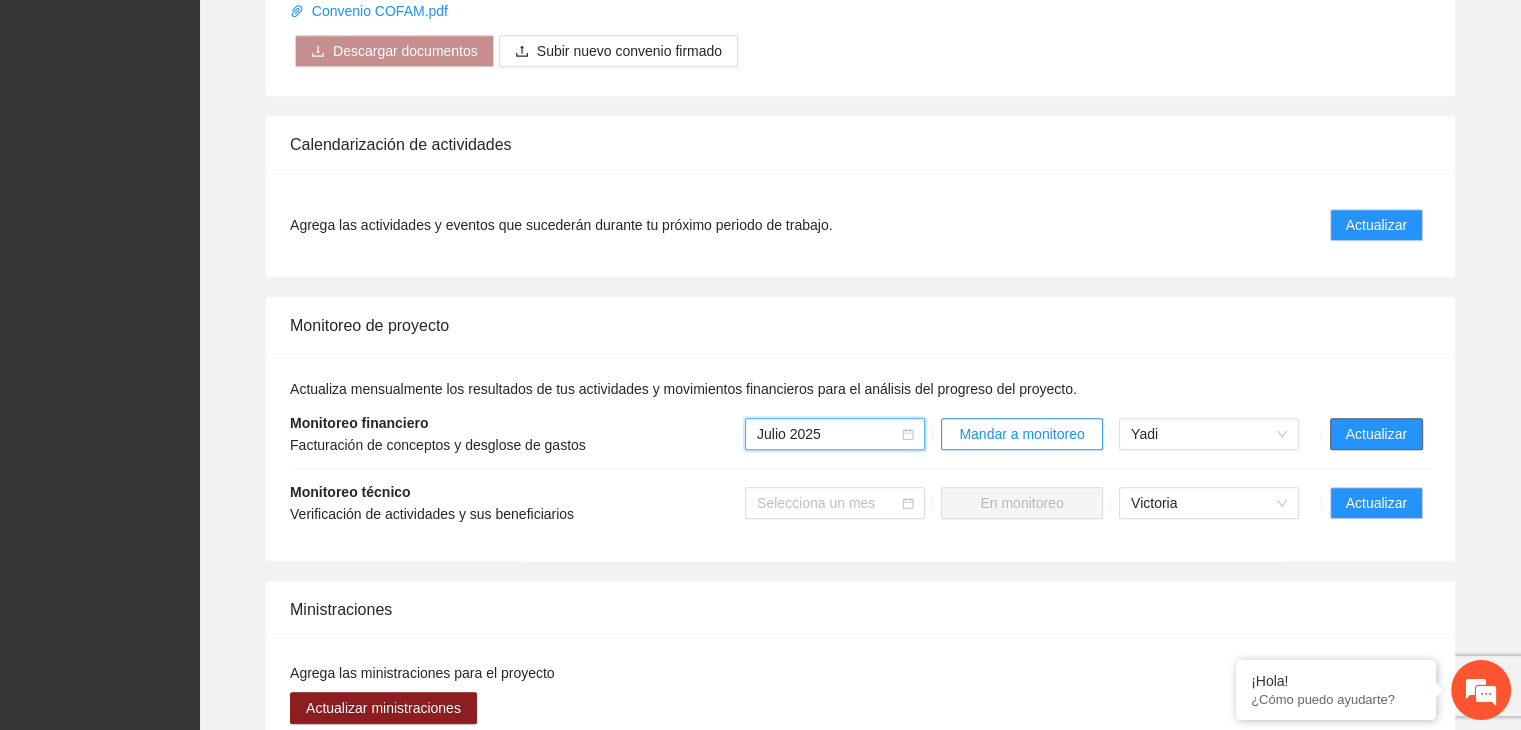 click on "Actualizar" at bounding box center (1376, 434) 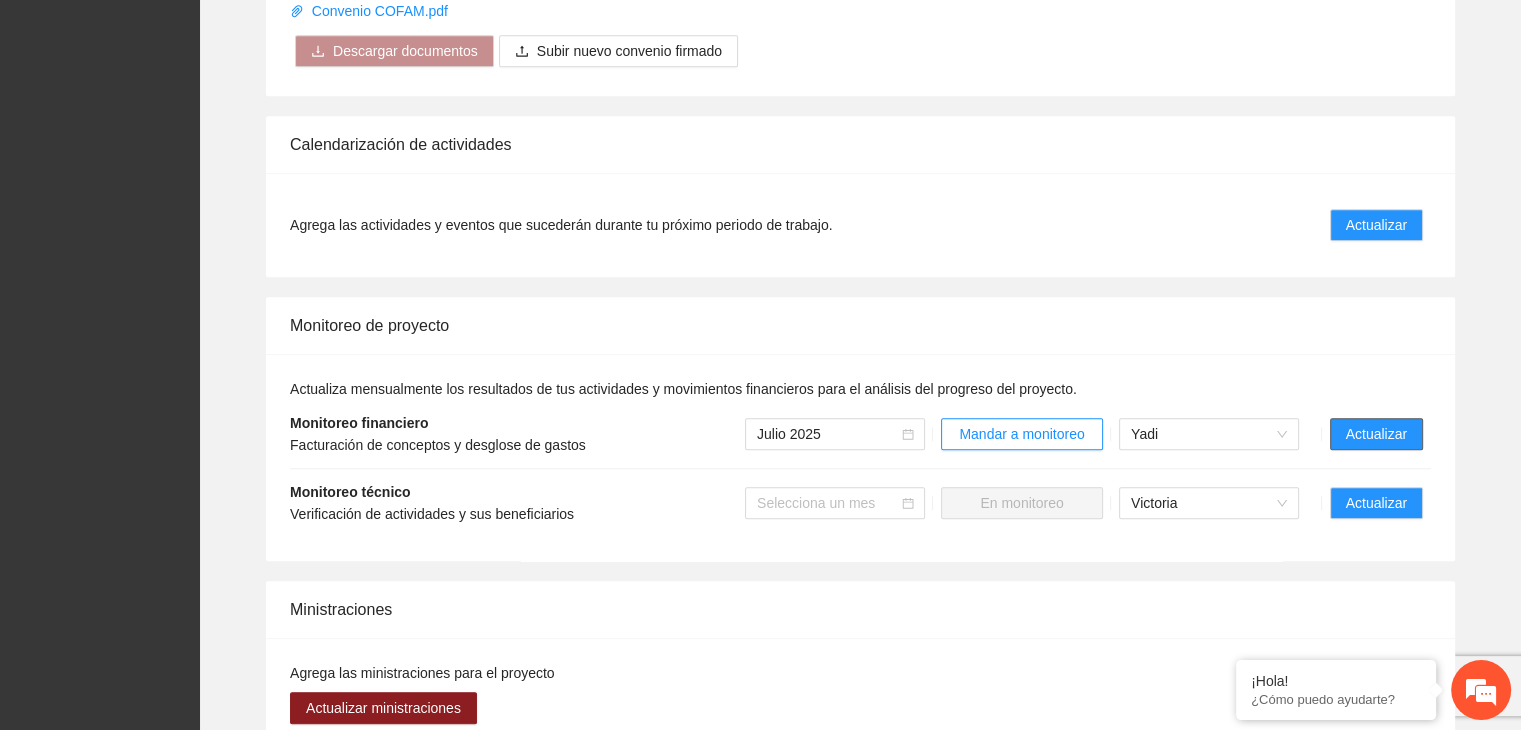 scroll, scrollTop: 0, scrollLeft: 0, axis: both 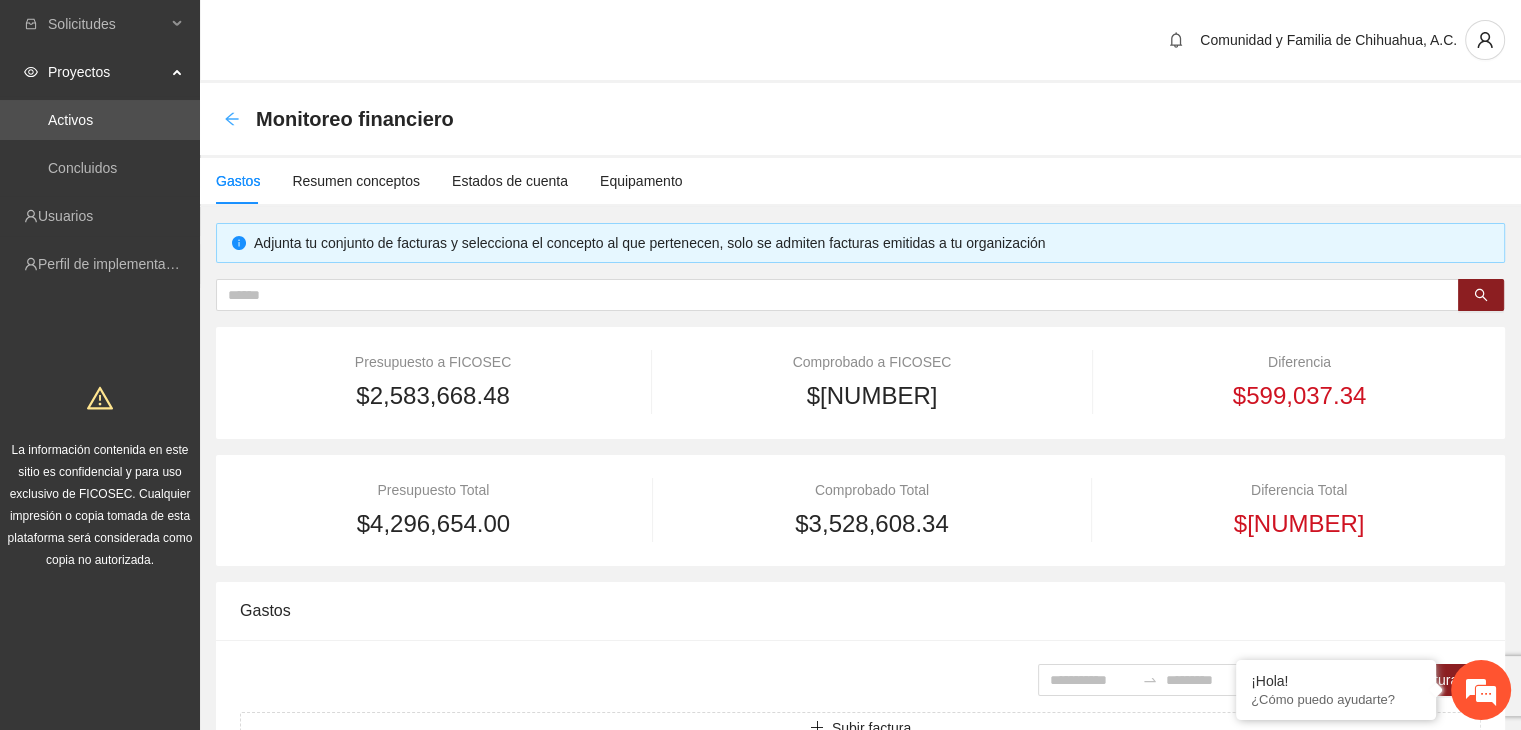 click 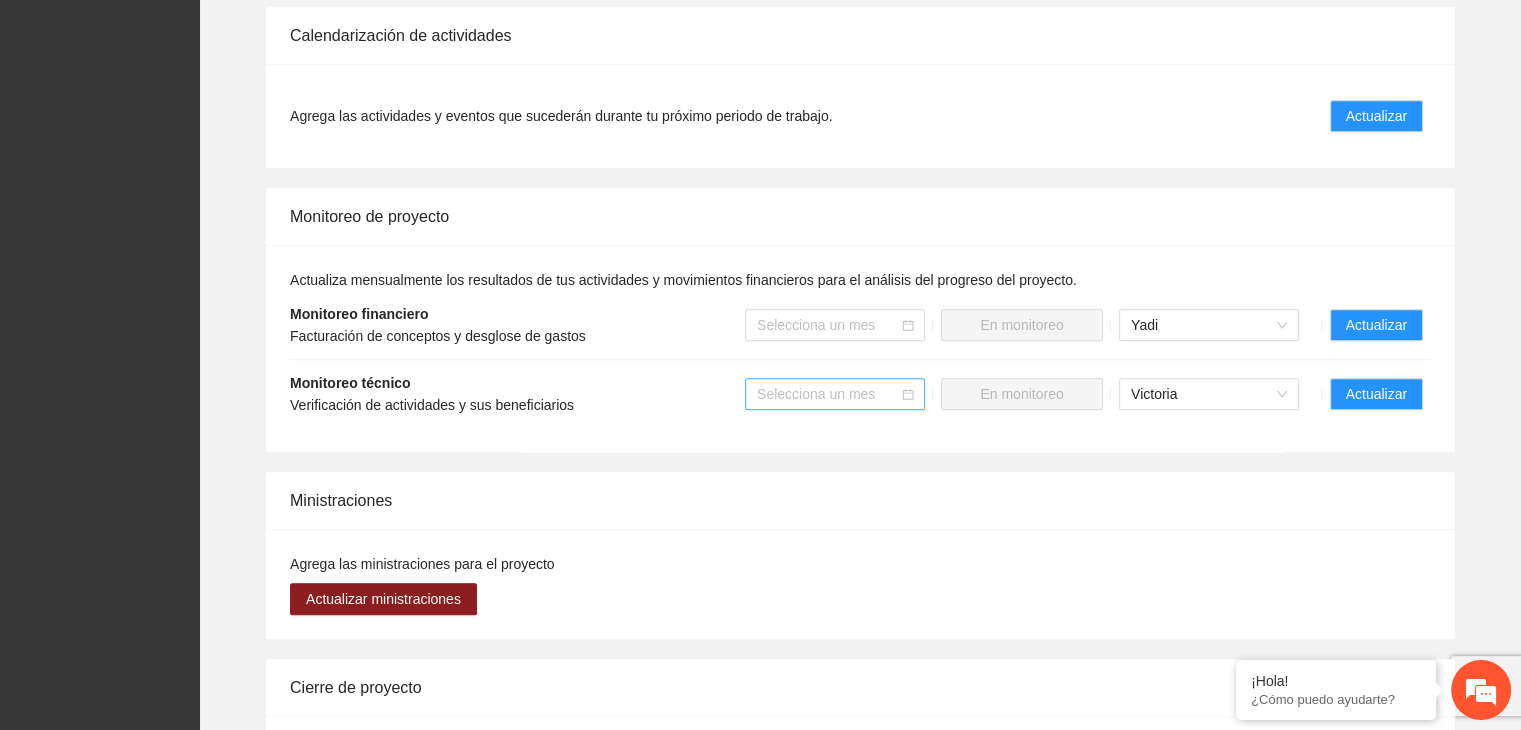 scroll, scrollTop: 1984, scrollLeft: 0, axis: vertical 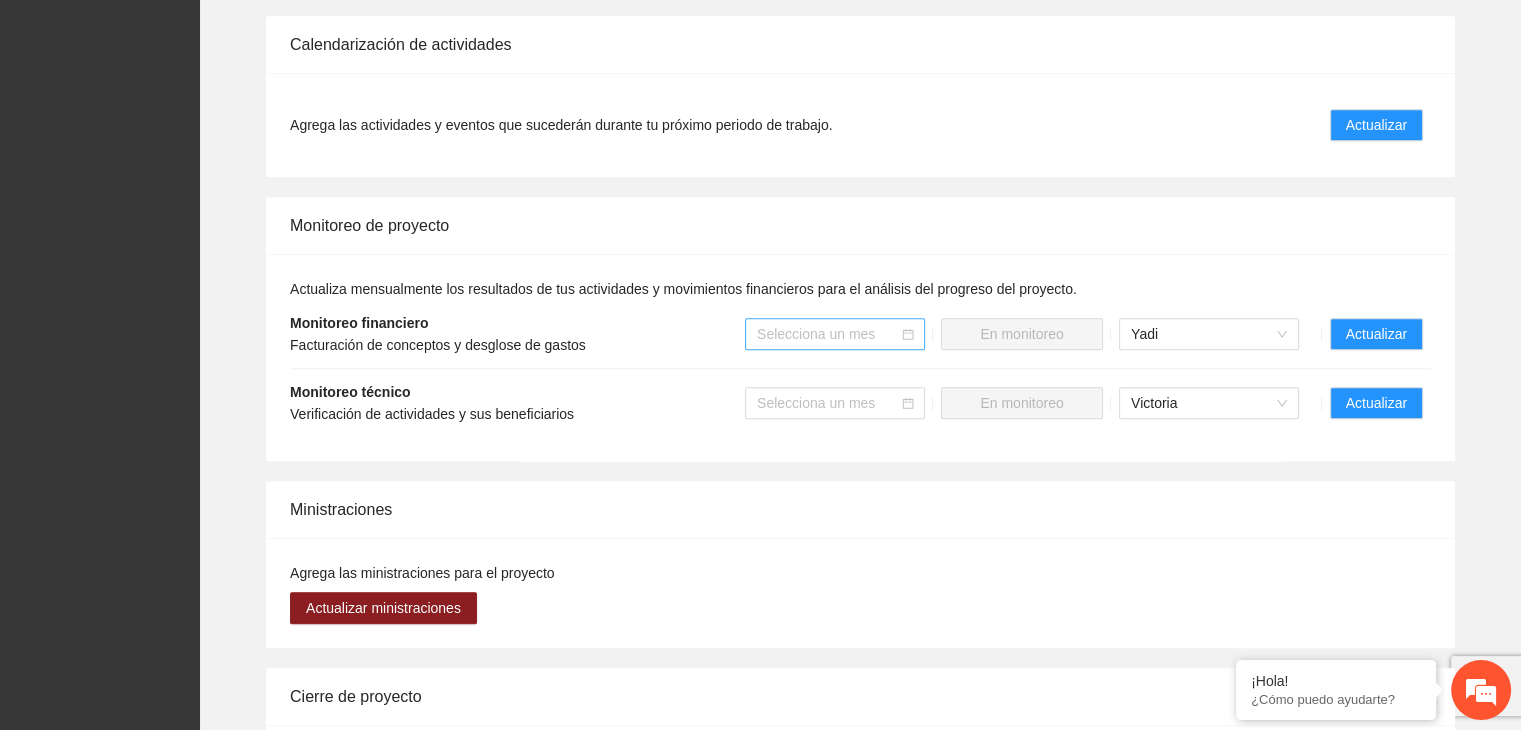 click at bounding box center (828, 334) 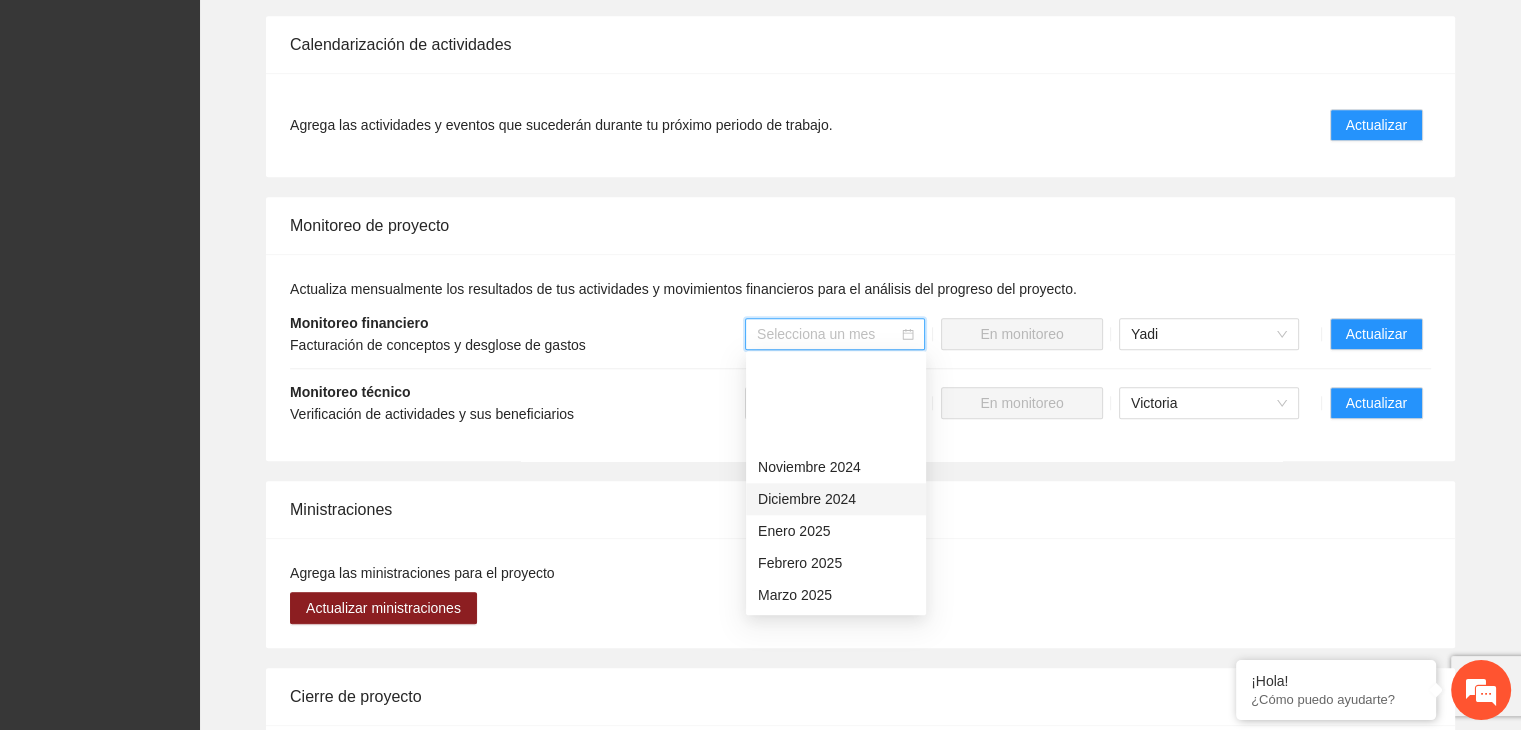 scroll, scrollTop: 128, scrollLeft: 0, axis: vertical 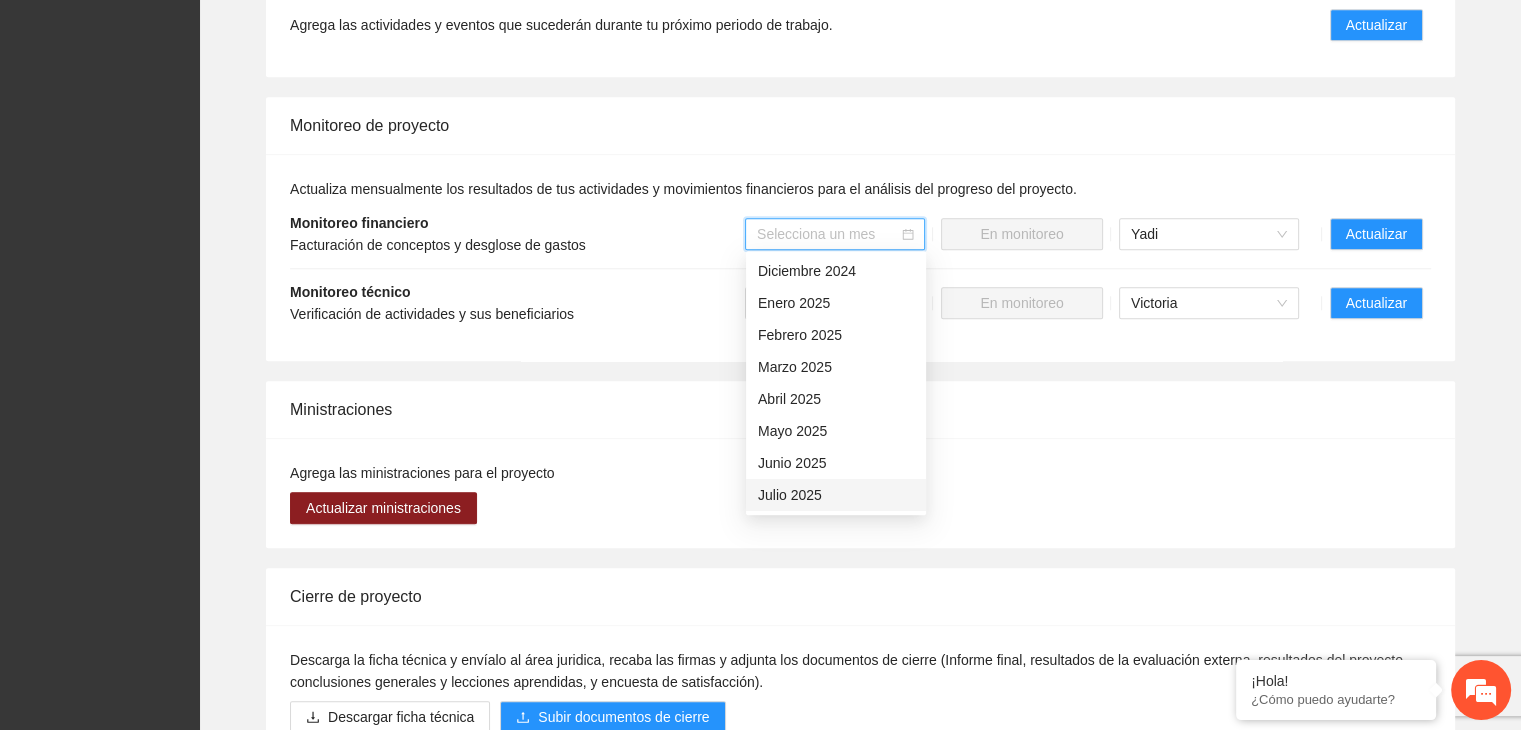 click on "Julio 2025" at bounding box center [836, 495] 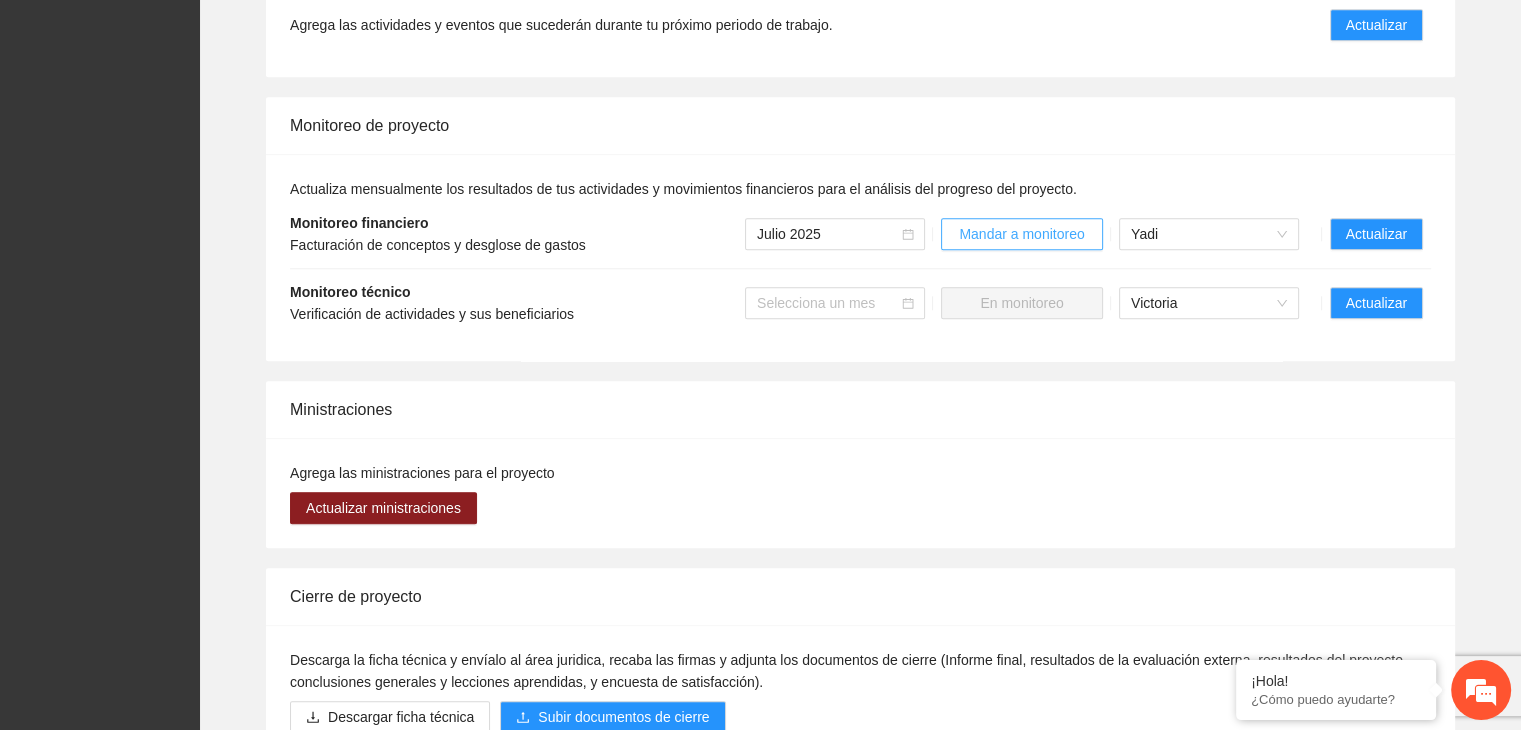 click on "Mandar a monitoreo" at bounding box center (1021, 234) 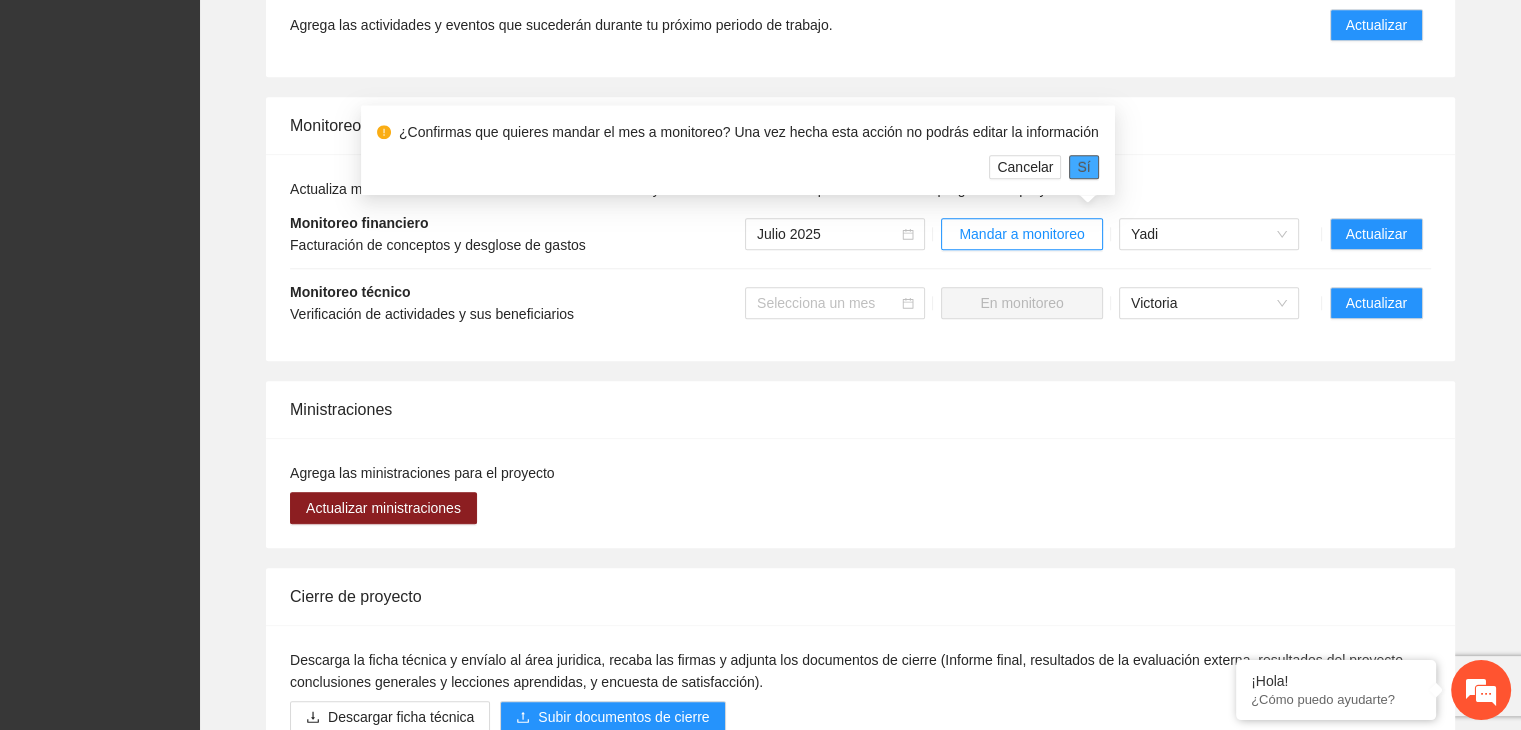click on "Sí" at bounding box center [1083, 167] 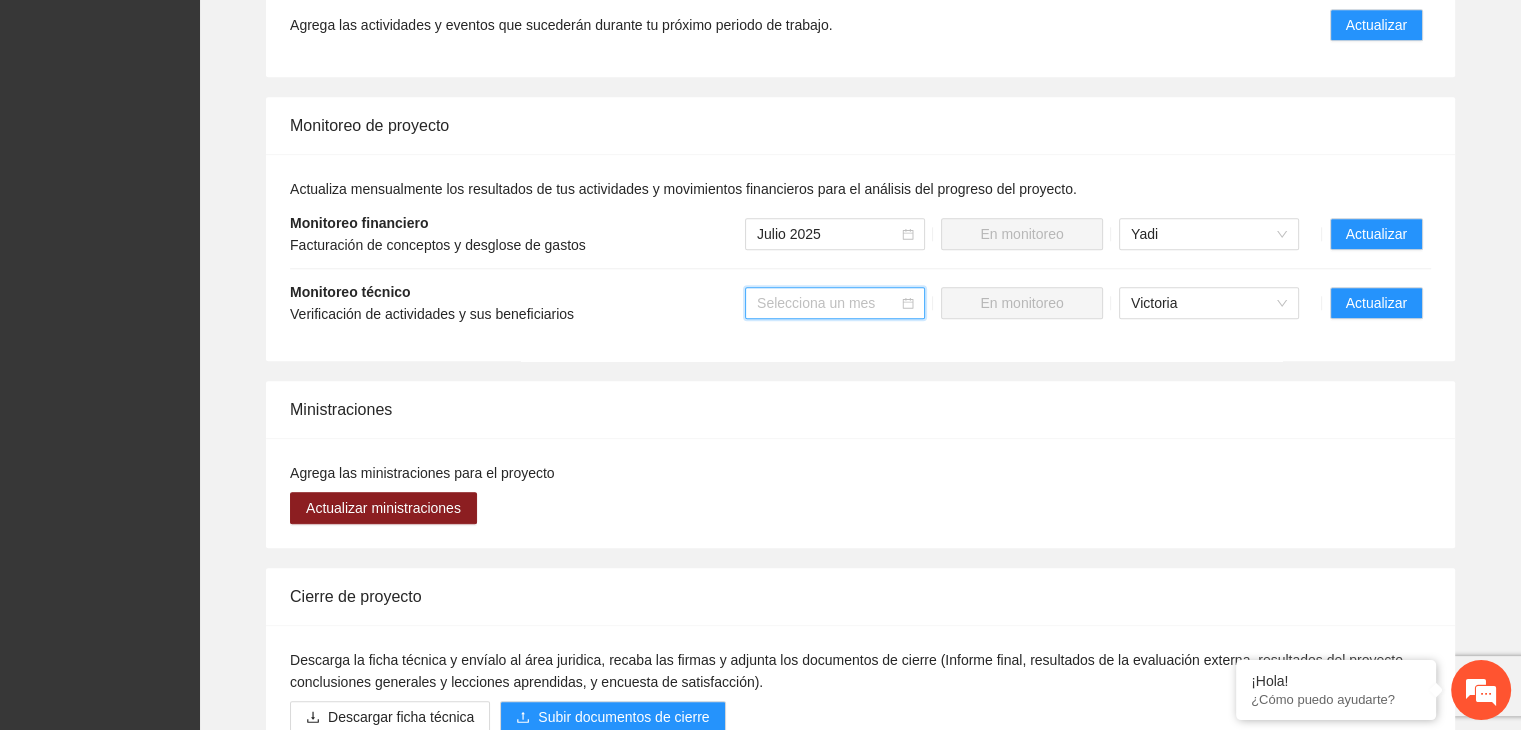 click at bounding box center (828, 303) 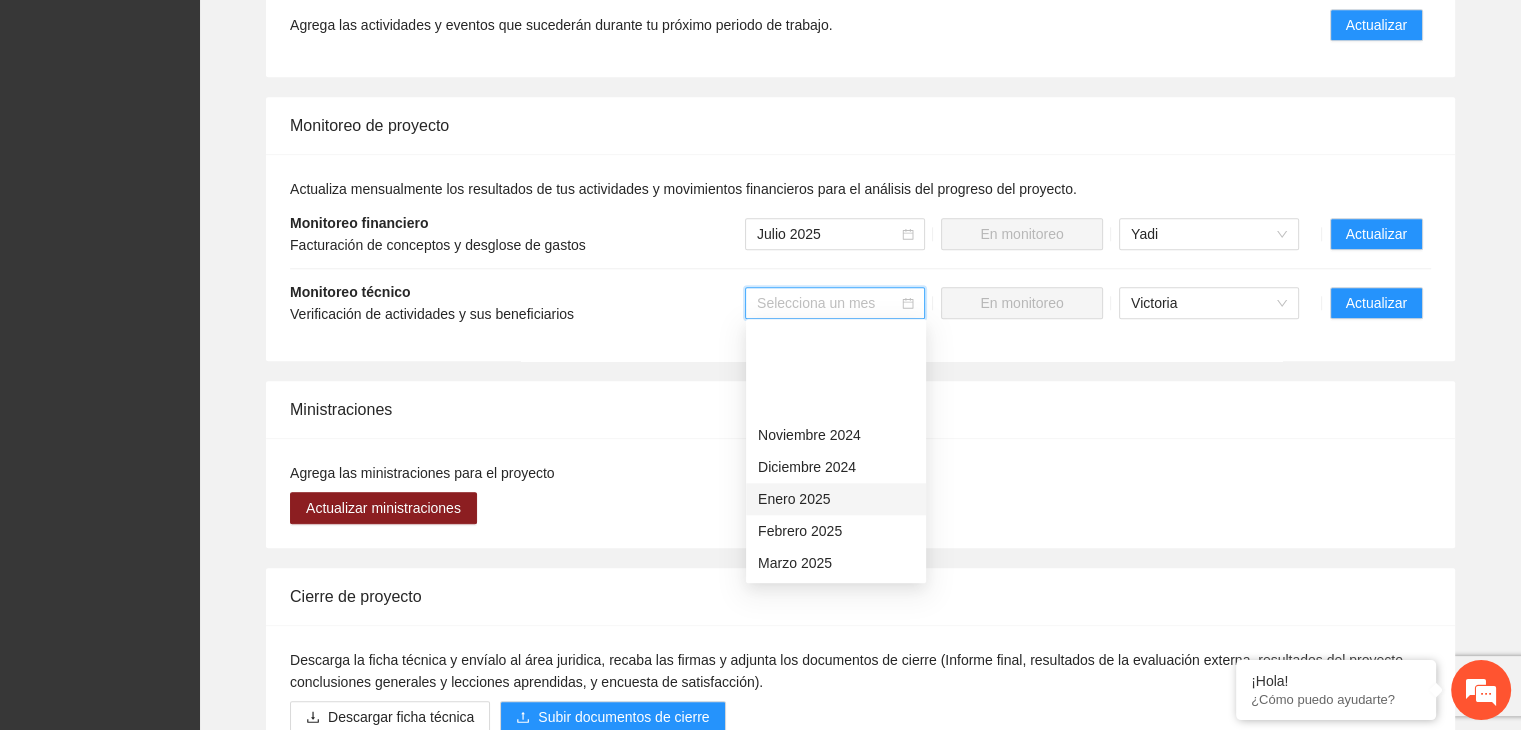scroll, scrollTop: 128, scrollLeft: 0, axis: vertical 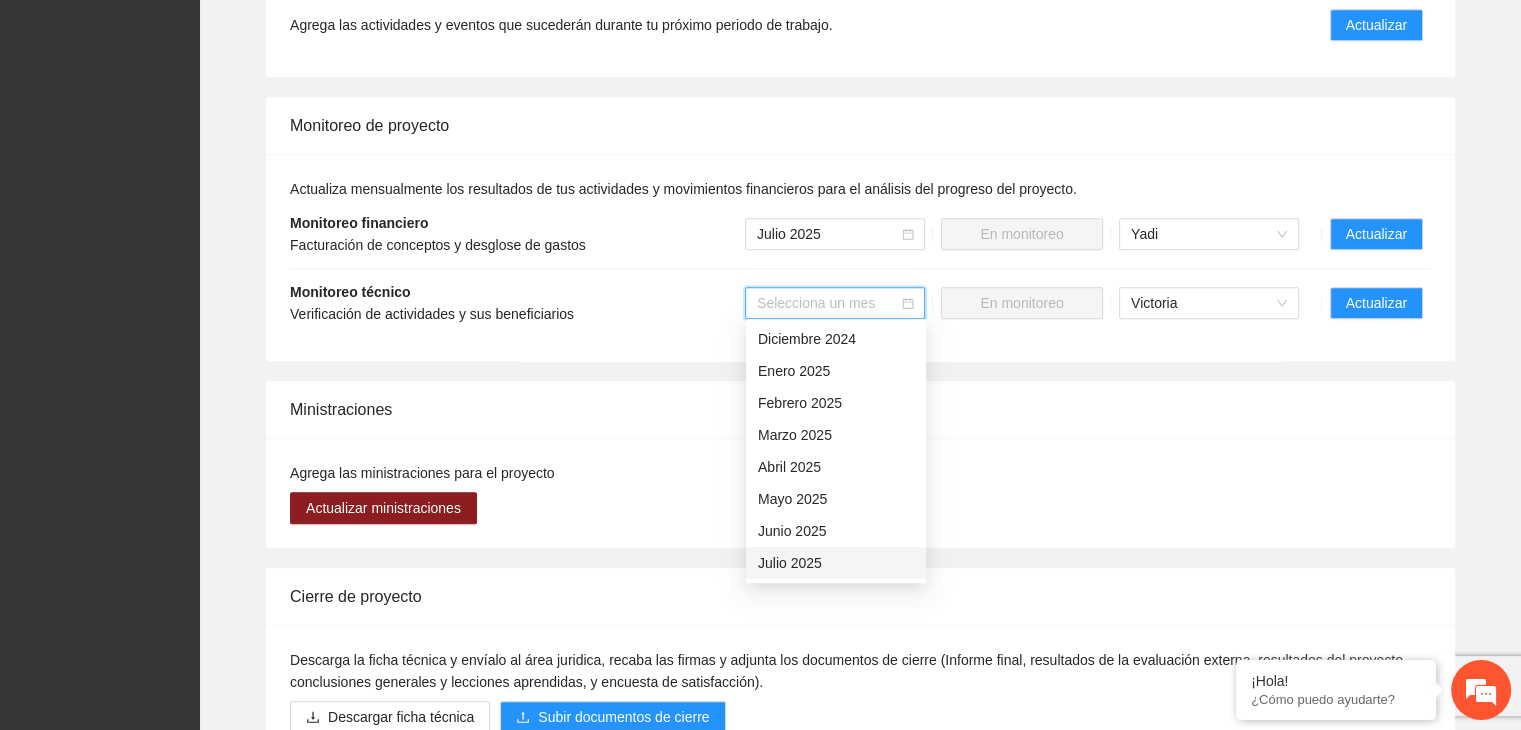 click on "Julio 2025" at bounding box center (836, 563) 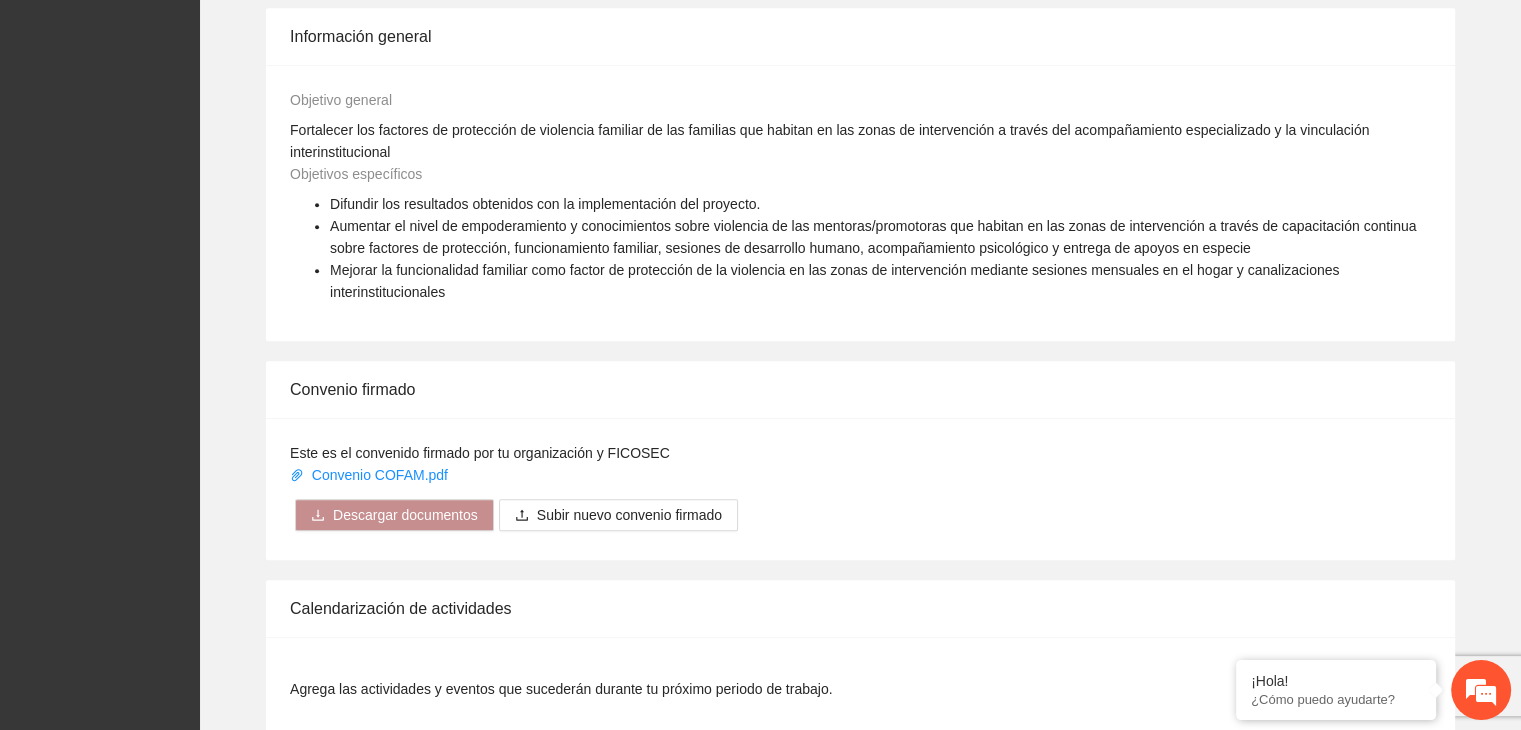 scroll, scrollTop: 1384, scrollLeft: 0, axis: vertical 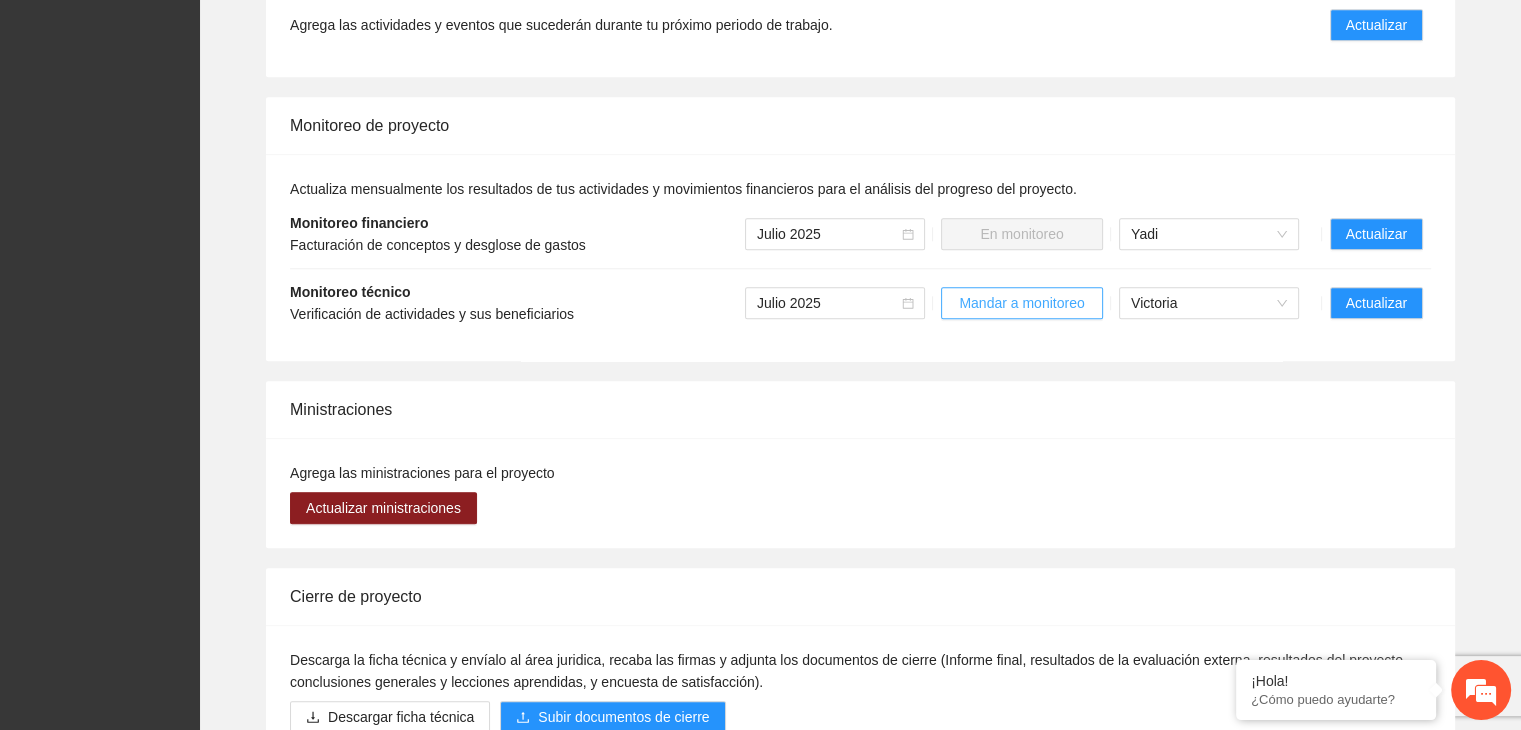 click on "Mandar a monitoreo" at bounding box center (1021, 303) 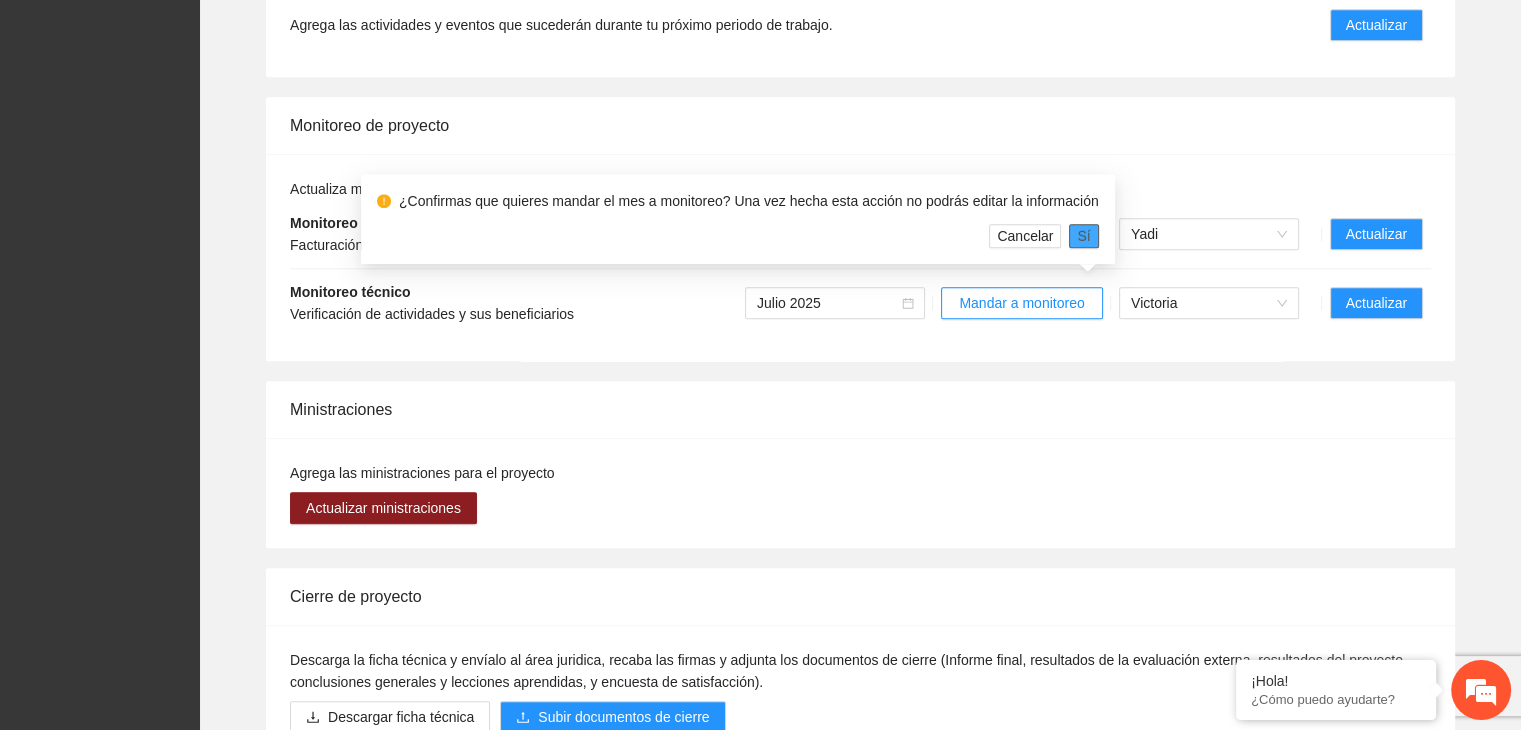 click on "Sí" at bounding box center [1083, 236] 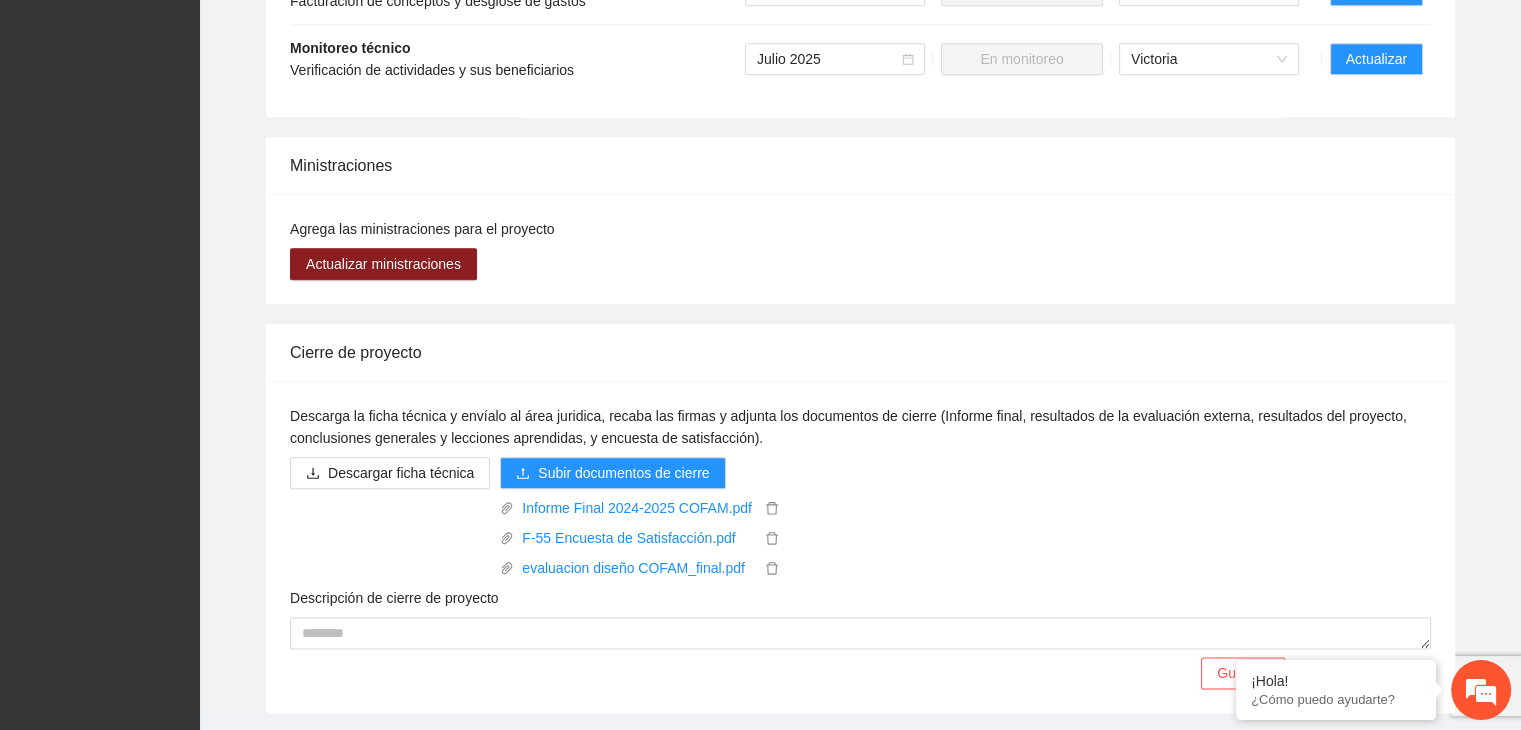 scroll, scrollTop: 2384, scrollLeft: 0, axis: vertical 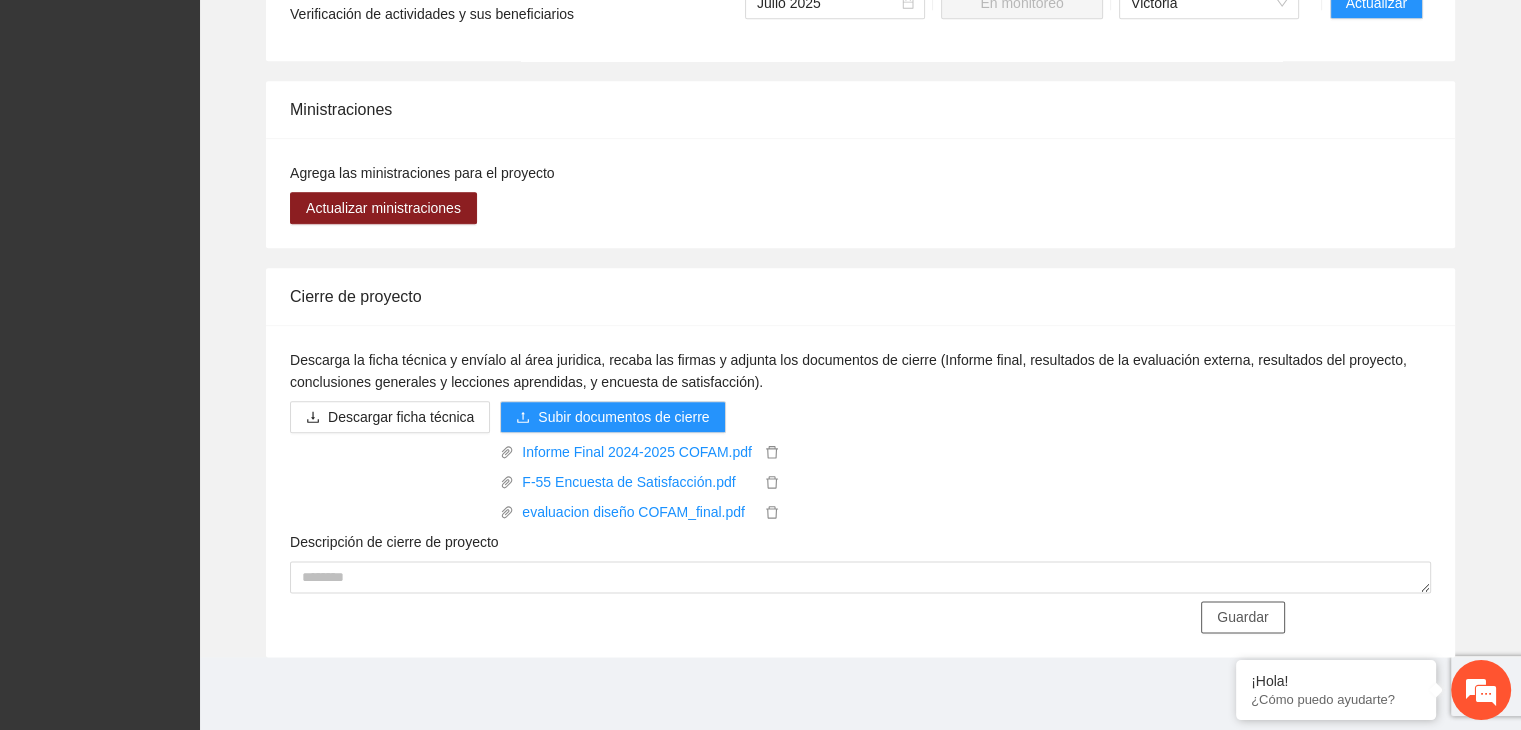 click on "Guardar" at bounding box center [1242, 617] 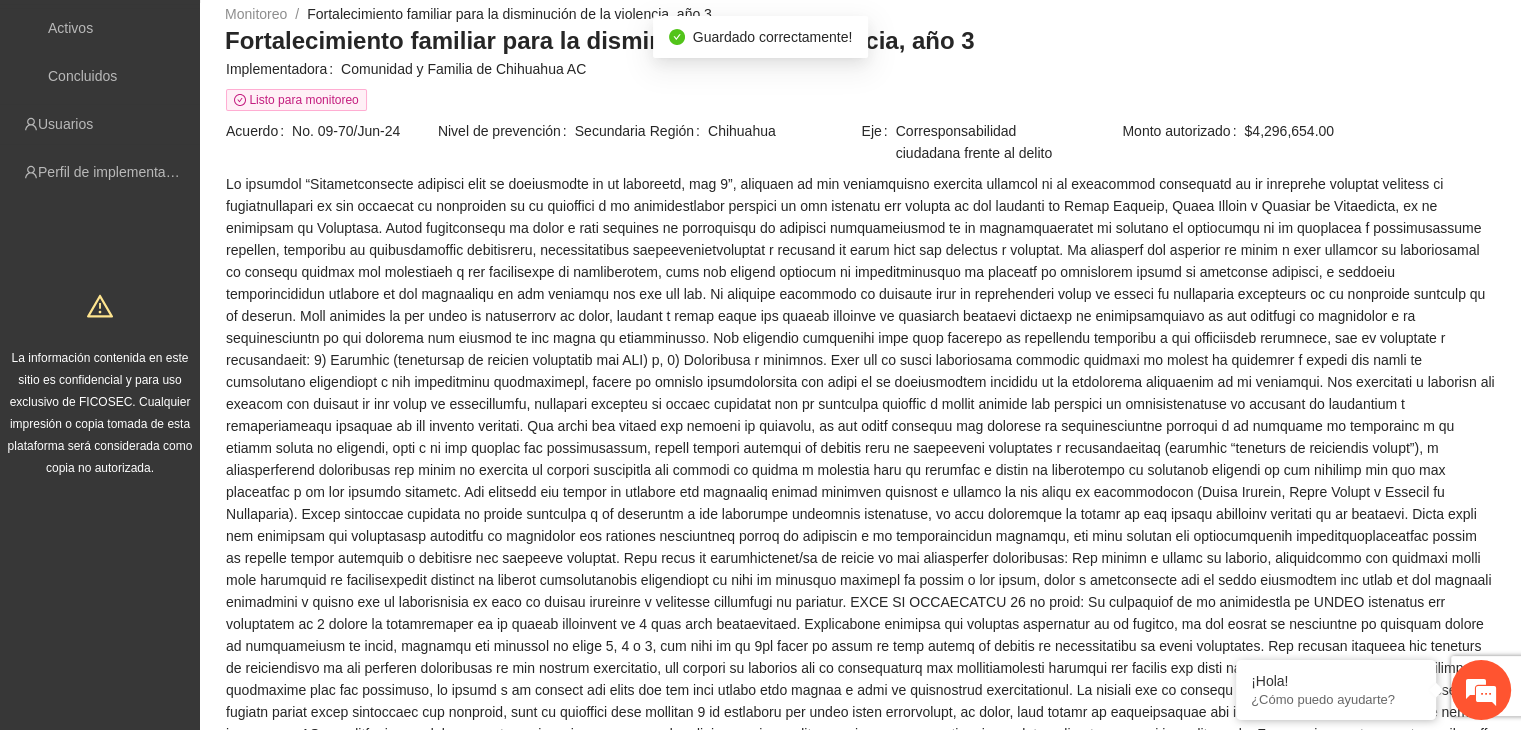 scroll, scrollTop: 0, scrollLeft: 0, axis: both 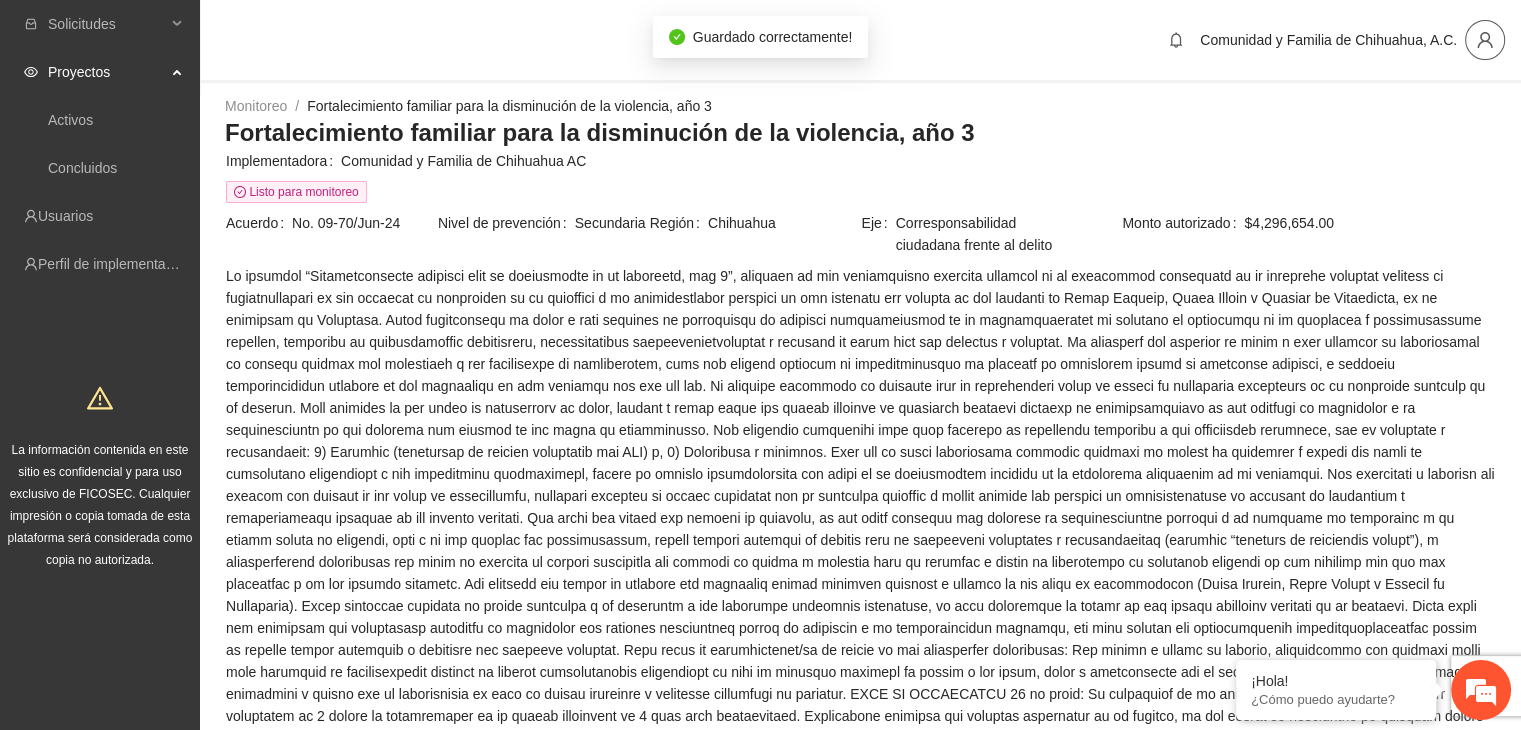 click at bounding box center [1485, 40] 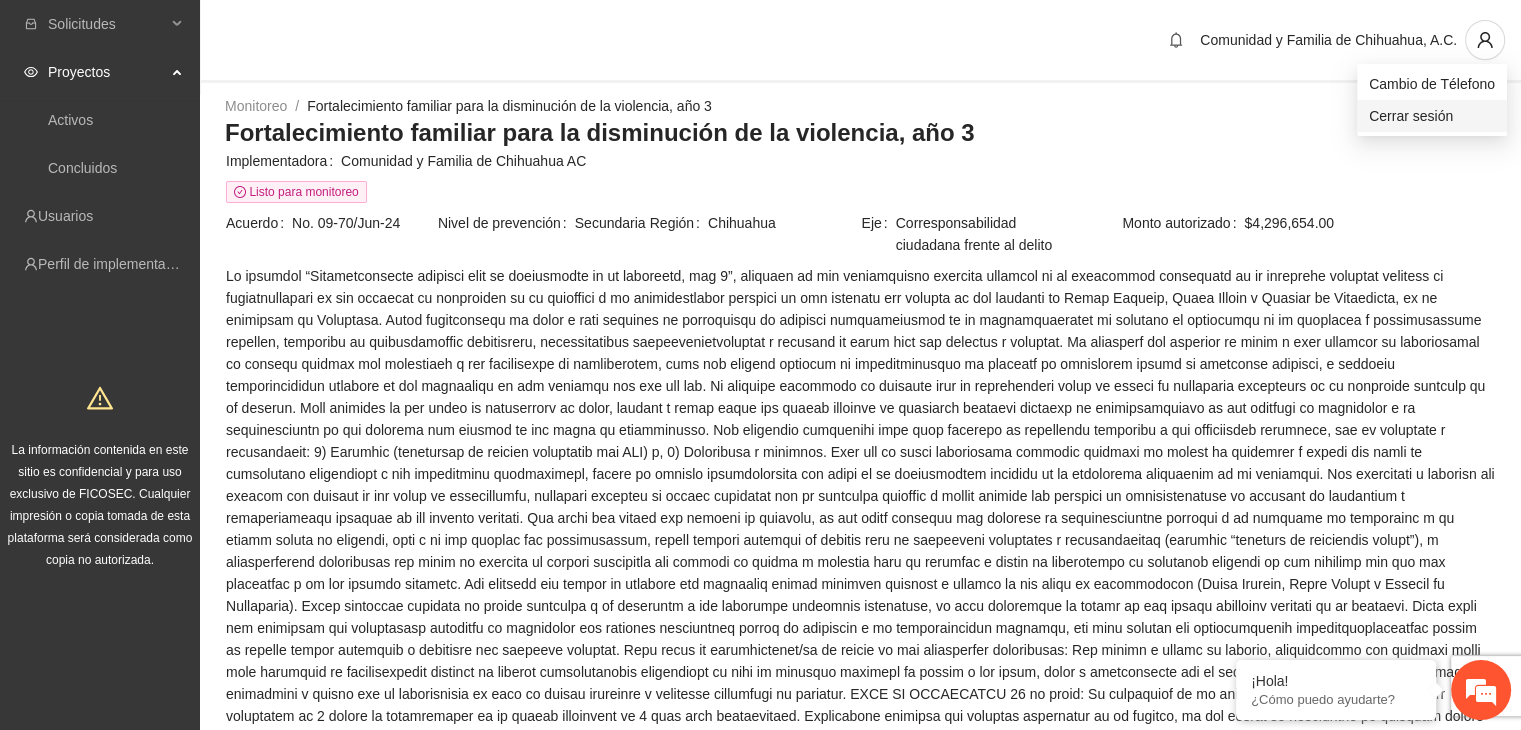 click on "Cerrar sesión" at bounding box center [1432, 116] 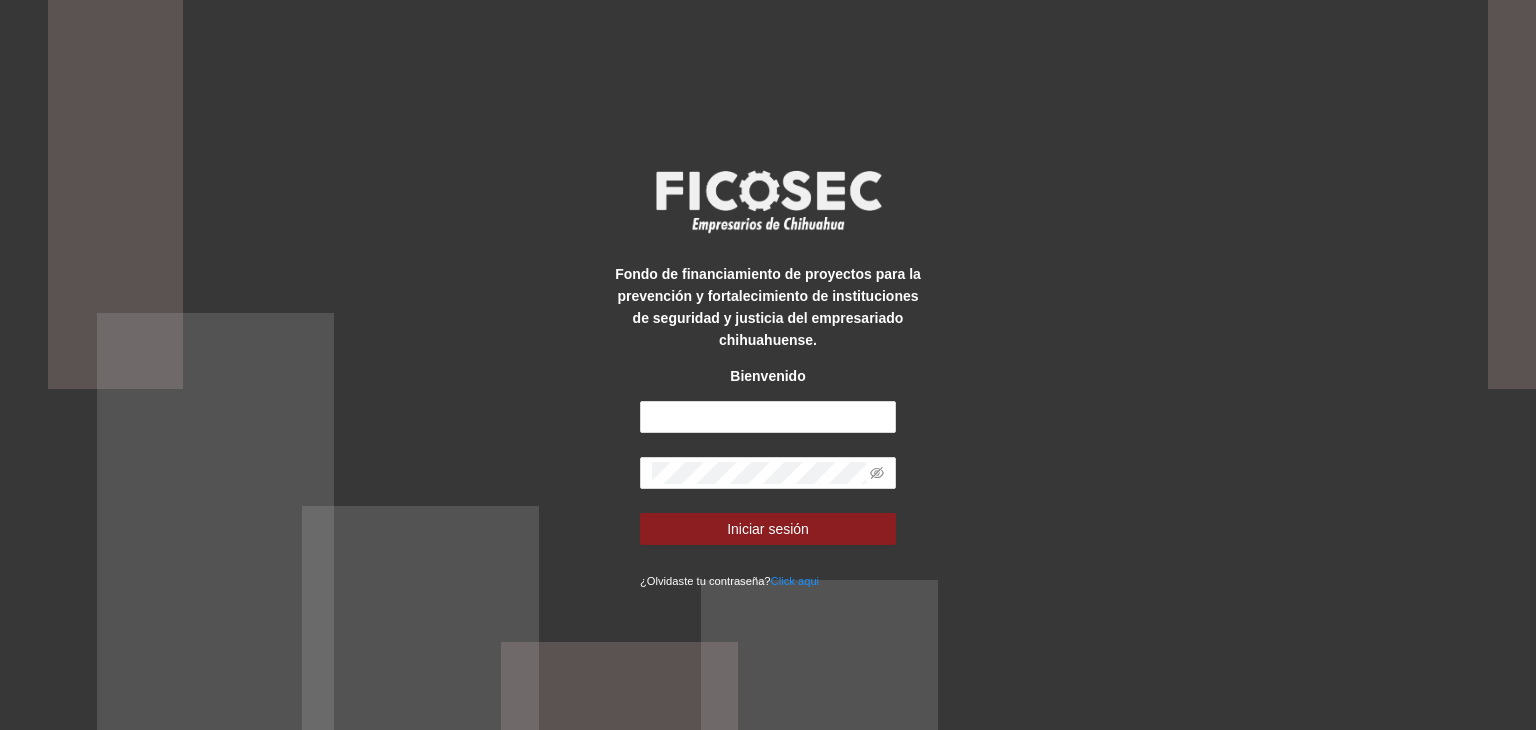 scroll, scrollTop: 0, scrollLeft: 0, axis: both 